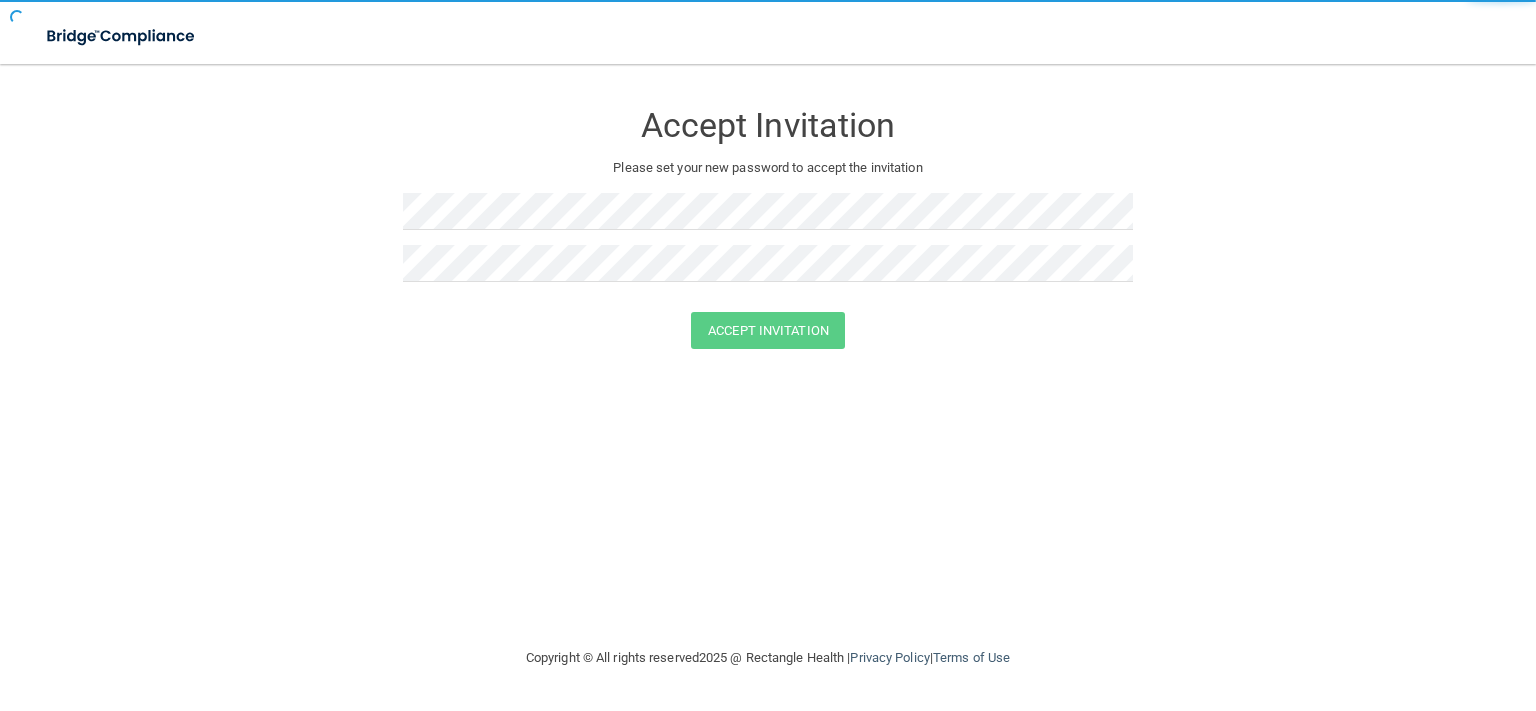 scroll, scrollTop: 0, scrollLeft: 0, axis: both 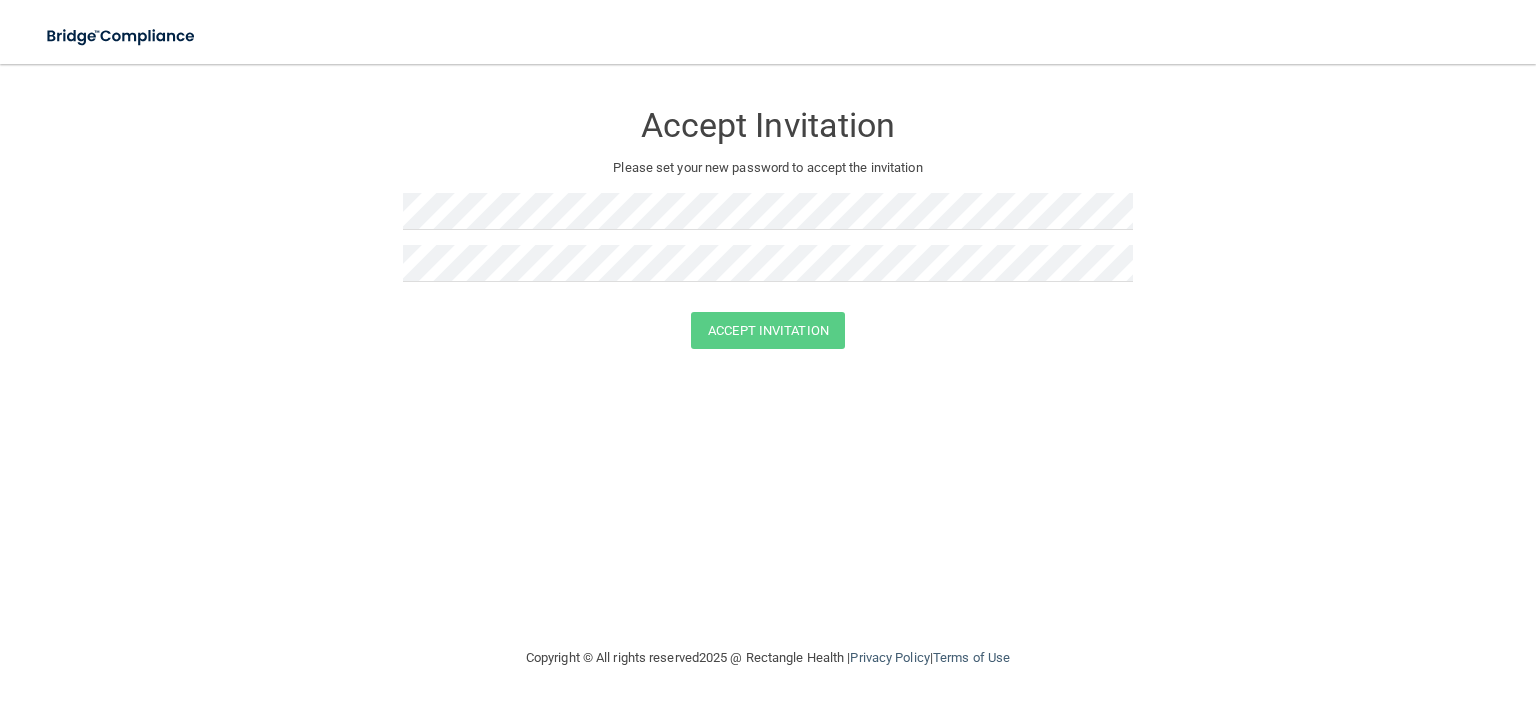 click on "Accept Invitation     Please set your new password to accept the invitation" at bounding box center [768, 198] 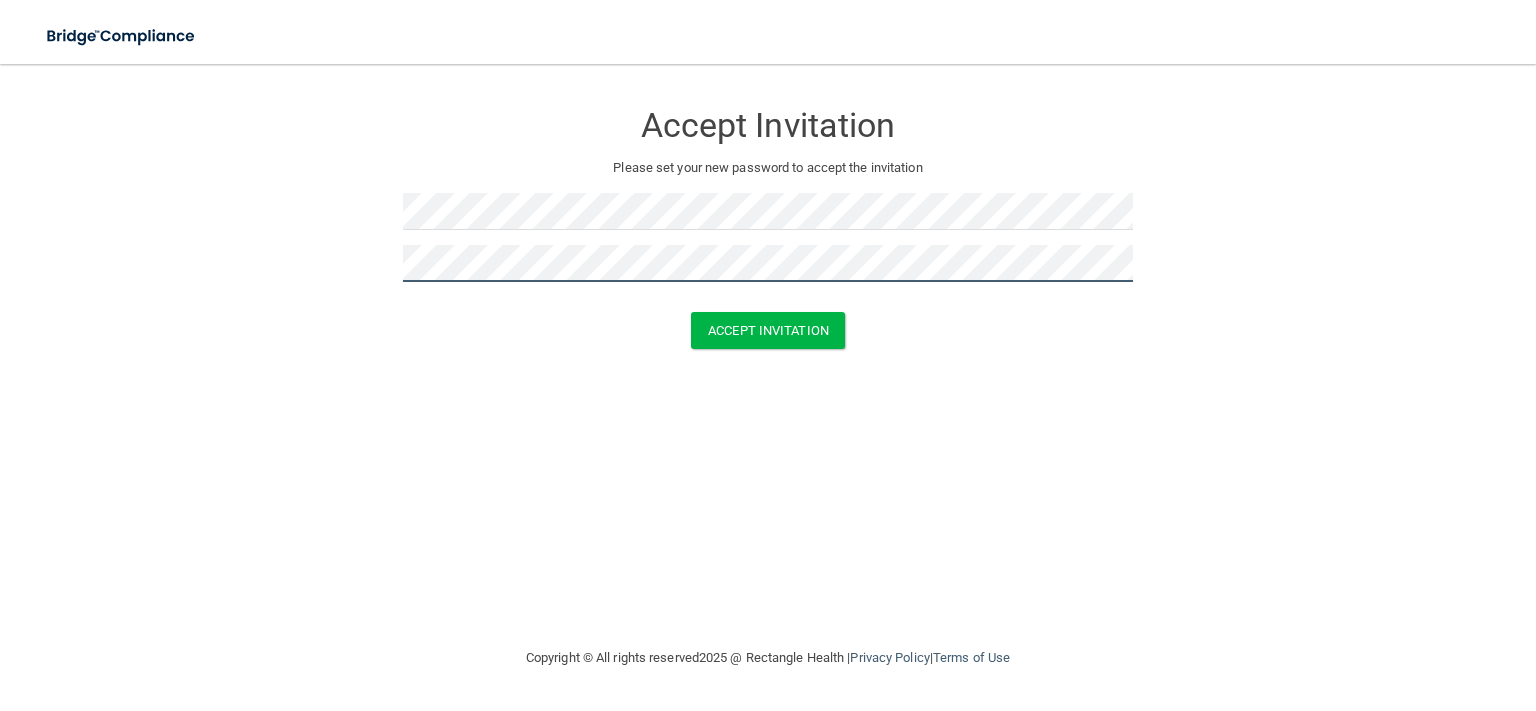 click on "Accept Invitation" at bounding box center (768, 330) 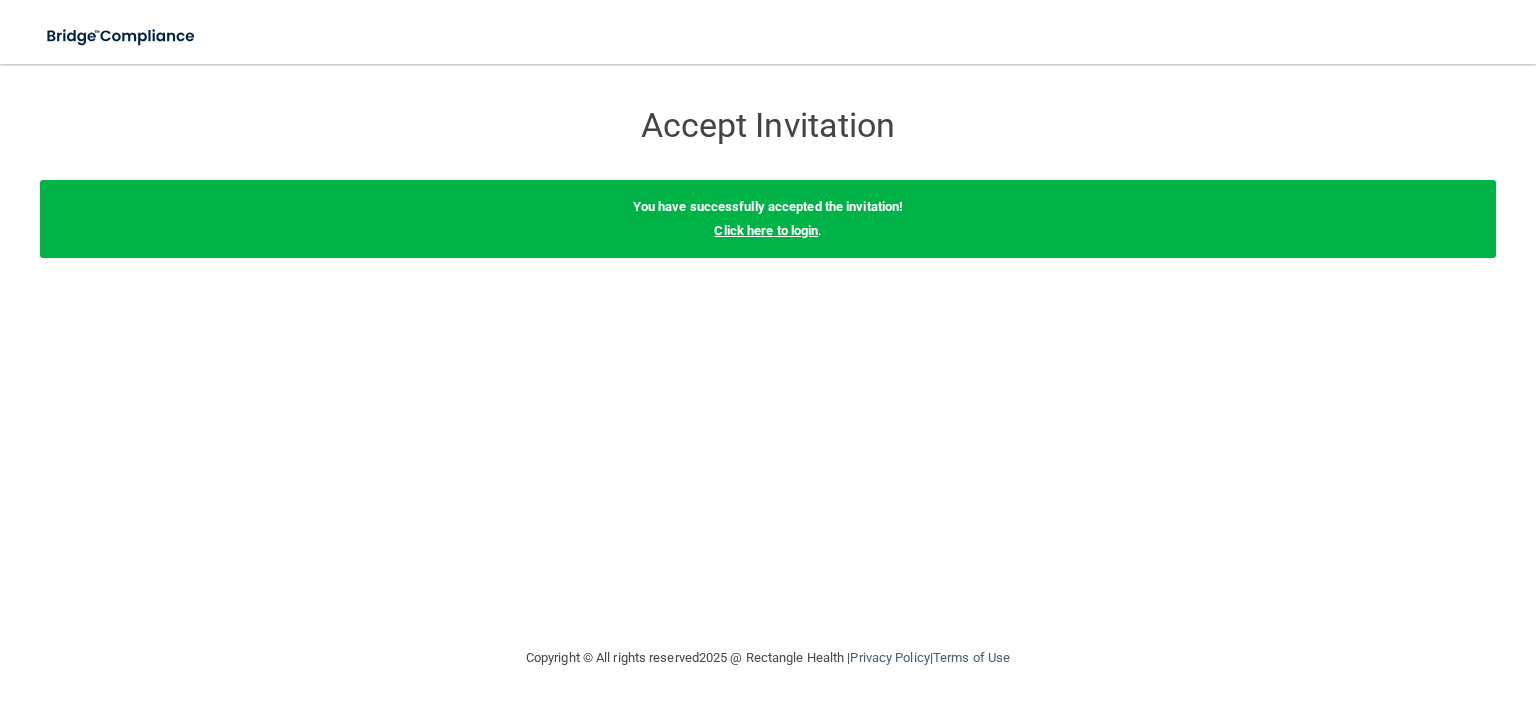 click on "Click here to login" at bounding box center (766, 230) 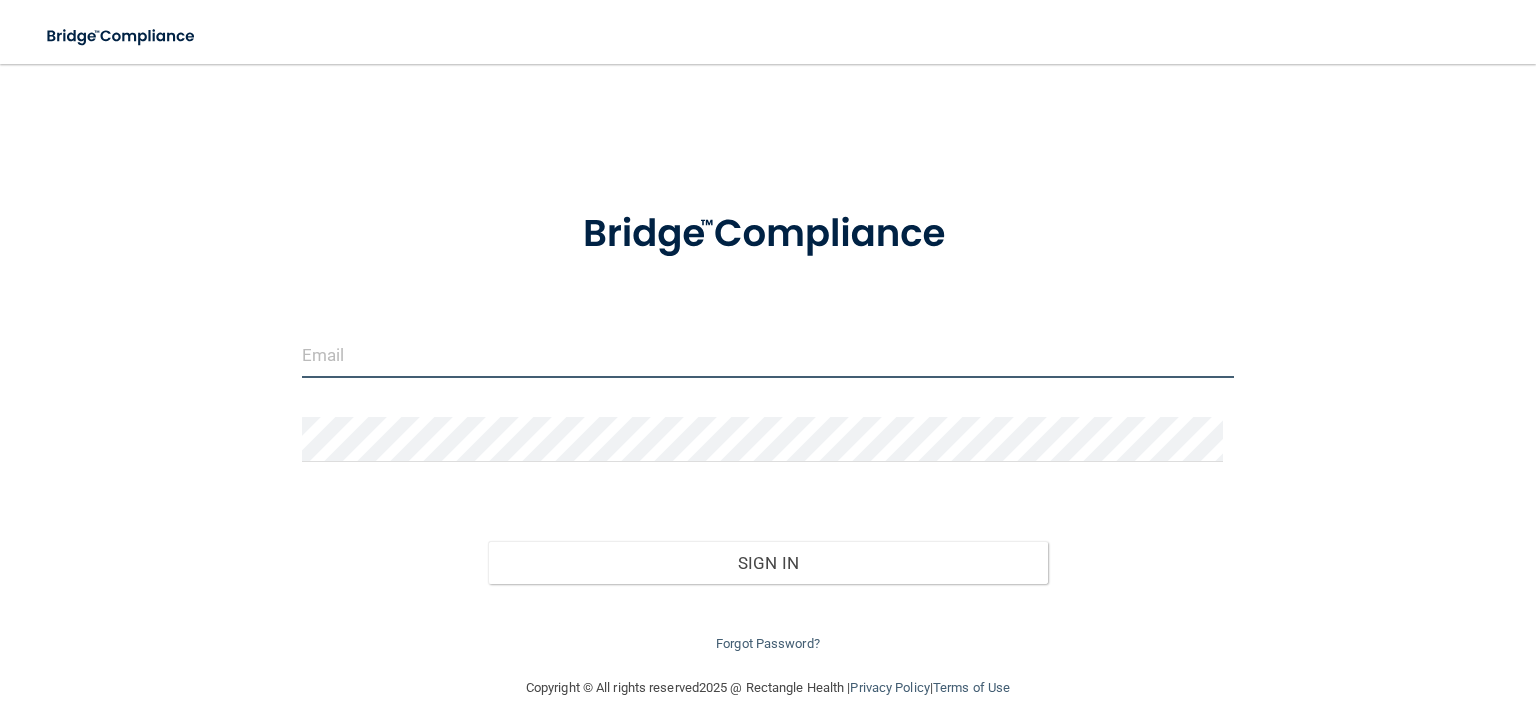click at bounding box center (768, 355) 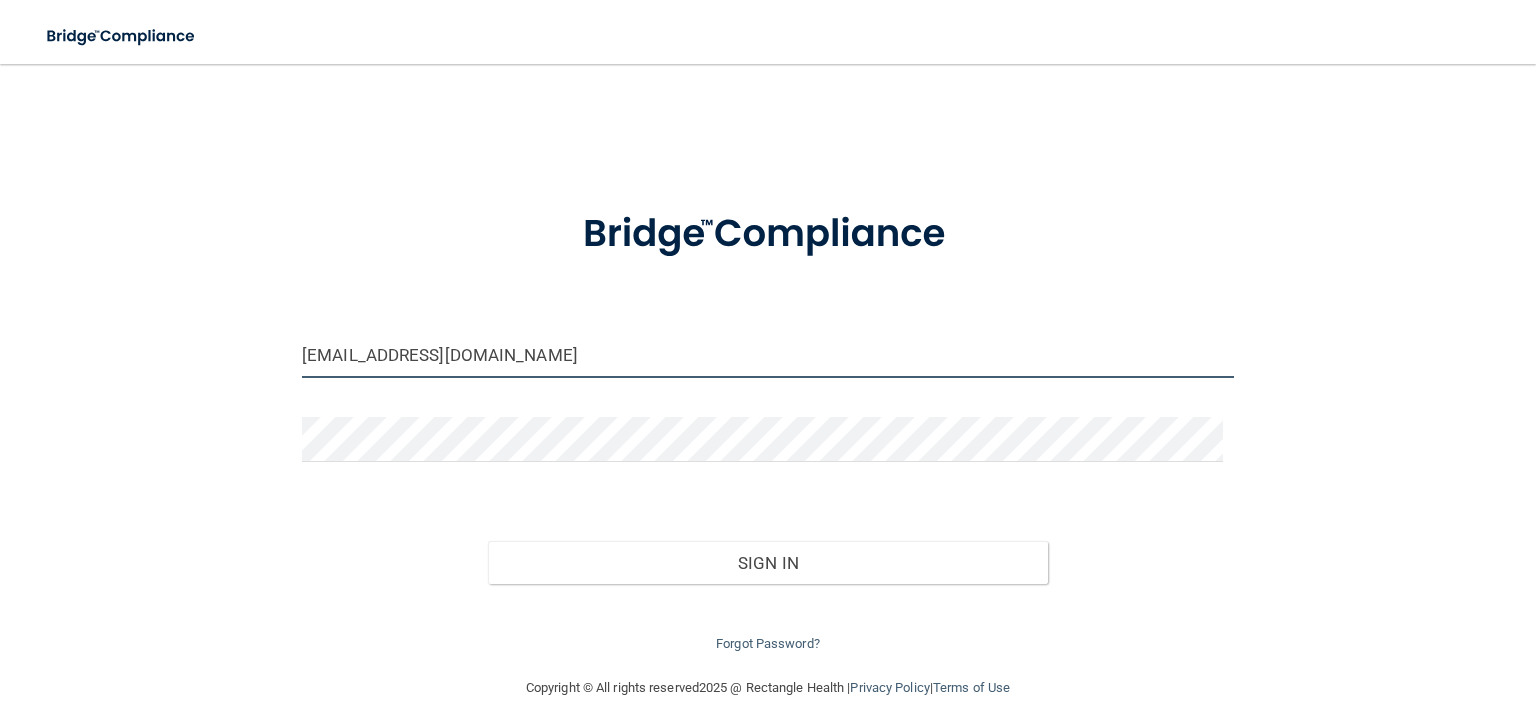 type on "[EMAIL_ADDRESS][DOMAIN_NAME]" 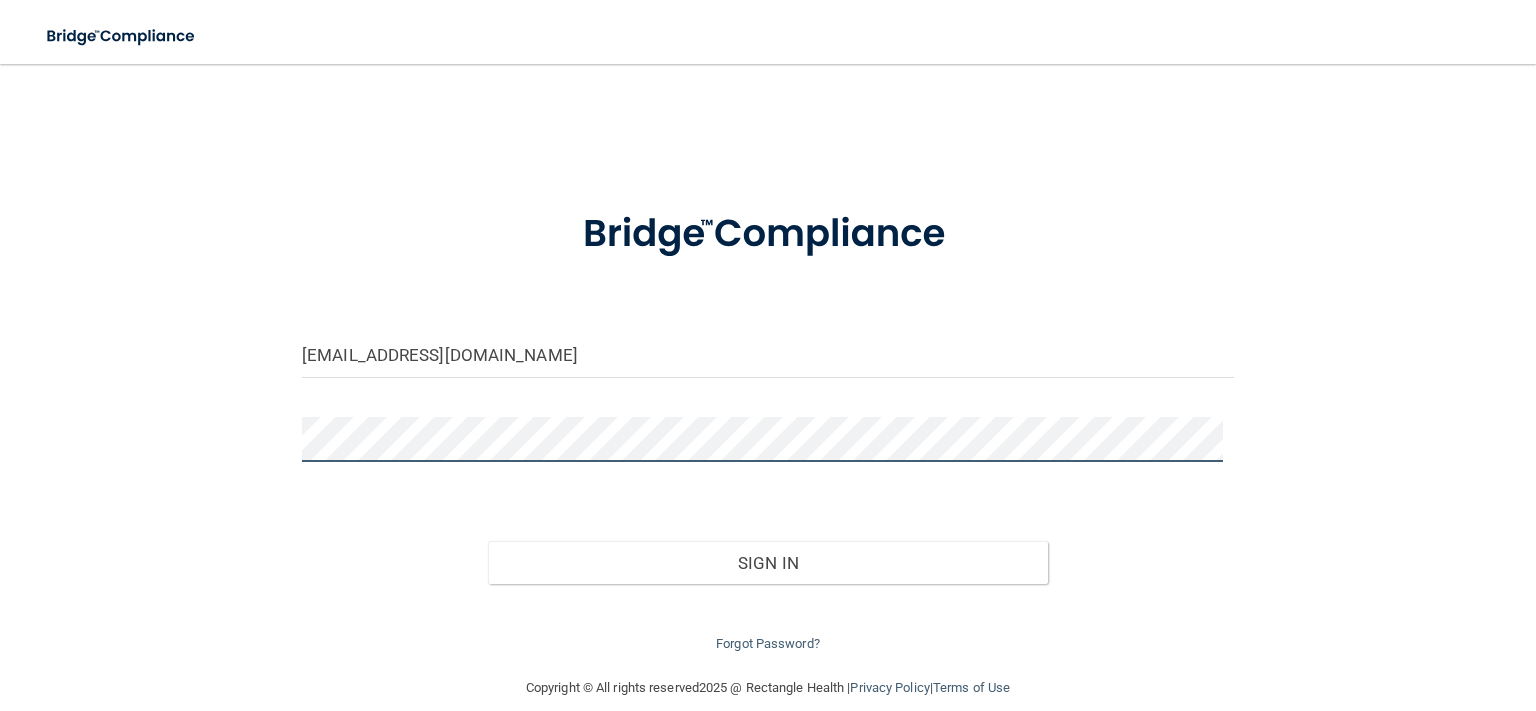 click on "Sign In" at bounding box center (767, 563) 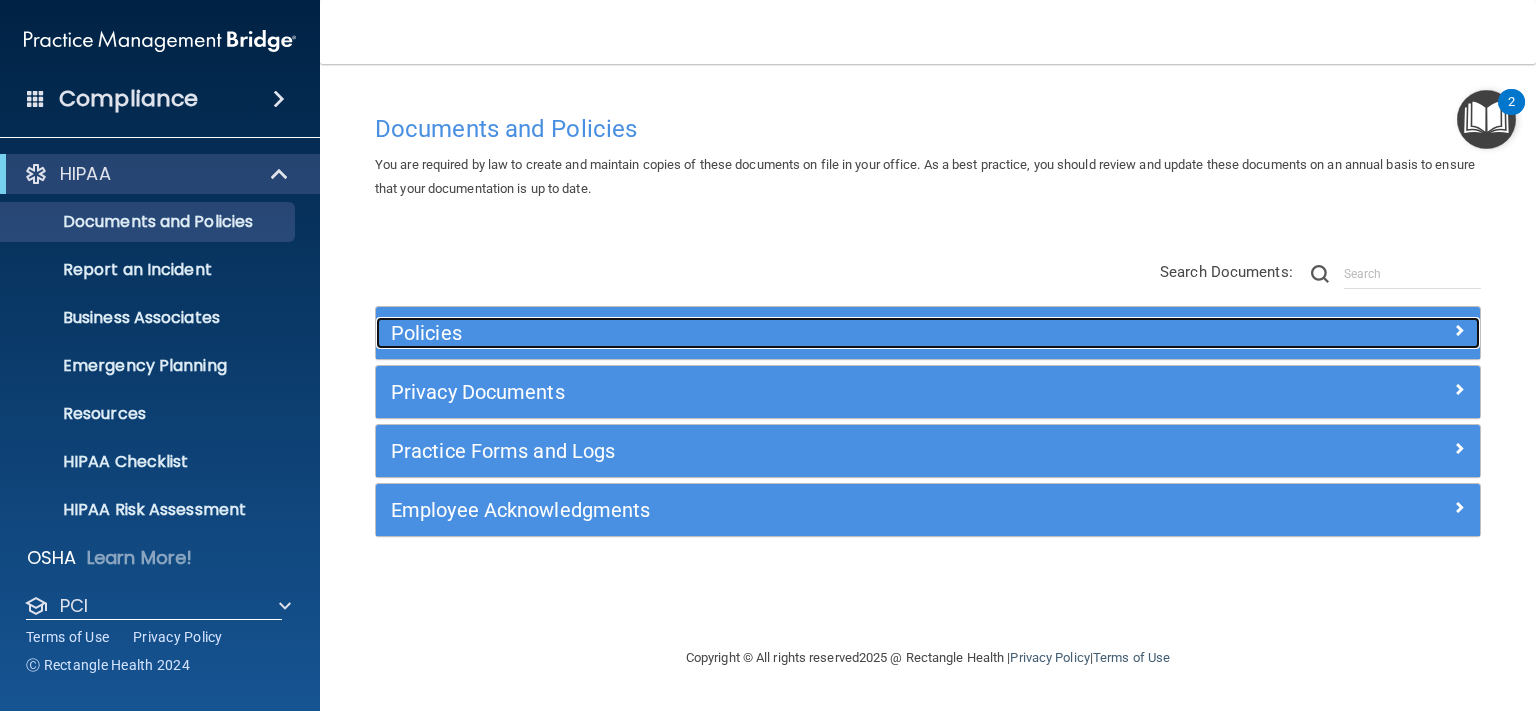 click on "Policies" at bounding box center (790, 333) 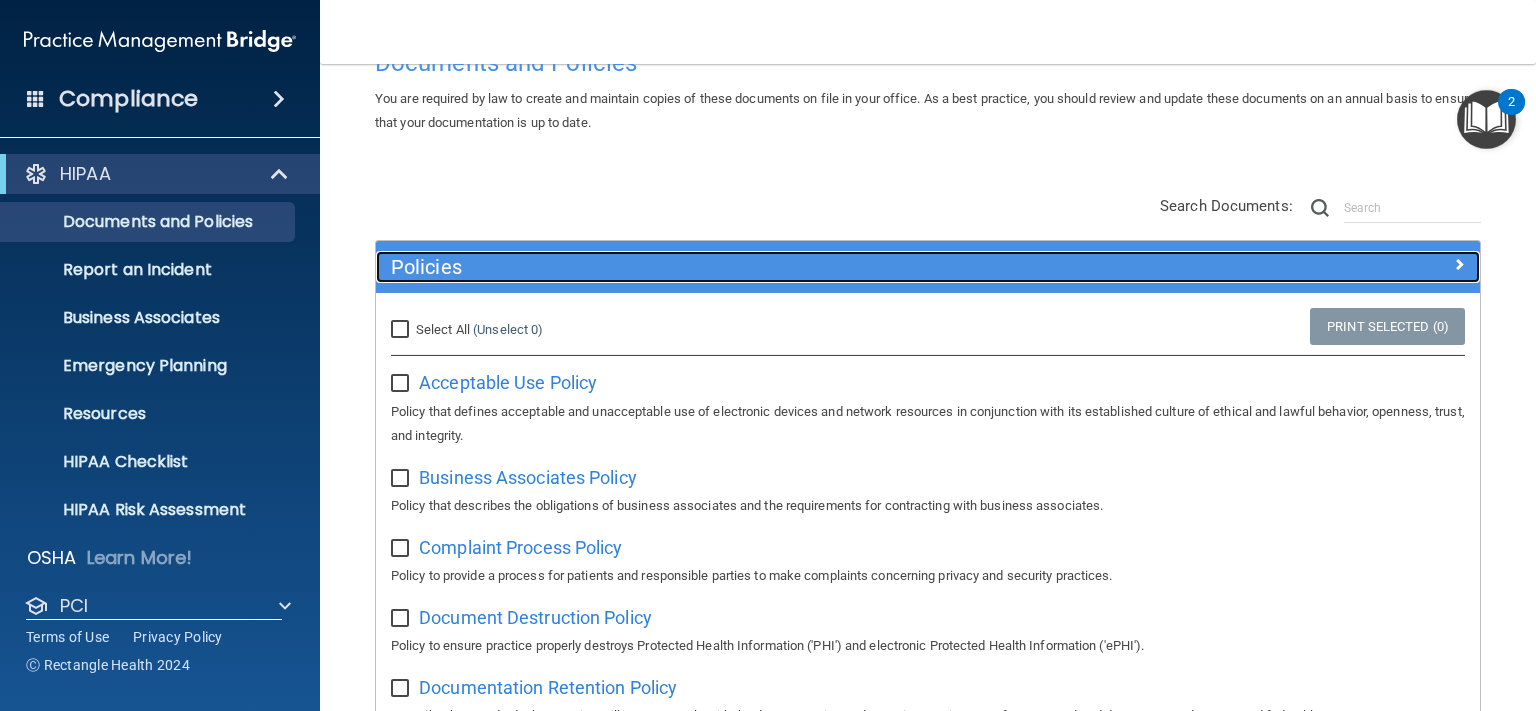 scroll, scrollTop: 91, scrollLeft: 0, axis: vertical 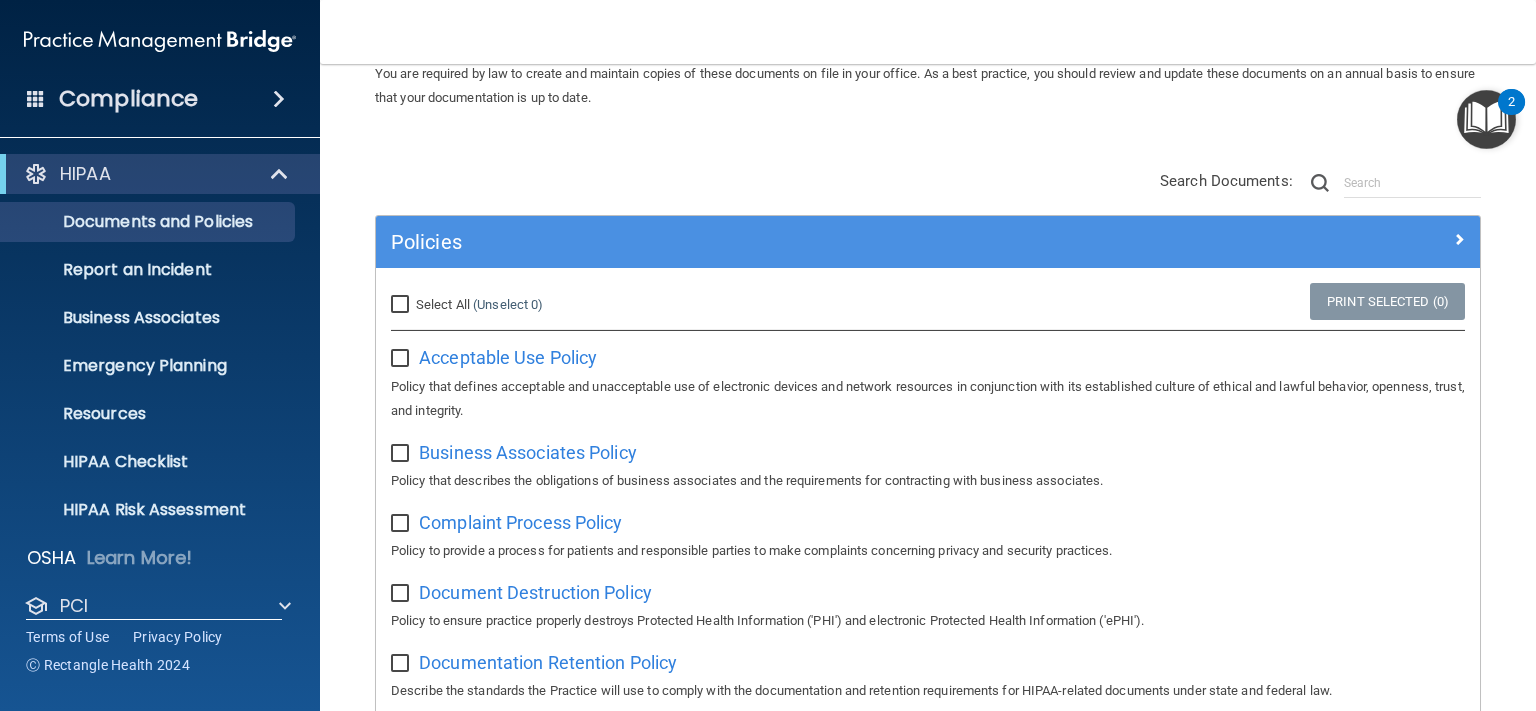 click on "Select All   (Unselect 0)    Unselect All" at bounding box center (402, 305) 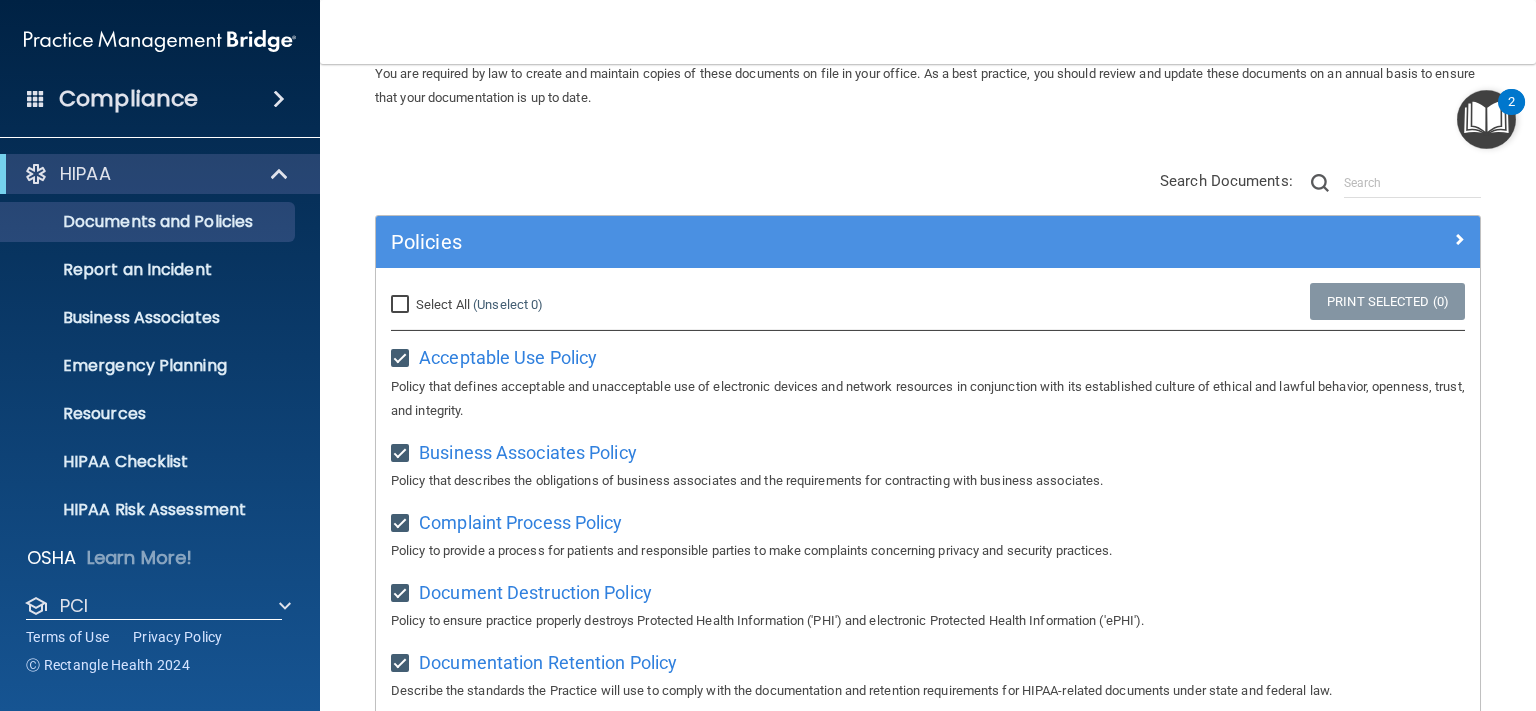 checkbox on "true" 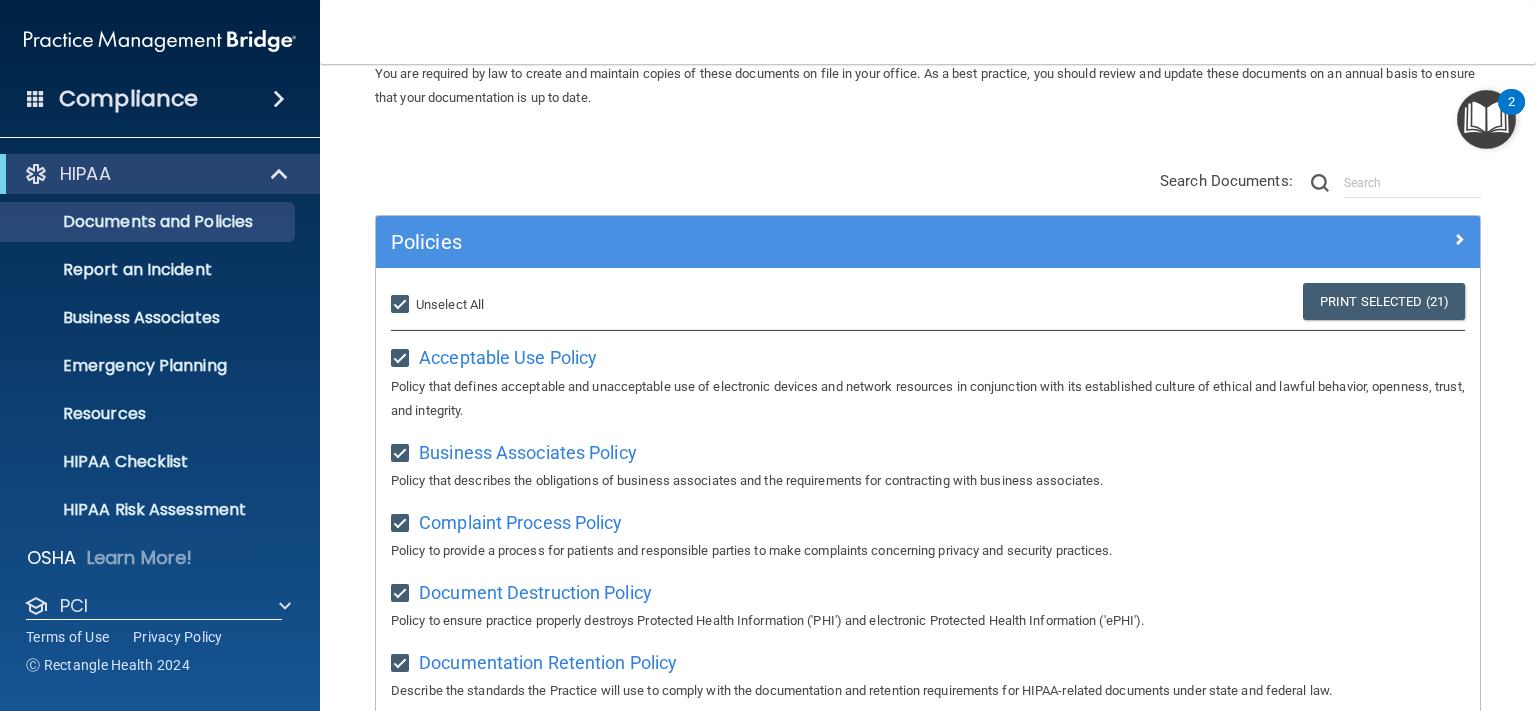 checkbox on "true" 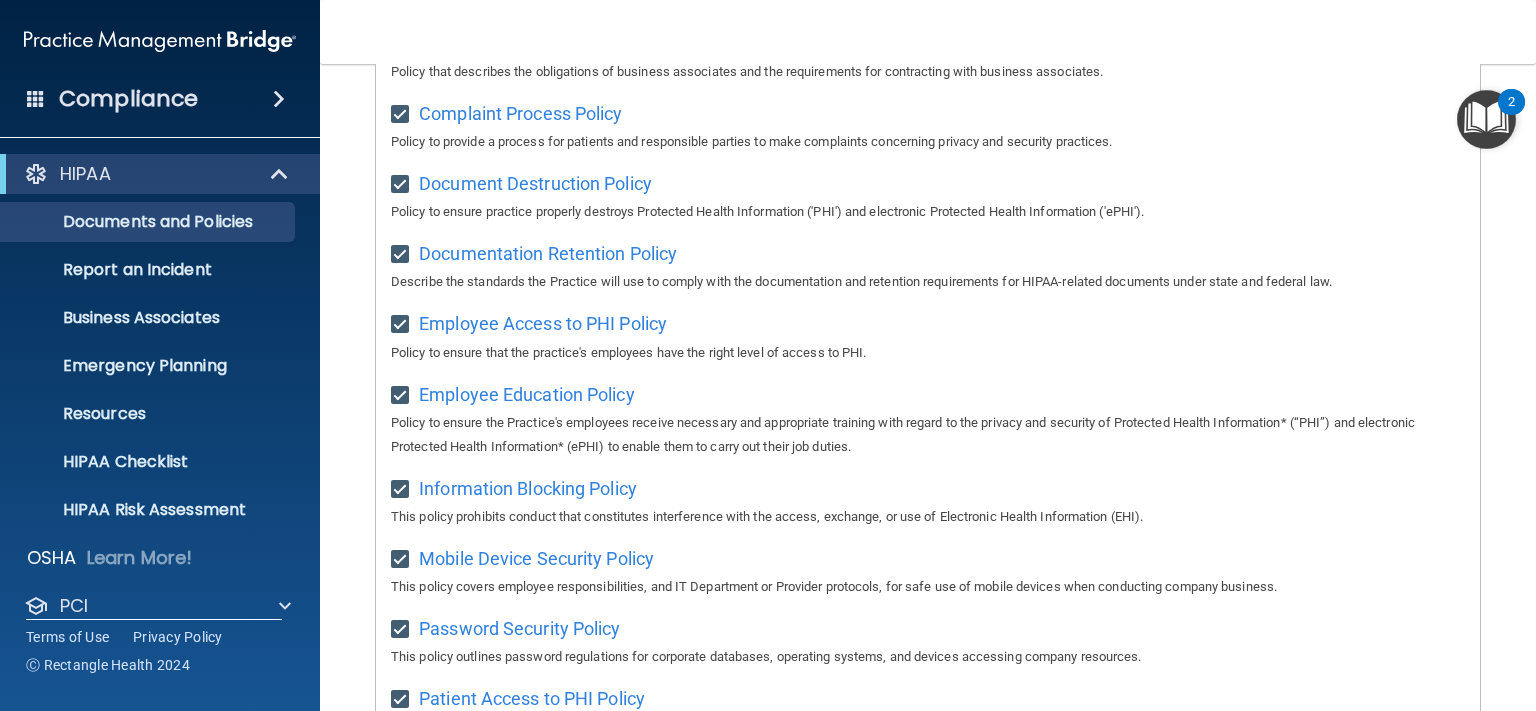 scroll, scrollTop: 0, scrollLeft: 0, axis: both 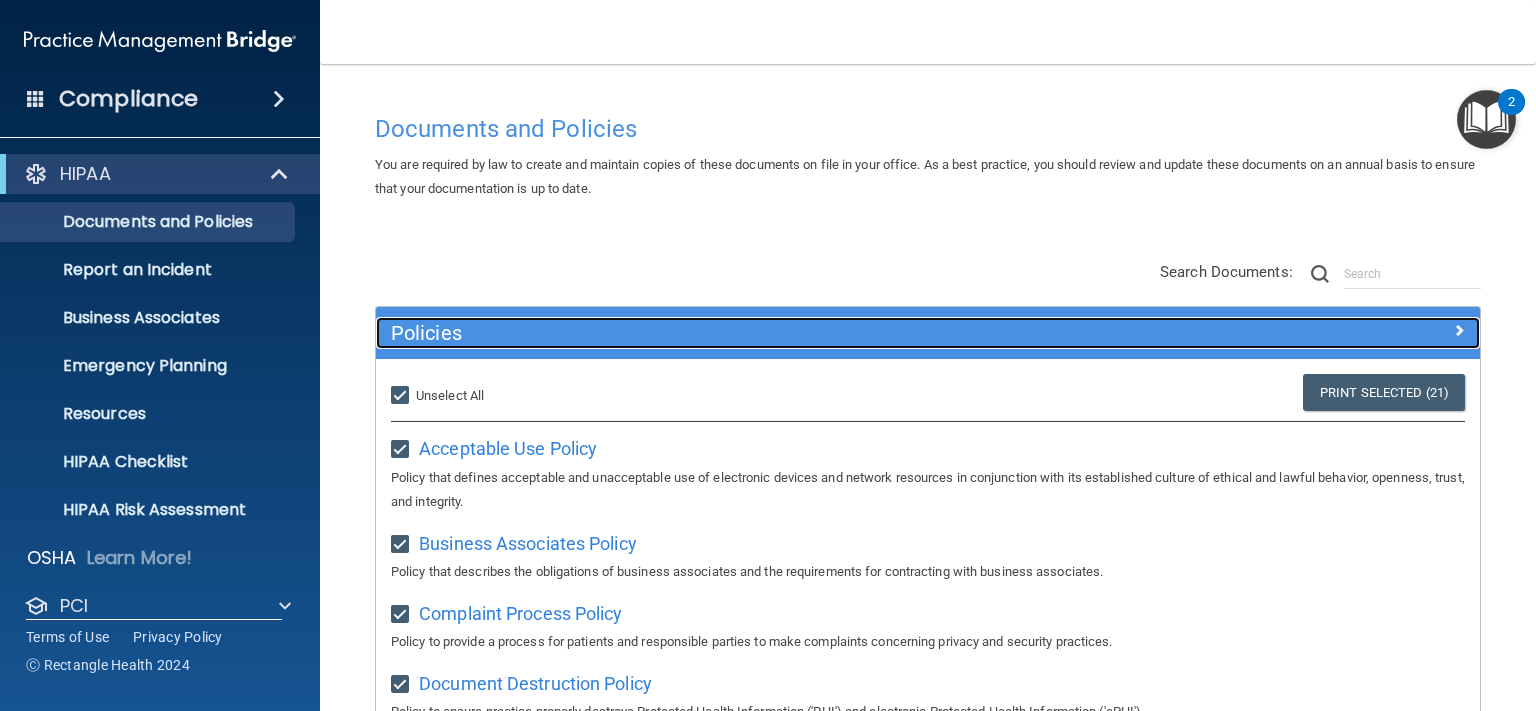 click on "Policies" at bounding box center [790, 333] 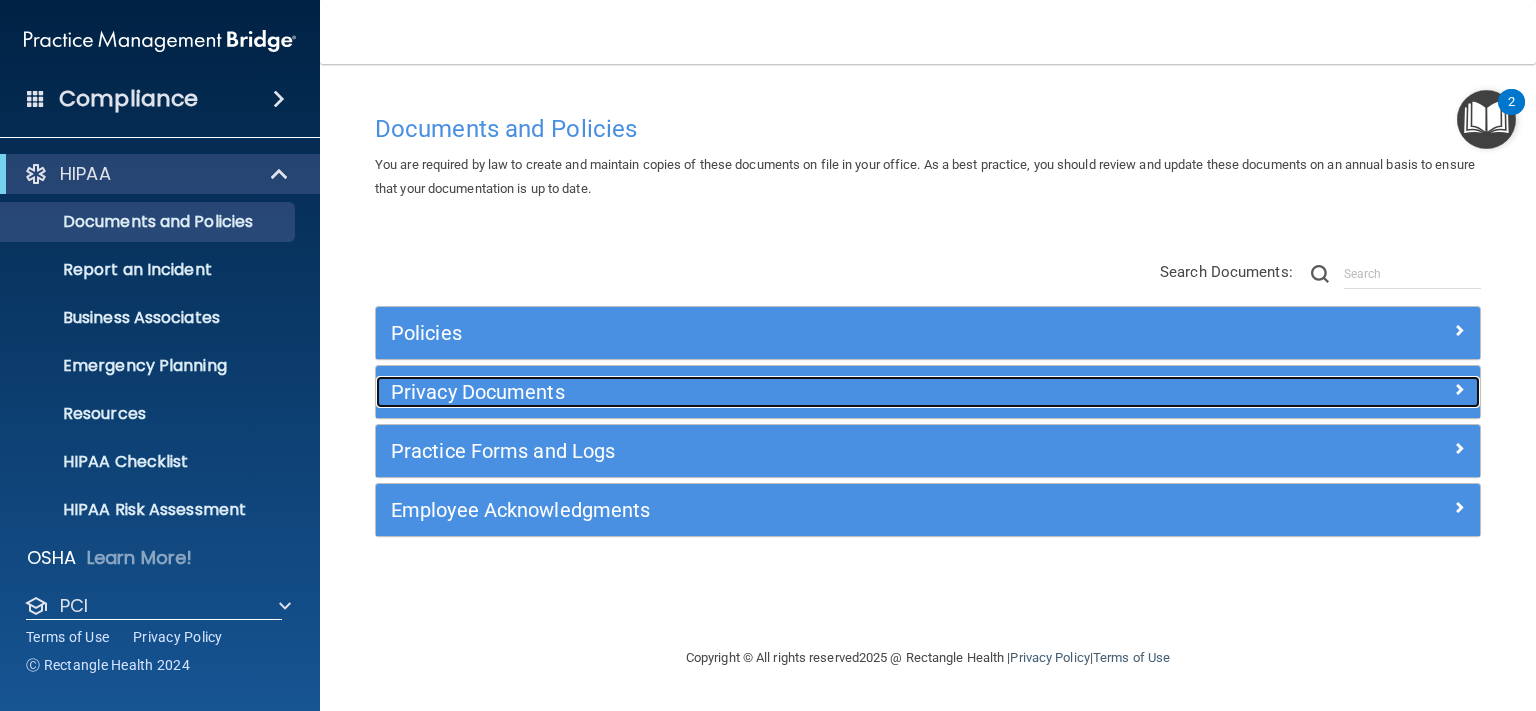 click on "Privacy Documents" at bounding box center (790, 392) 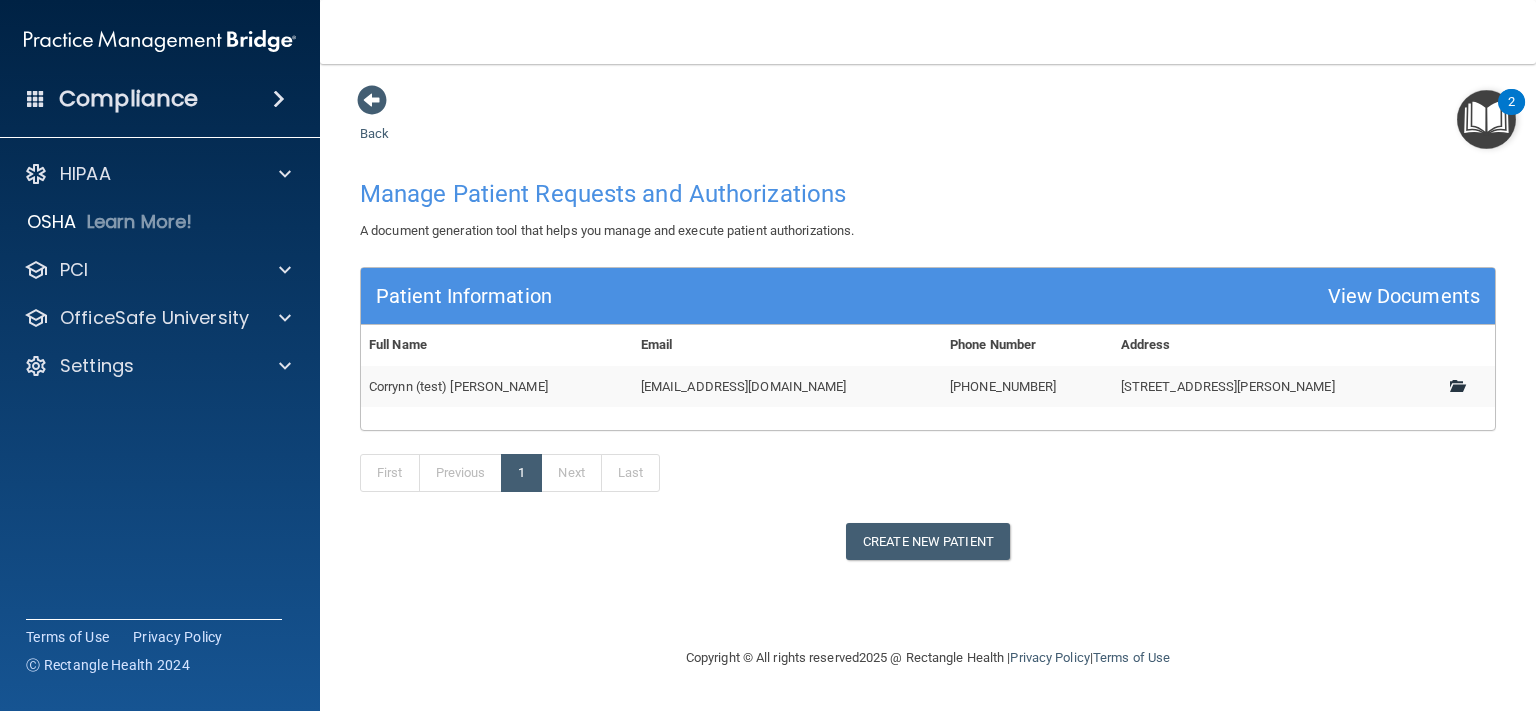 click at bounding box center (1456, 385) 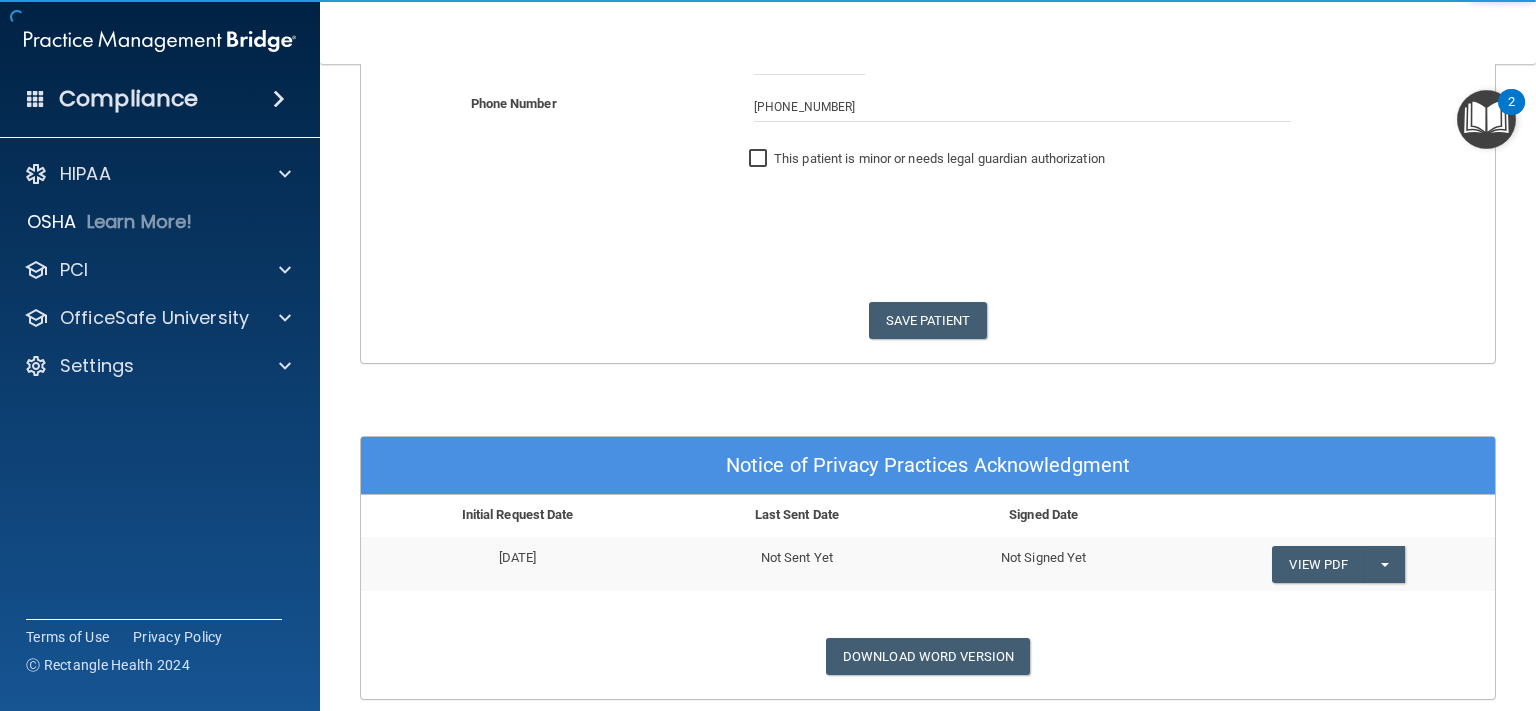 scroll, scrollTop: 456, scrollLeft: 0, axis: vertical 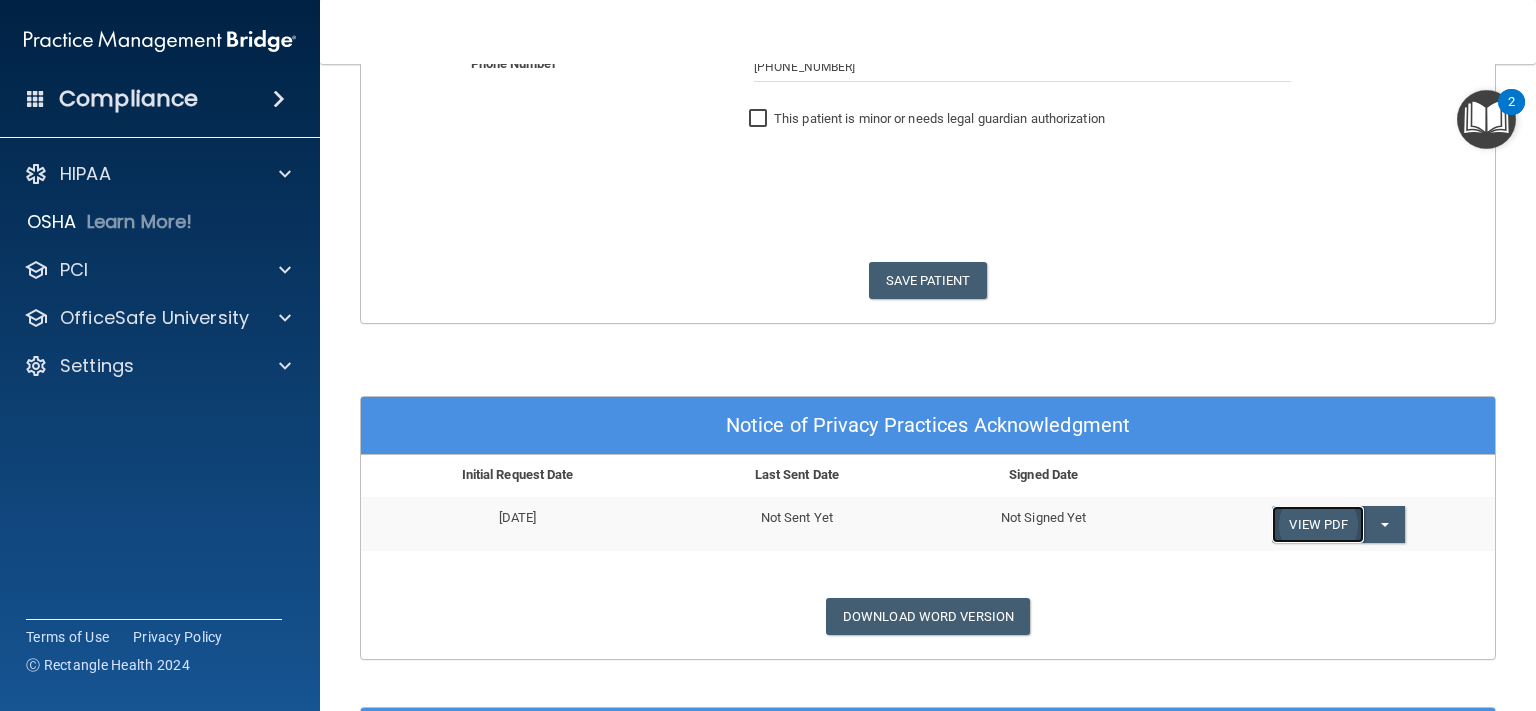 click on "View PDF" at bounding box center [1318, 524] 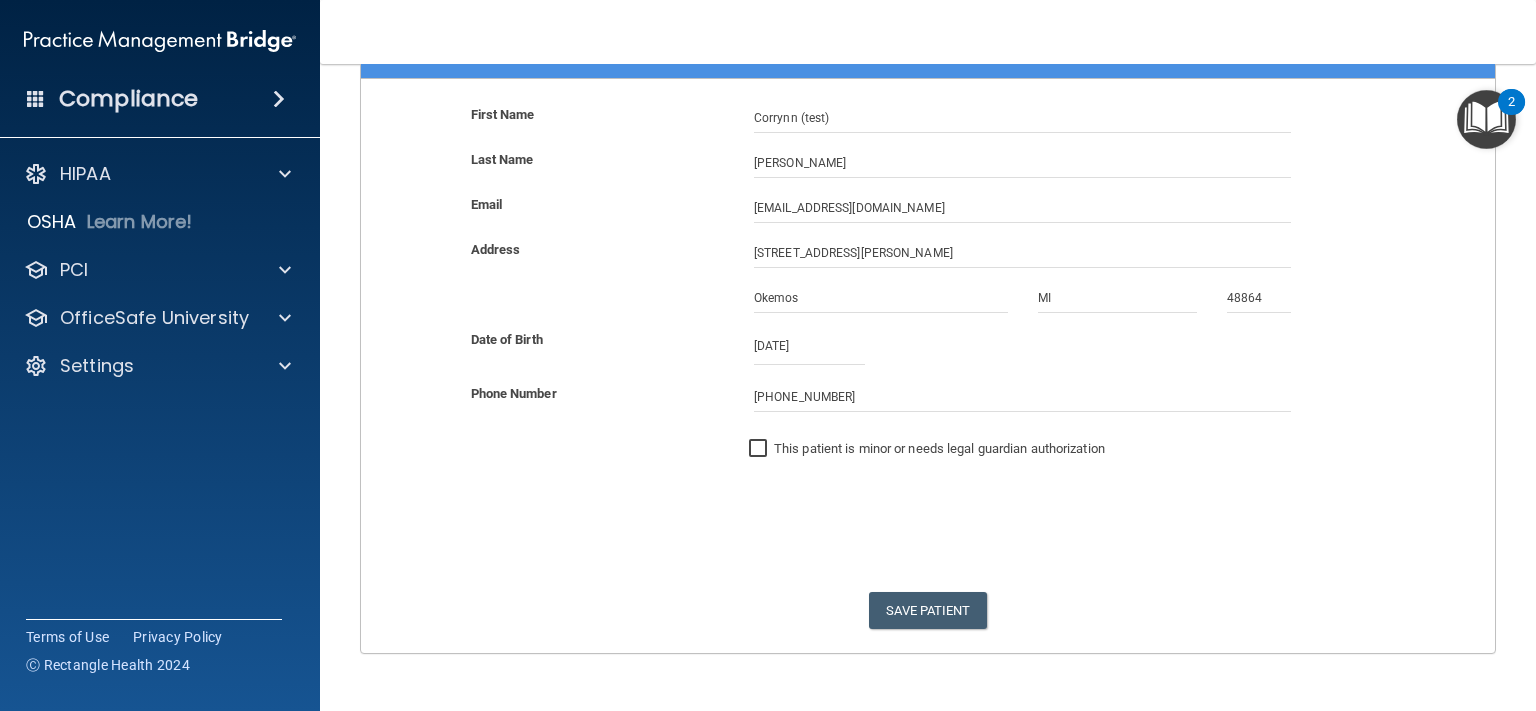 scroll, scrollTop: 0, scrollLeft: 0, axis: both 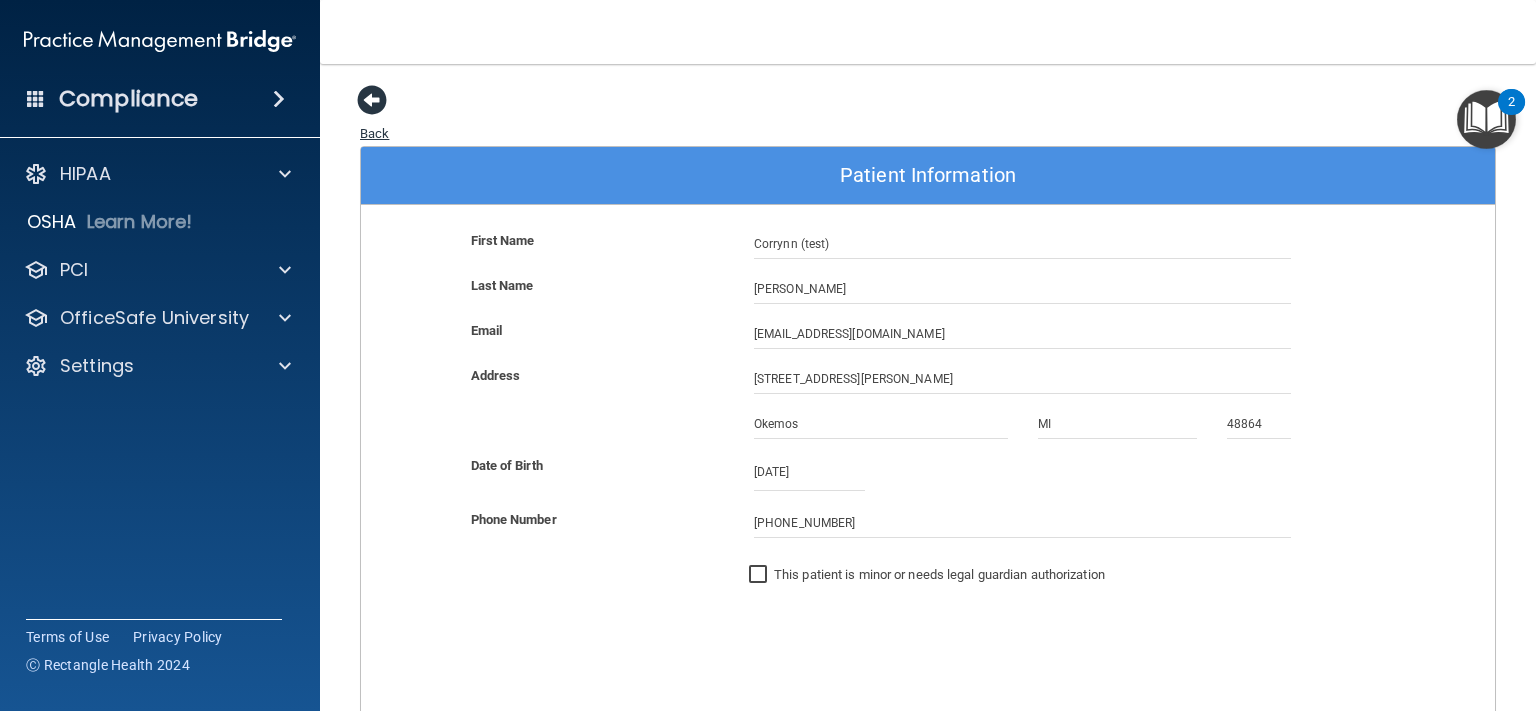 click at bounding box center (372, 100) 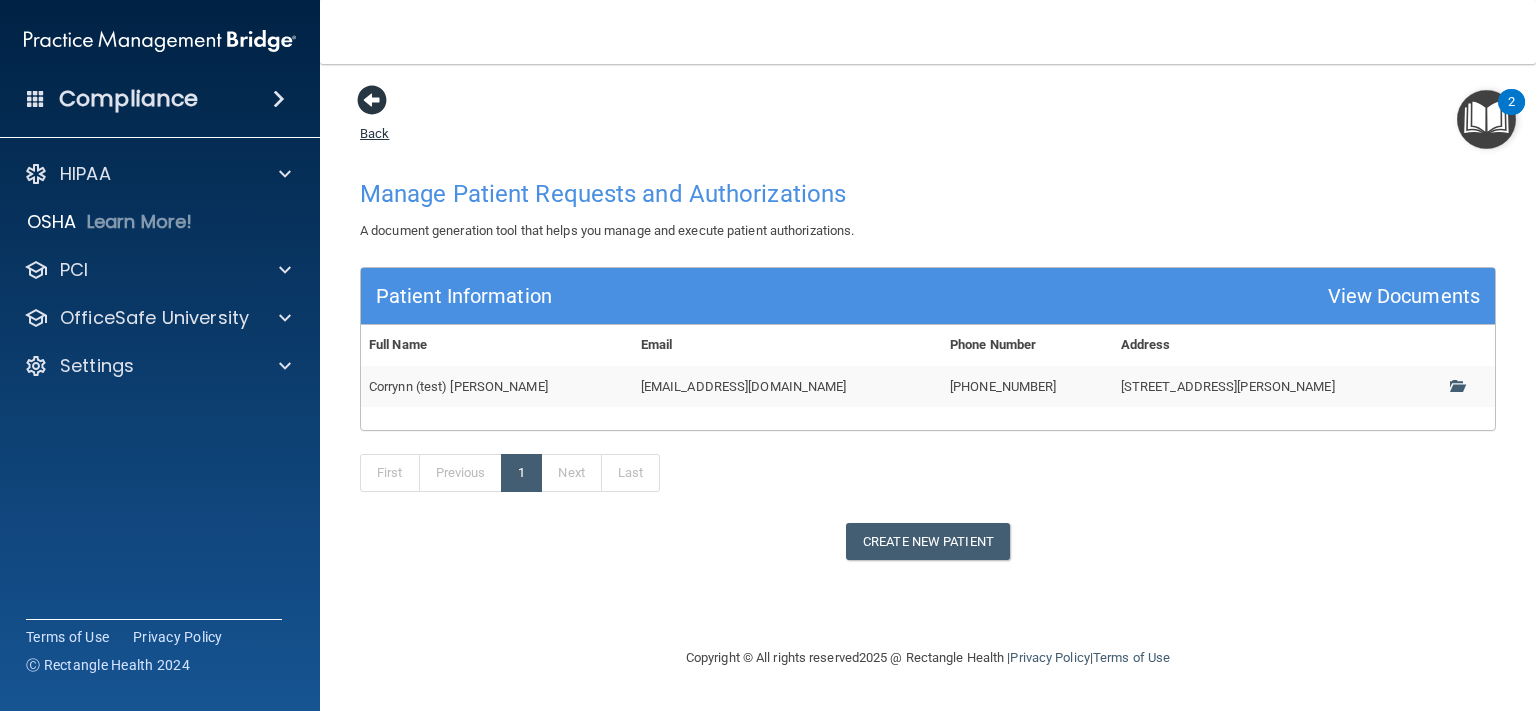 click at bounding box center (372, 100) 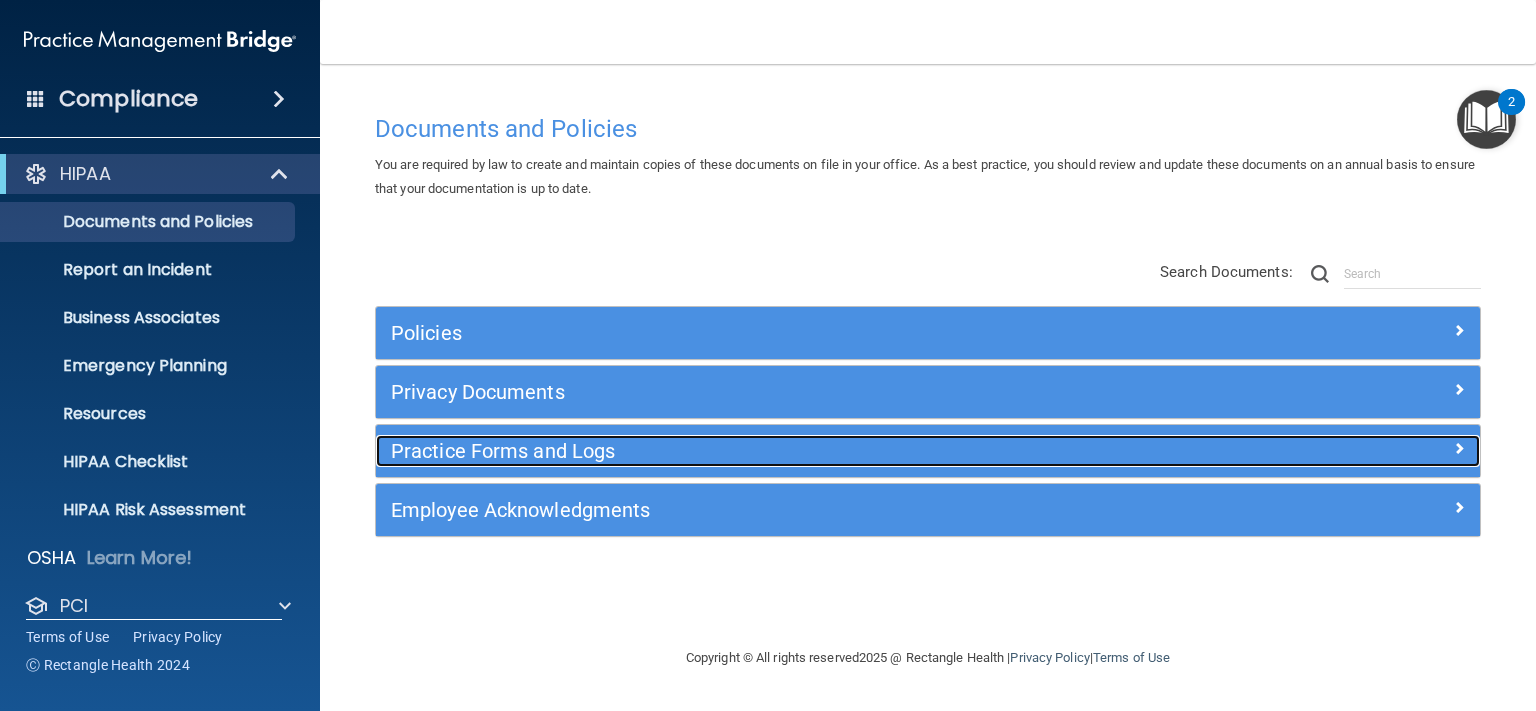 click on "Practice Forms and Logs" at bounding box center (790, 451) 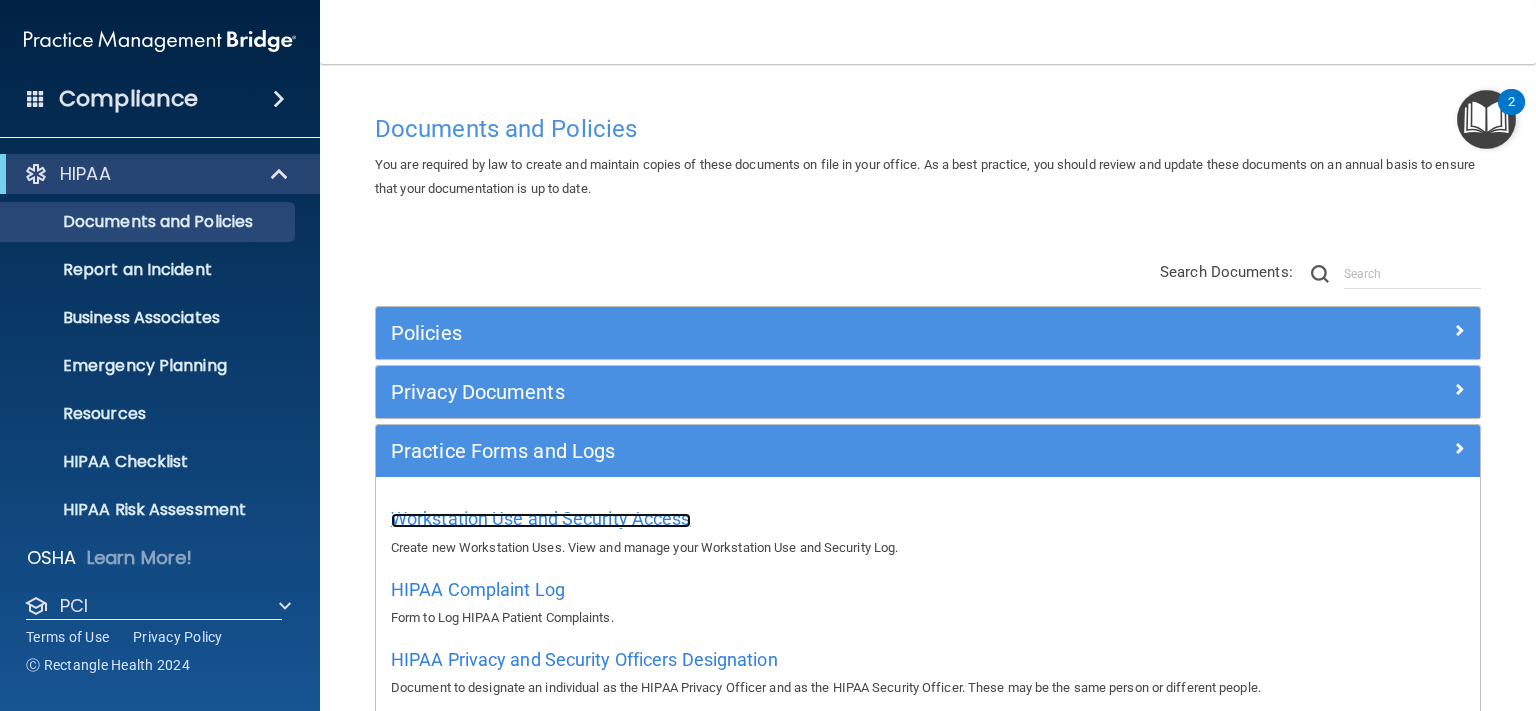 click on "Workstation Use and Security Access" at bounding box center [541, 518] 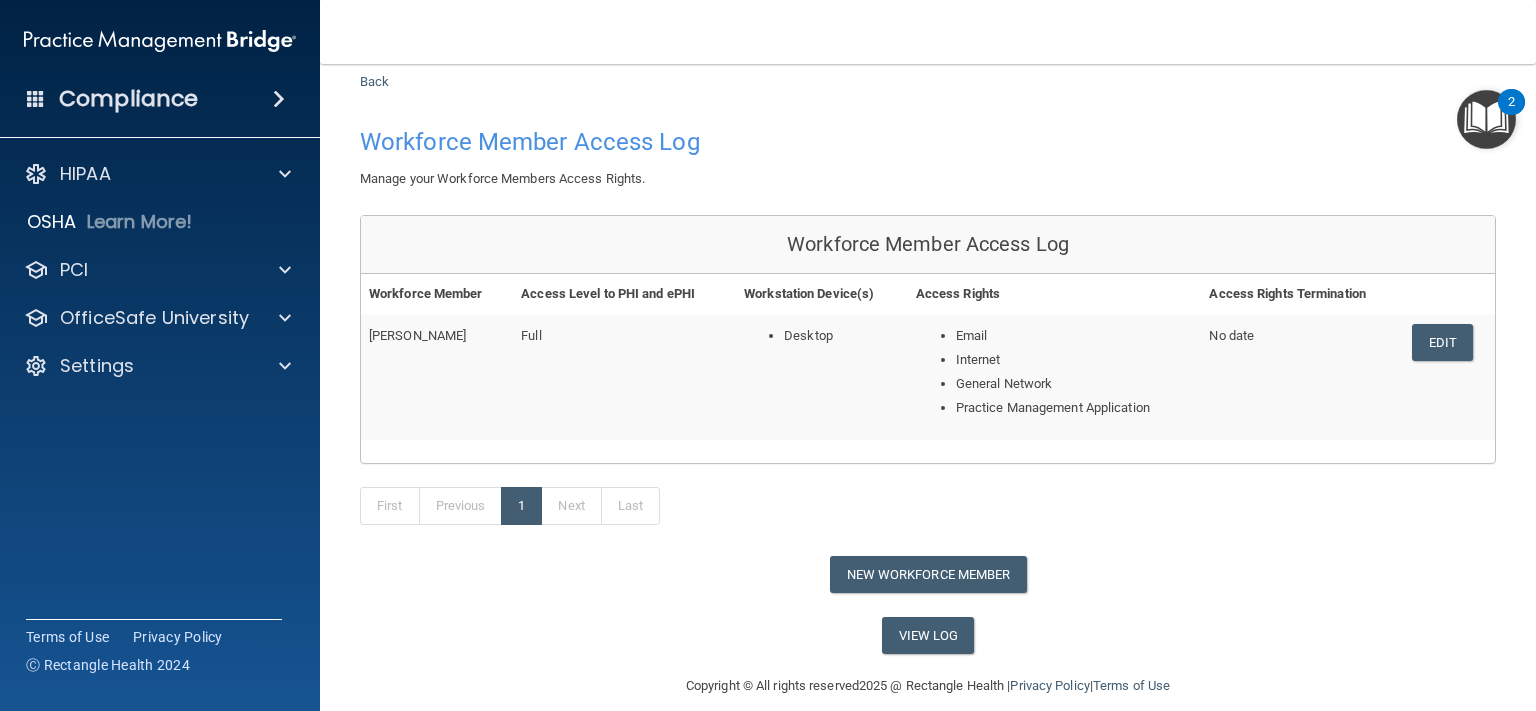 scroll, scrollTop: 74, scrollLeft: 0, axis: vertical 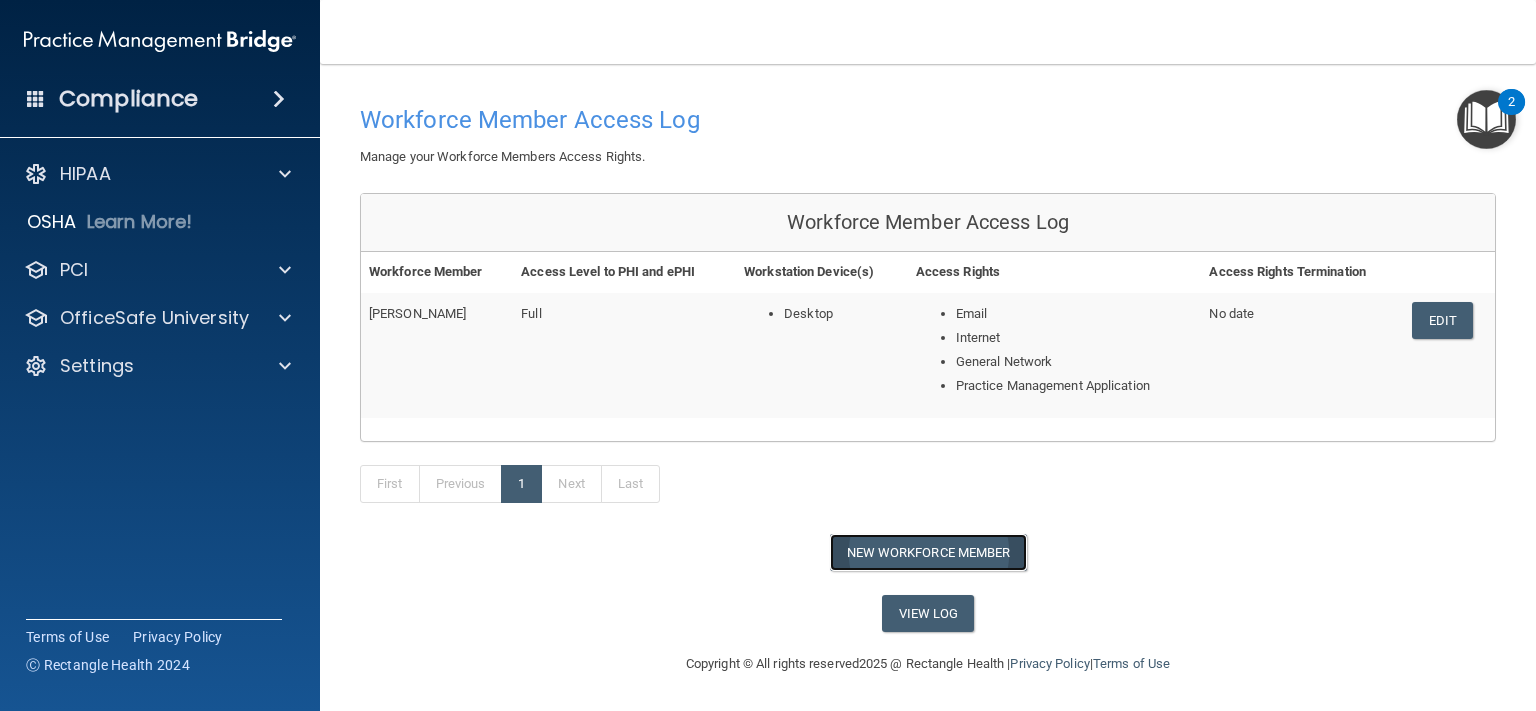 click on "New Workforce Member" at bounding box center [928, 552] 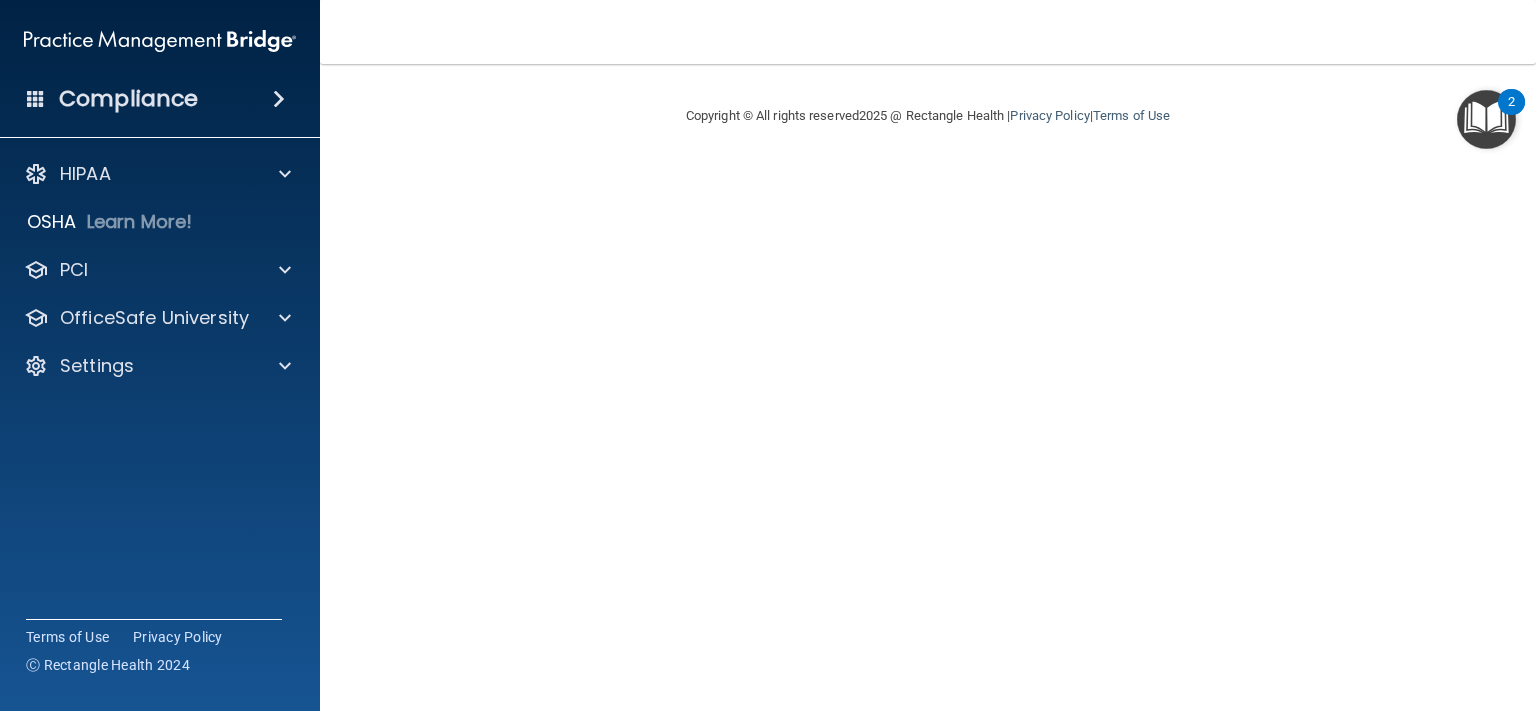 scroll, scrollTop: 0, scrollLeft: 0, axis: both 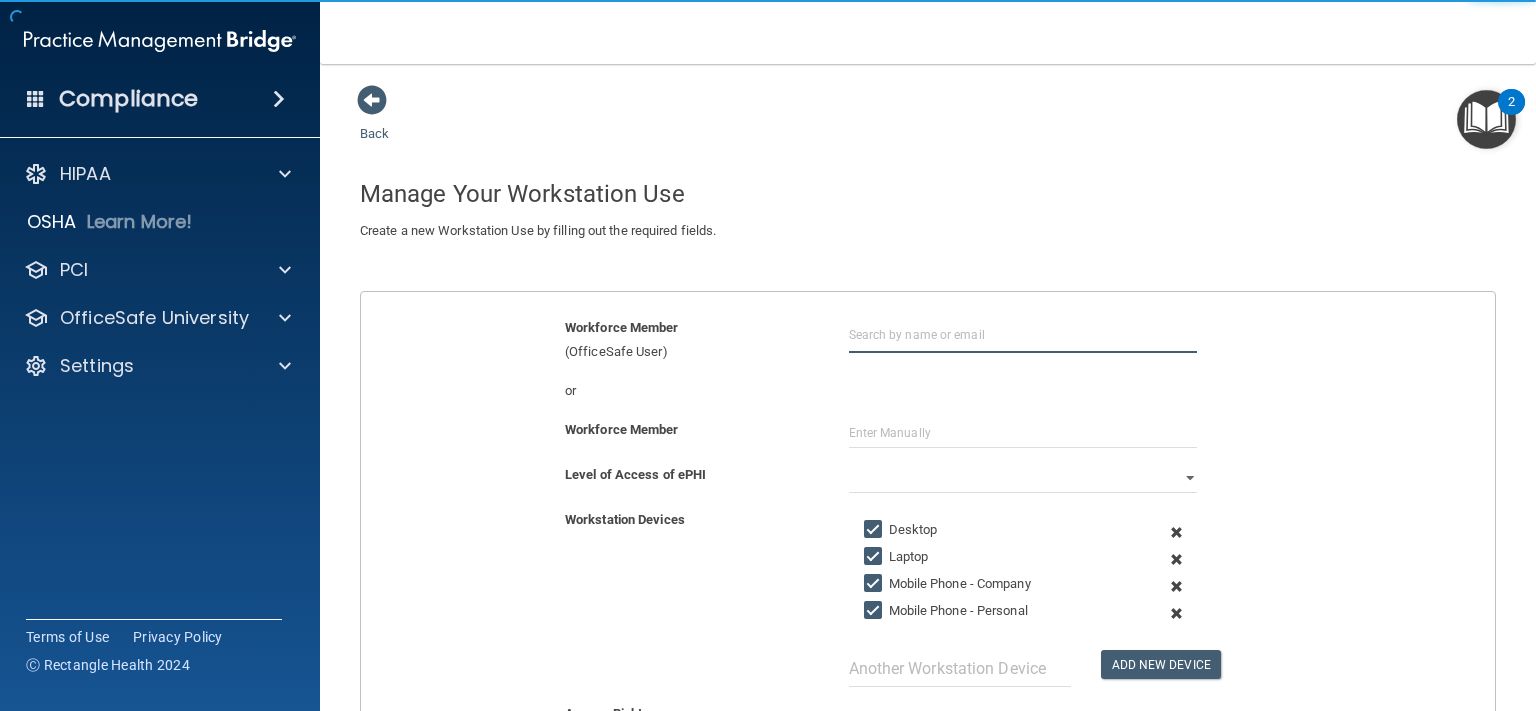 click at bounding box center (1023, 334) 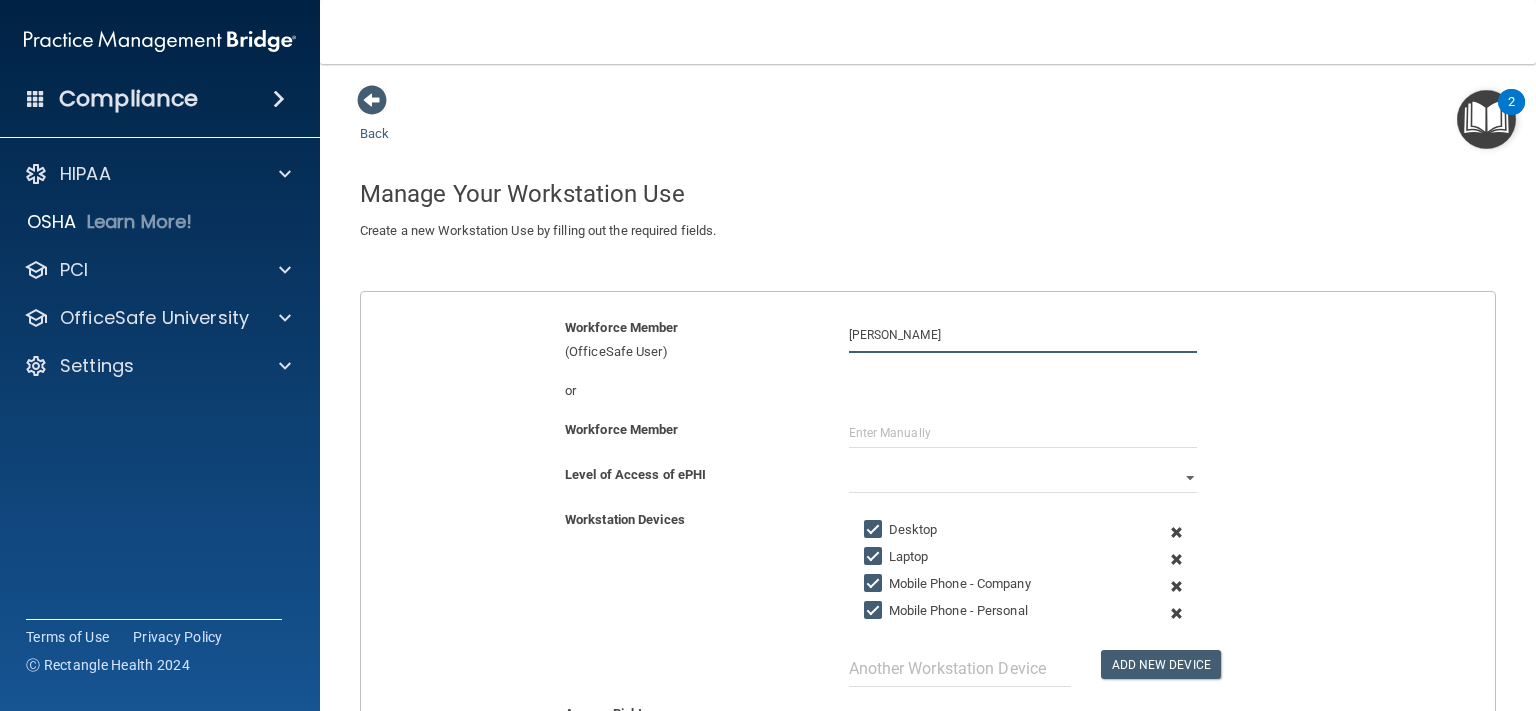 drag, startPoint x: 894, startPoint y: 339, endPoint x: 838, endPoint y: 356, distance: 58.5235 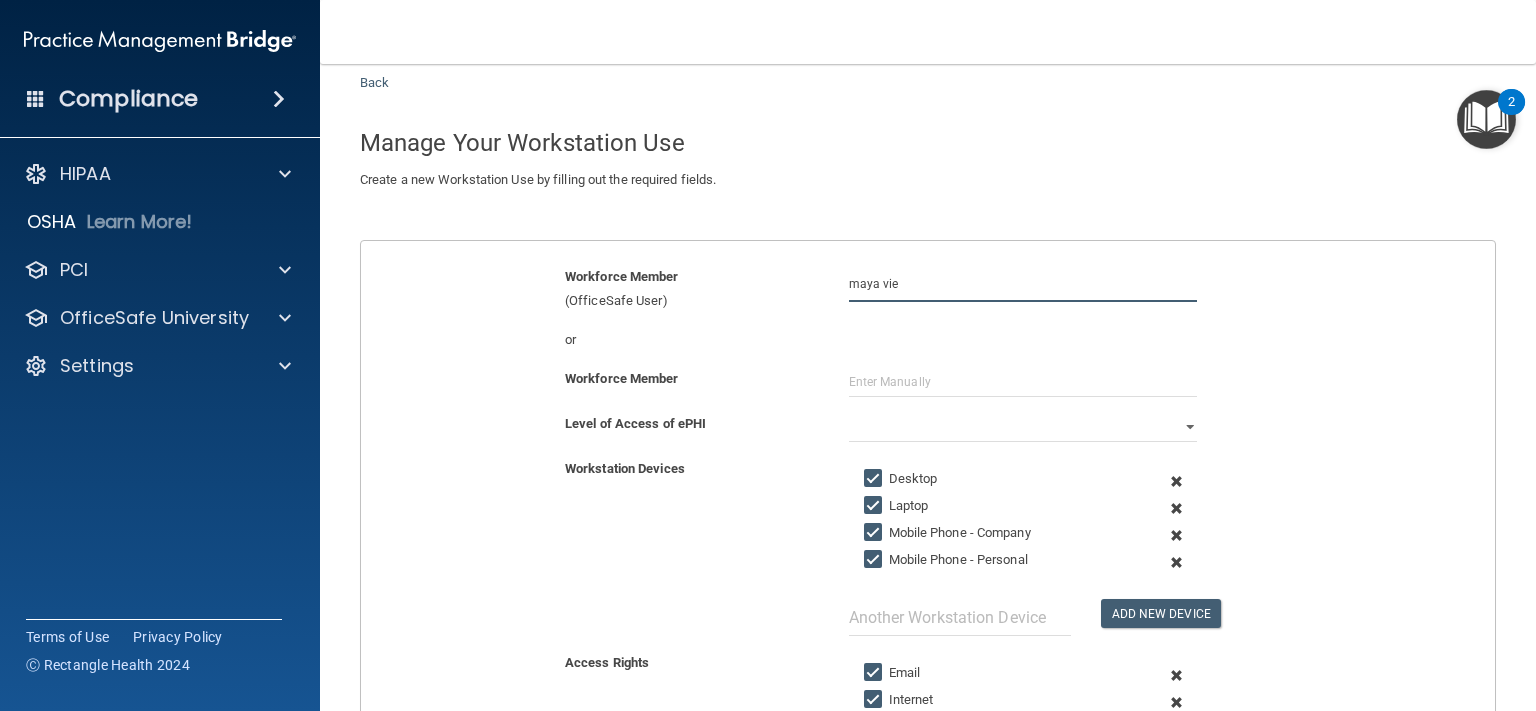 scroll, scrollTop: 0, scrollLeft: 0, axis: both 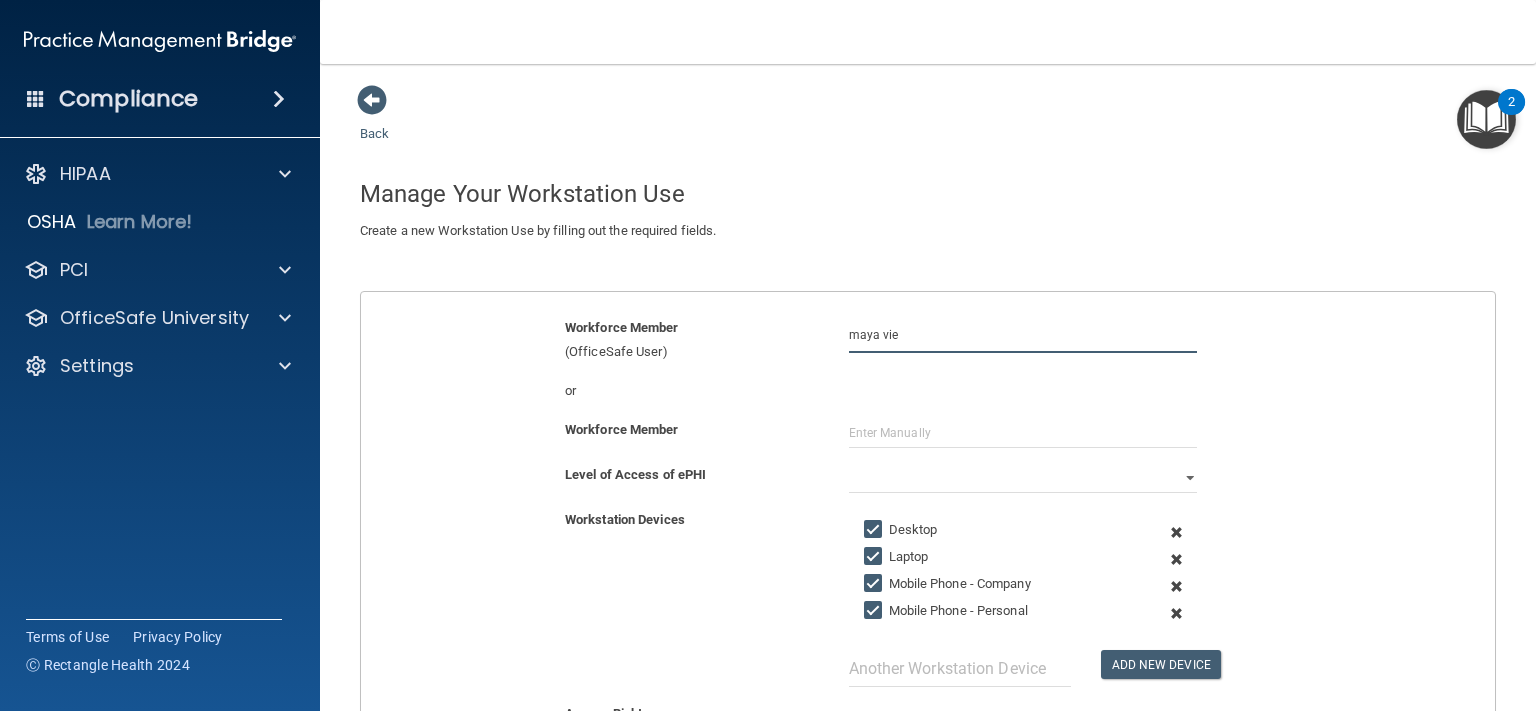 drag, startPoint x: 898, startPoint y: 334, endPoint x: 676, endPoint y: 325, distance: 222.18236 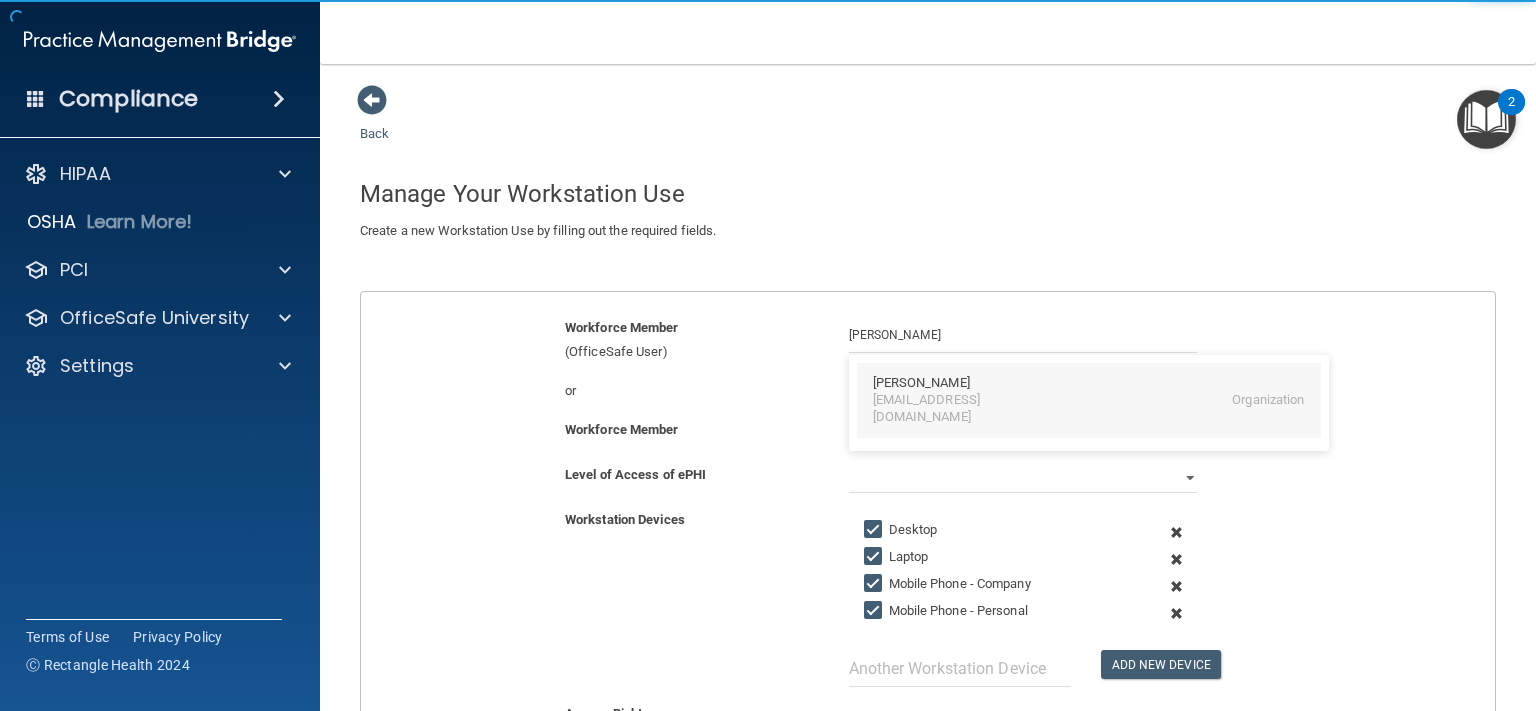 click on "Emma Gazely" at bounding box center [921, 383] 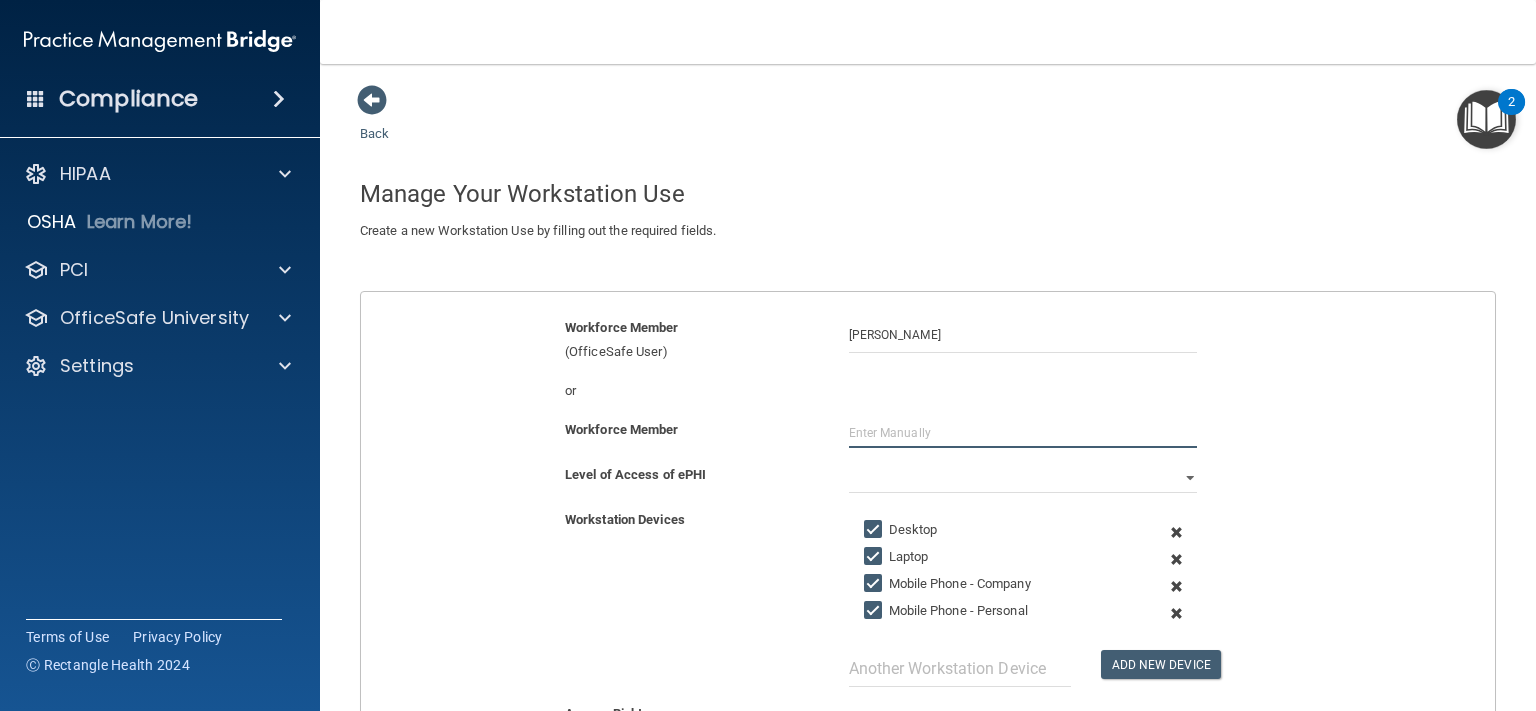 click at bounding box center [1023, 433] 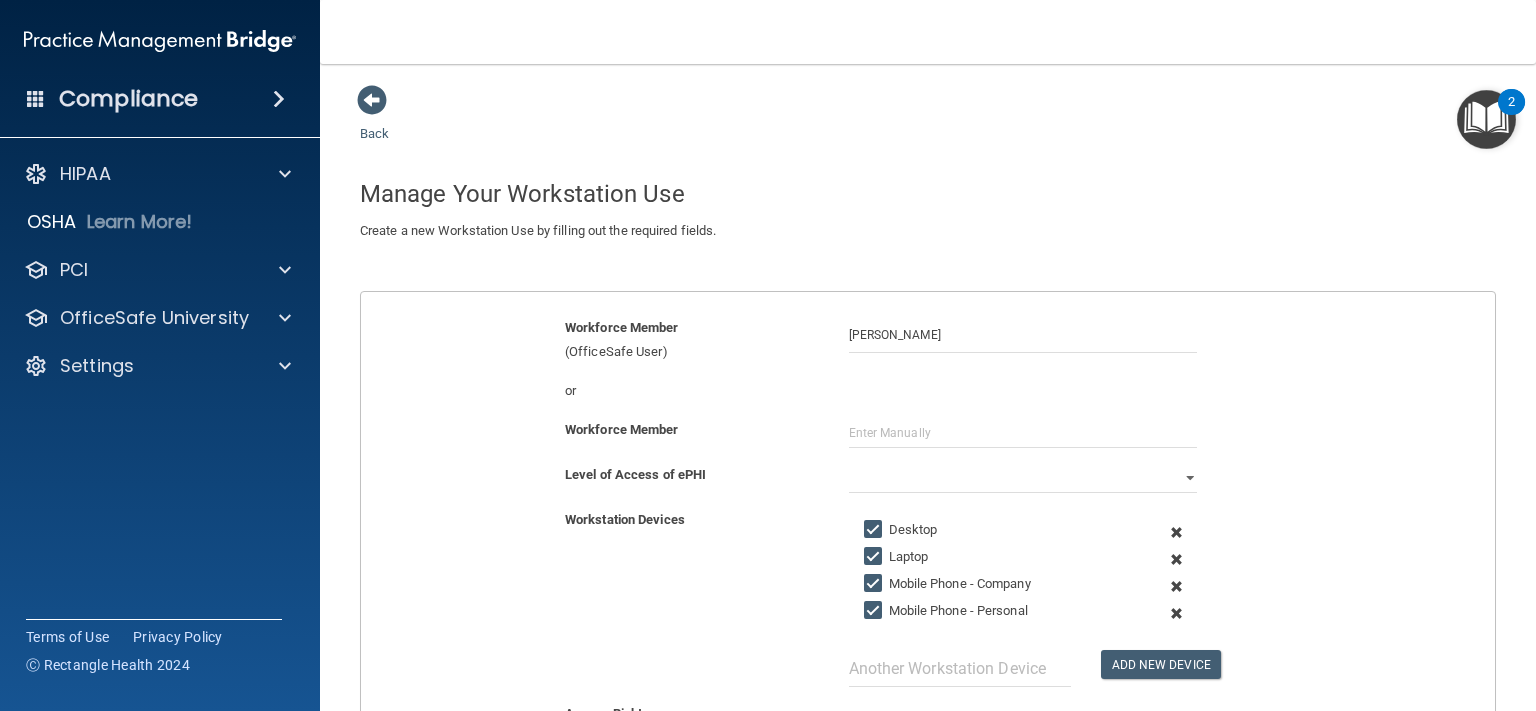 click on "or" at bounding box center (692, 391) 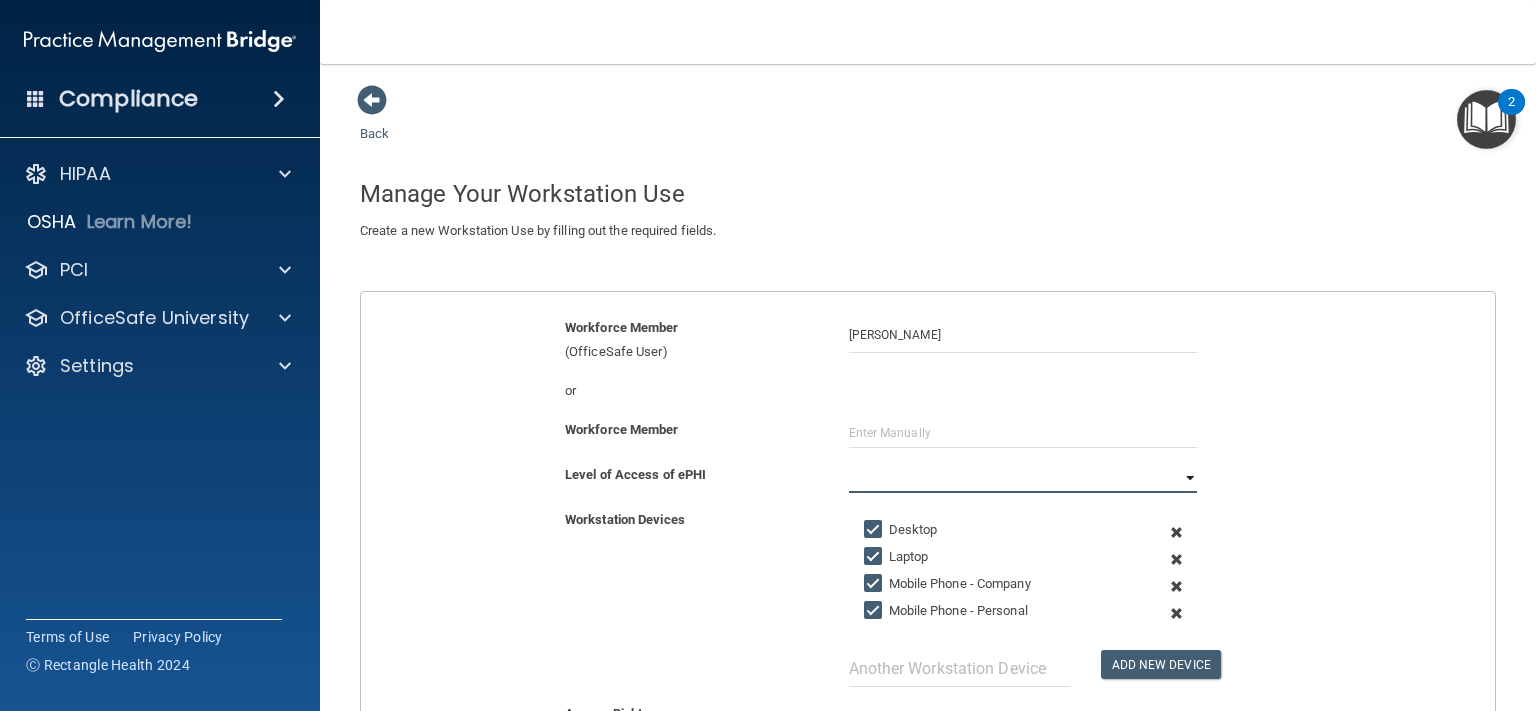 click on "Full Limited None" at bounding box center [1023, 478] 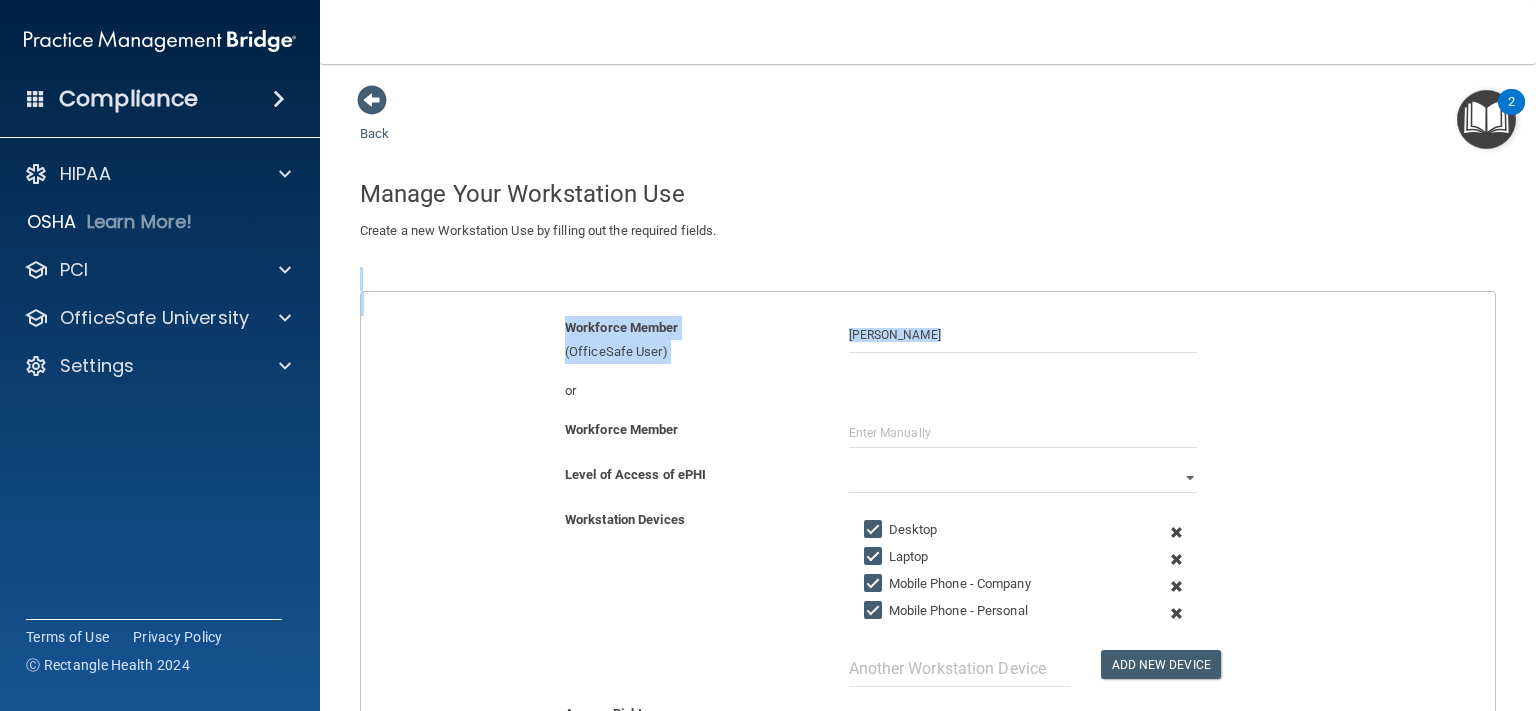 drag, startPoint x: 1512, startPoint y: 266, endPoint x: 1535, endPoint y: 372, distance: 108.46658 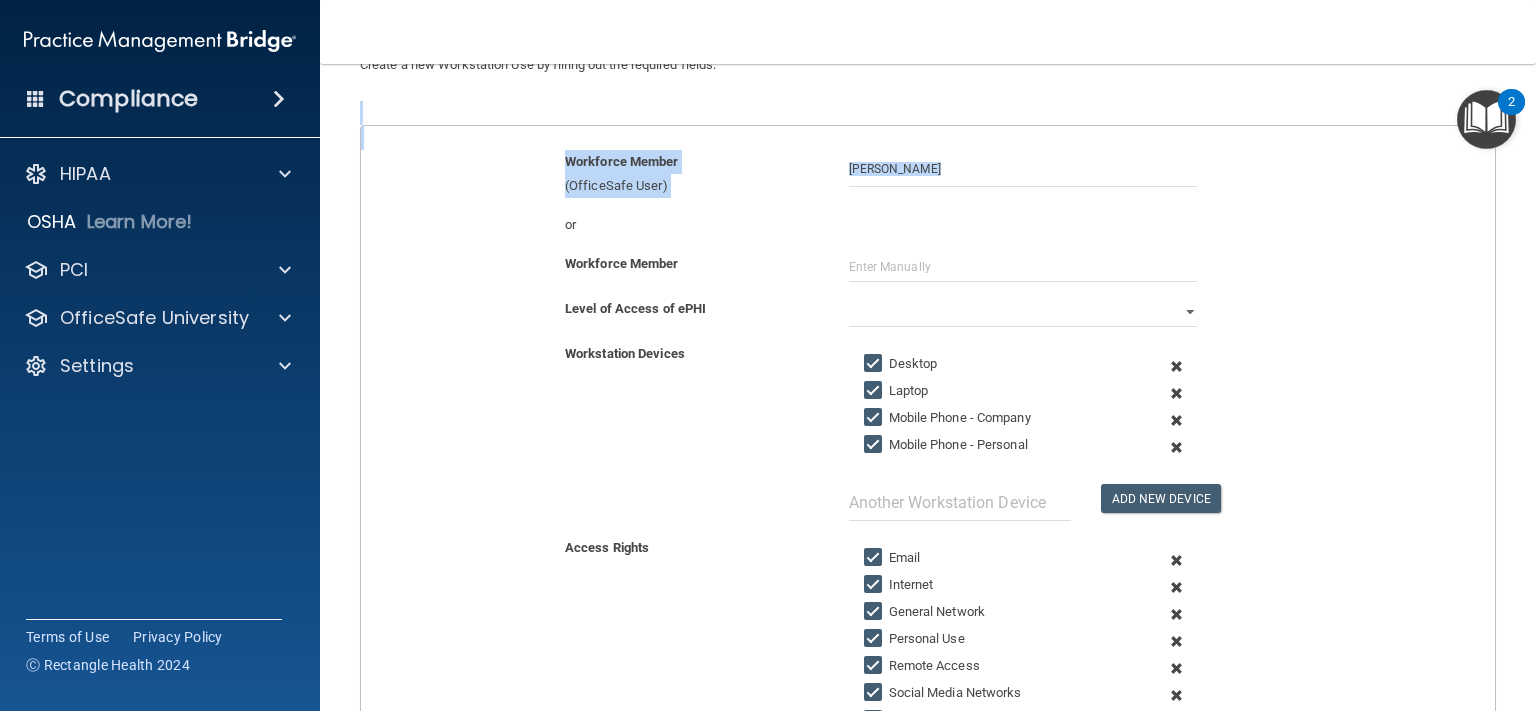 scroll, scrollTop: 188, scrollLeft: 0, axis: vertical 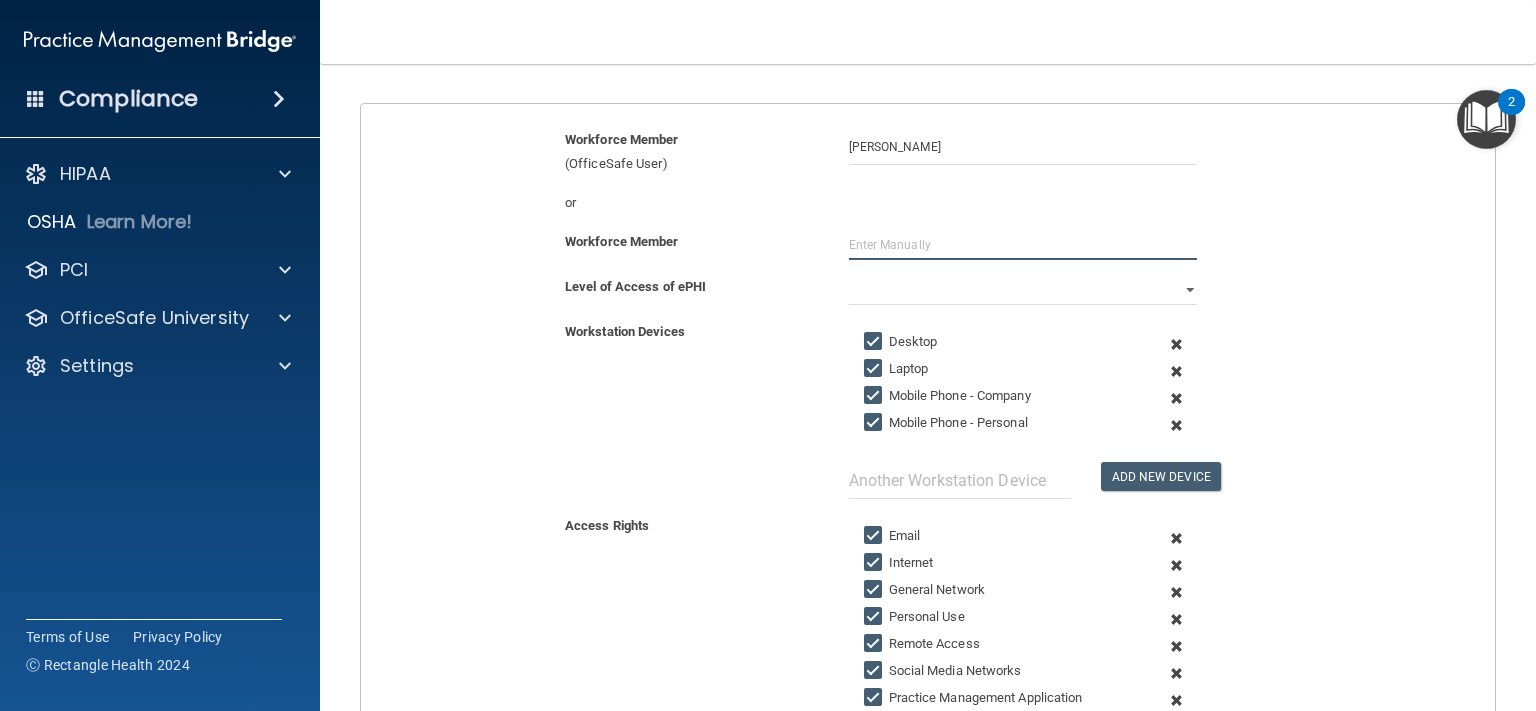 click at bounding box center (1023, 245) 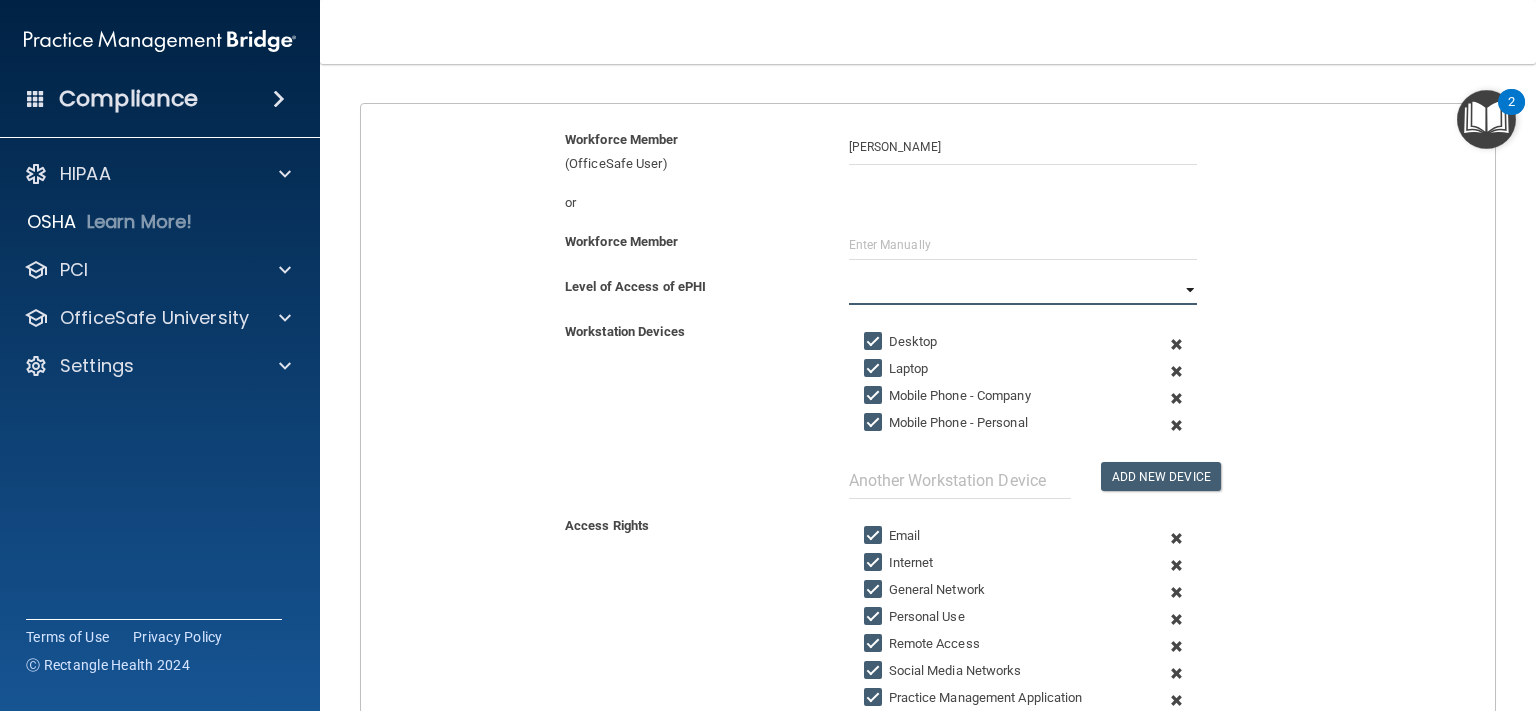 click on "Full Limited None" at bounding box center [1023, 290] 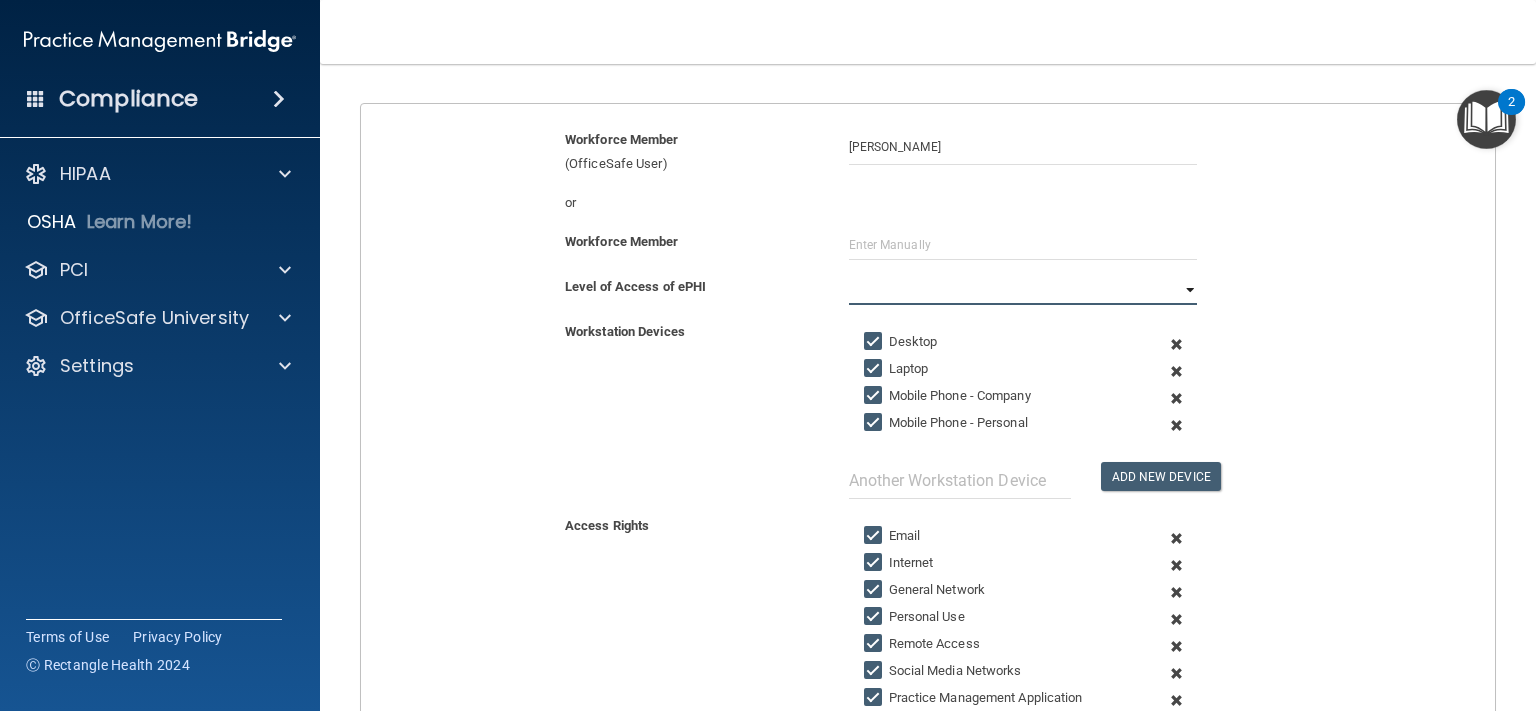select on "0" 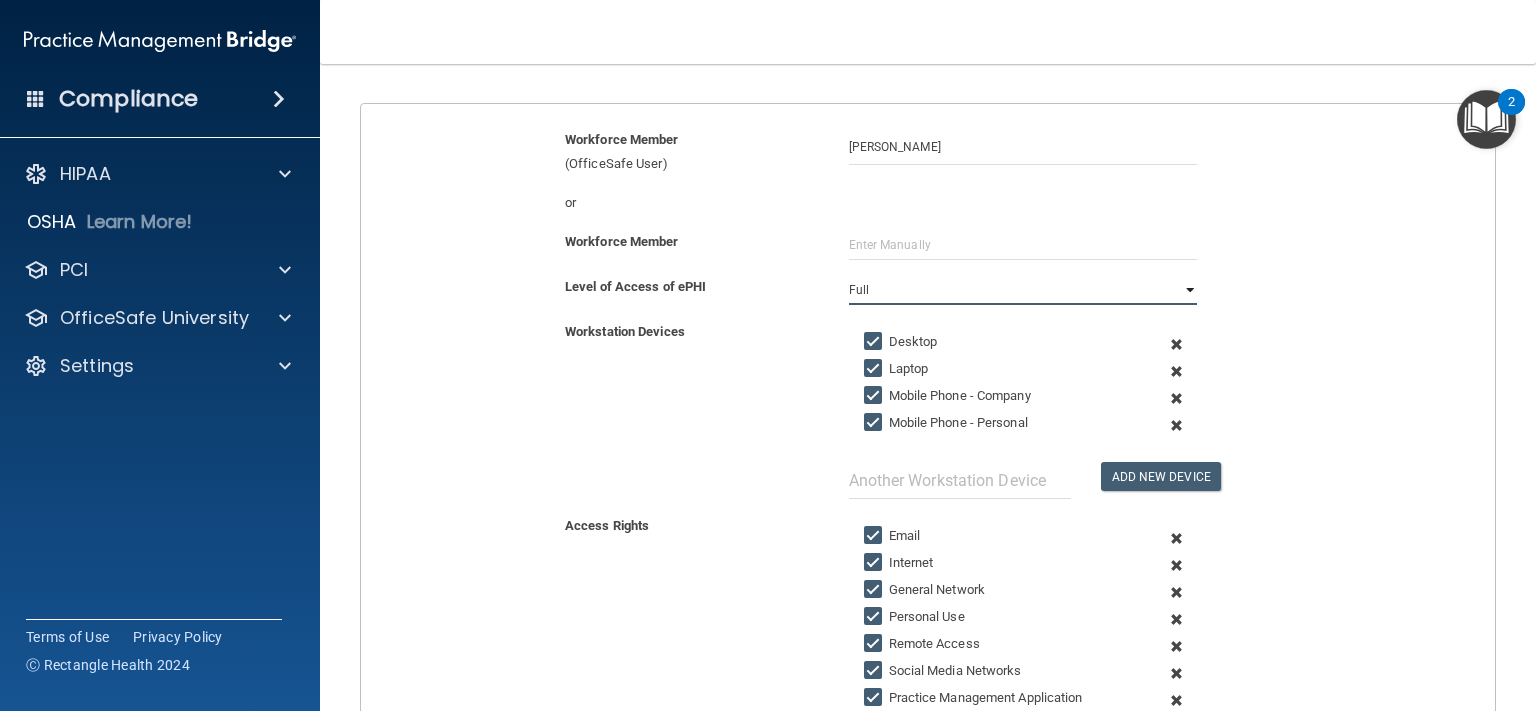 click on "Full" at bounding box center (0, 0) 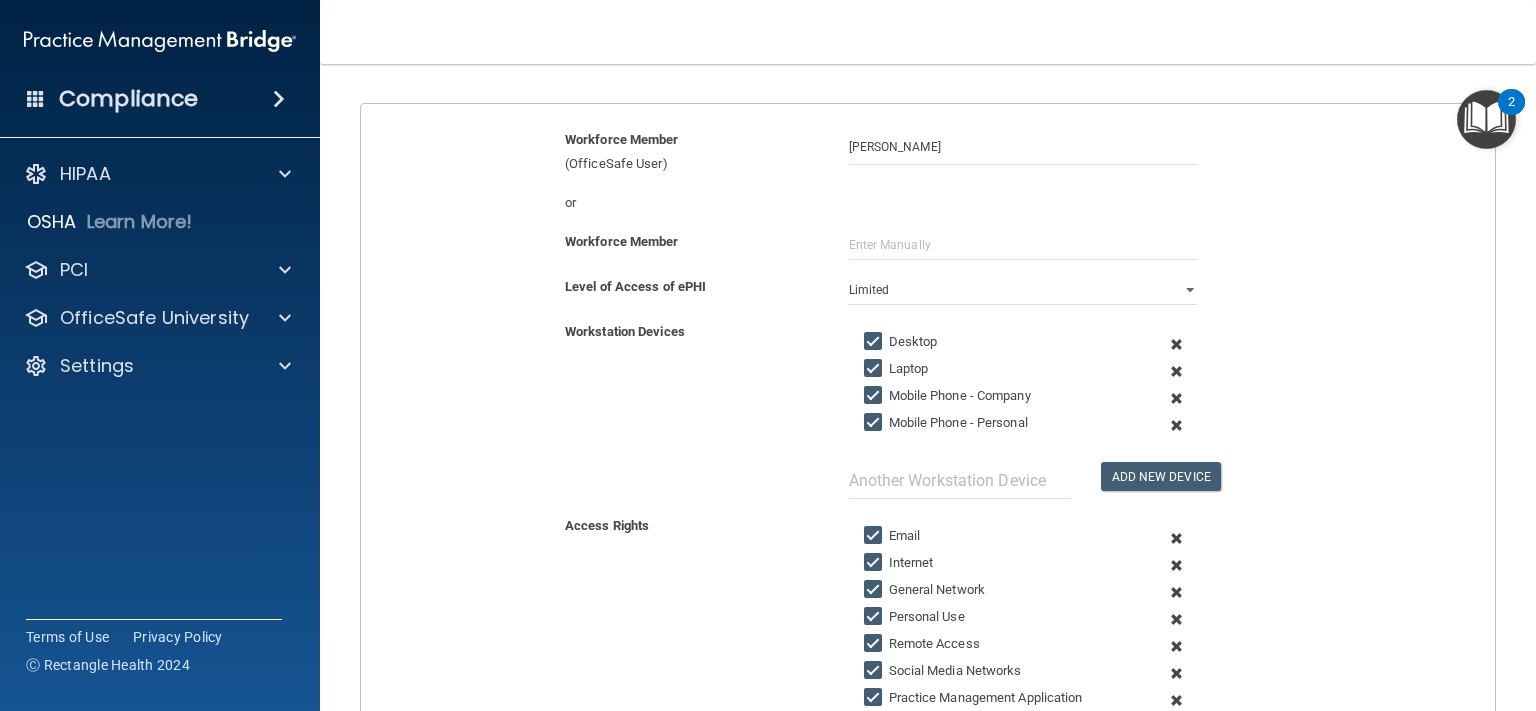click on "Laptop" at bounding box center (875, 369) 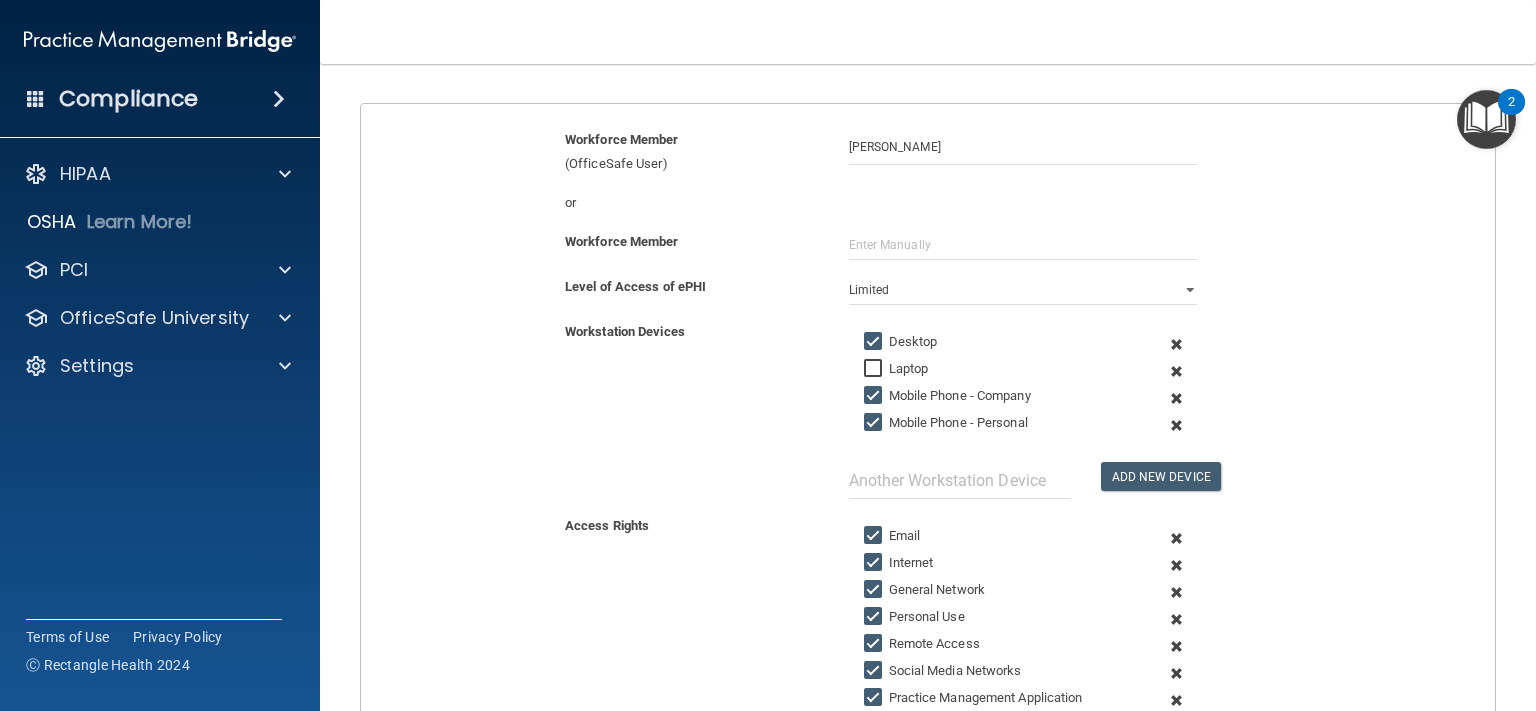 click on "Mobile Phone - Company" at bounding box center [875, 396] 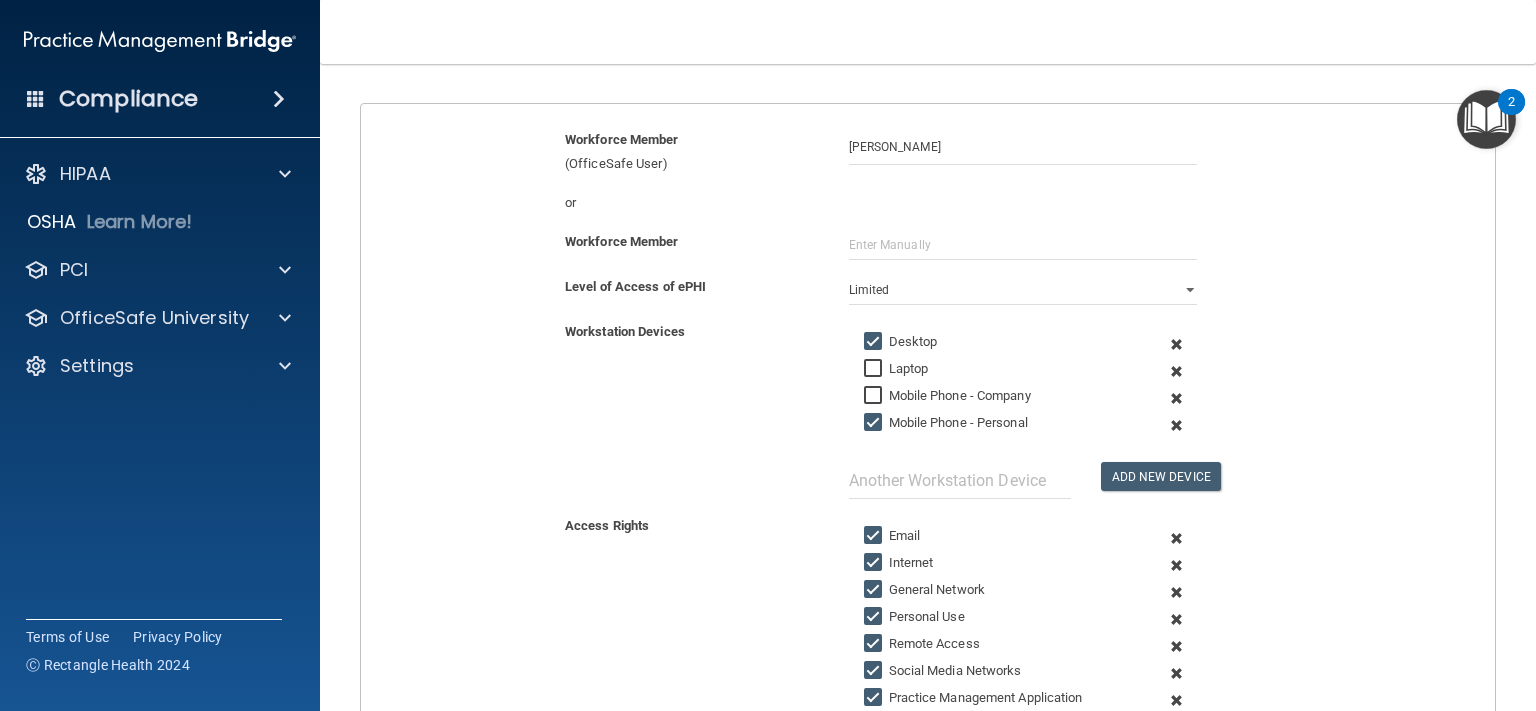 click on "Mobile Phone - Personal" at bounding box center (875, 423) 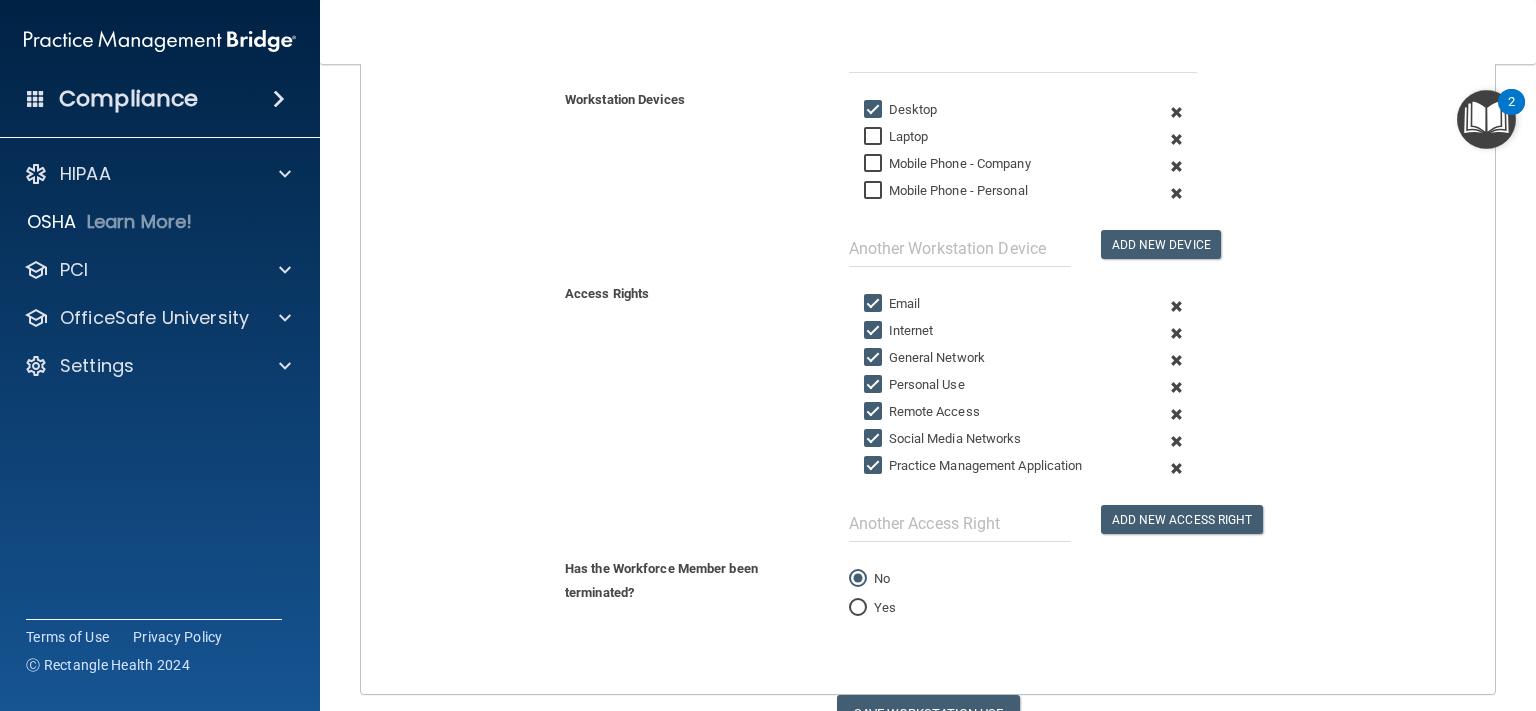 scroll, scrollTop: 422, scrollLeft: 0, axis: vertical 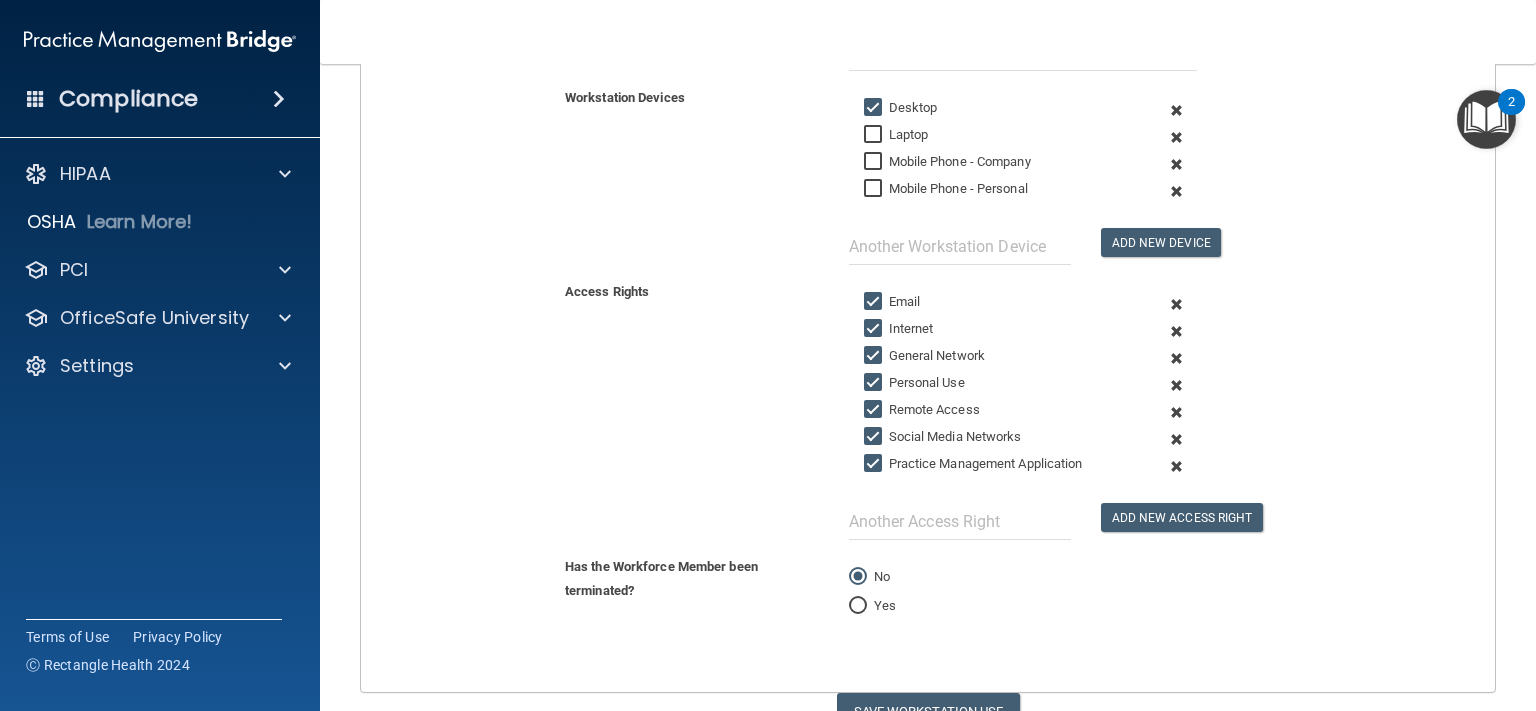 click on "Personal Use" at bounding box center [875, 383] 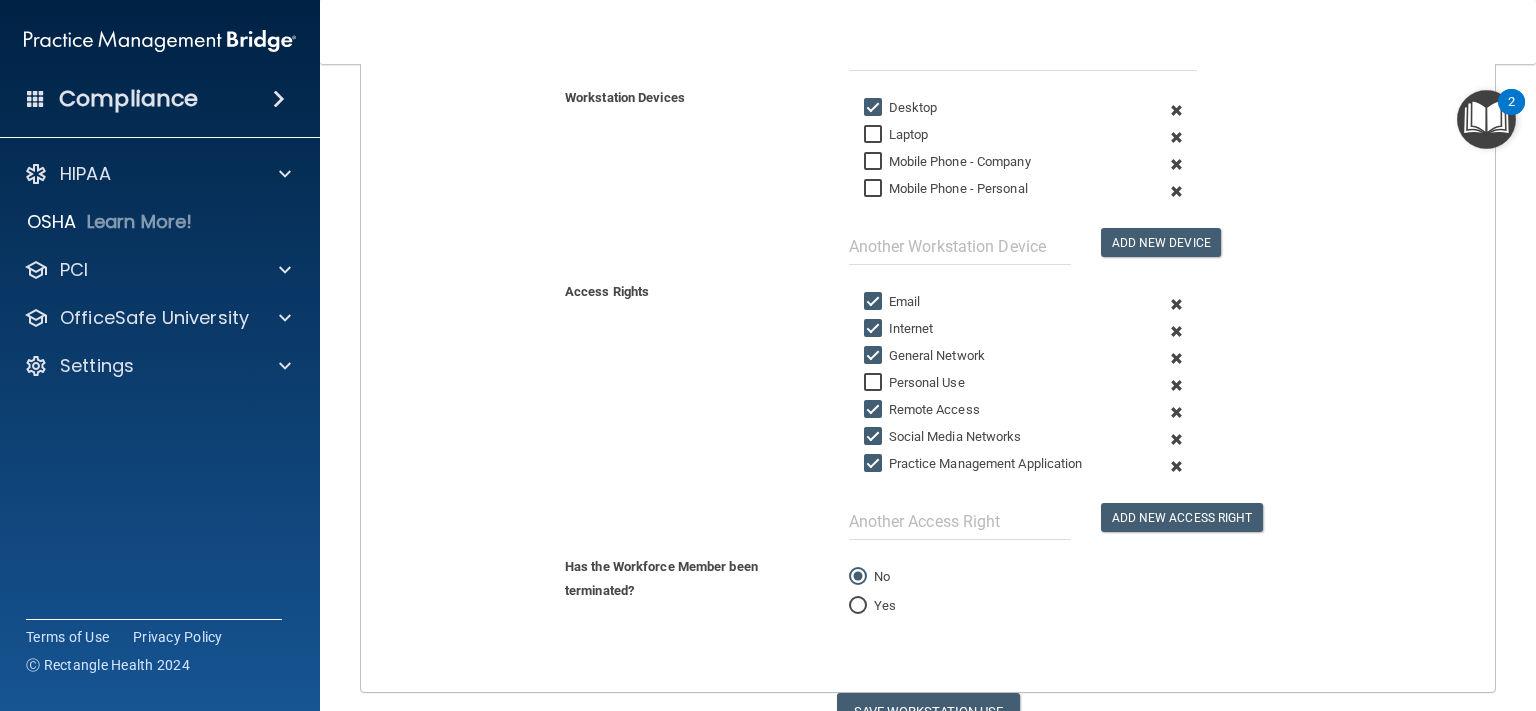 click on "Remote Access" at bounding box center (875, 410) 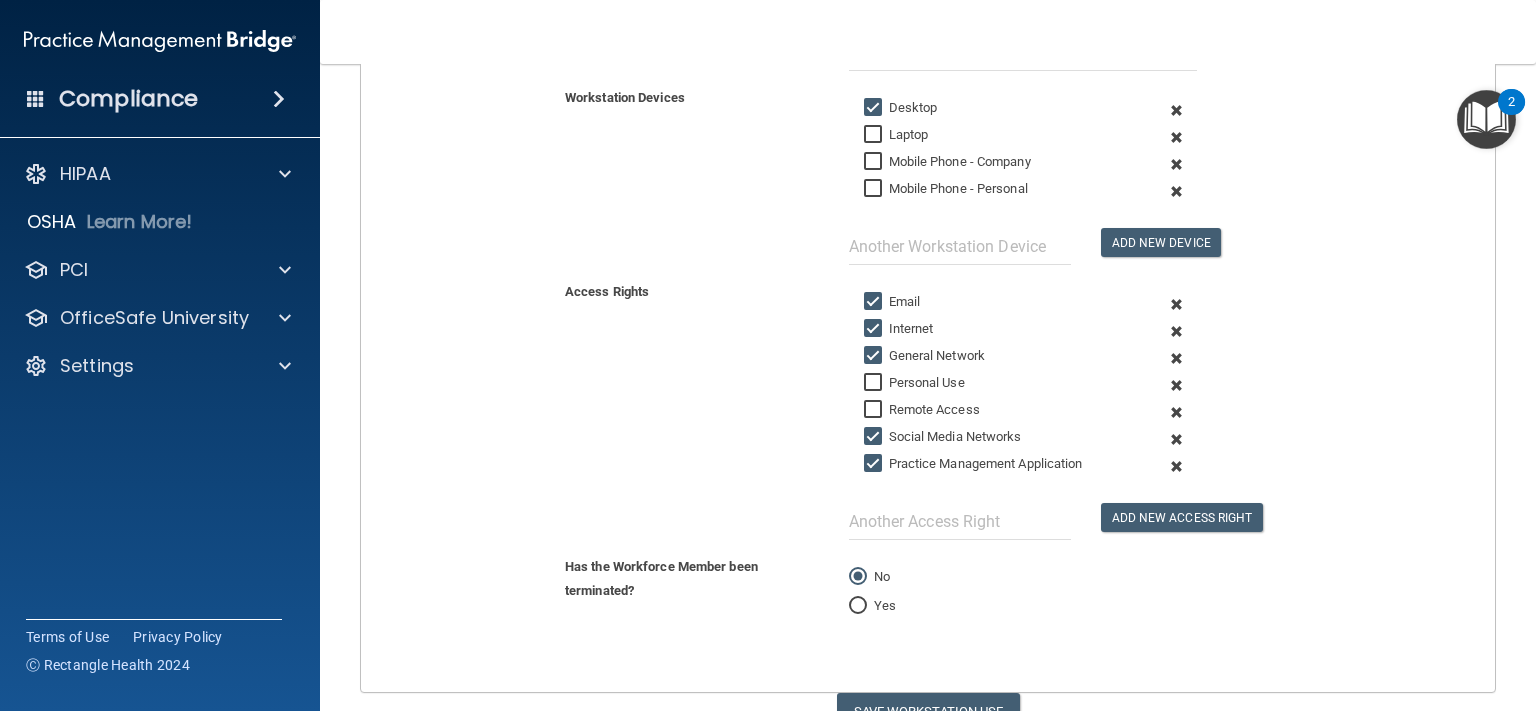 click on "Social Media Networks" at bounding box center [875, 437] 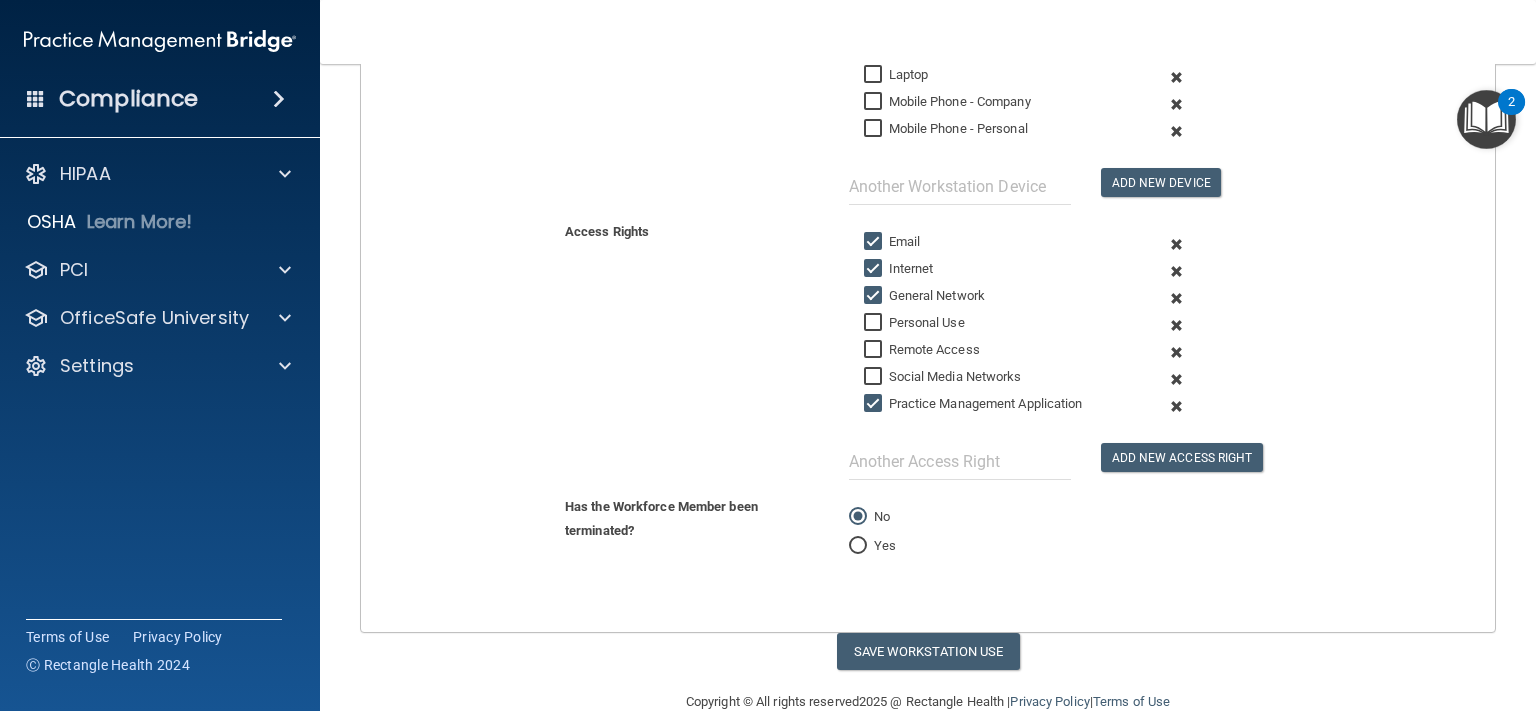 scroll, scrollTop: 516, scrollLeft: 0, axis: vertical 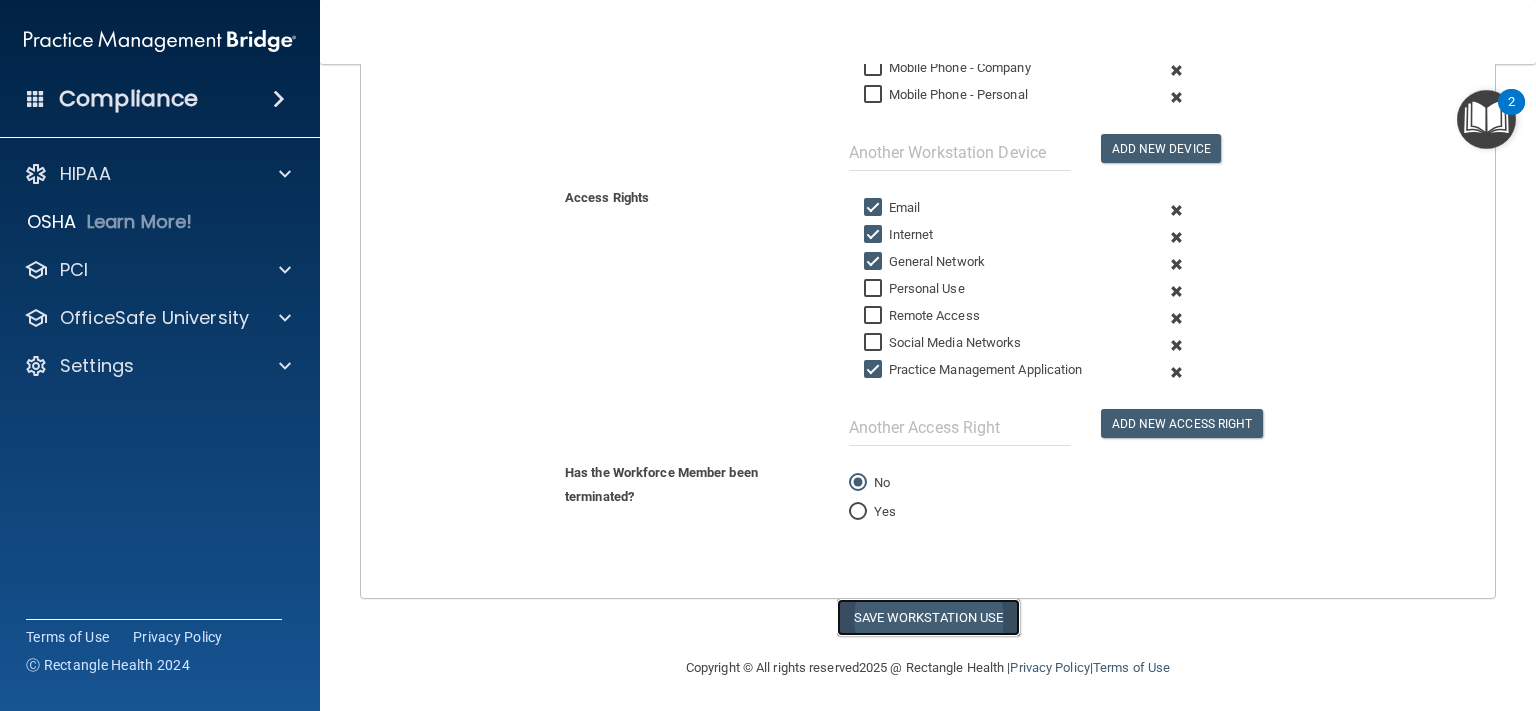 click on "Save Workstation Use" at bounding box center (928, 617) 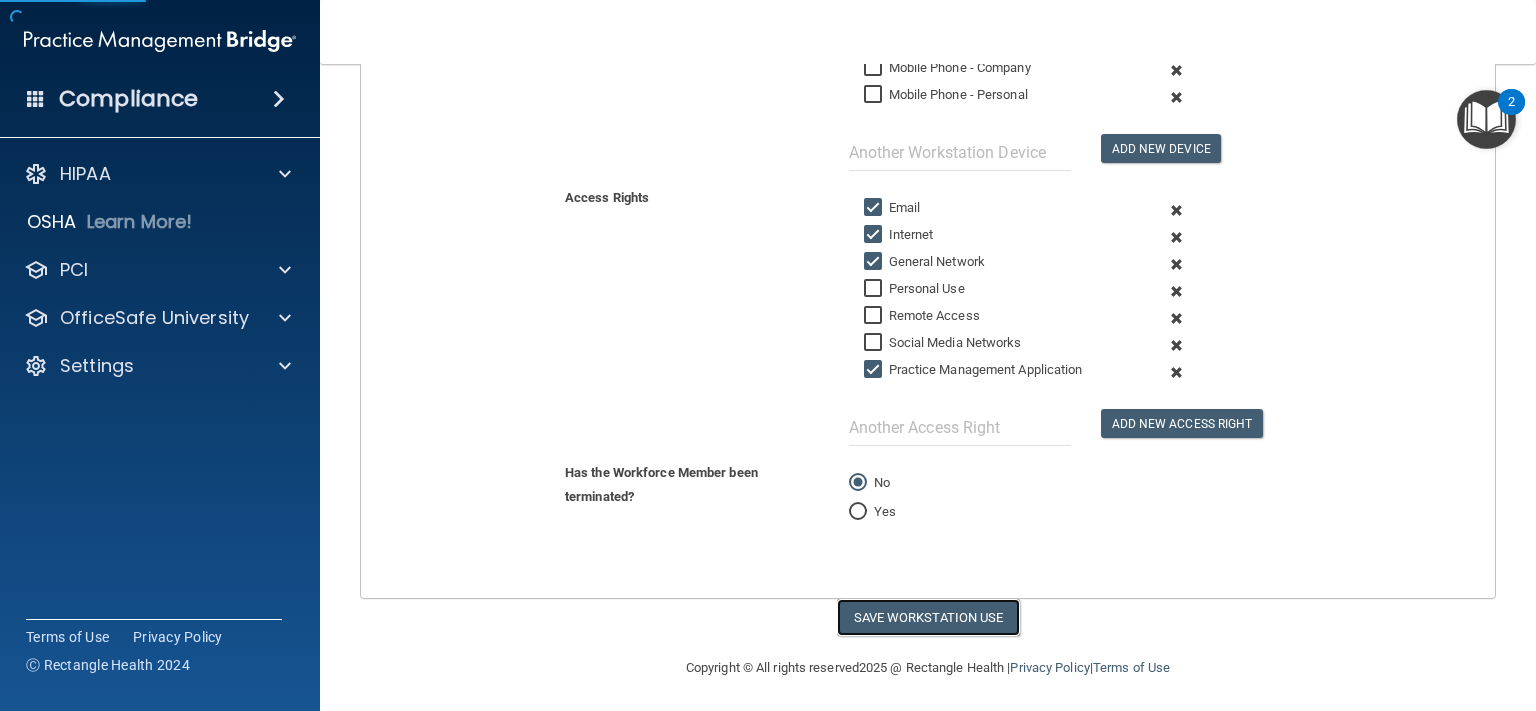 select on "? string:Full ?" 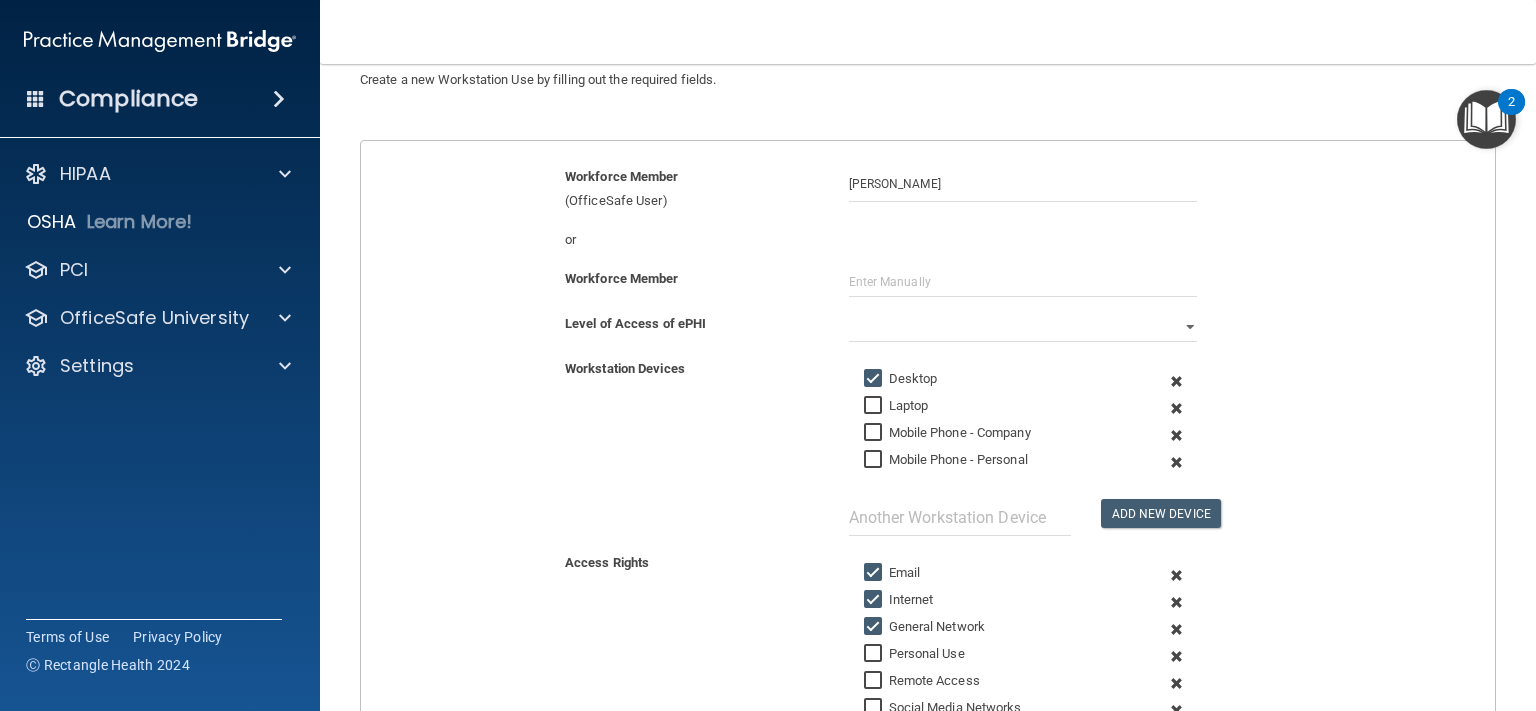 scroll, scrollTop: 0, scrollLeft: 0, axis: both 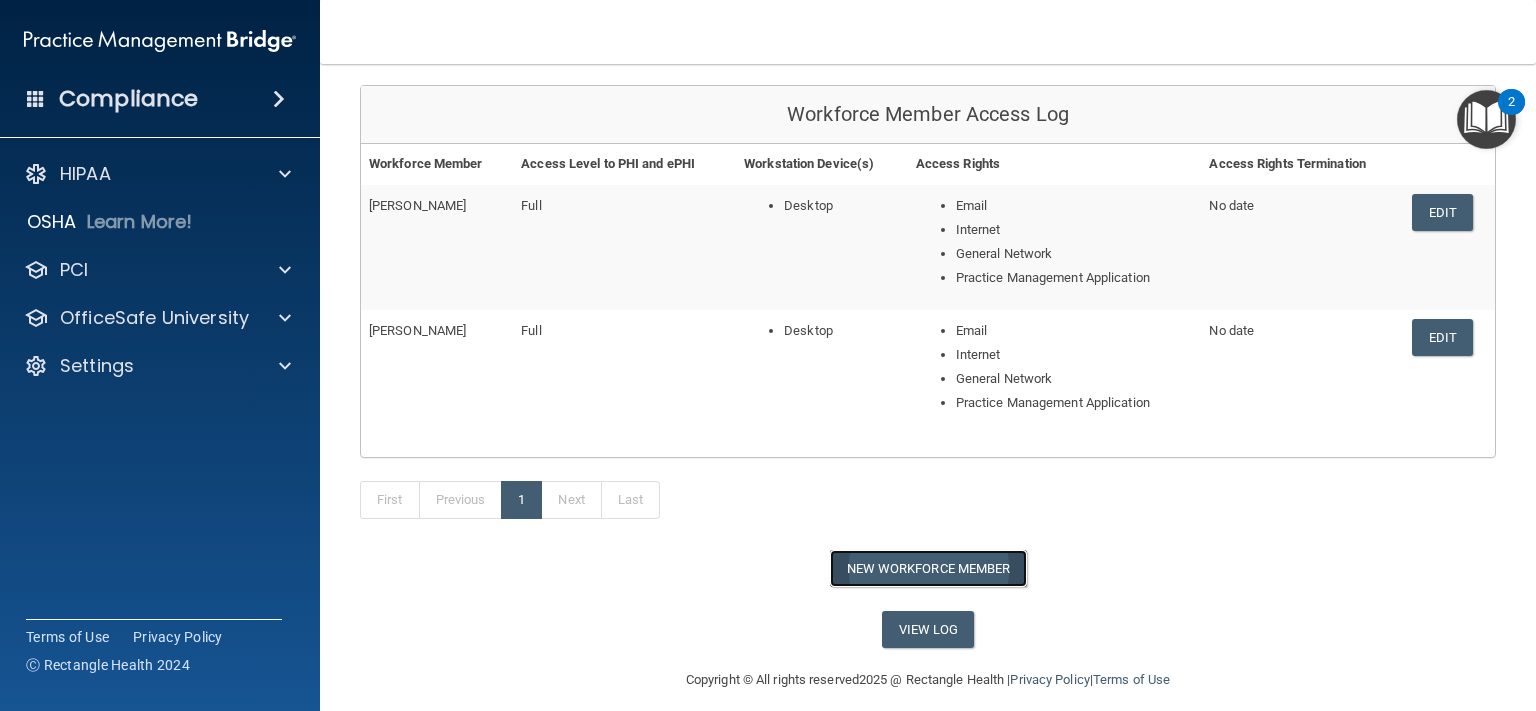 click on "New Workforce Member" at bounding box center [928, 568] 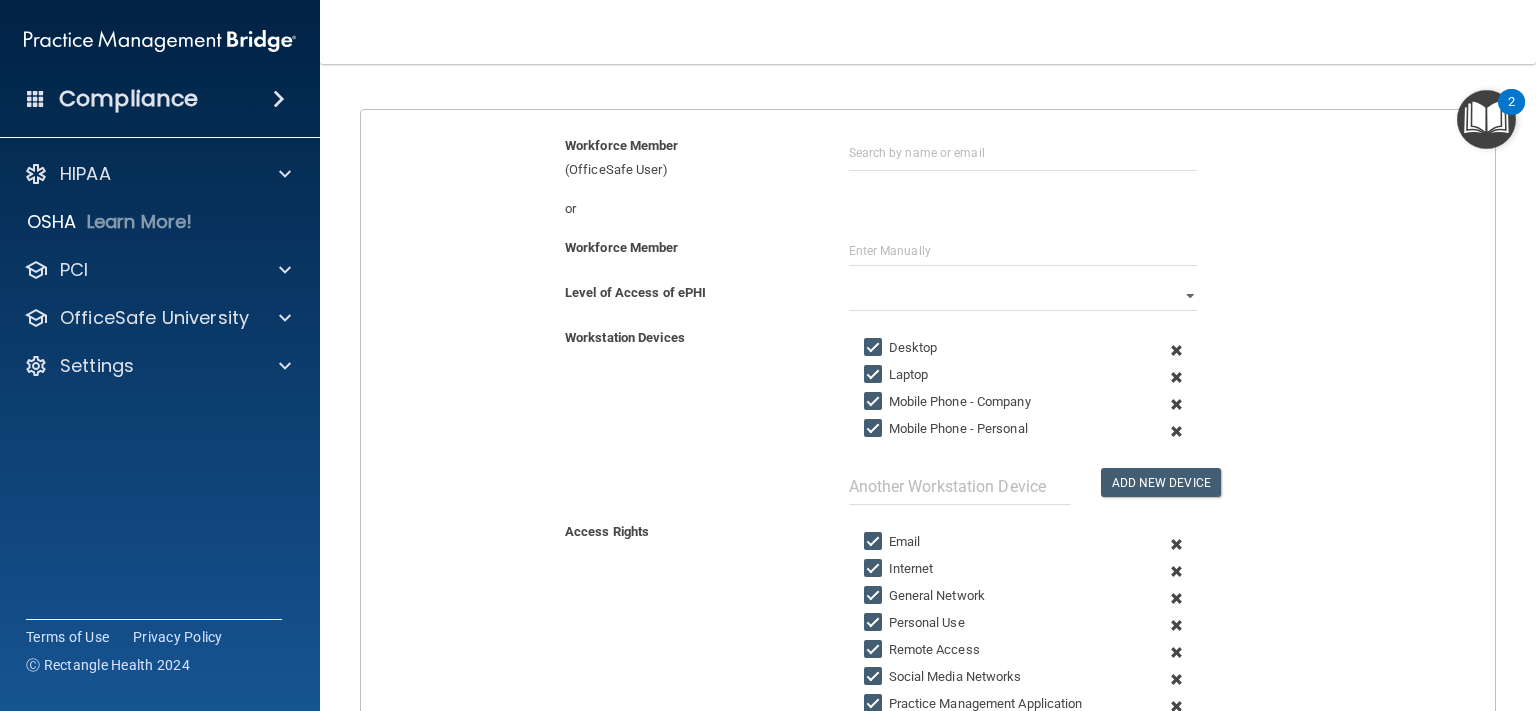 scroll, scrollTop: 0, scrollLeft: 0, axis: both 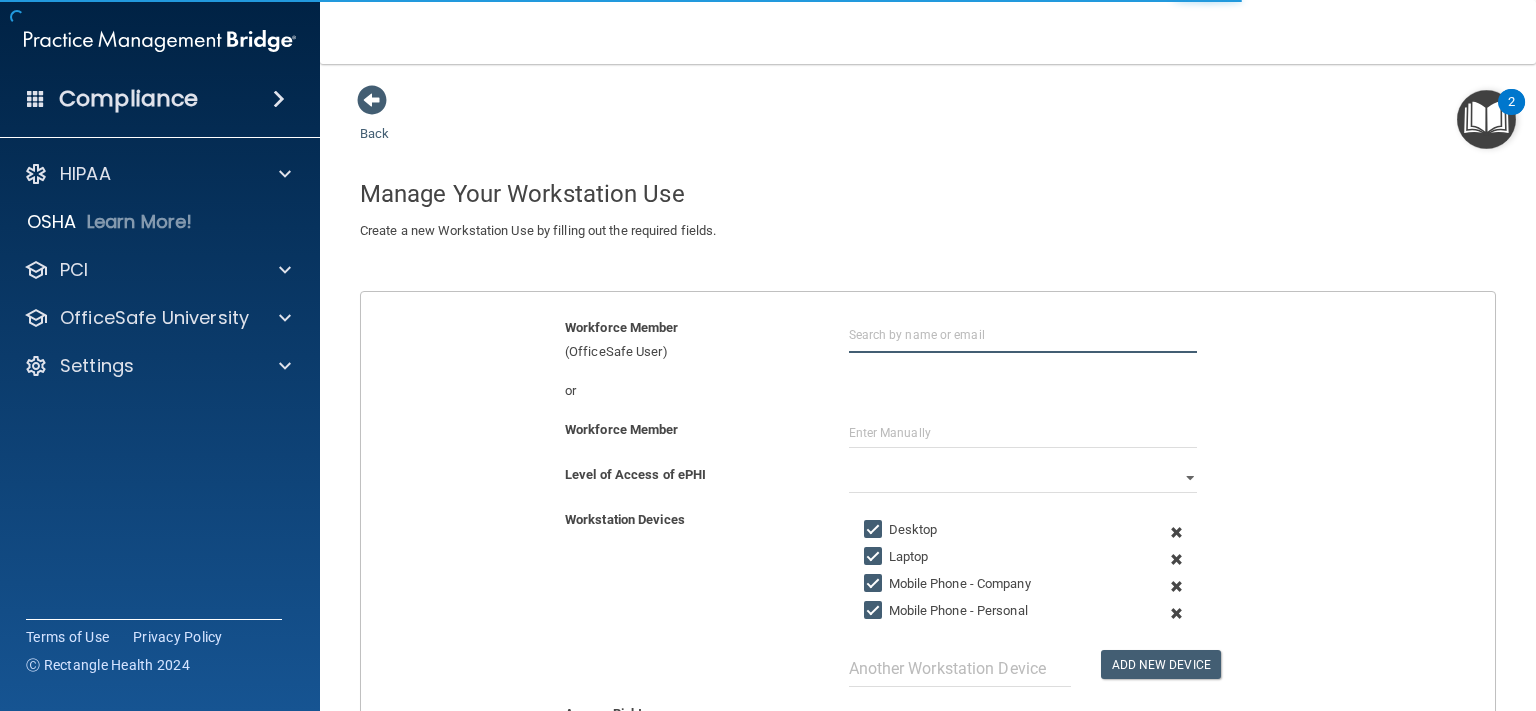 click at bounding box center [1023, 334] 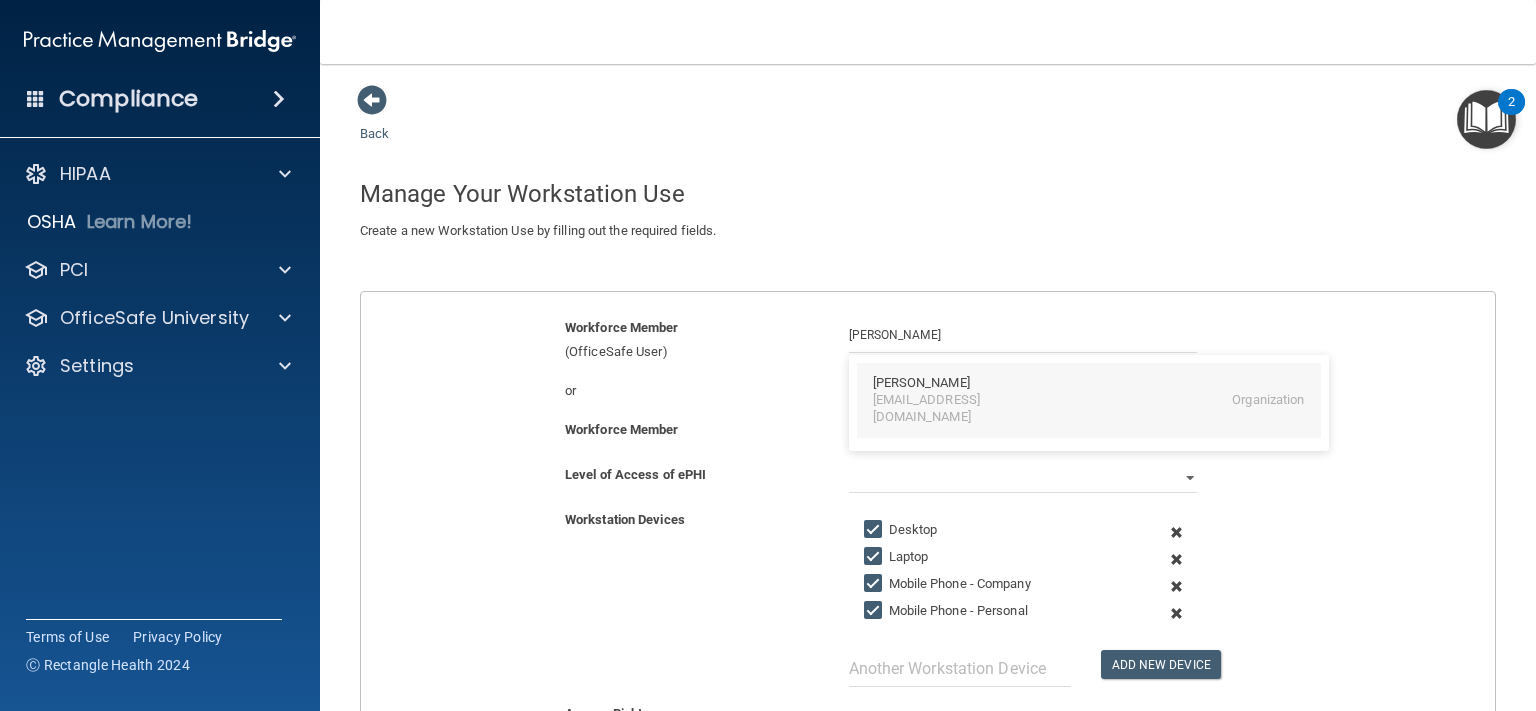 click on "mayaviers@gmail.com" at bounding box center [959, 409] 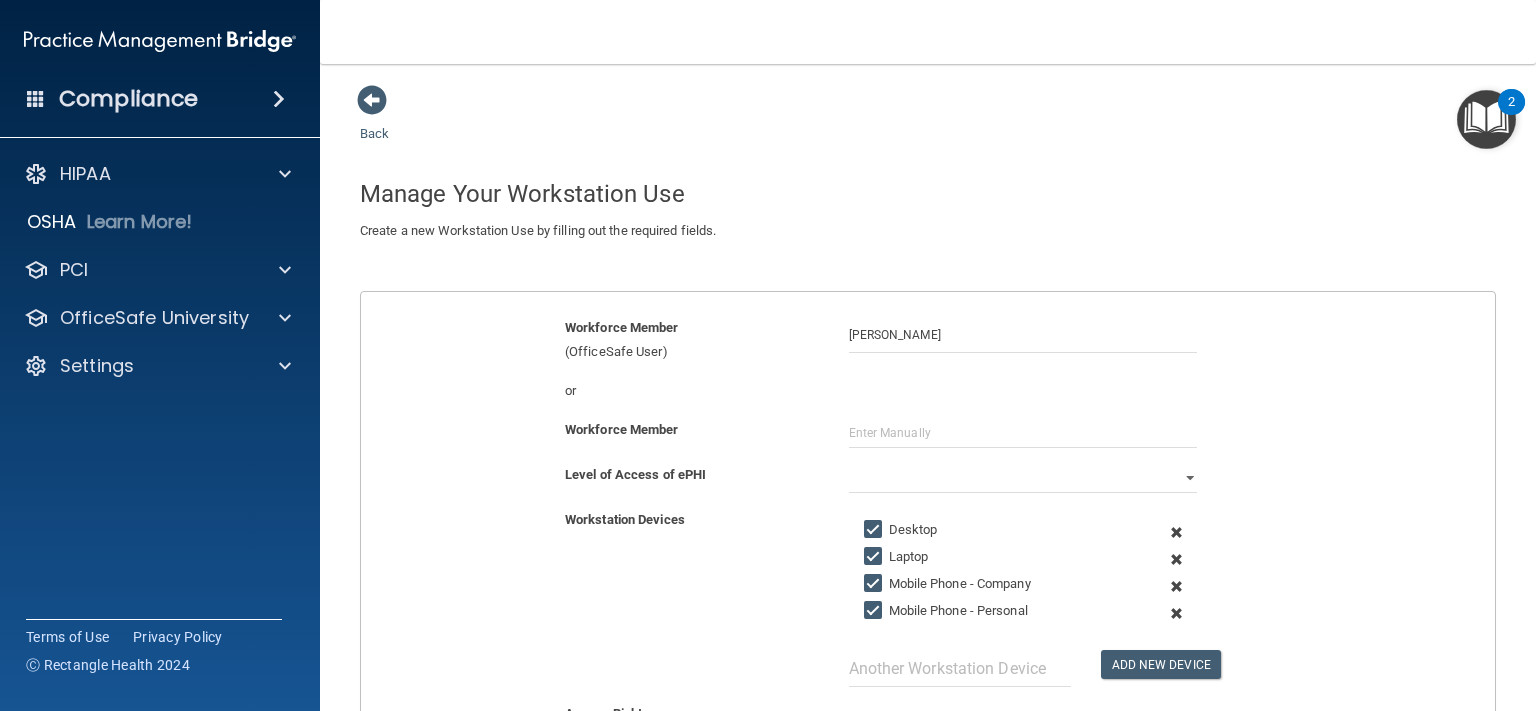 scroll, scrollTop: 91, scrollLeft: 0, axis: vertical 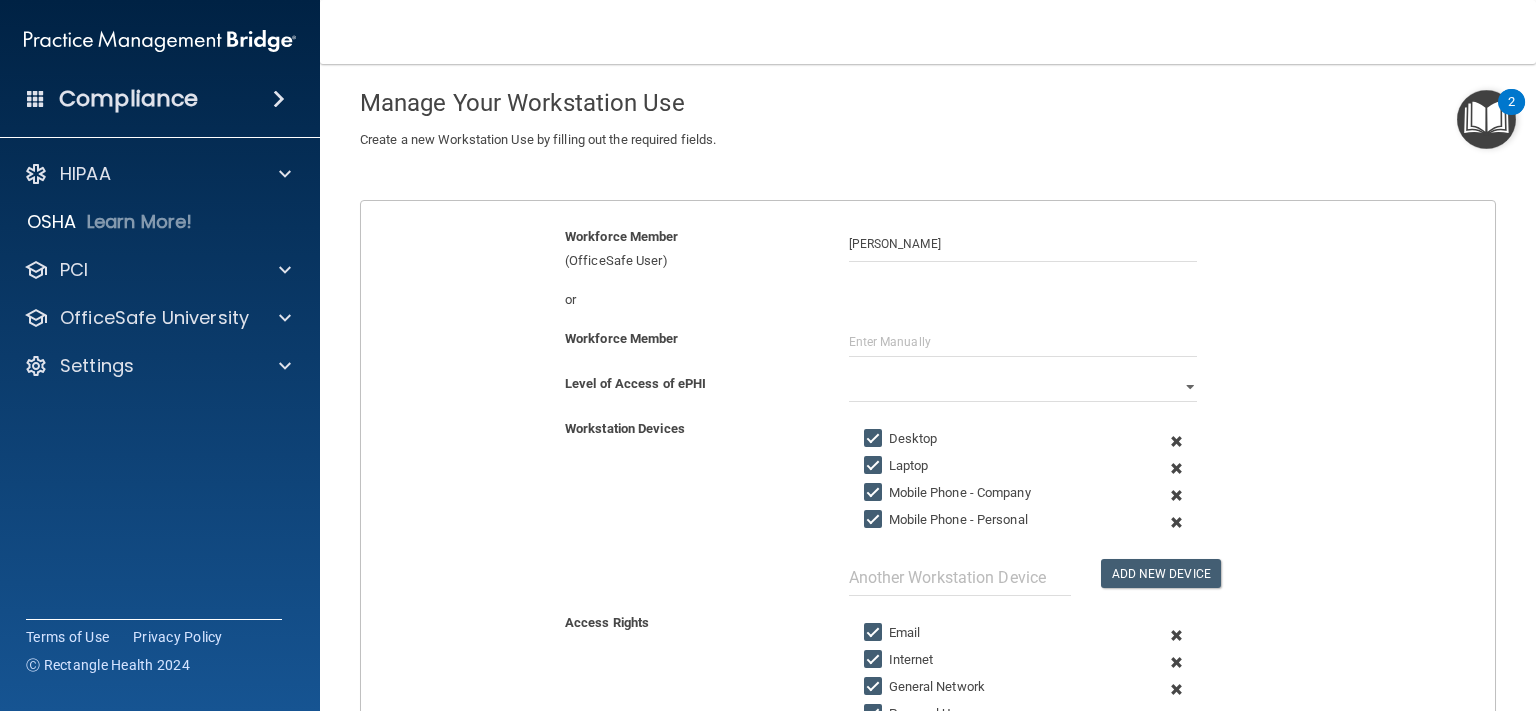 click on "Laptop" at bounding box center (875, 466) 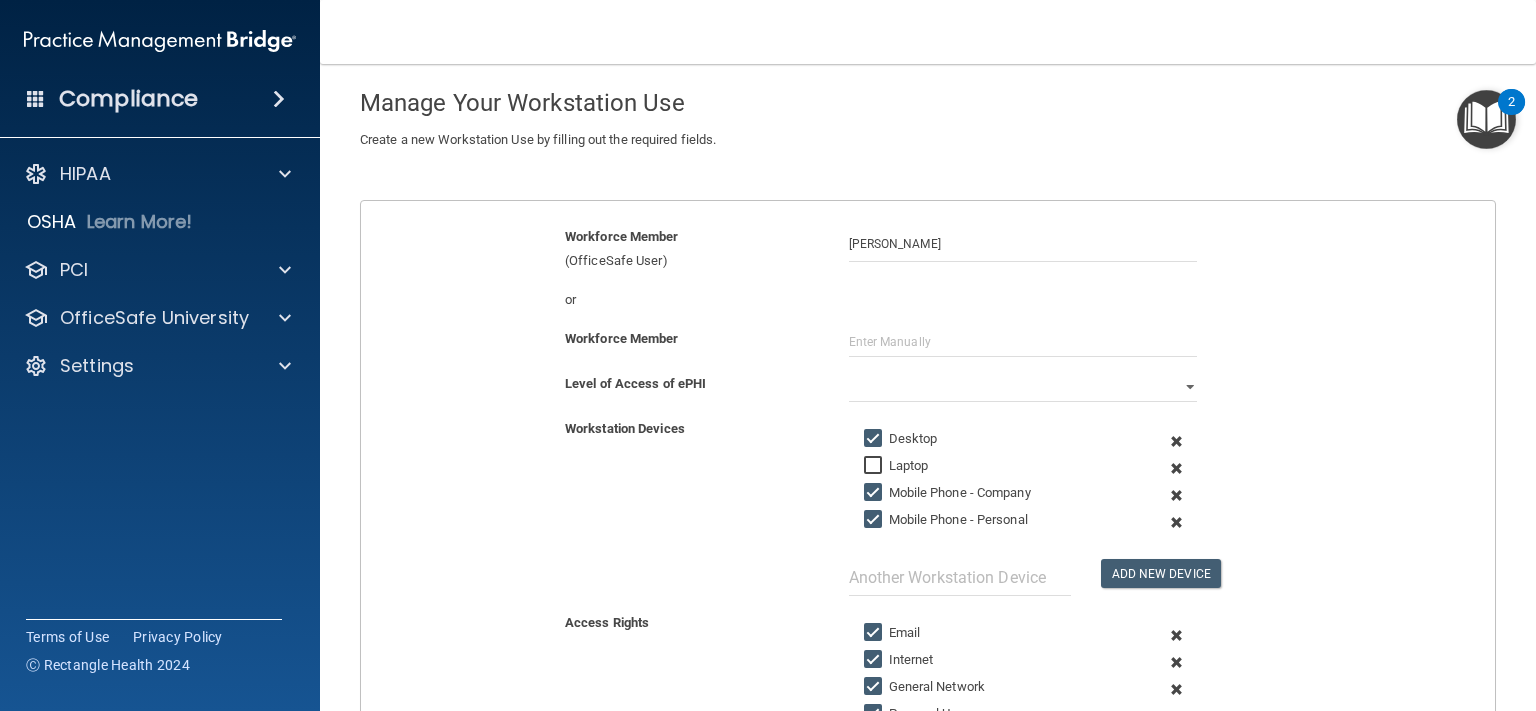 click on "Mobile Phone - Company" at bounding box center [875, 493] 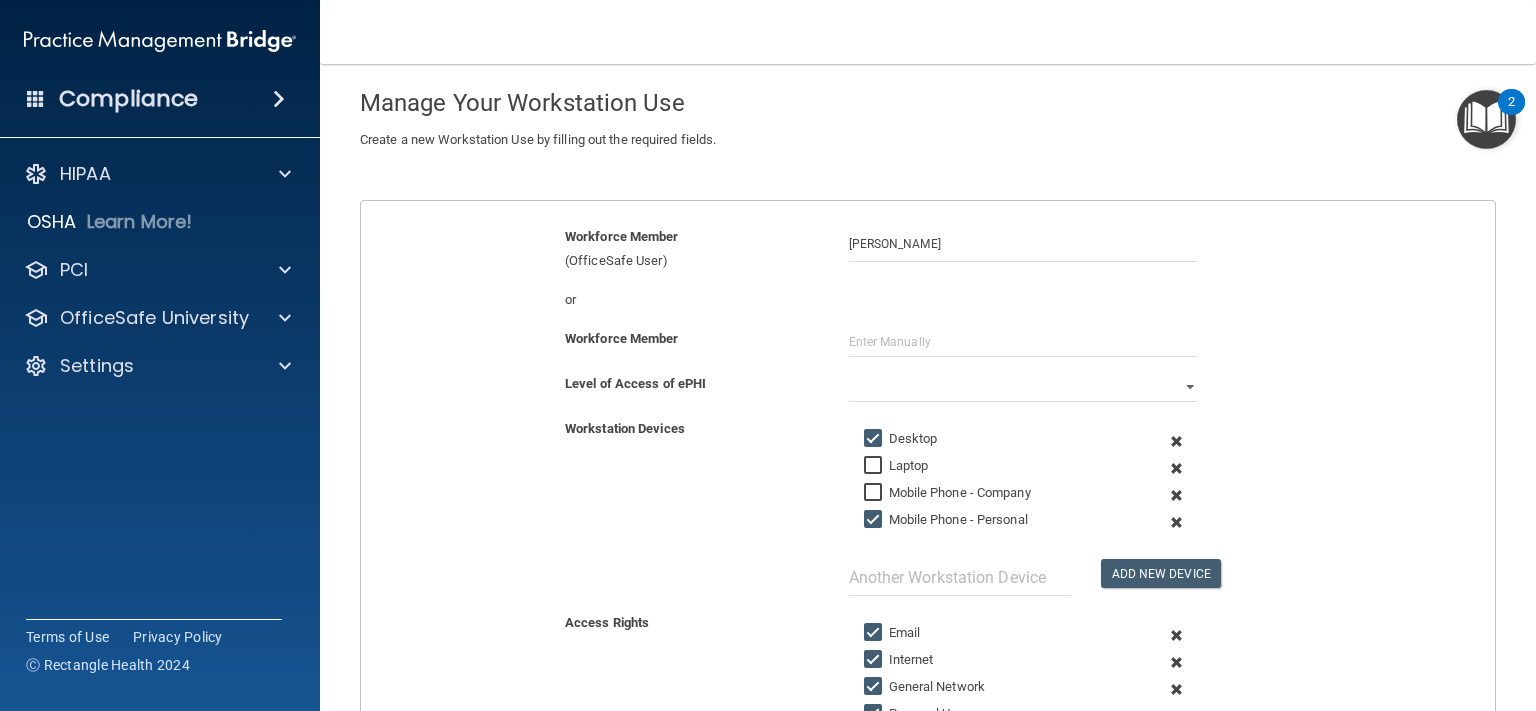 click on "Mobile Phone - Personal" at bounding box center (946, 520) 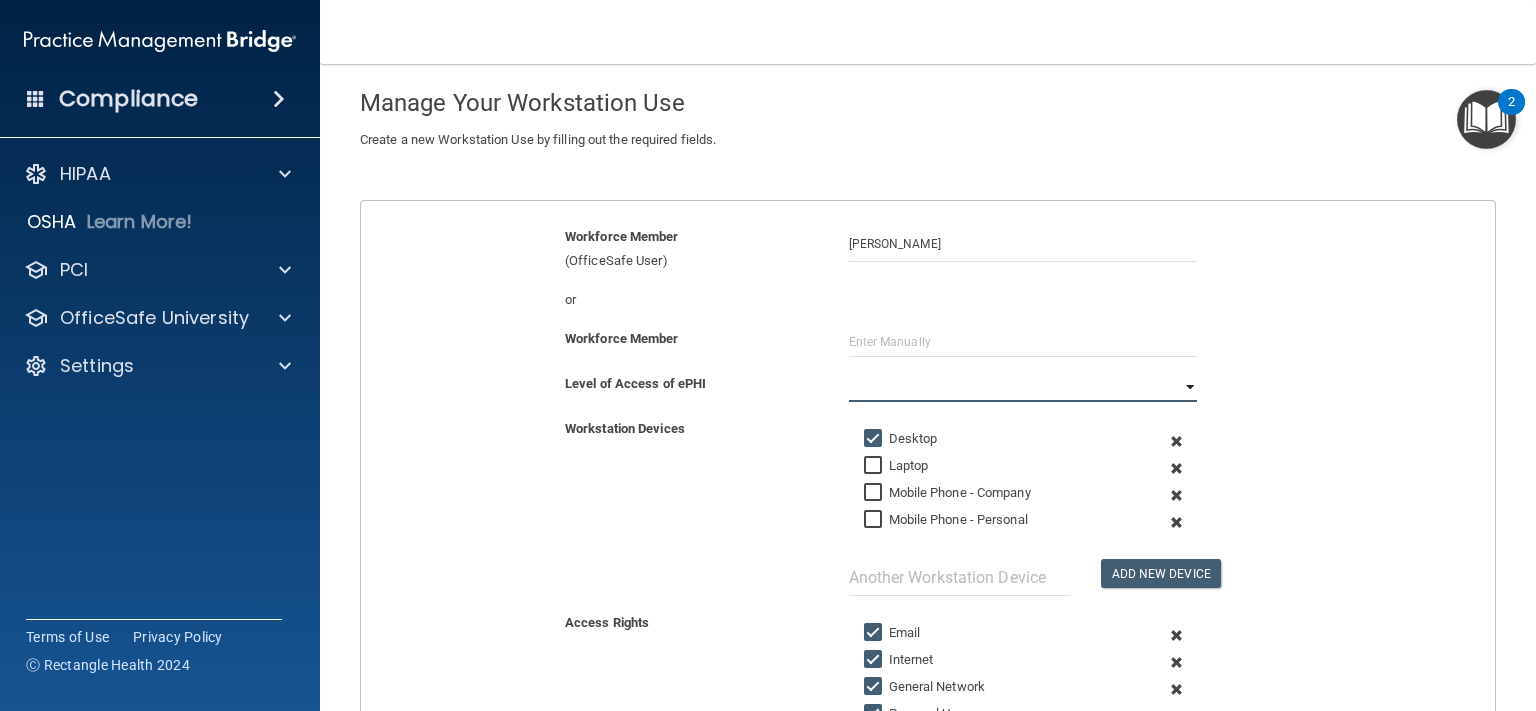 click on "Full Limited None" at bounding box center [1023, 387] 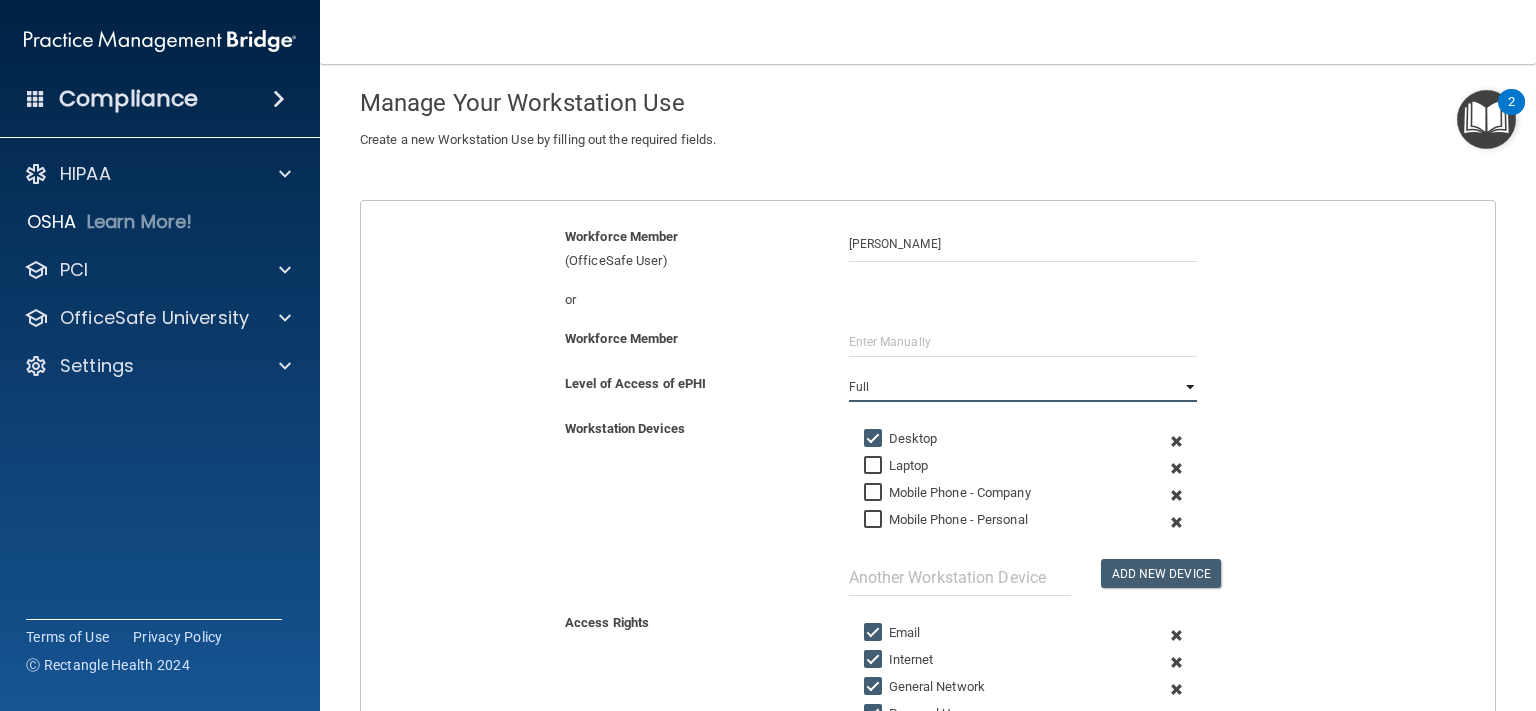 click on "Full" at bounding box center (0, 0) 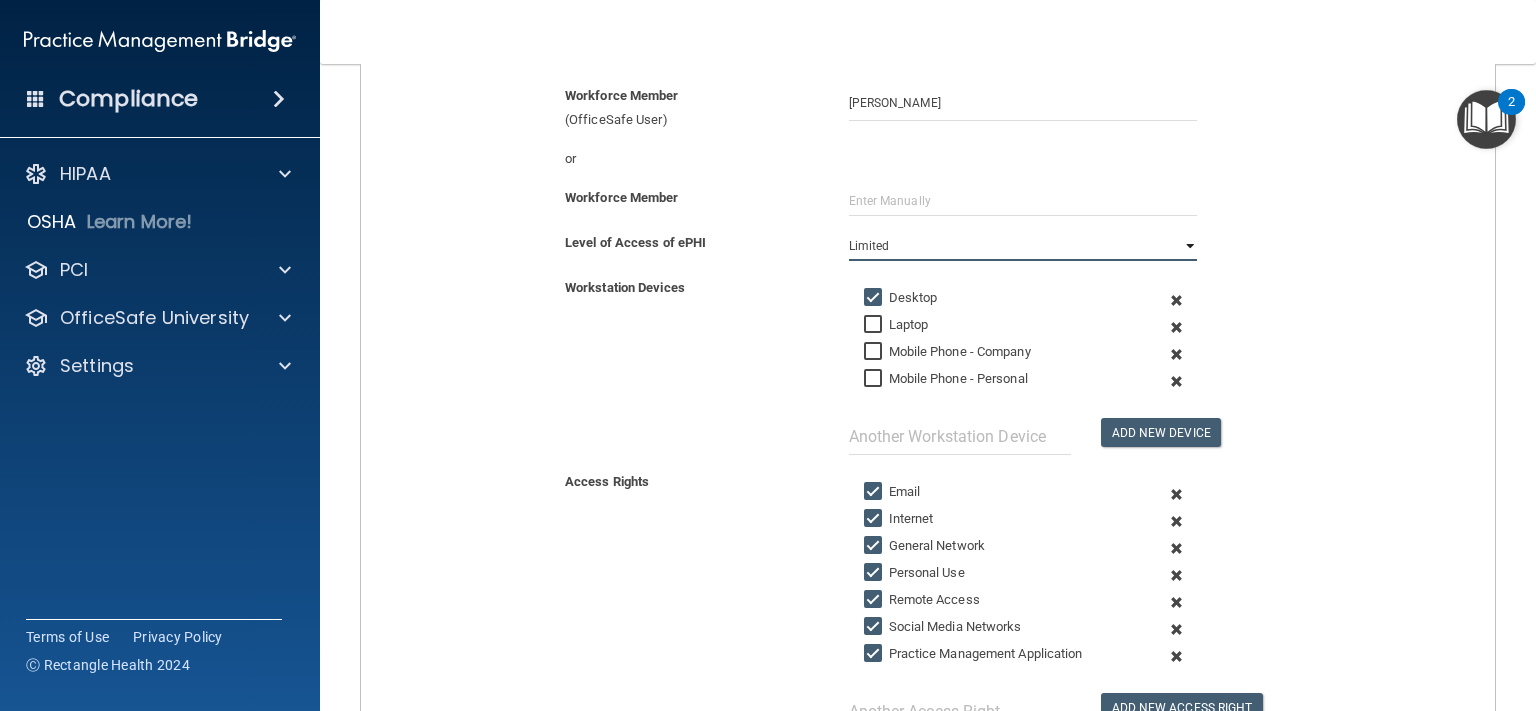 scroll, scrollTop: 274, scrollLeft: 0, axis: vertical 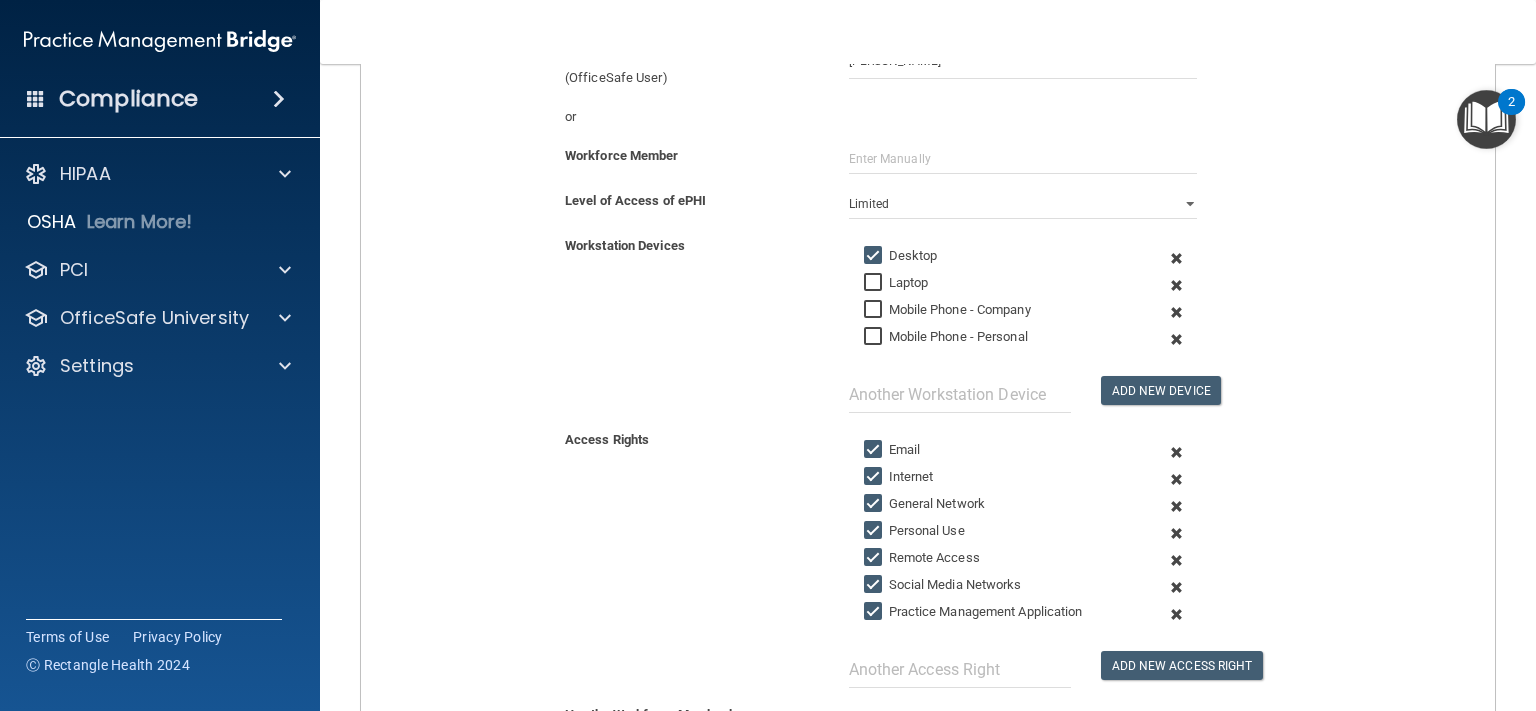 click on "Personal Use" at bounding box center [875, 531] 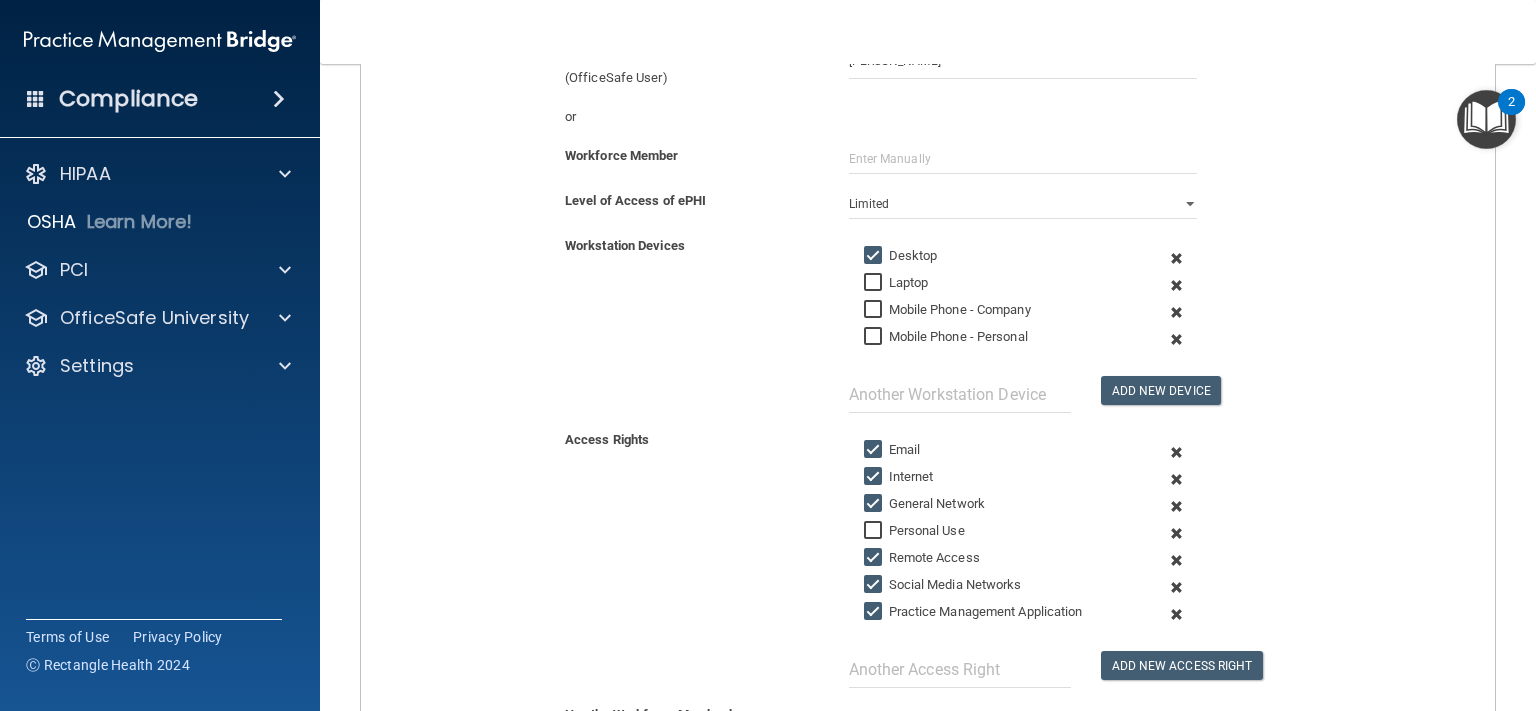 click on "Remote Access" at bounding box center (875, 558) 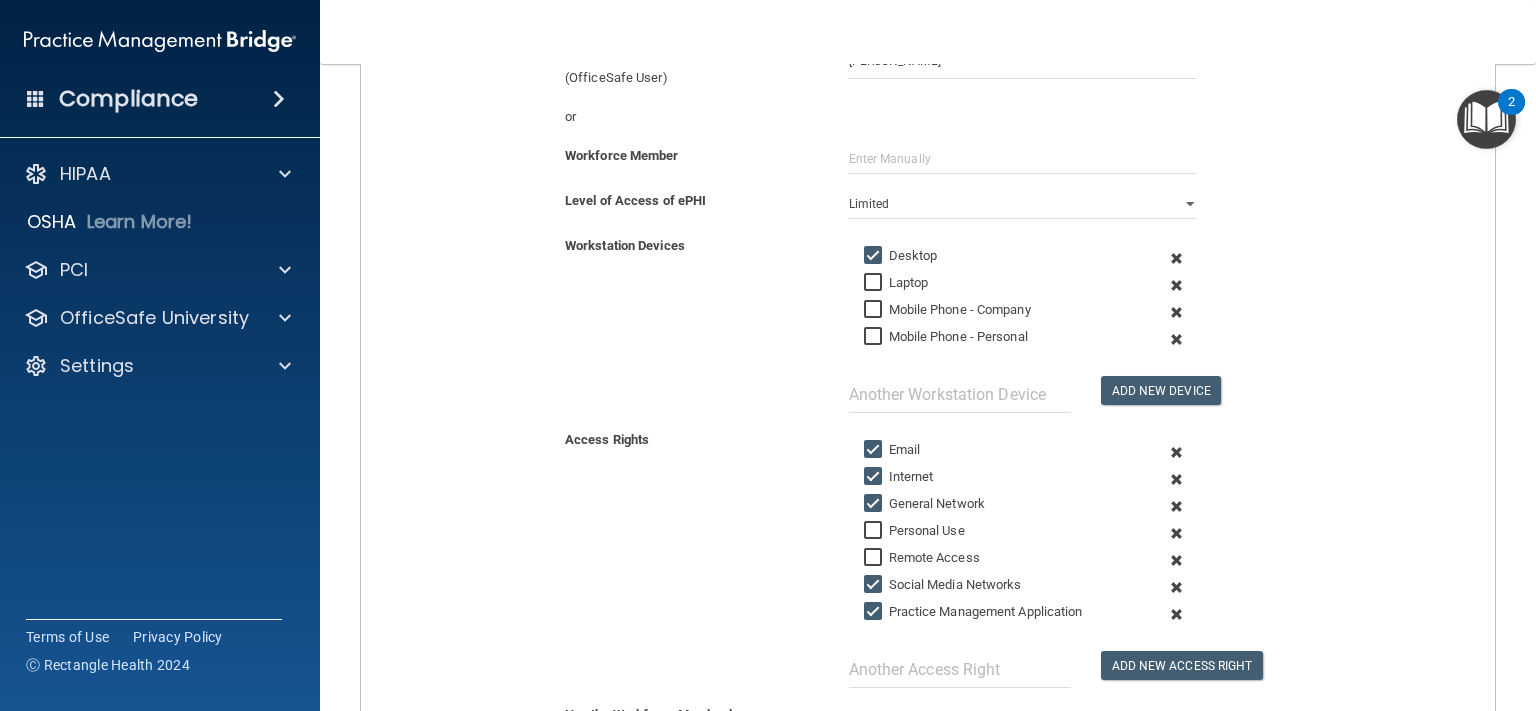 click on "Add New Access Right" at bounding box center [1023, 565] 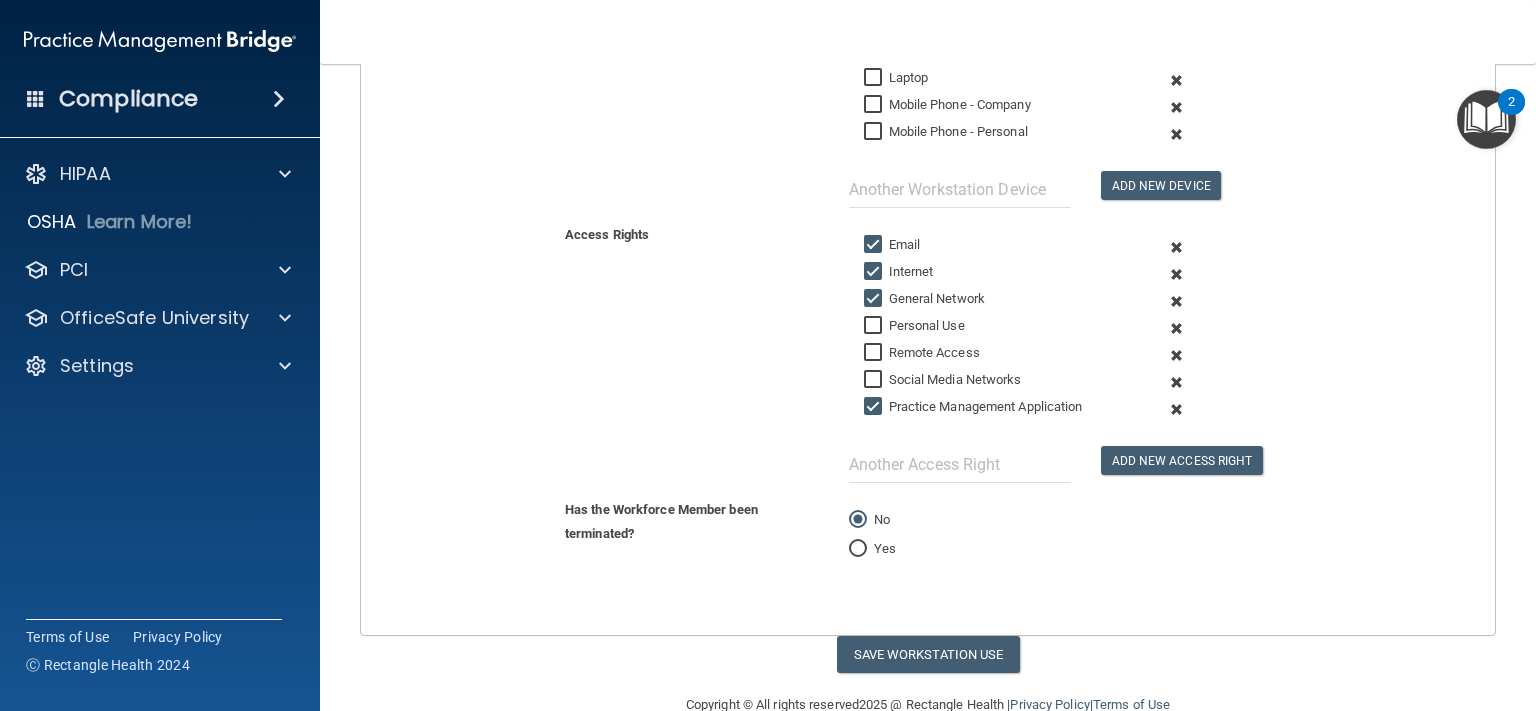 scroll, scrollTop: 516, scrollLeft: 0, axis: vertical 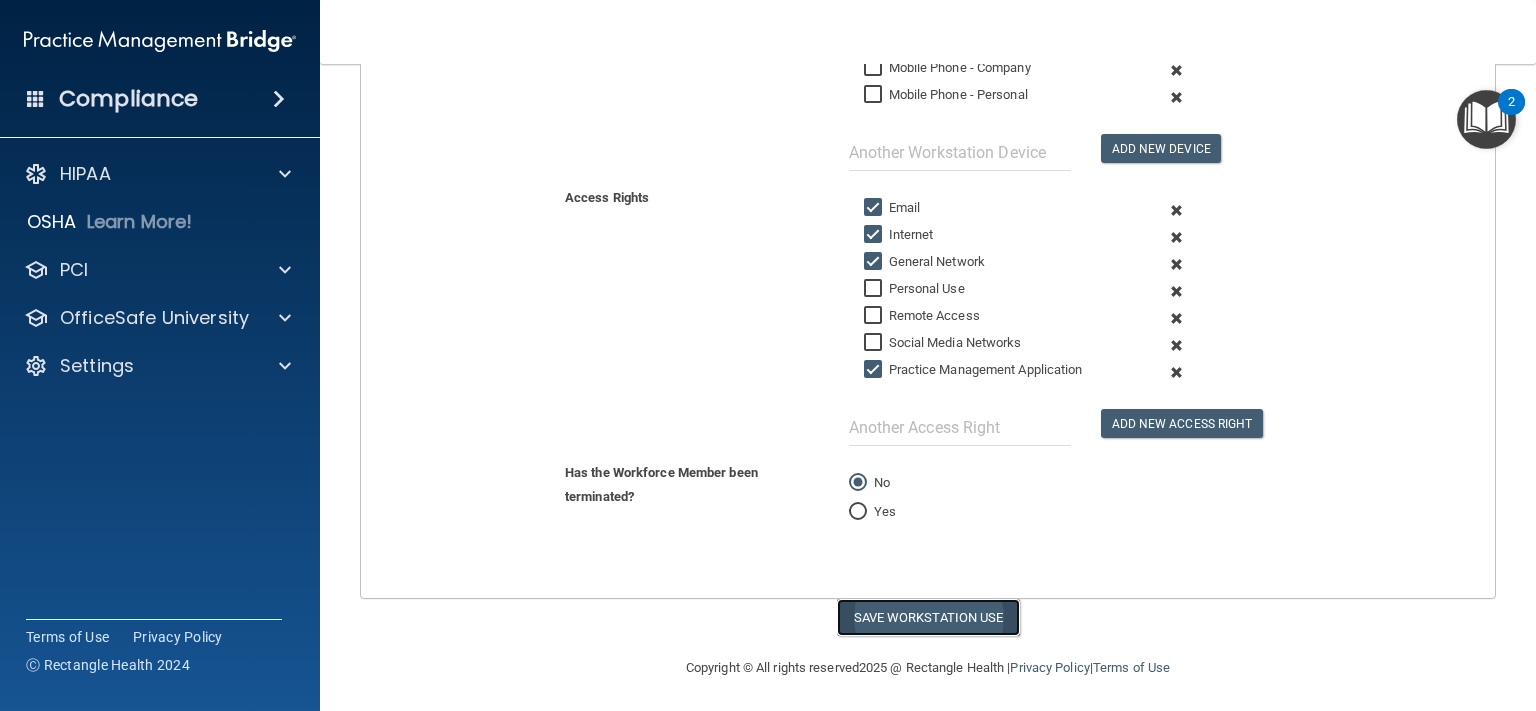 click on "Save Workstation Use" at bounding box center [928, 617] 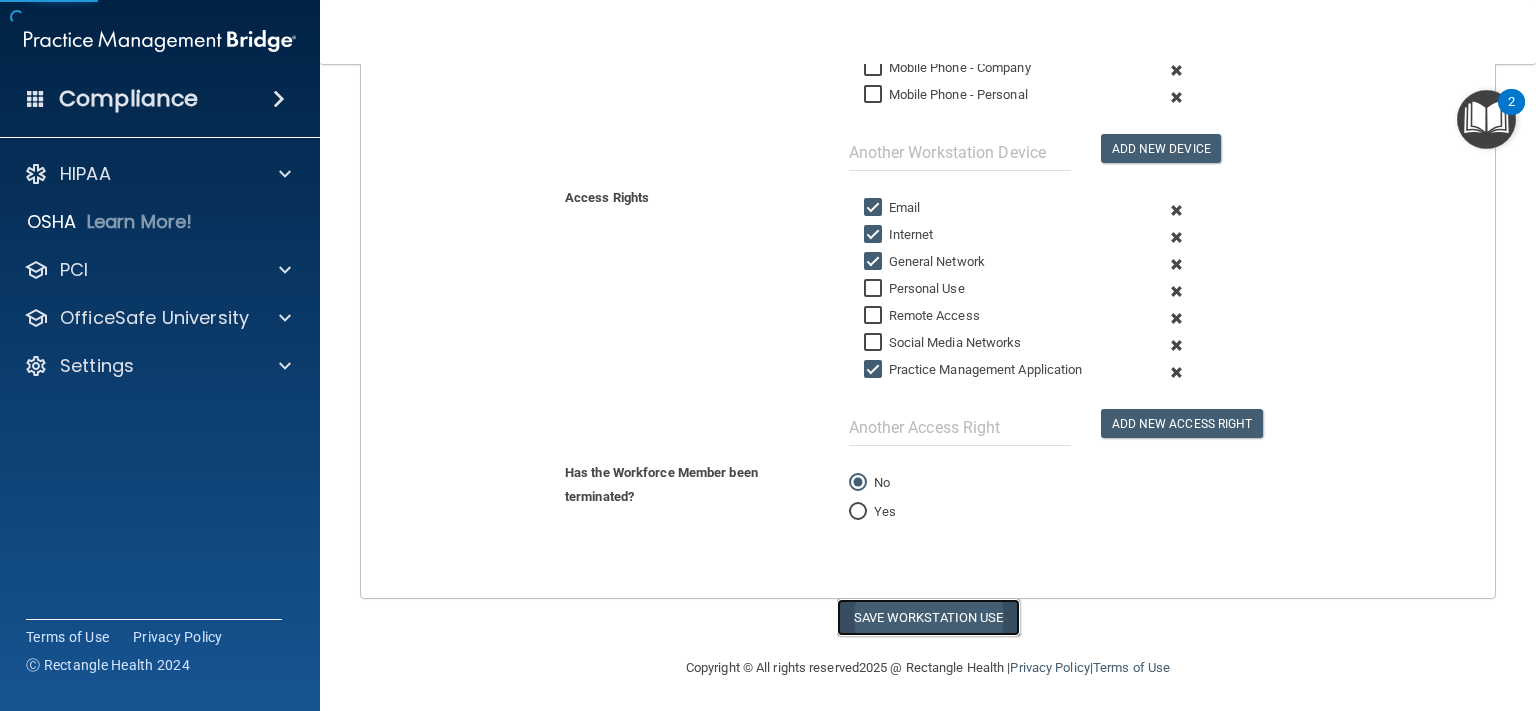 select on "? string:Full ?" 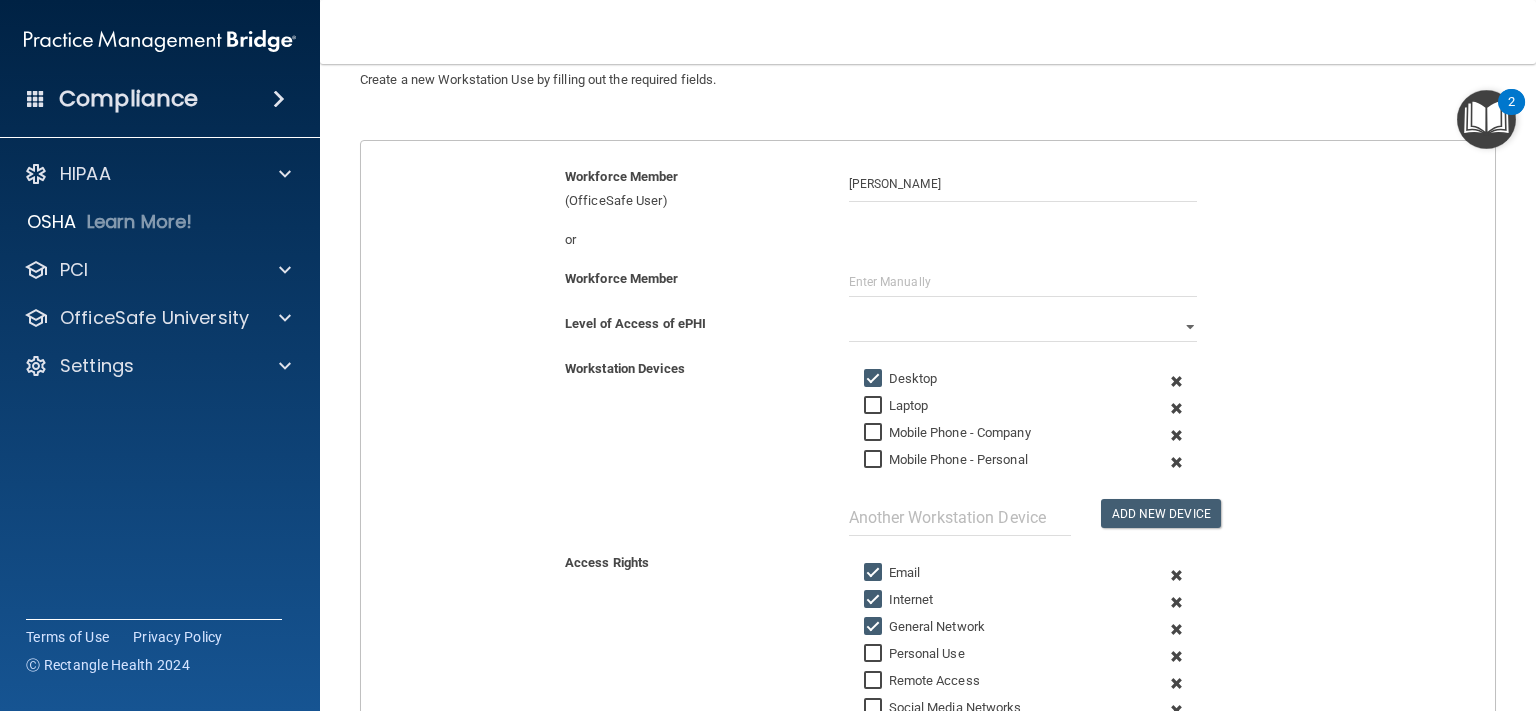 scroll, scrollTop: 78, scrollLeft: 0, axis: vertical 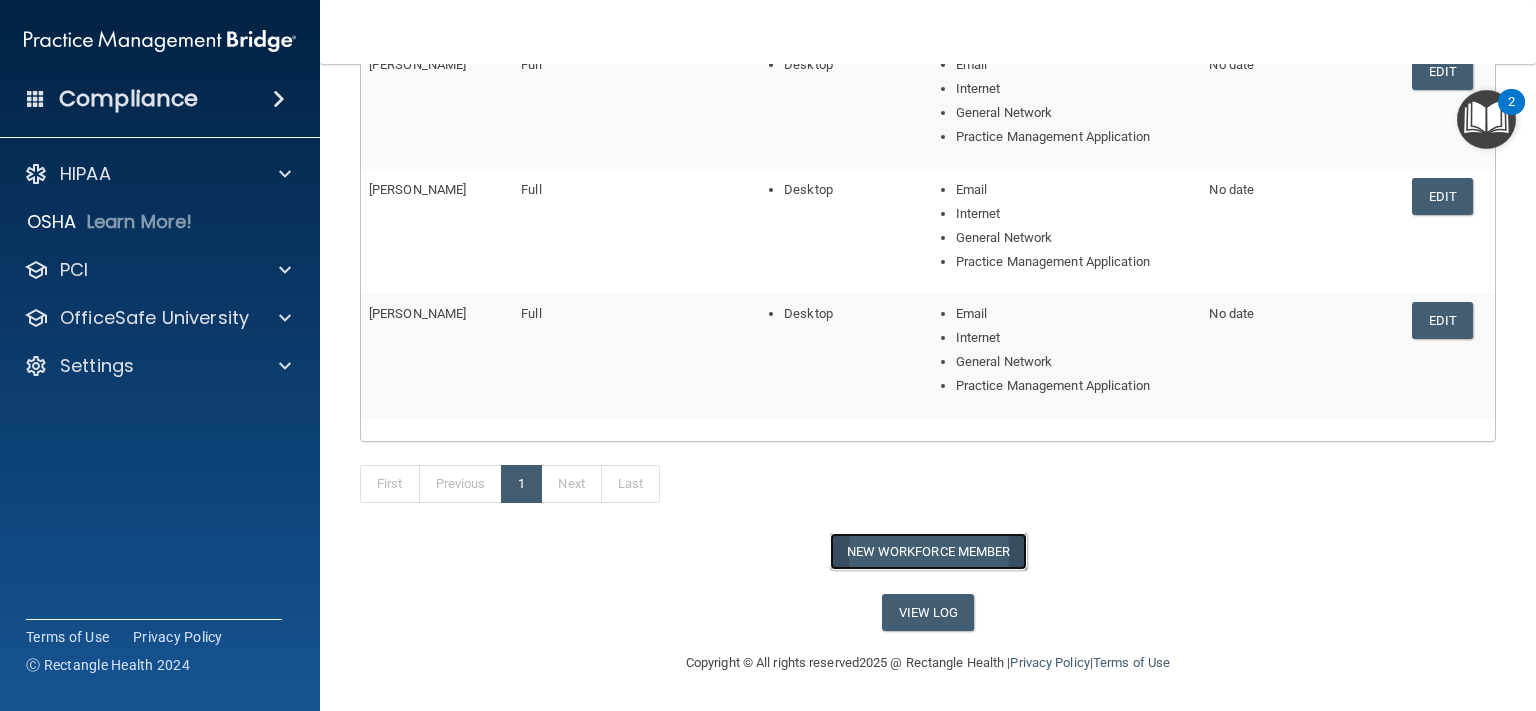 click on "New Workforce Member" at bounding box center [928, 551] 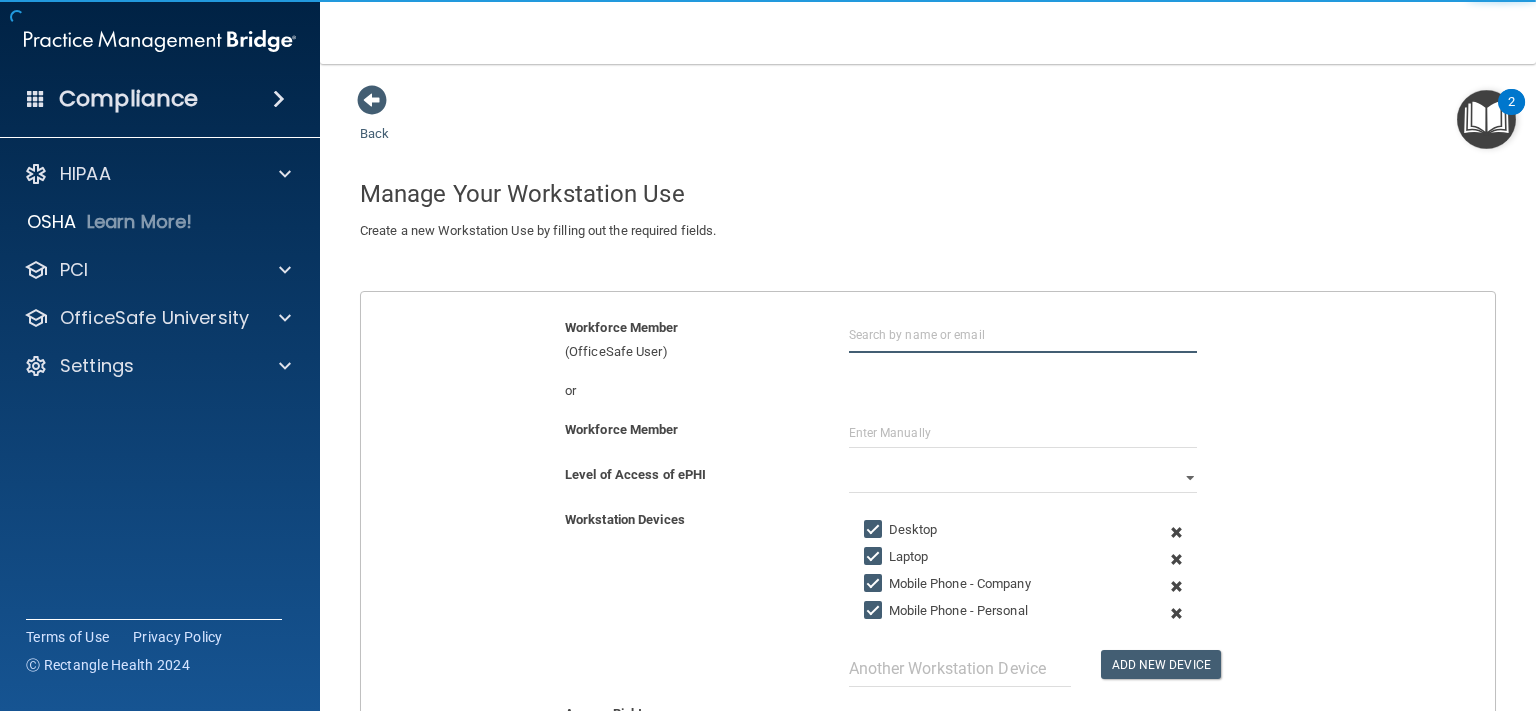 click at bounding box center [1023, 334] 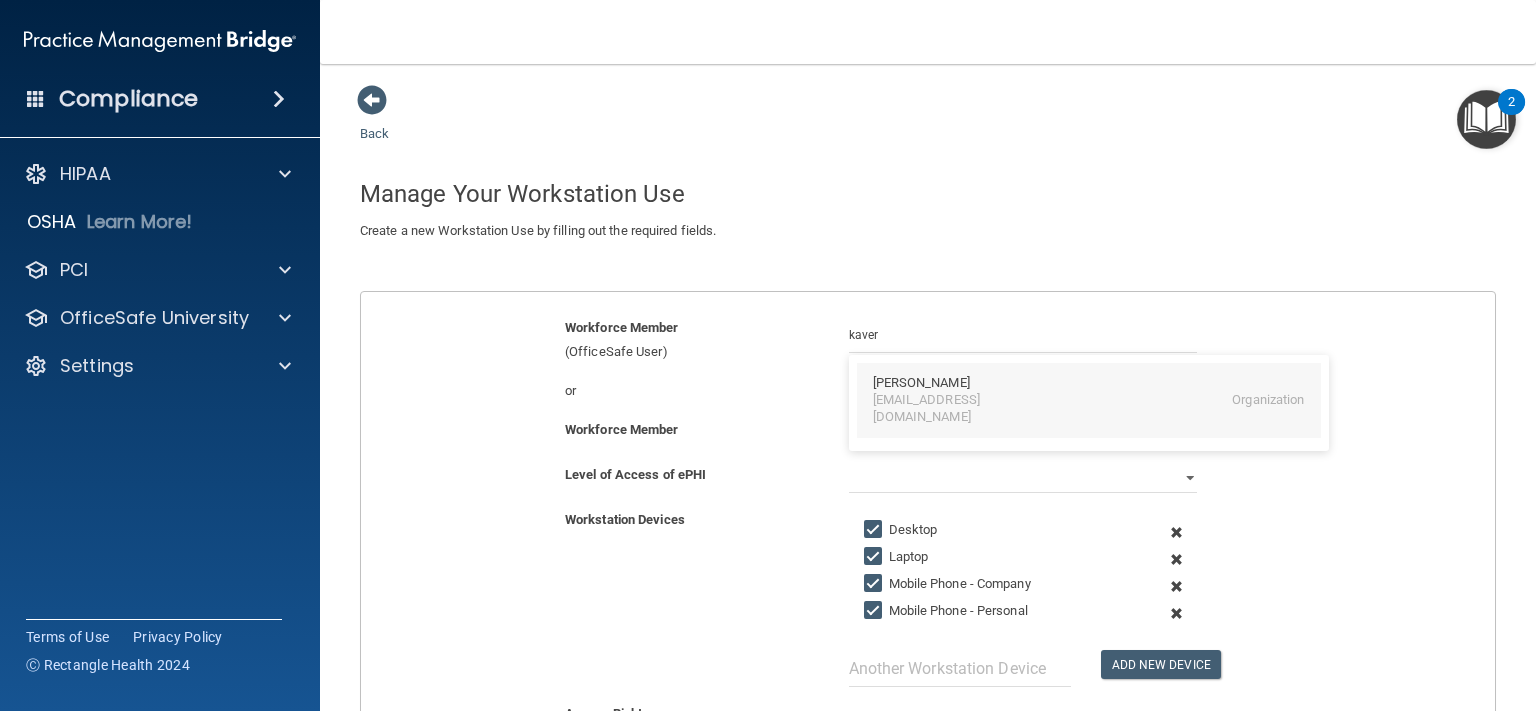 click on "Kaveri Nambiar" at bounding box center (921, 383) 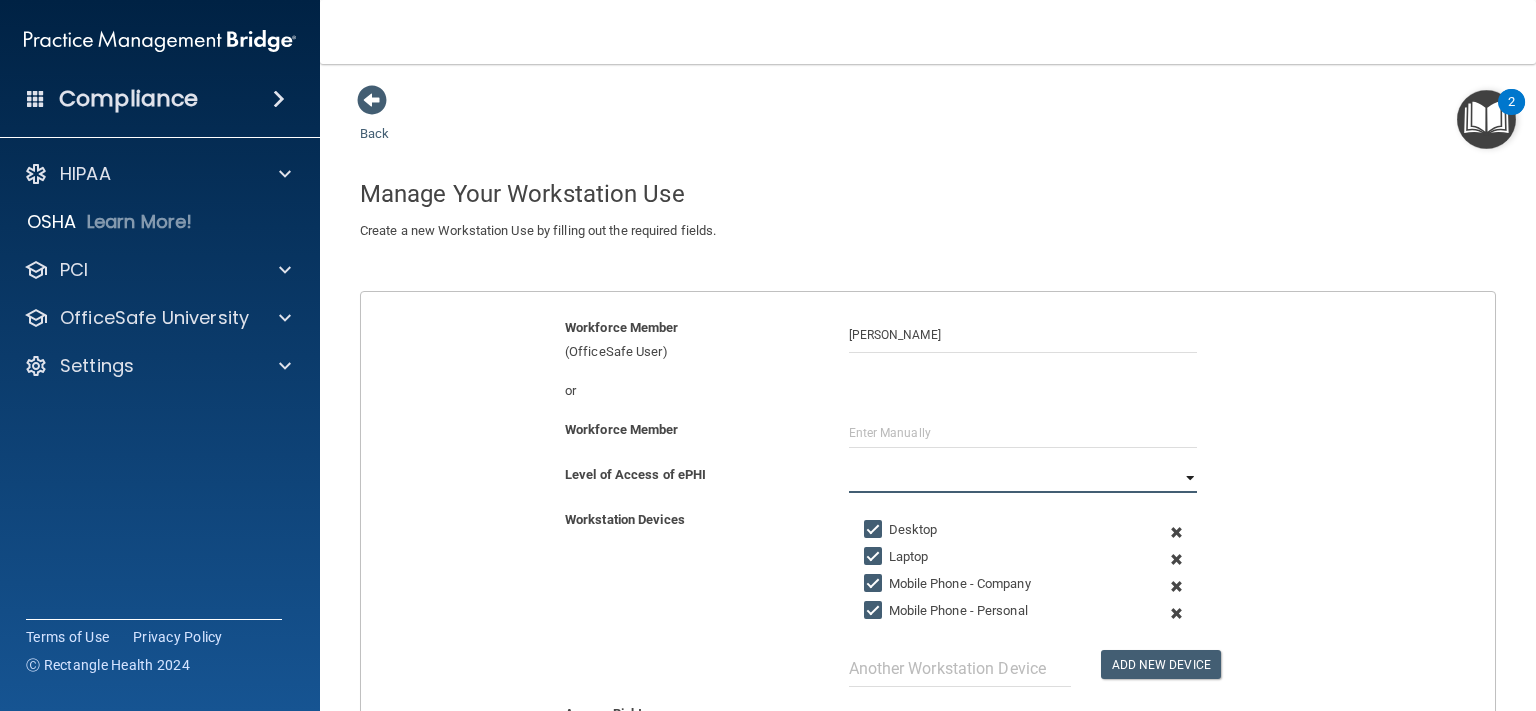 click on "Full Limited None" at bounding box center (1023, 478) 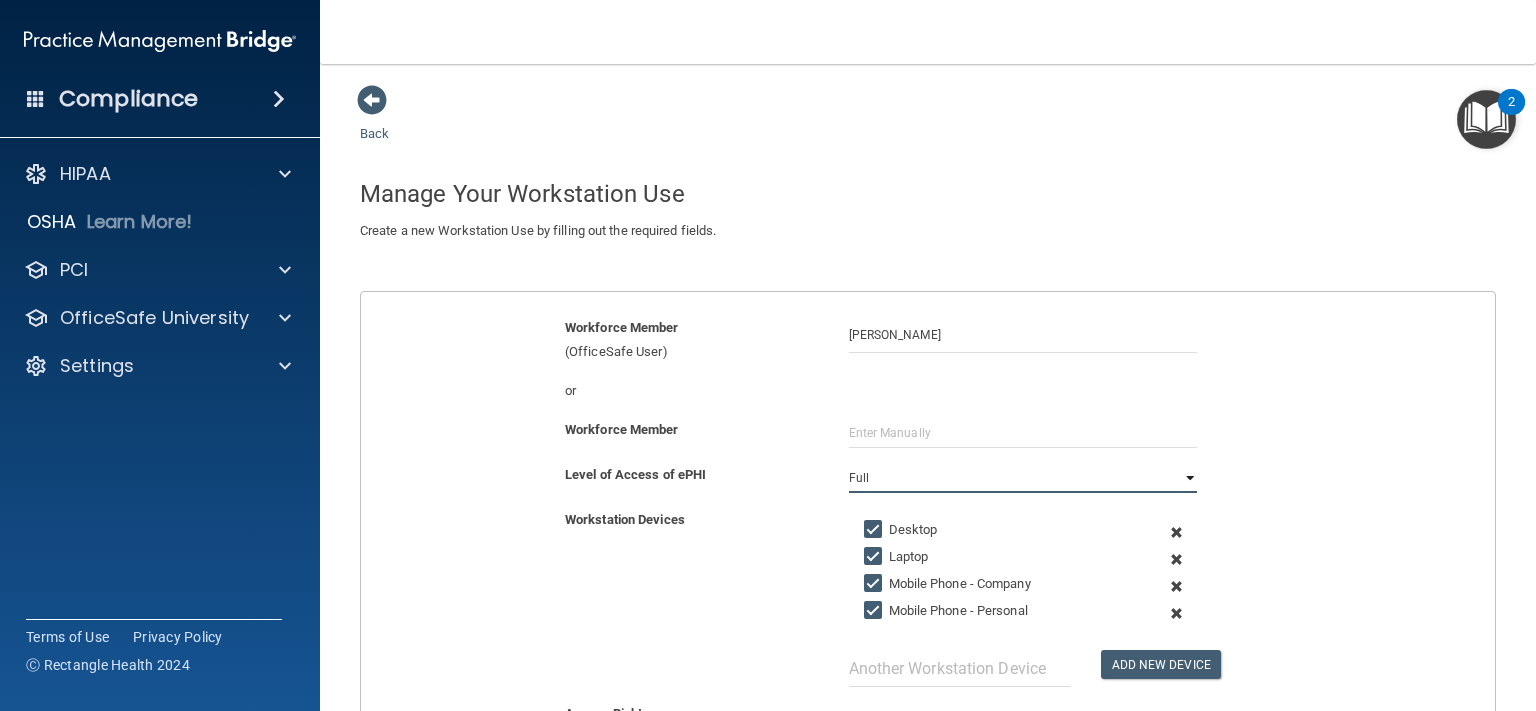 click on "Full" at bounding box center [0, 0] 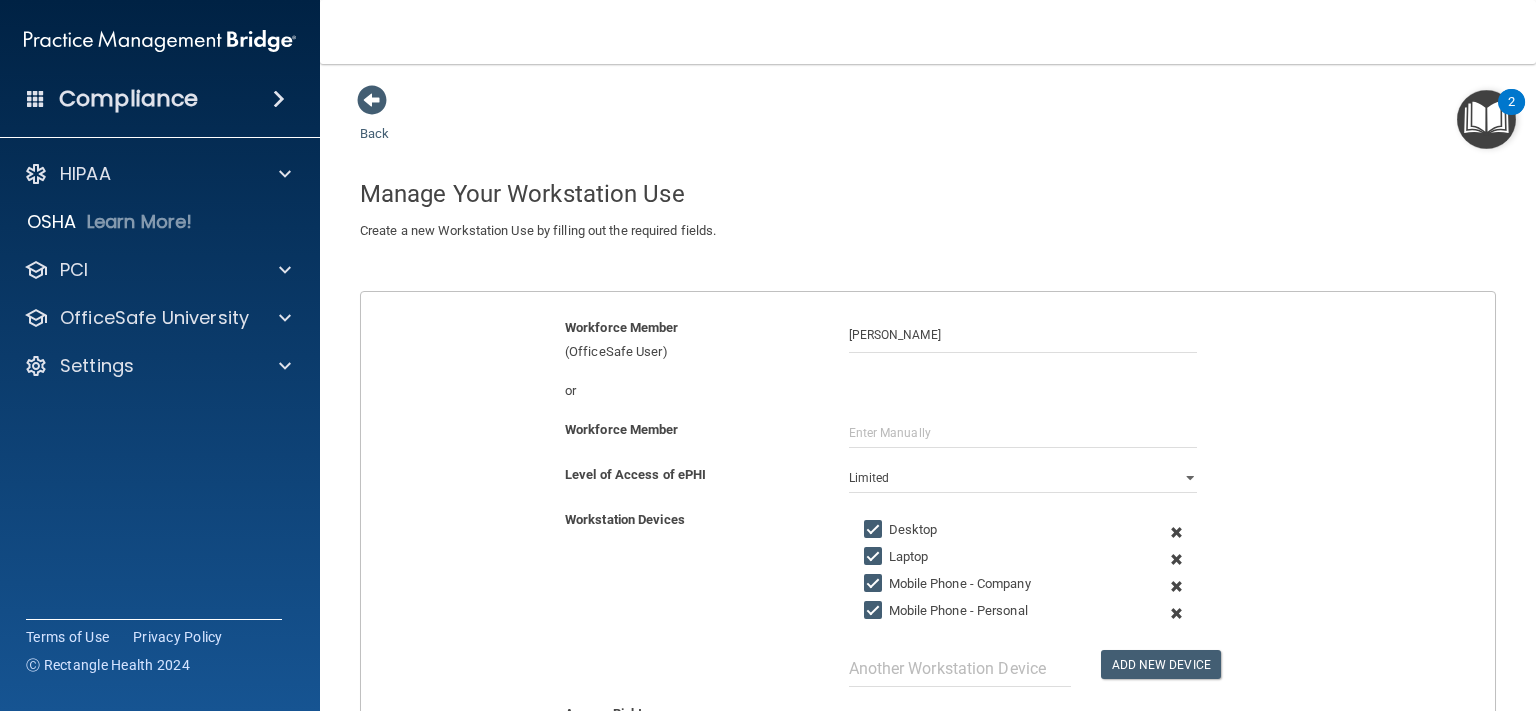 click on "Laptop" at bounding box center [875, 557] 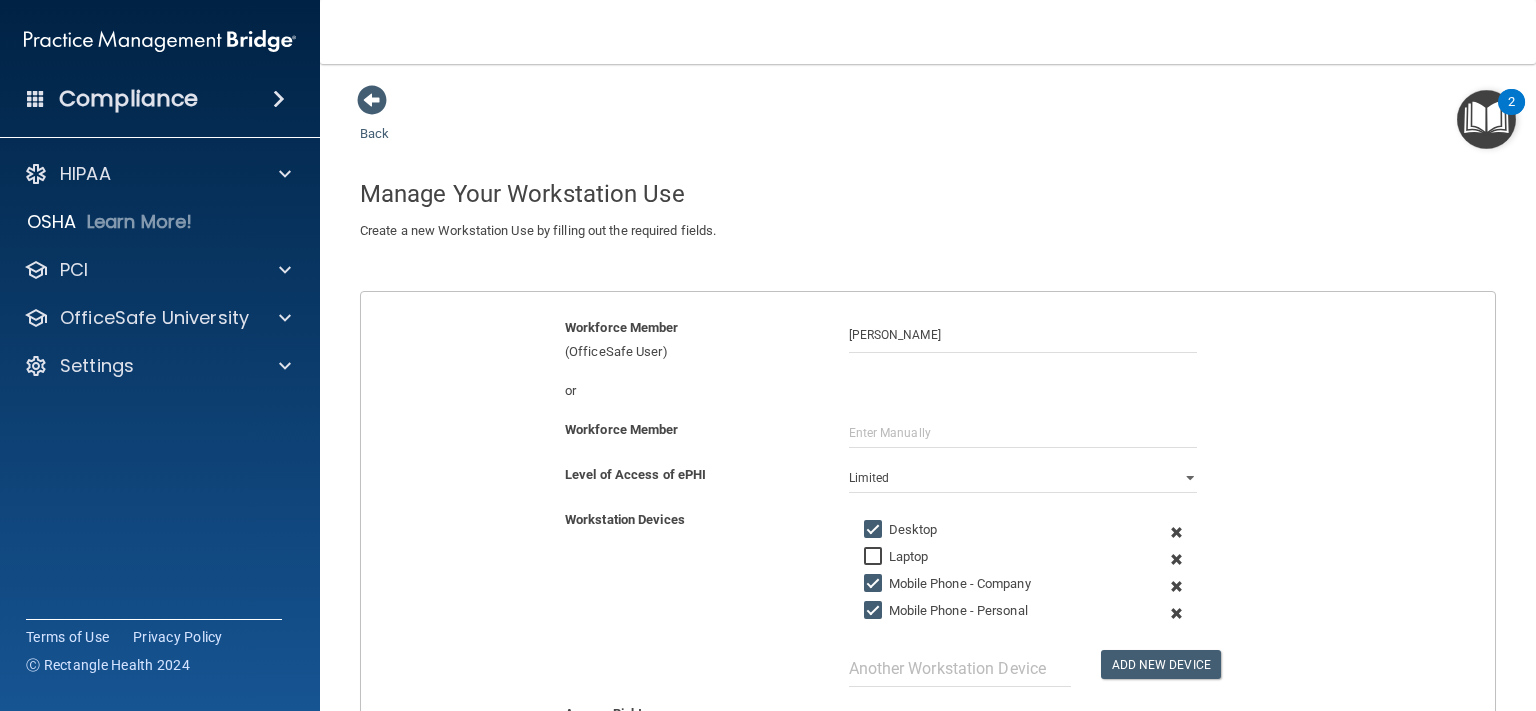 click on "Mobile Phone - Company" at bounding box center [875, 584] 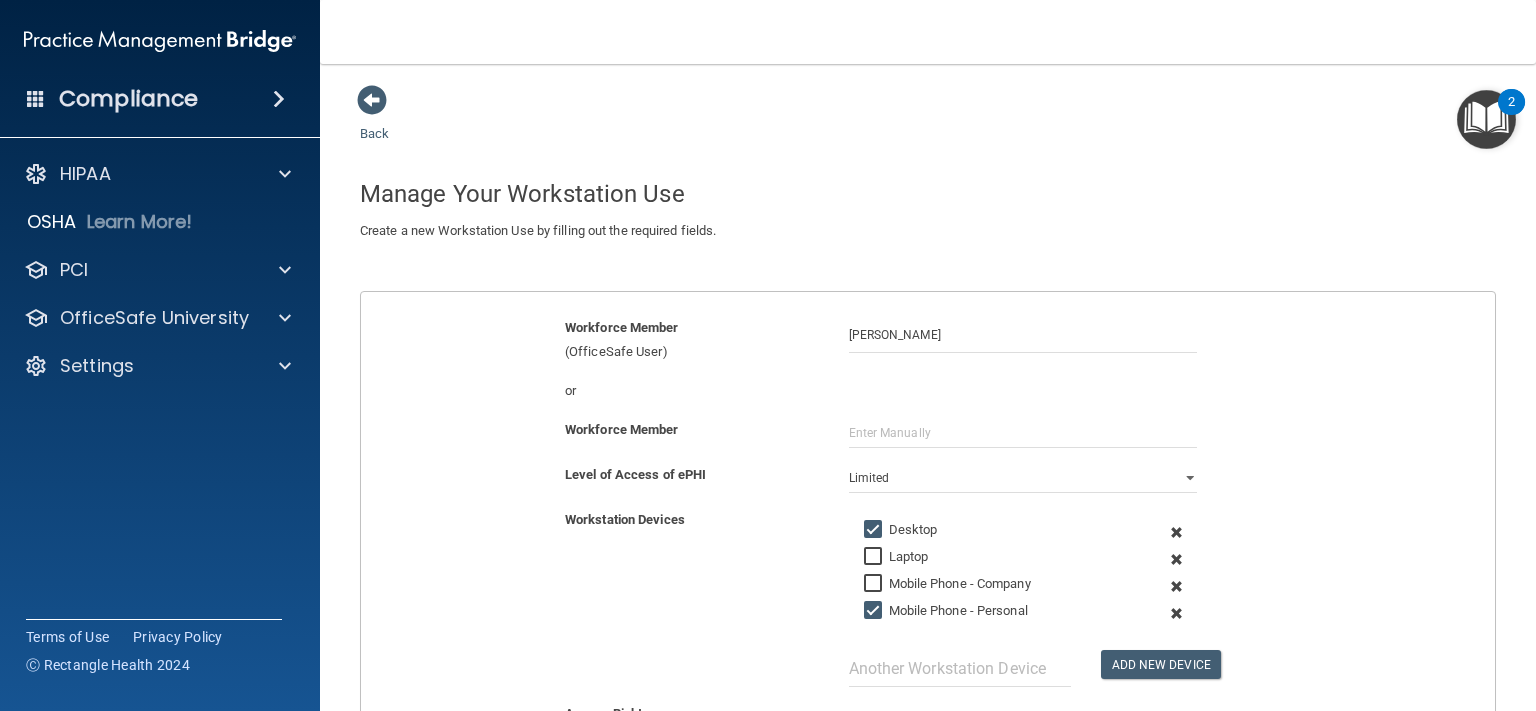 click on "Mobile Phone - Personal" at bounding box center (875, 611) 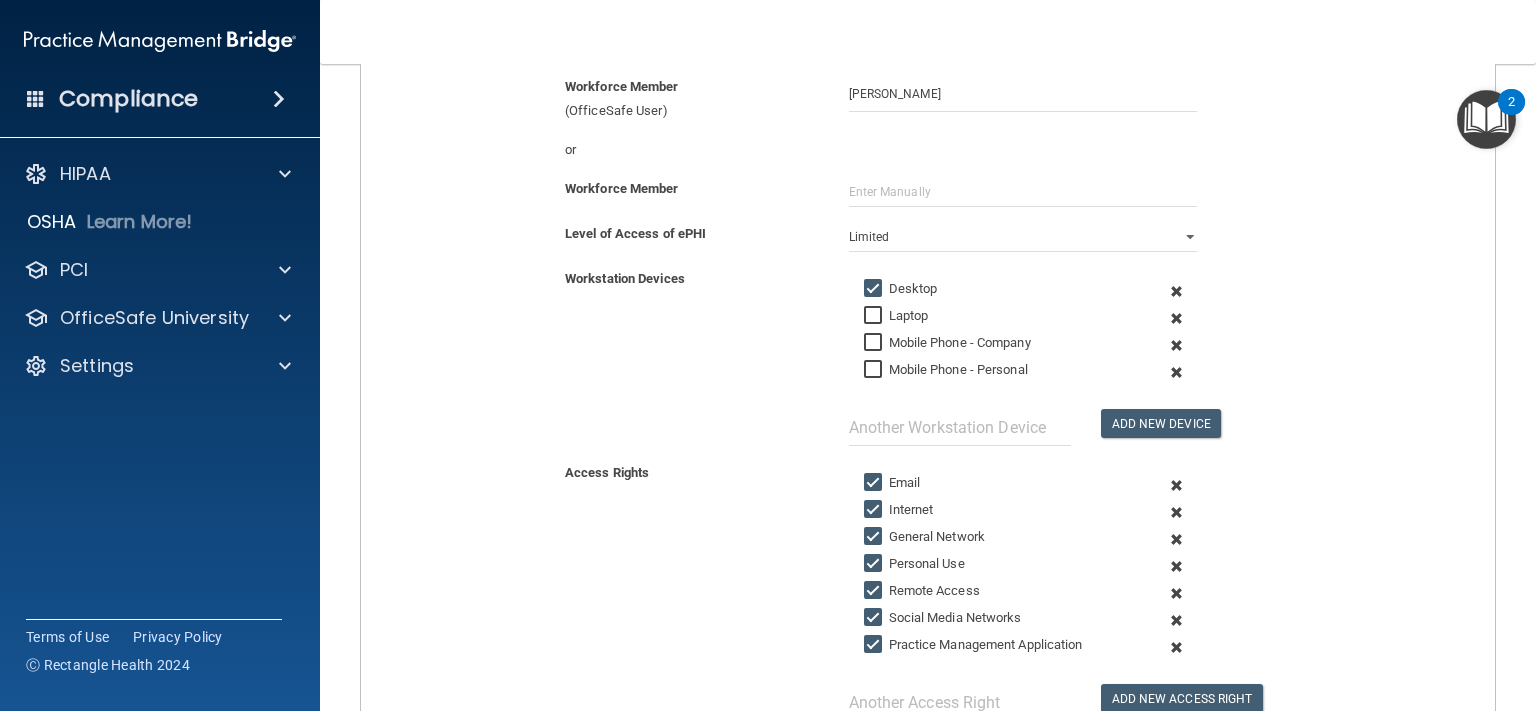 scroll, scrollTop: 274, scrollLeft: 0, axis: vertical 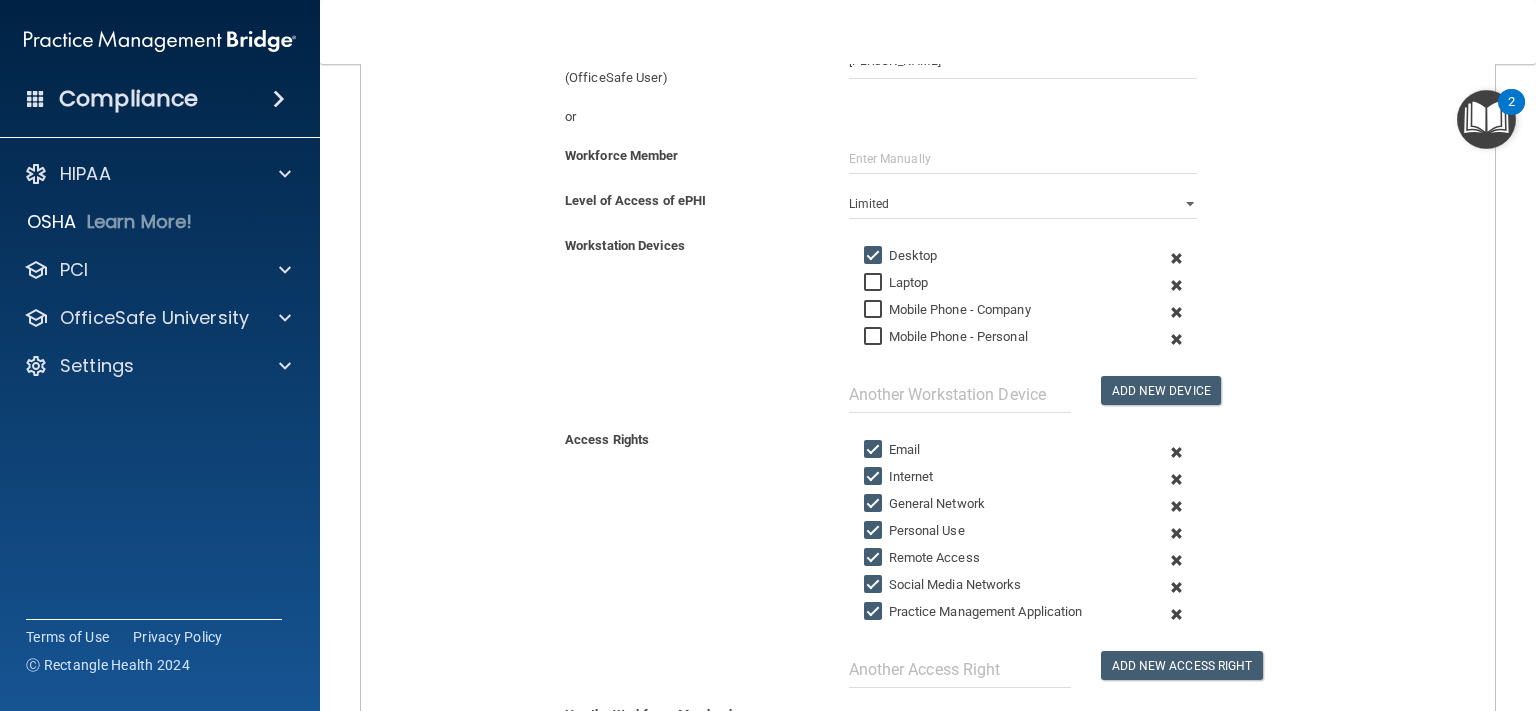 click on "Personal Use" at bounding box center (875, 531) 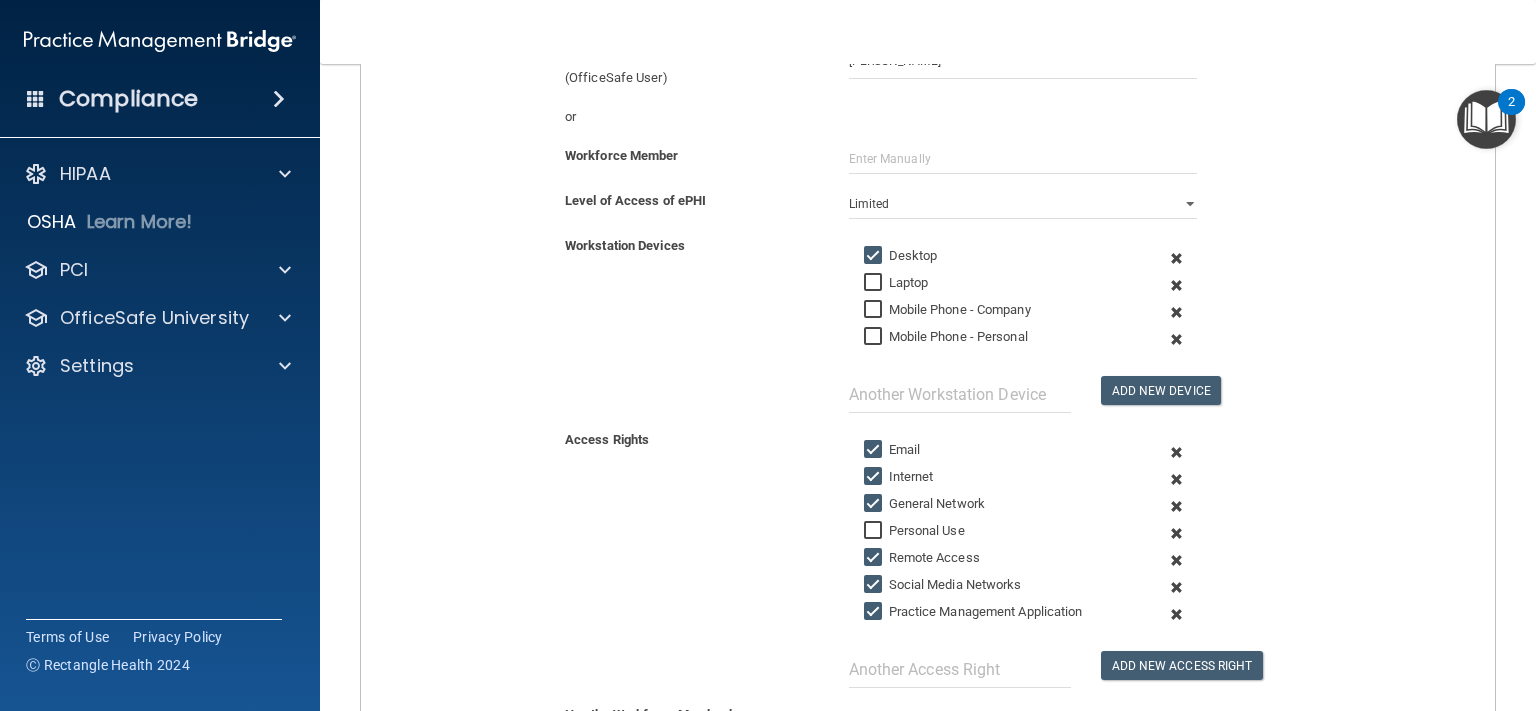 click on "Remote Access" at bounding box center [875, 558] 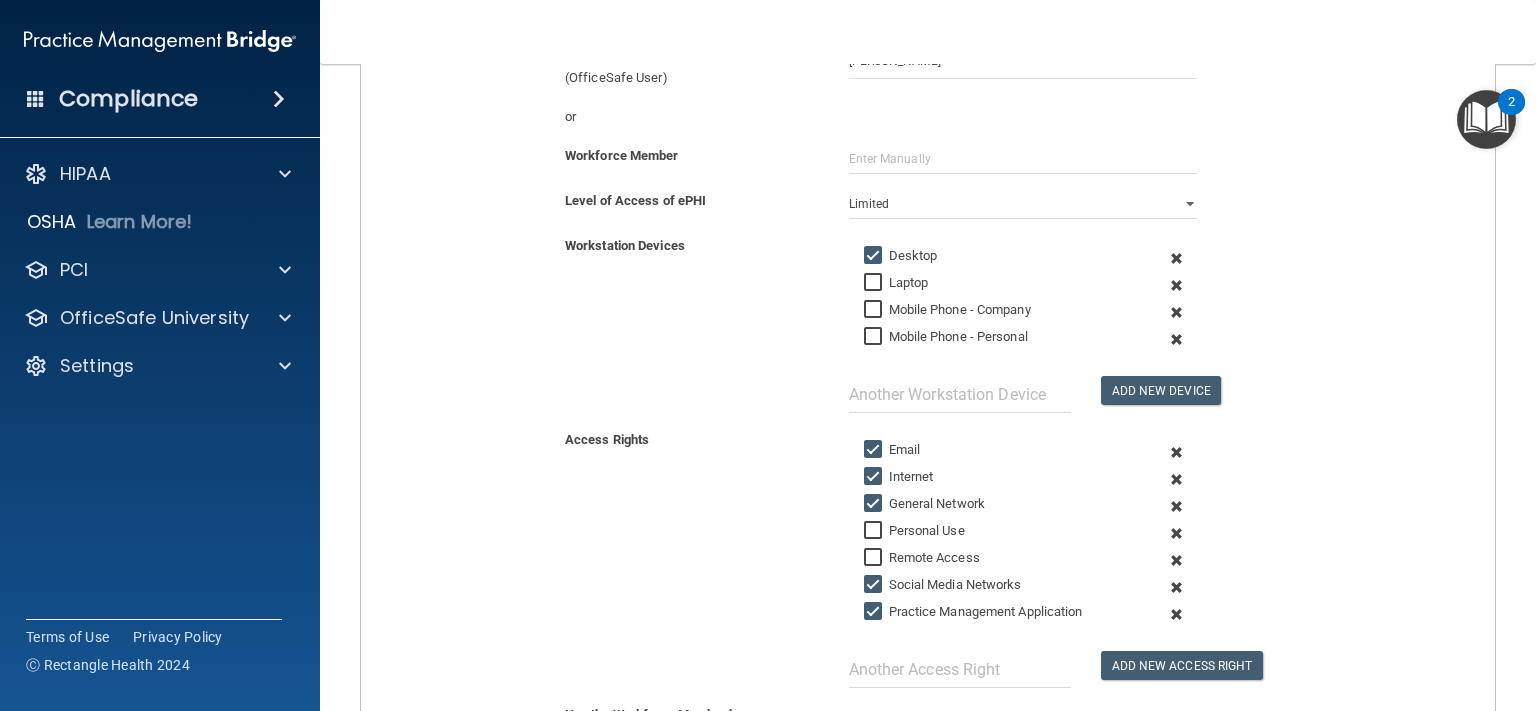click on "Social Media Networks" at bounding box center (943, 585) 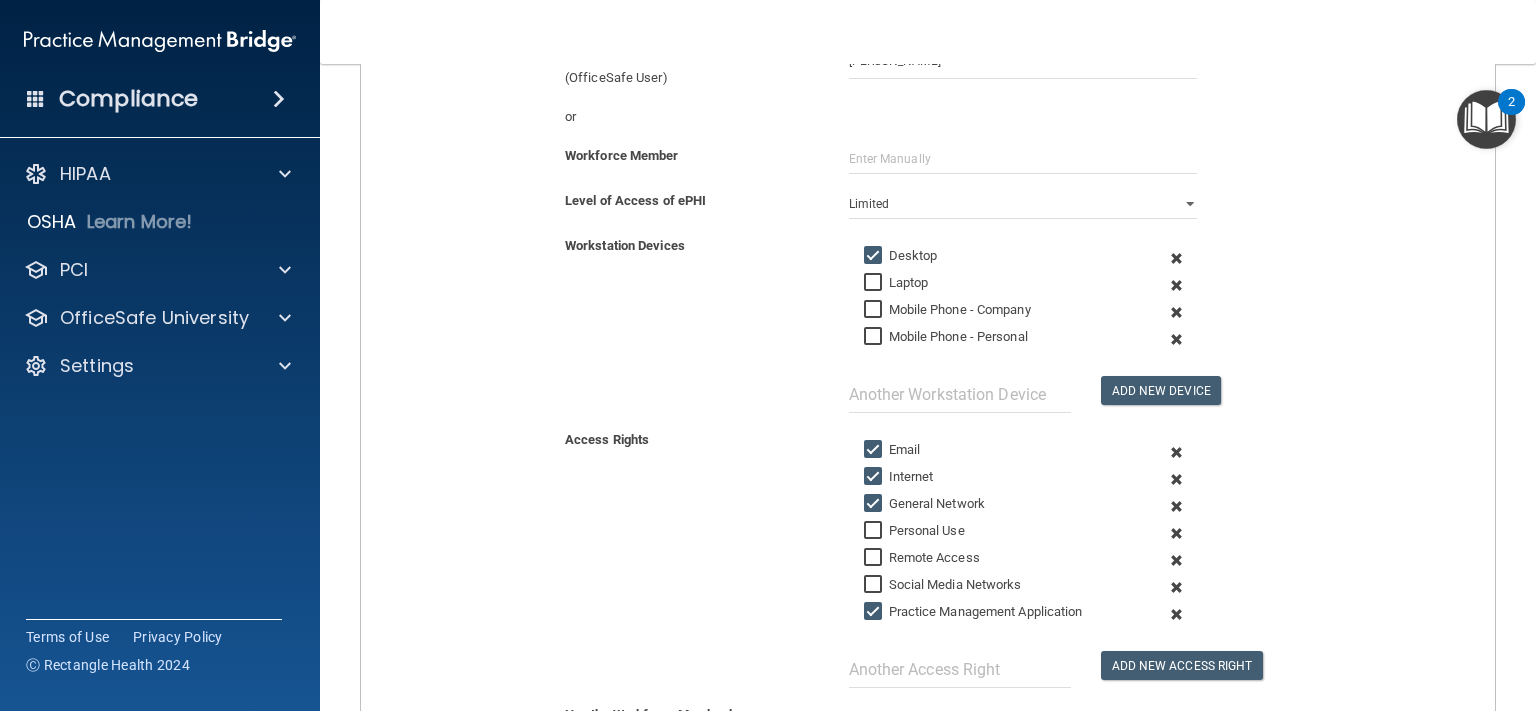 scroll, scrollTop: 516, scrollLeft: 0, axis: vertical 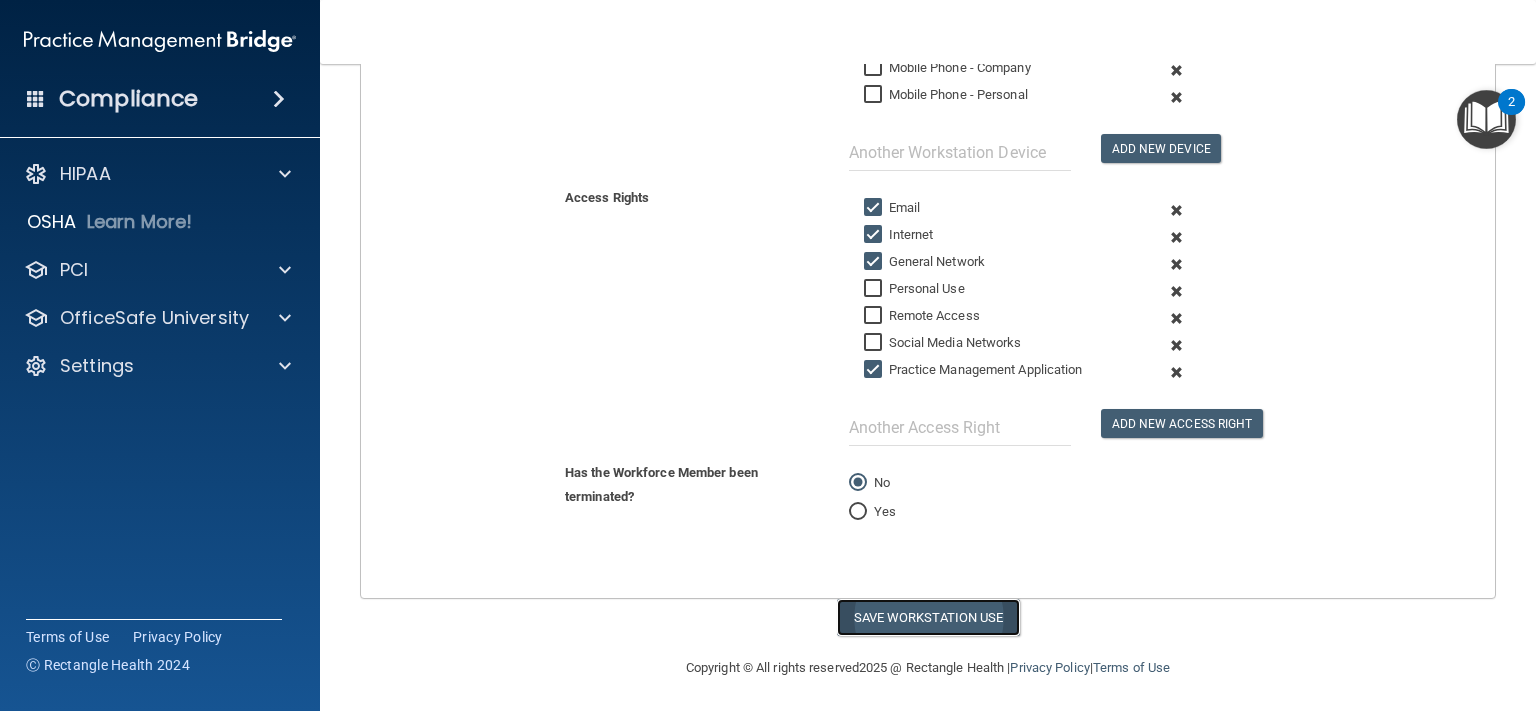 click on "Save Workstation Use" at bounding box center (928, 617) 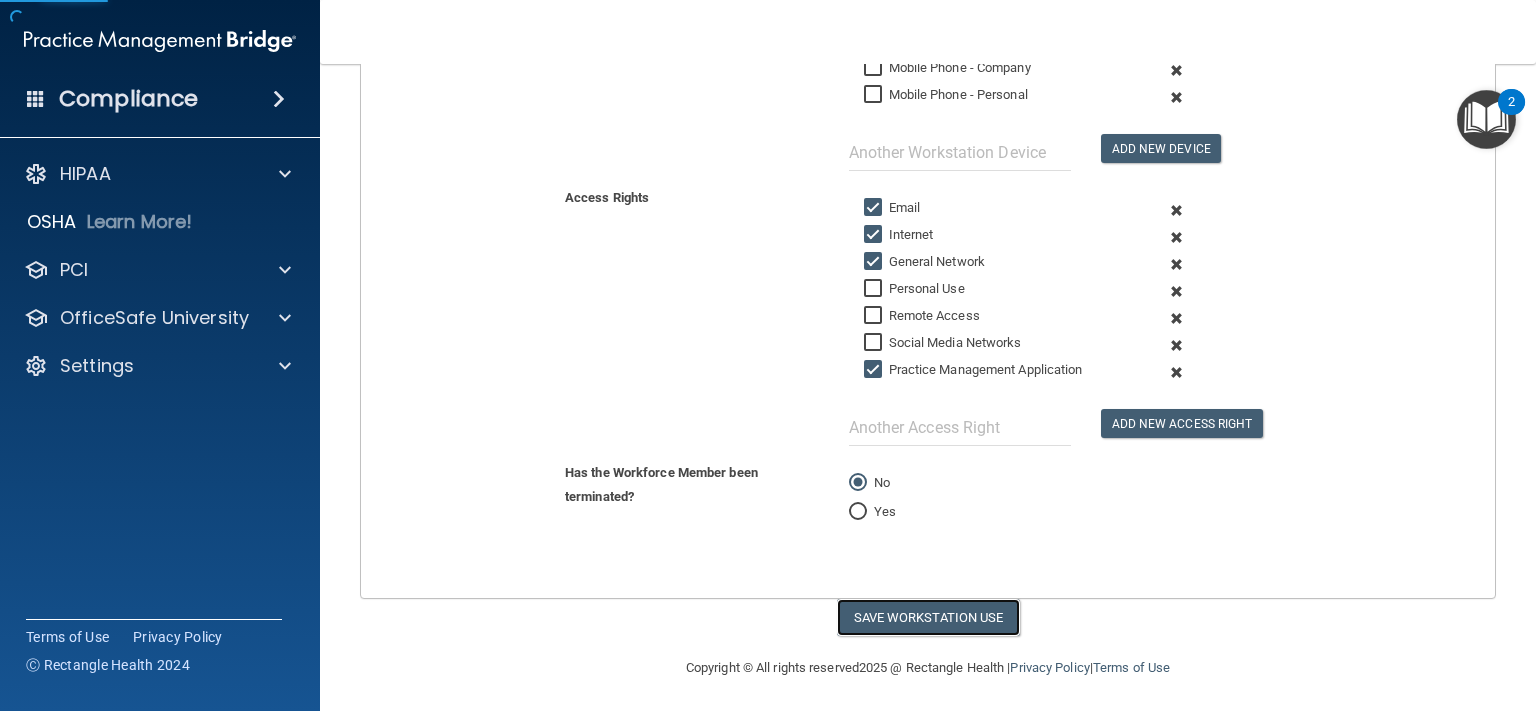 select on "? string:Full ?" 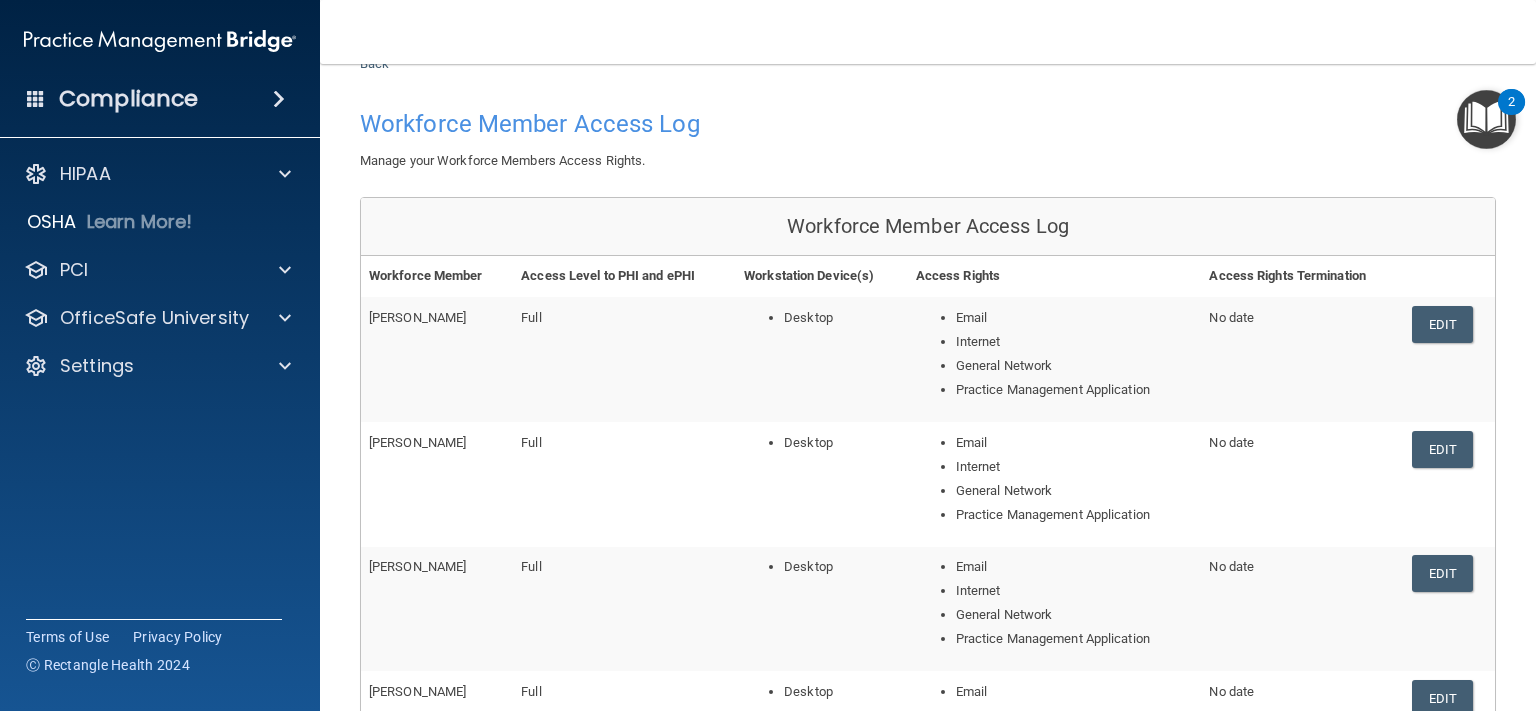 scroll, scrollTop: 0, scrollLeft: 0, axis: both 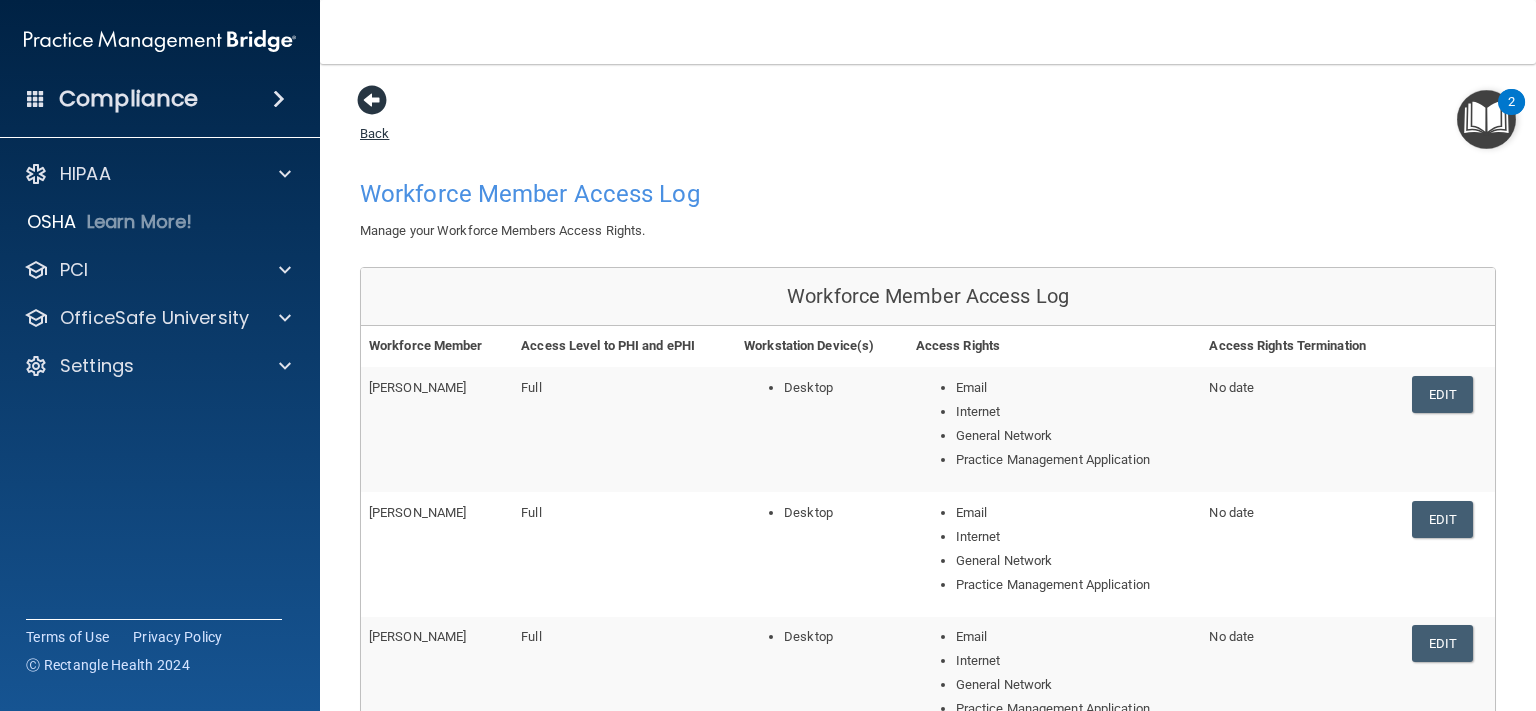 click at bounding box center (372, 100) 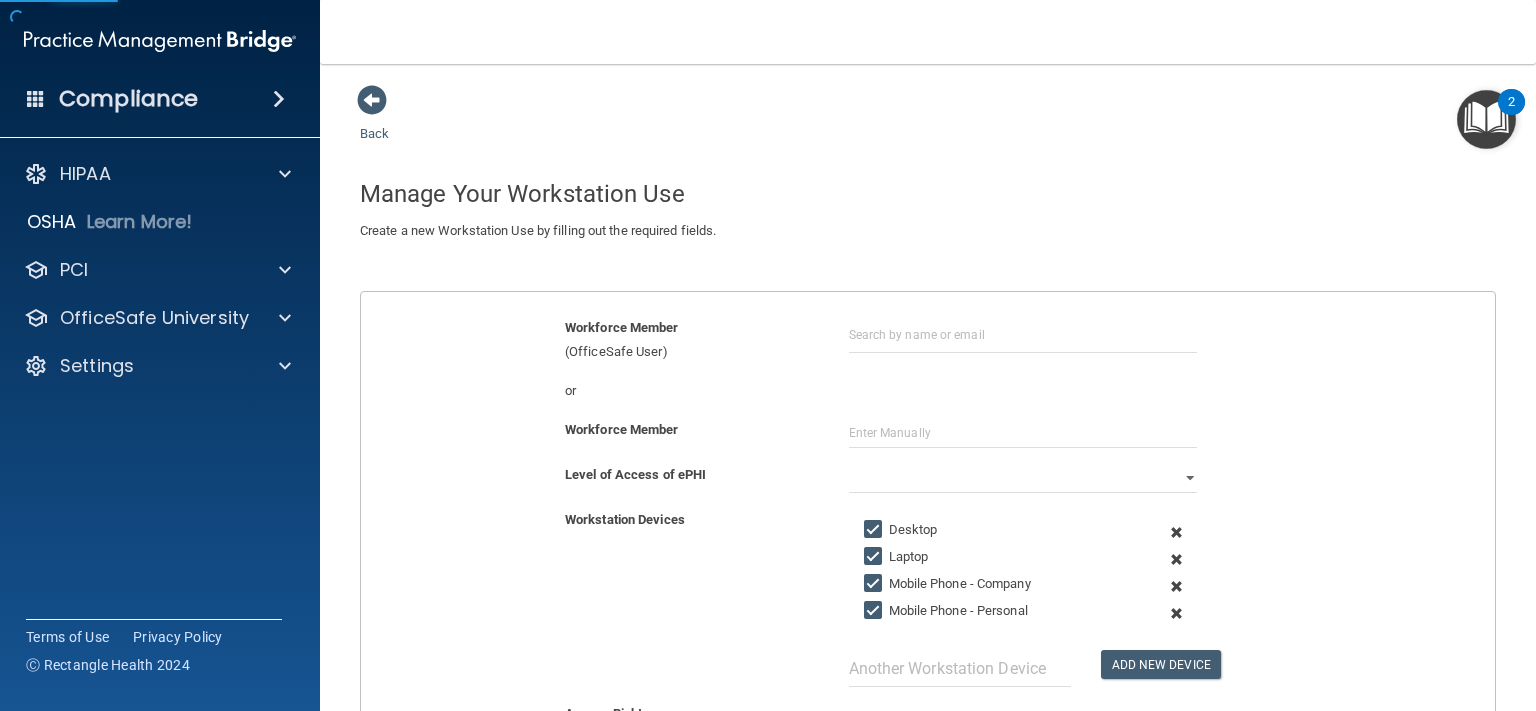 click on "Back            Manage Your Workstation Use       Create a new Workstation Use by filling out the required fields.   Edit a Workstation Use                         Workforce Member  (OfficeSafe User)                               or              Workforce Member                     Level of Access of ePHI       Full Limited None                 Workstation Devices                Desktop                       Laptop                       Mobile Phone - Company                       Mobile Phone - Personal                               Add New Device                   Access Rights                Email                       Internet                       General Network                       Personal Use                       Remote Access                       Social Media Networks                       Practice Management Application                              Add New Access Right                   Has the Workforce Member been terminated?            No           Yes" at bounding box center (928, 618) 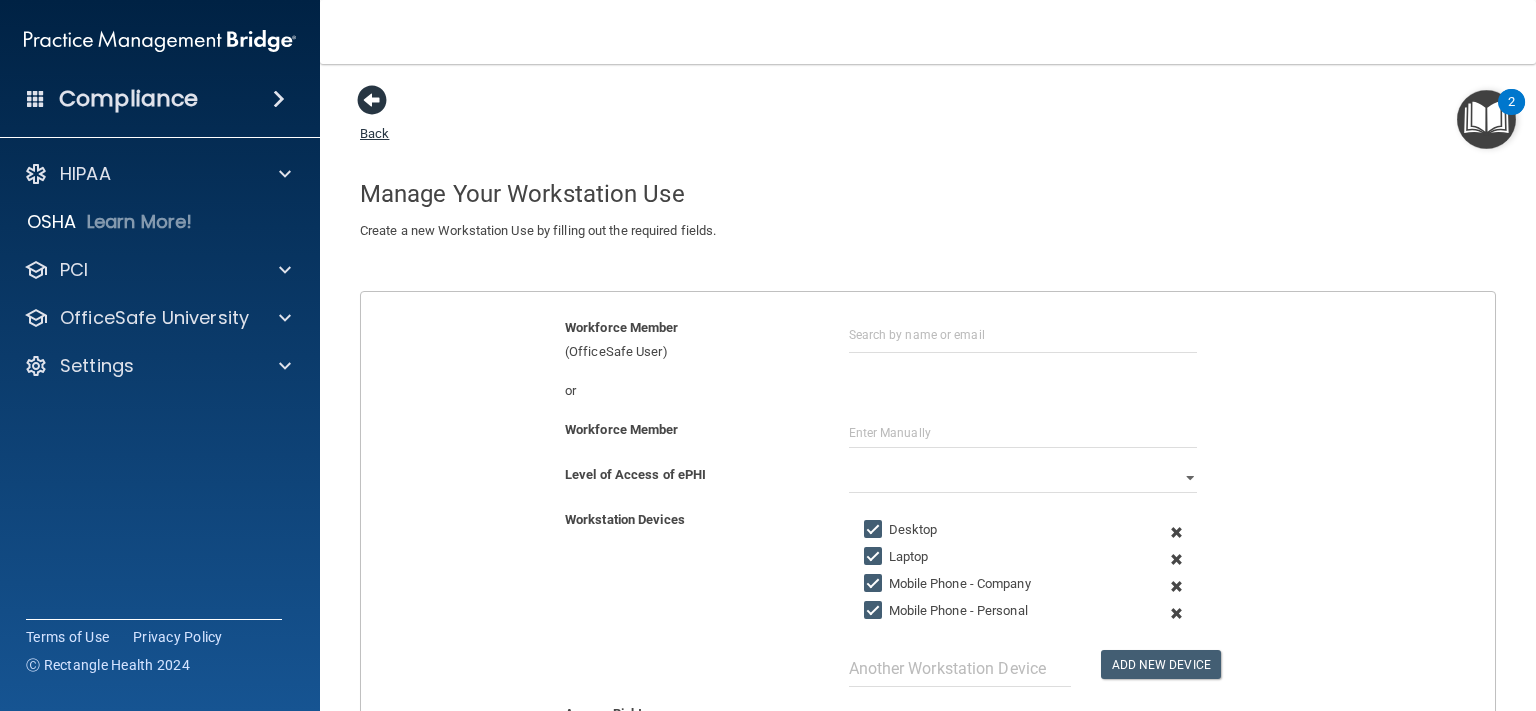 click at bounding box center (372, 100) 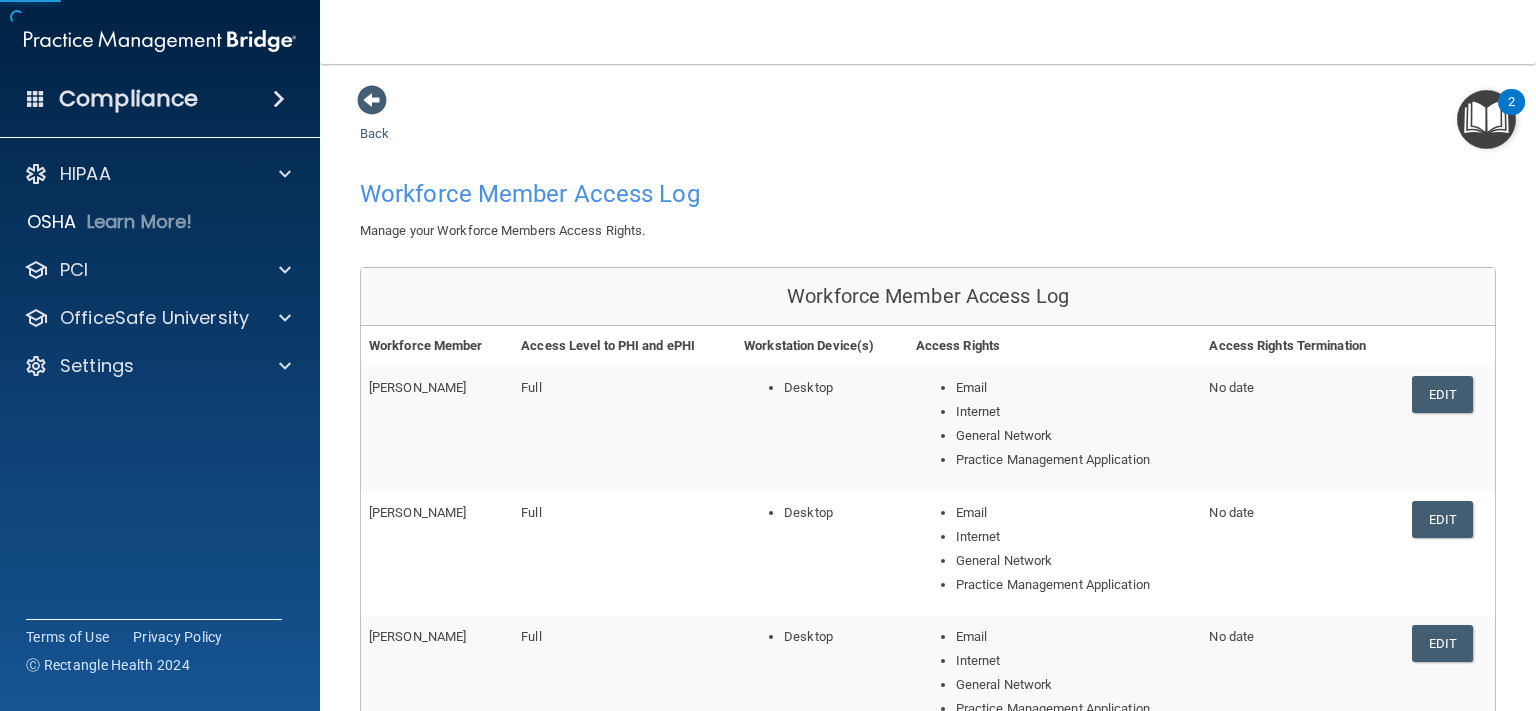 click at bounding box center (372, 100) 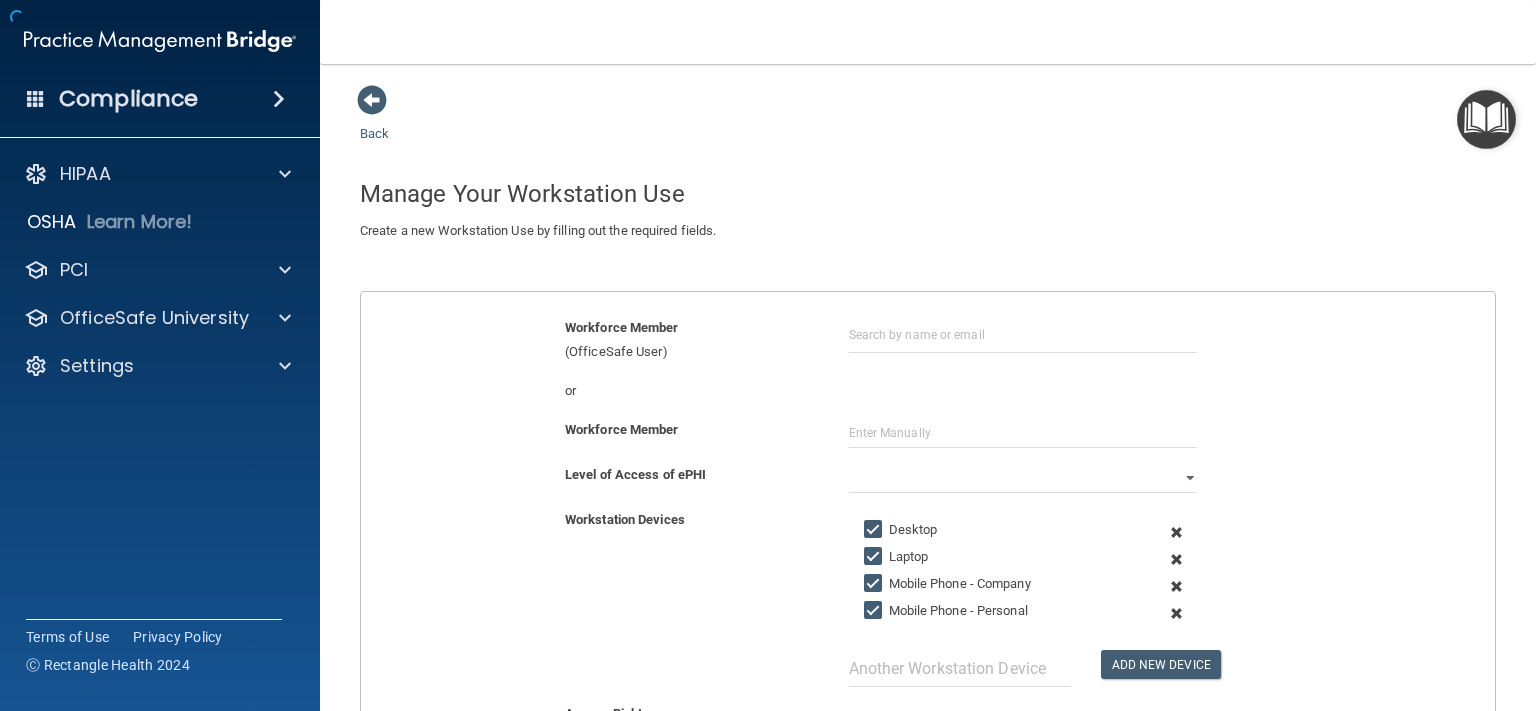 click at bounding box center (372, 100) 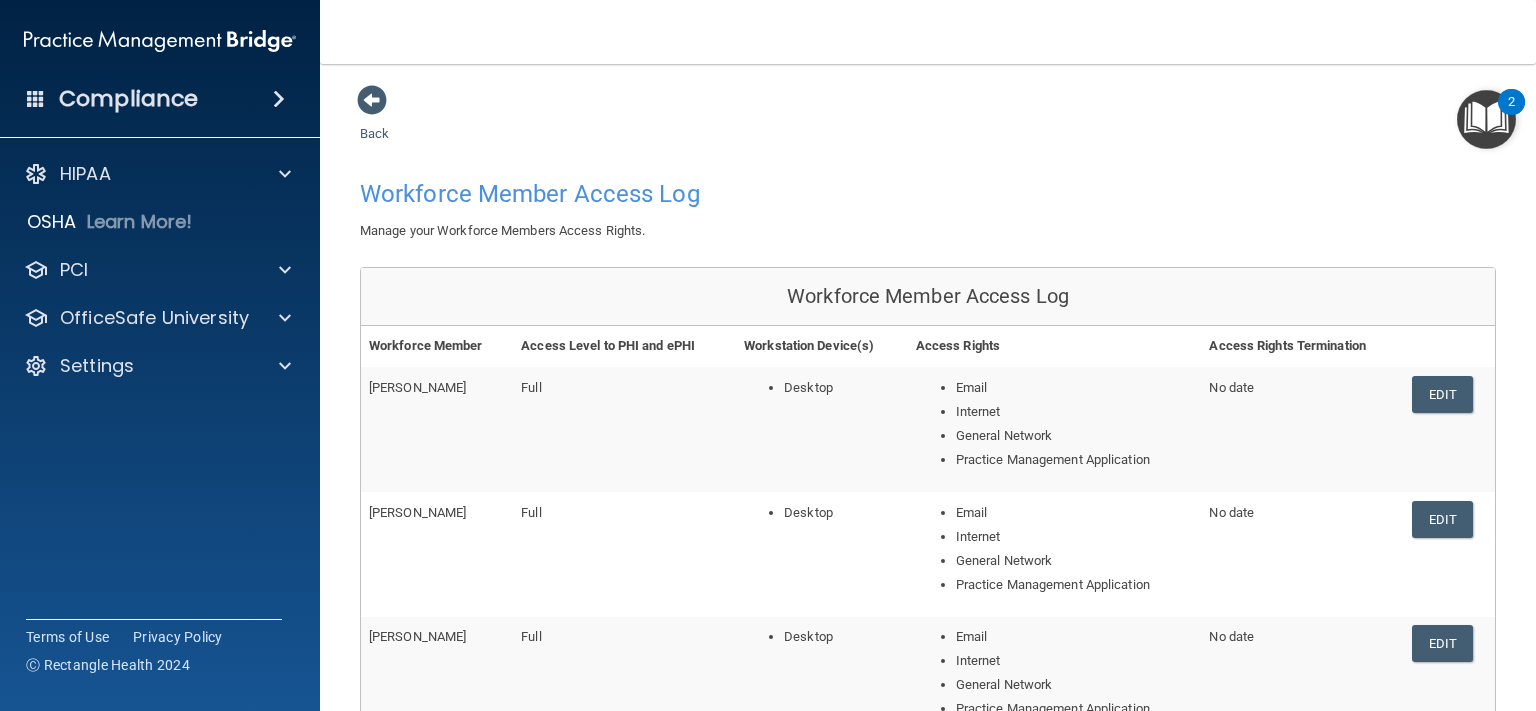 click at bounding box center (372, 100) 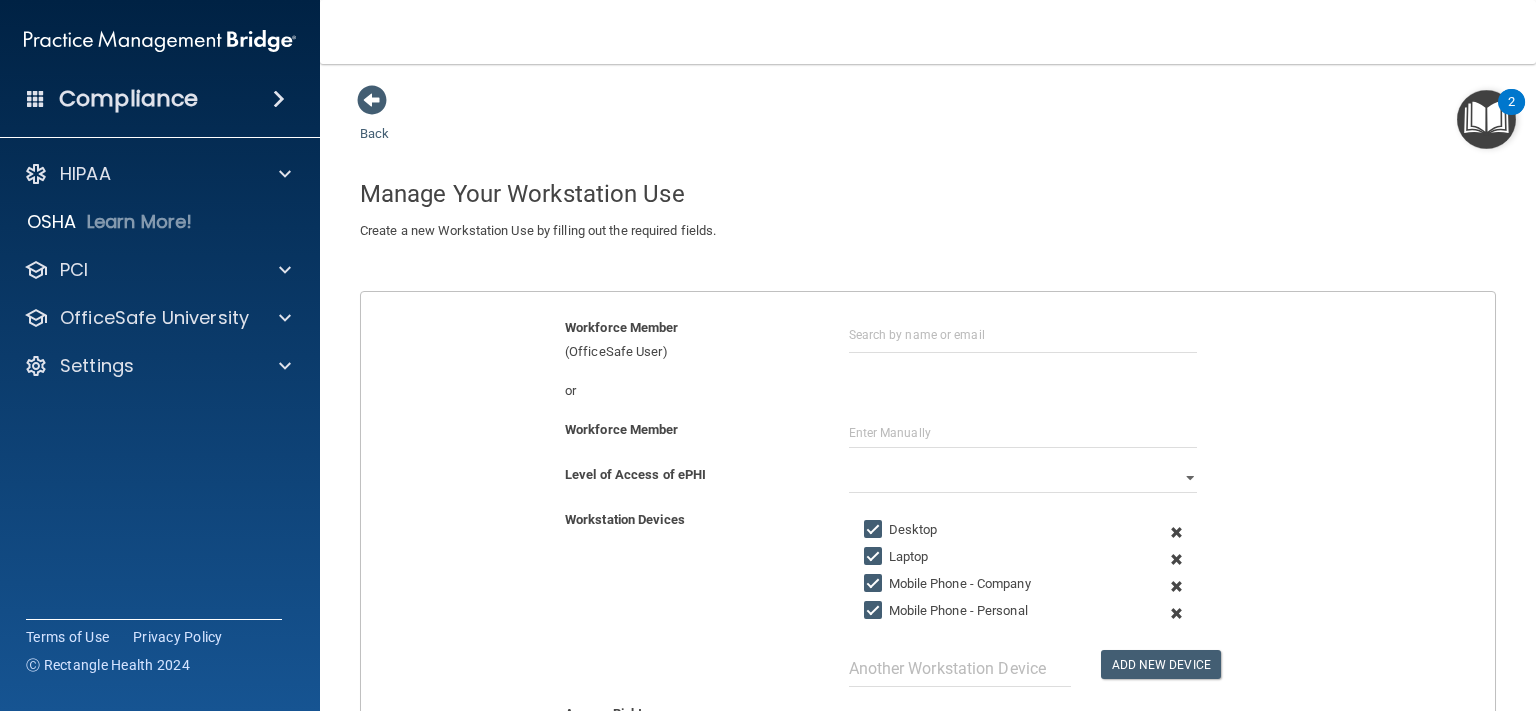 click at bounding box center (372, 100) 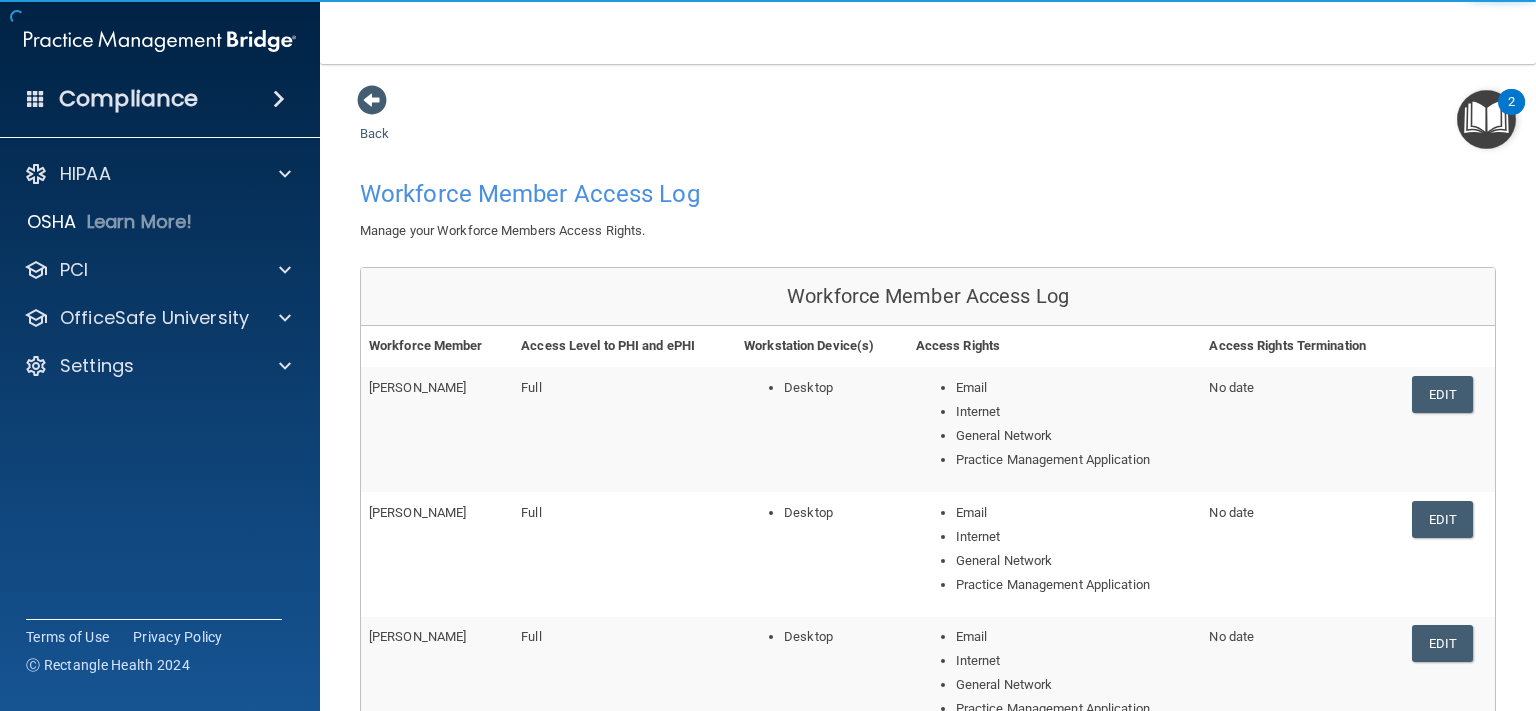 click at bounding box center [372, 100] 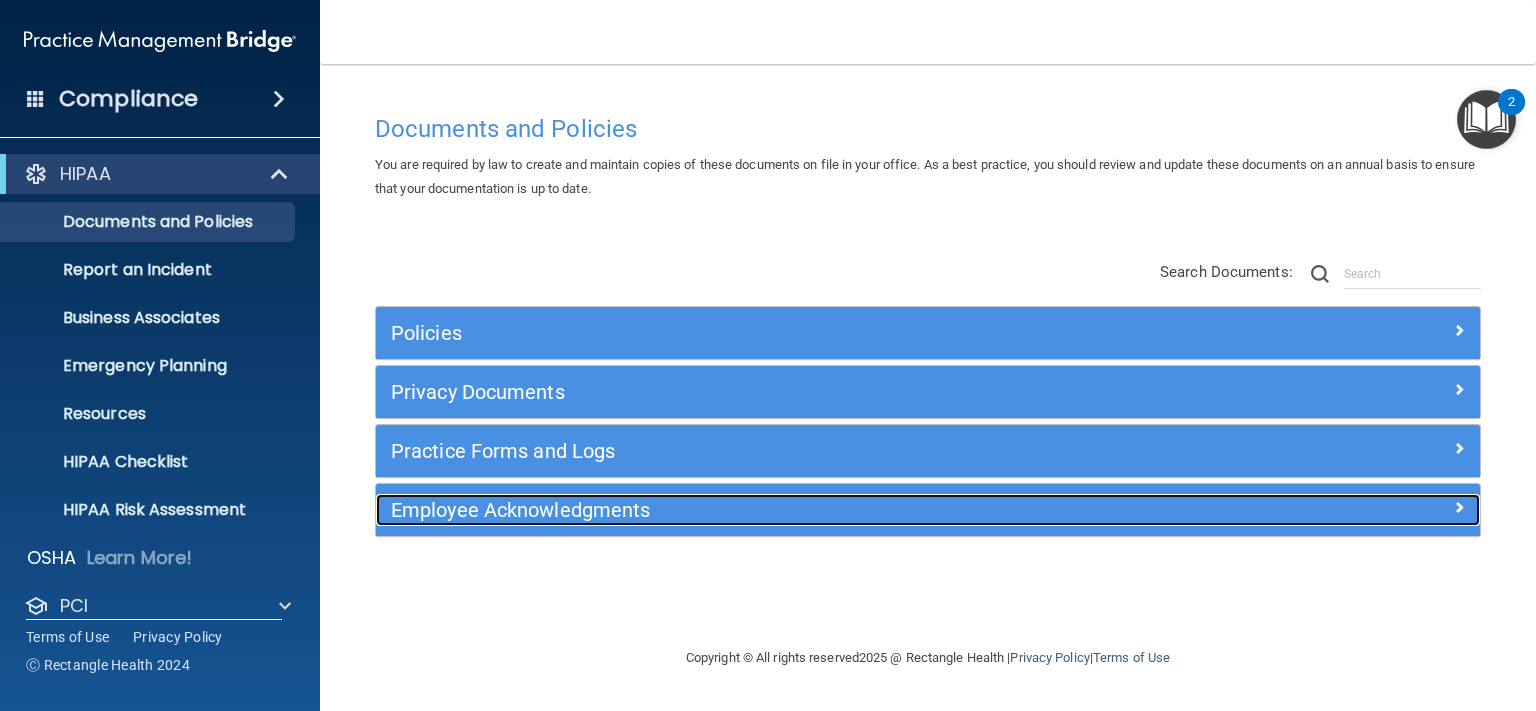 click on "Employee Acknowledgments" at bounding box center (790, 510) 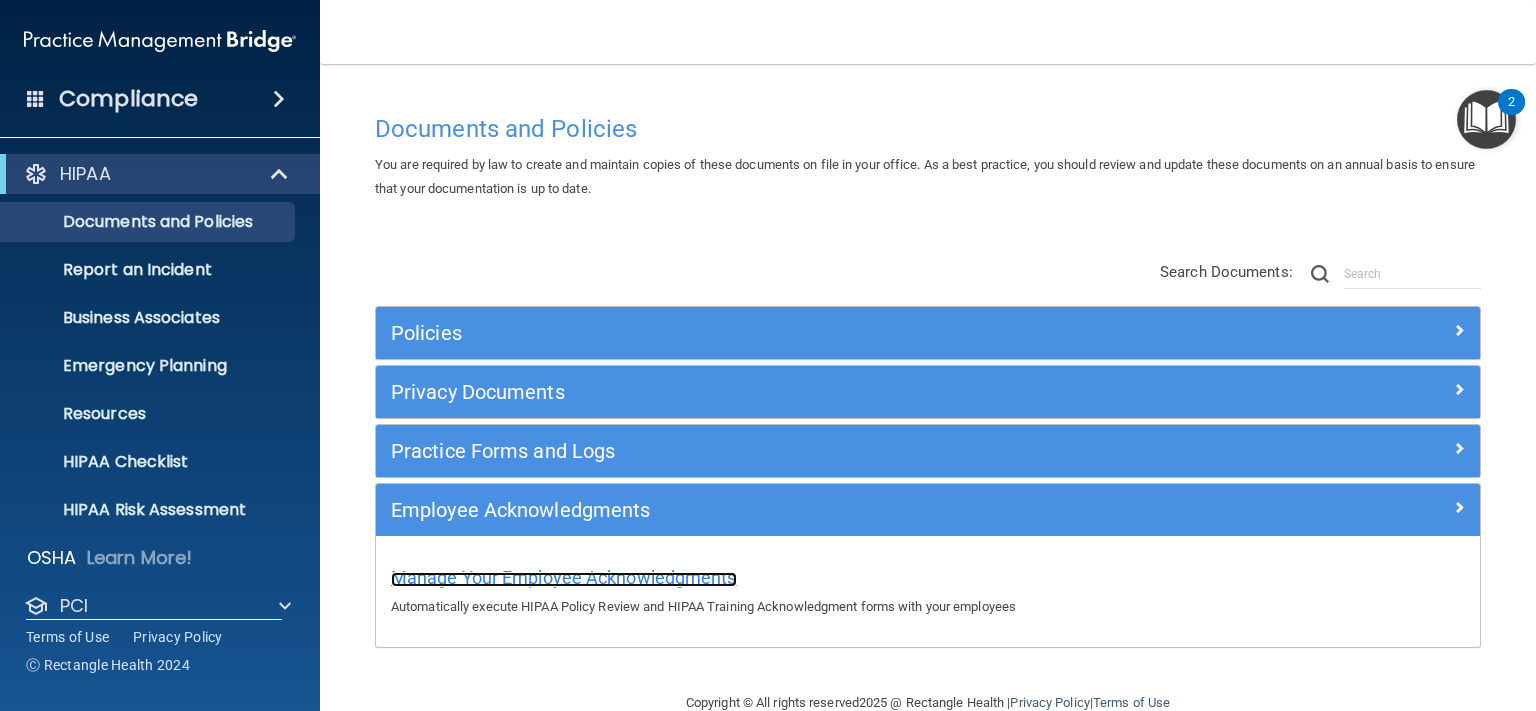 click on "Manage Your Employee Acknowledgments" at bounding box center [564, 577] 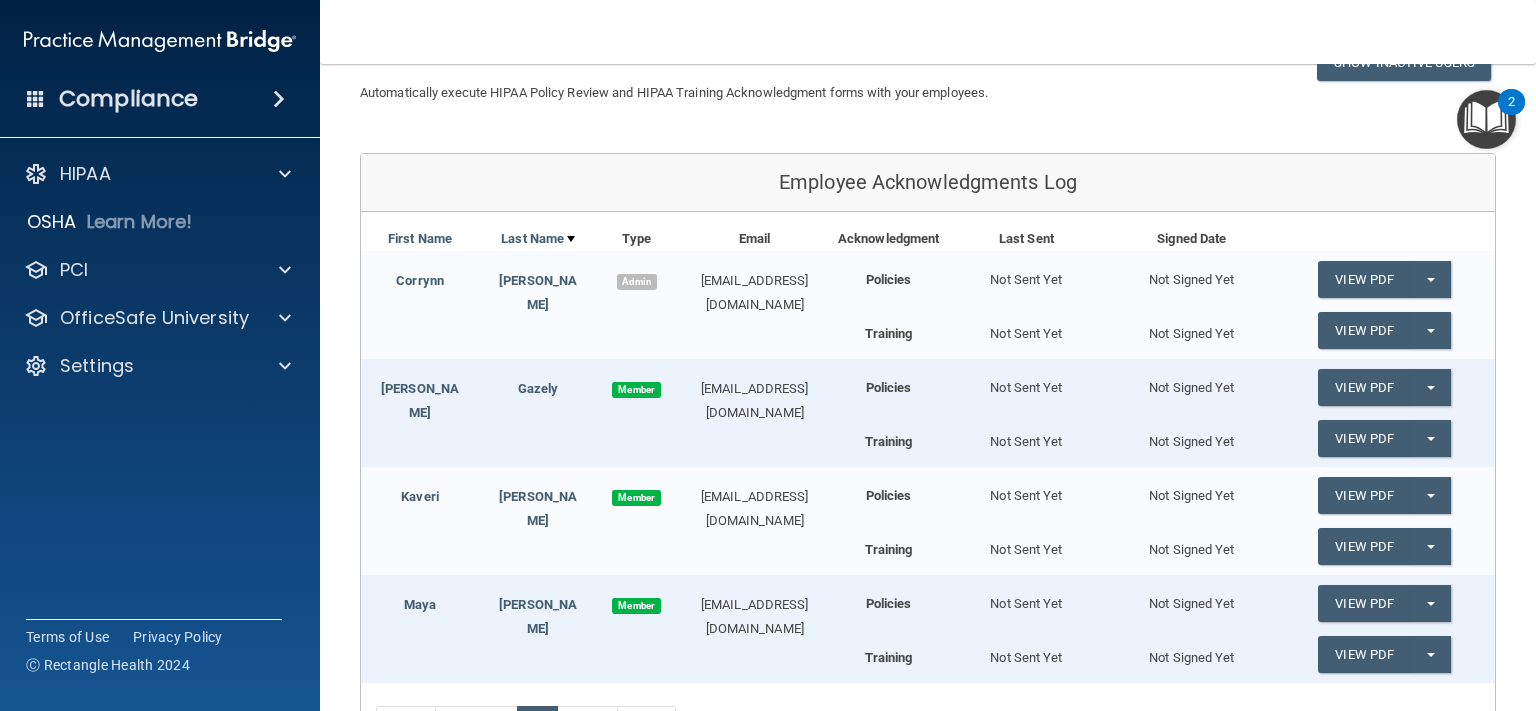scroll, scrollTop: 182, scrollLeft: 0, axis: vertical 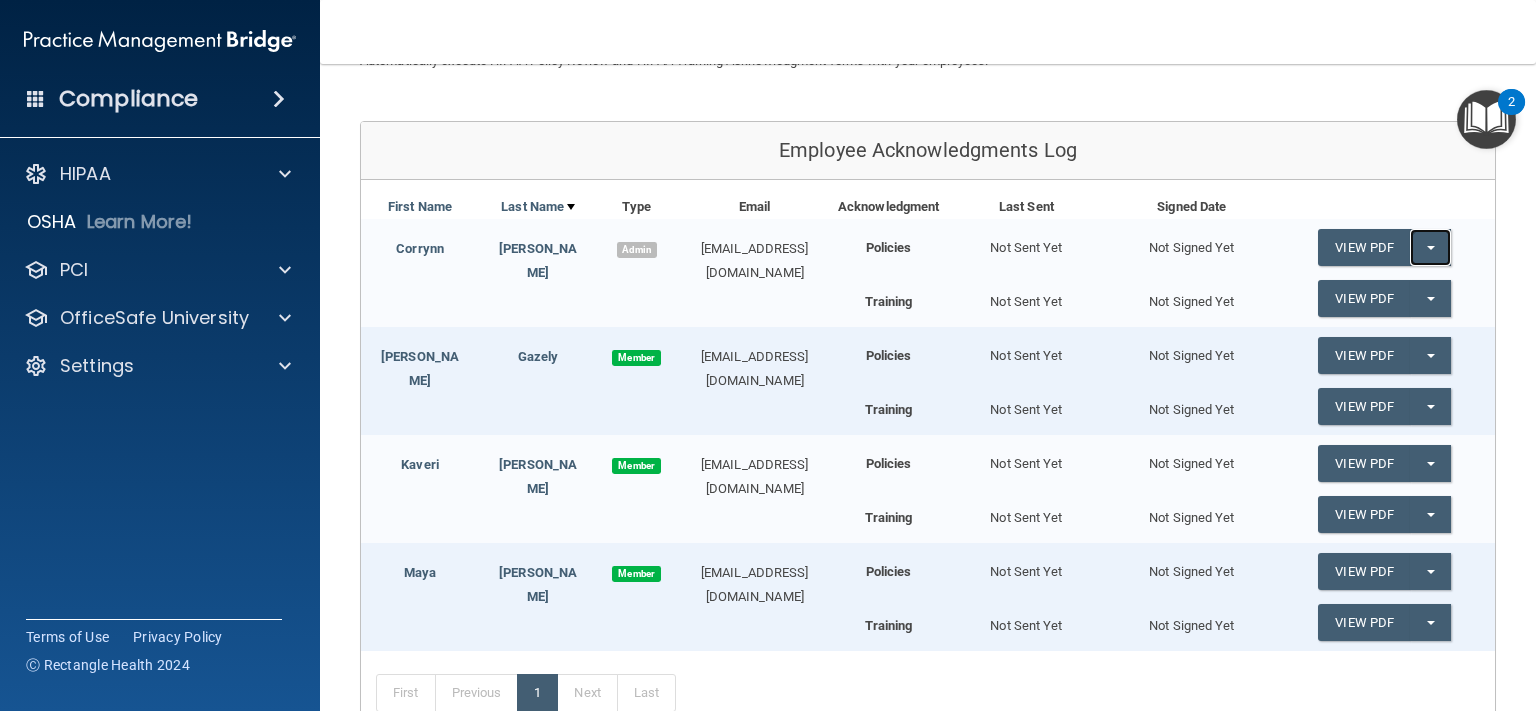 click on "Split button!" at bounding box center [1430, 247] 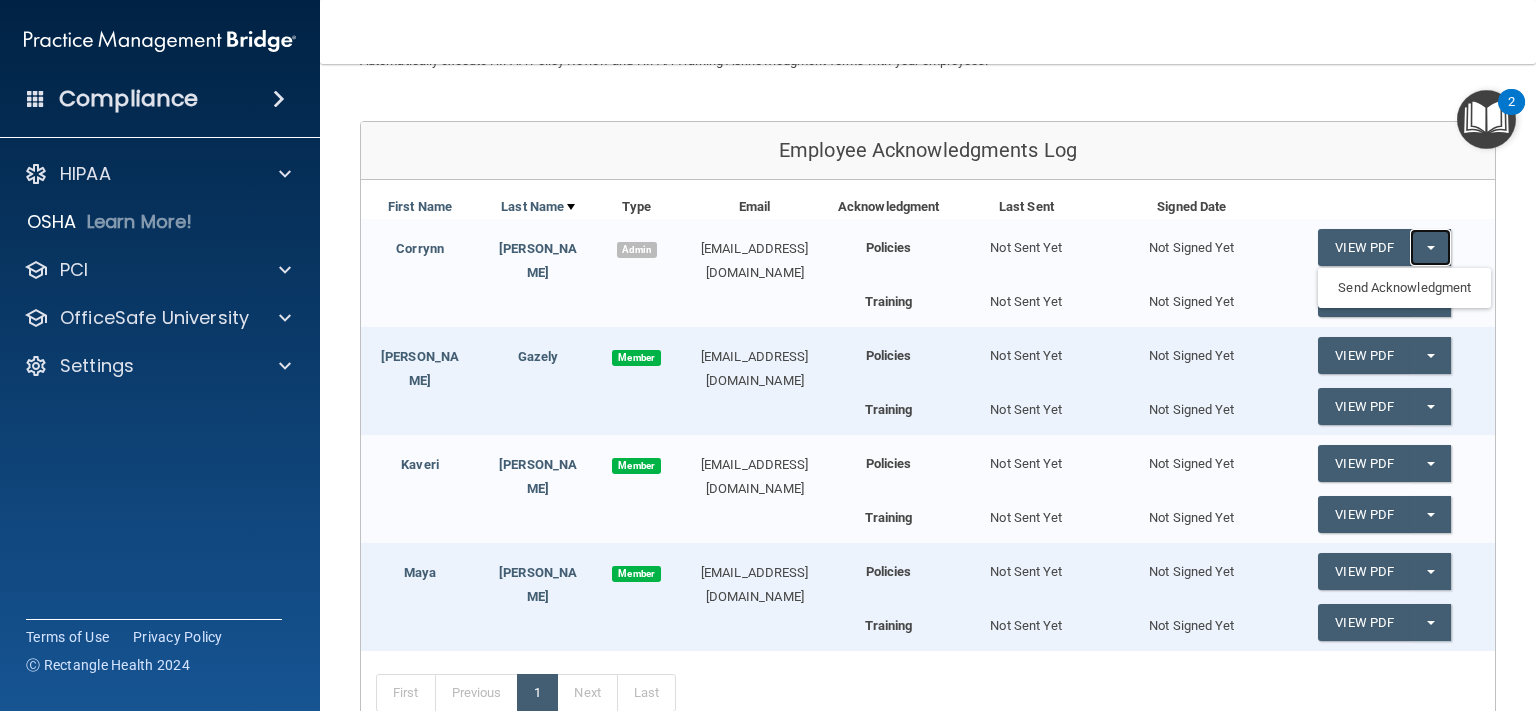 click on "Split button!" at bounding box center [1430, 247] 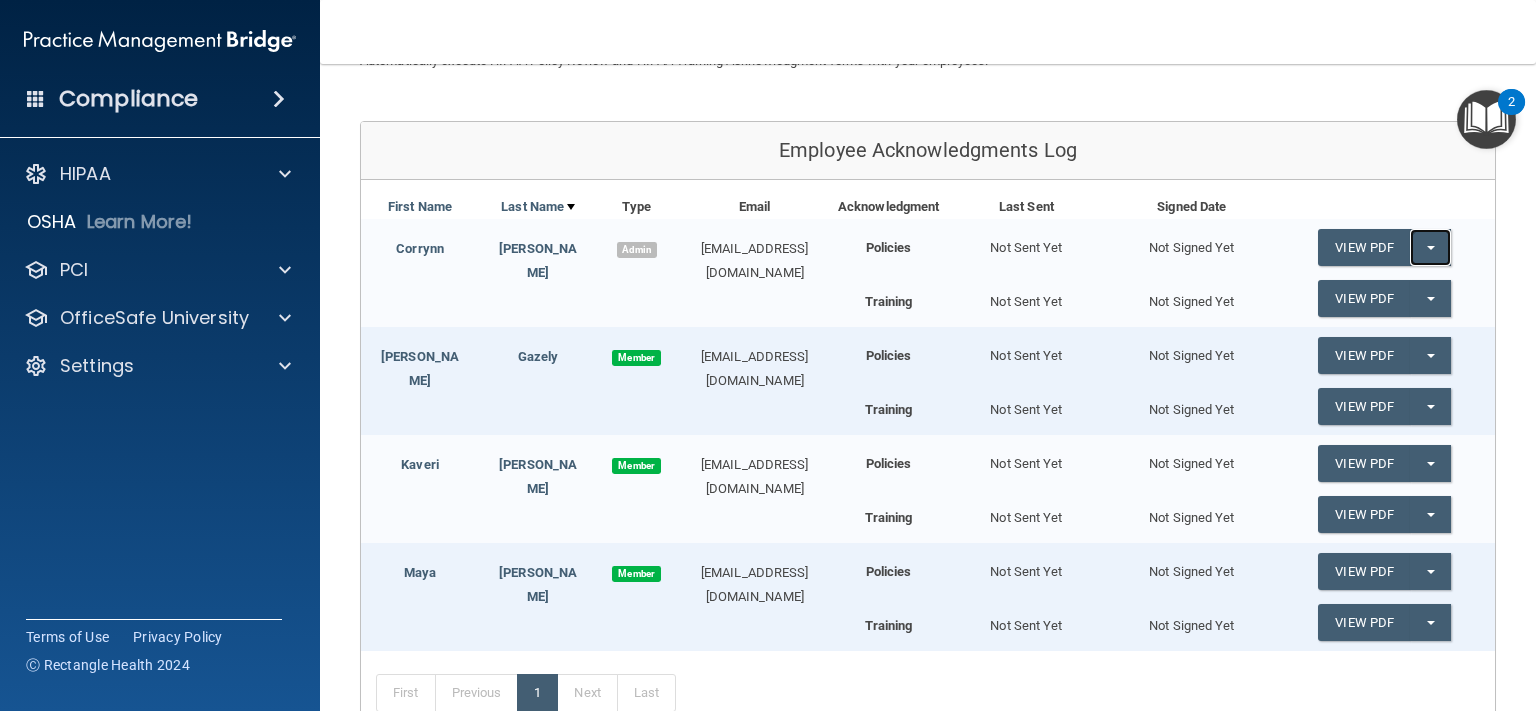 click on "Split button!" at bounding box center [1430, 247] 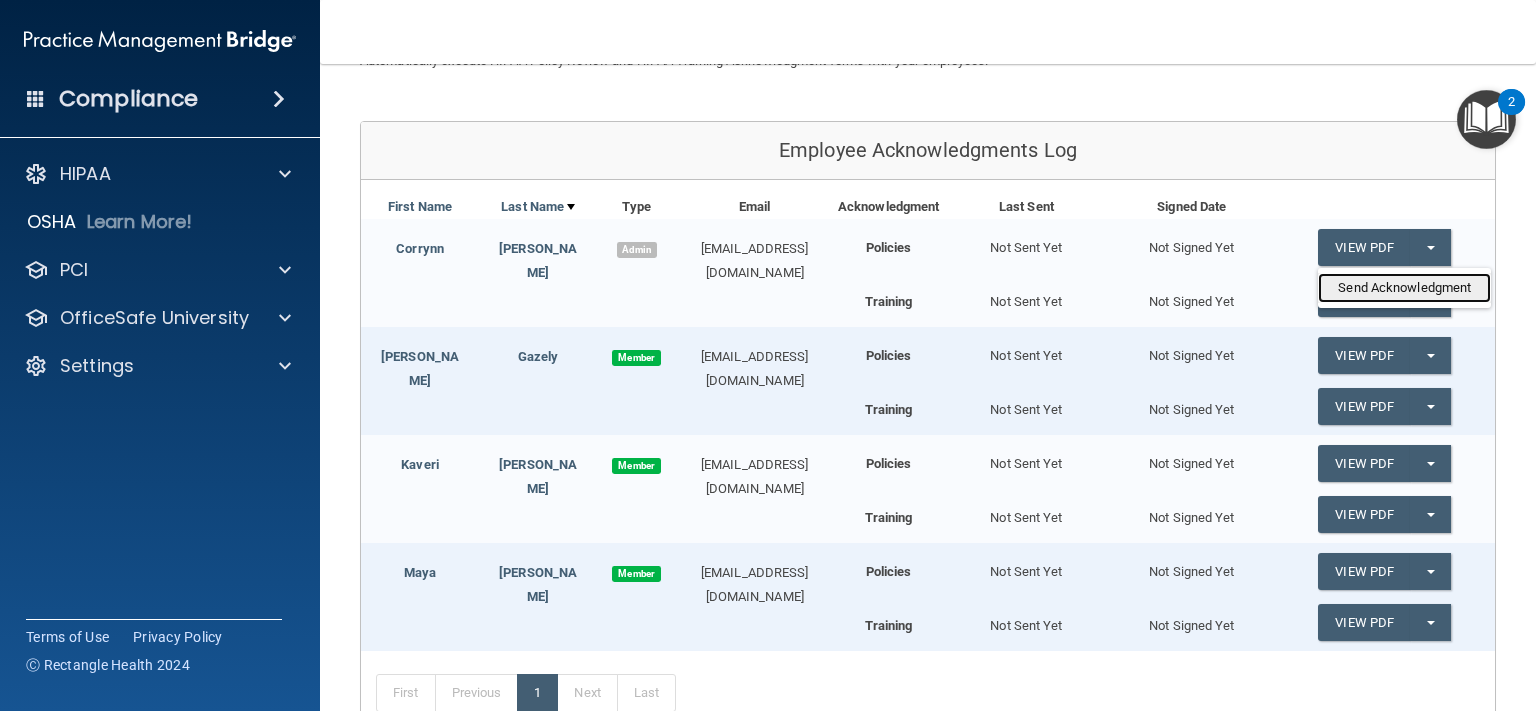 click on "Send Acknowledgment" at bounding box center [1404, 288] 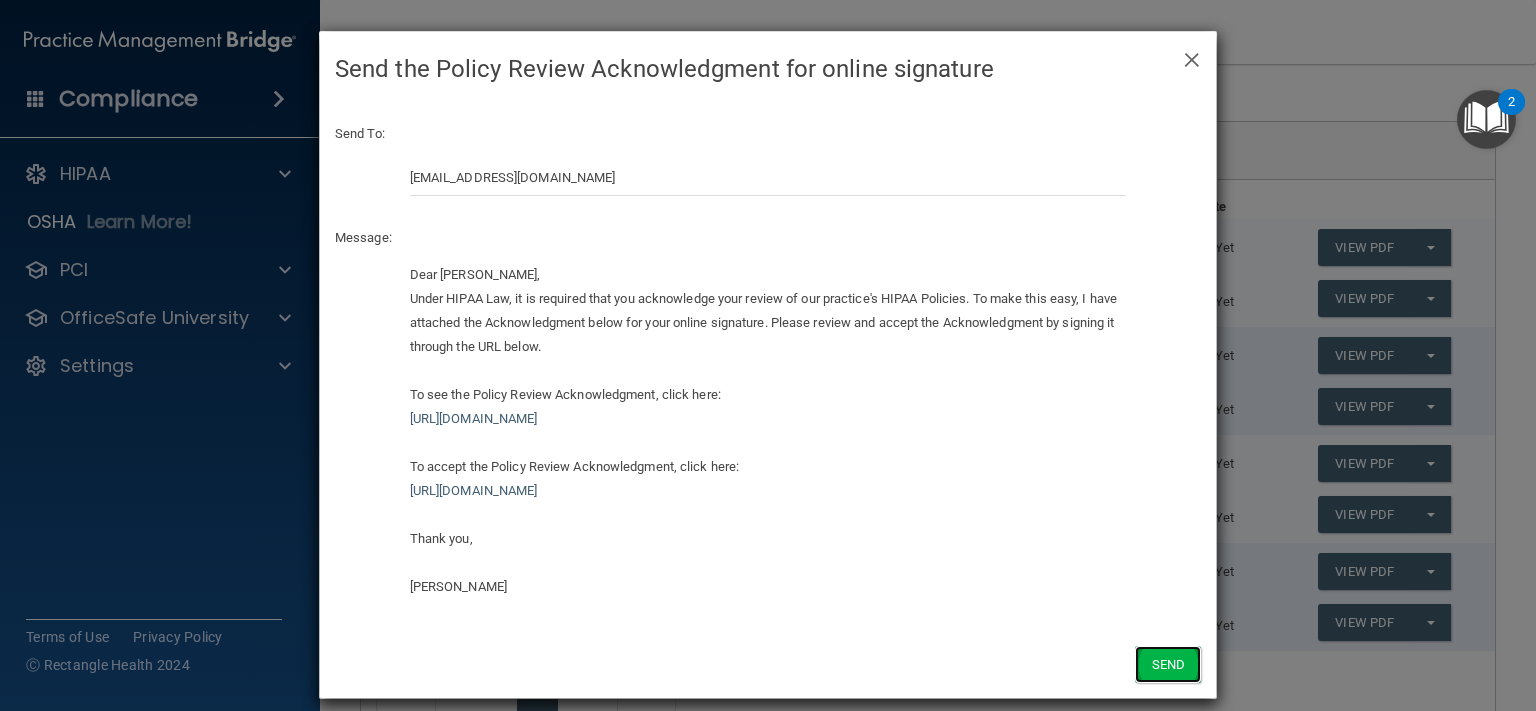 click on "Send" at bounding box center [1168, 664] 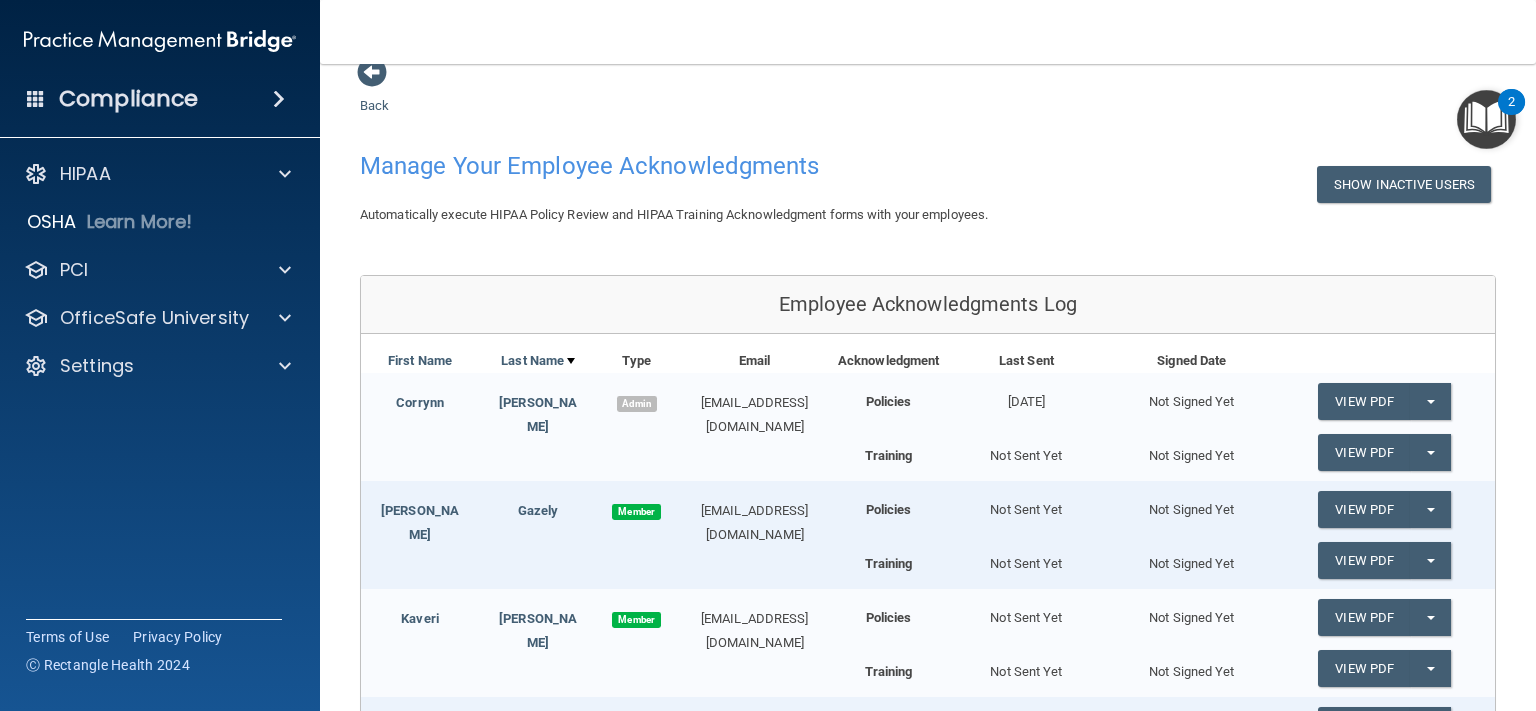 scroll, scrollTop: 0, scrollLeft: 0, axis: both 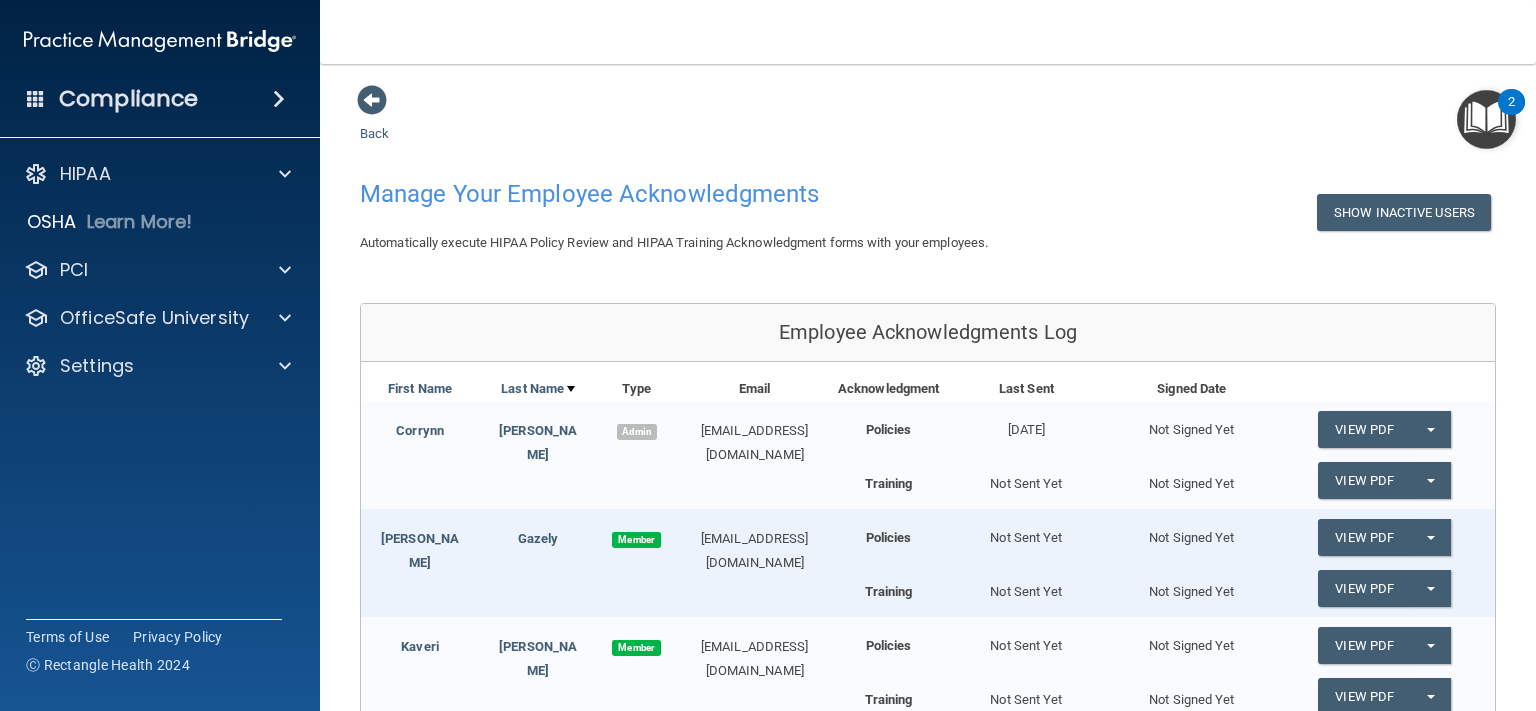 click on "Back                Manage Your Employee Acknowledgments             Show Inactive Users                 Automatically execute HIPAA Policy Review and HIPAA Training Acknowledgment forms with your employees.              Employee Acknowledgments Log              First Name             Last Name           Type     Email             Acknowledgment     Last Sent     Signed Date                       Corrynn                 Eberly          Admin          cpm.drjudylee@gmail.com                 Policies       07/23/2025     Not Signed Yet        View PDF       Split button!       Send Acknowledgment                  Training       Not Sent Yet     Not Signed Yet        View PDF       Split button!       Send Acknowledgment PDF                          Emma                 Gazely            Member        emmagaze111@gmail.com                 Policies       Not Sent Yet     Not Signed Yet        View PDF       Split button!       Send Acknowledgment                  Training       Not Sent Yet" at bounding box center [928, 559] 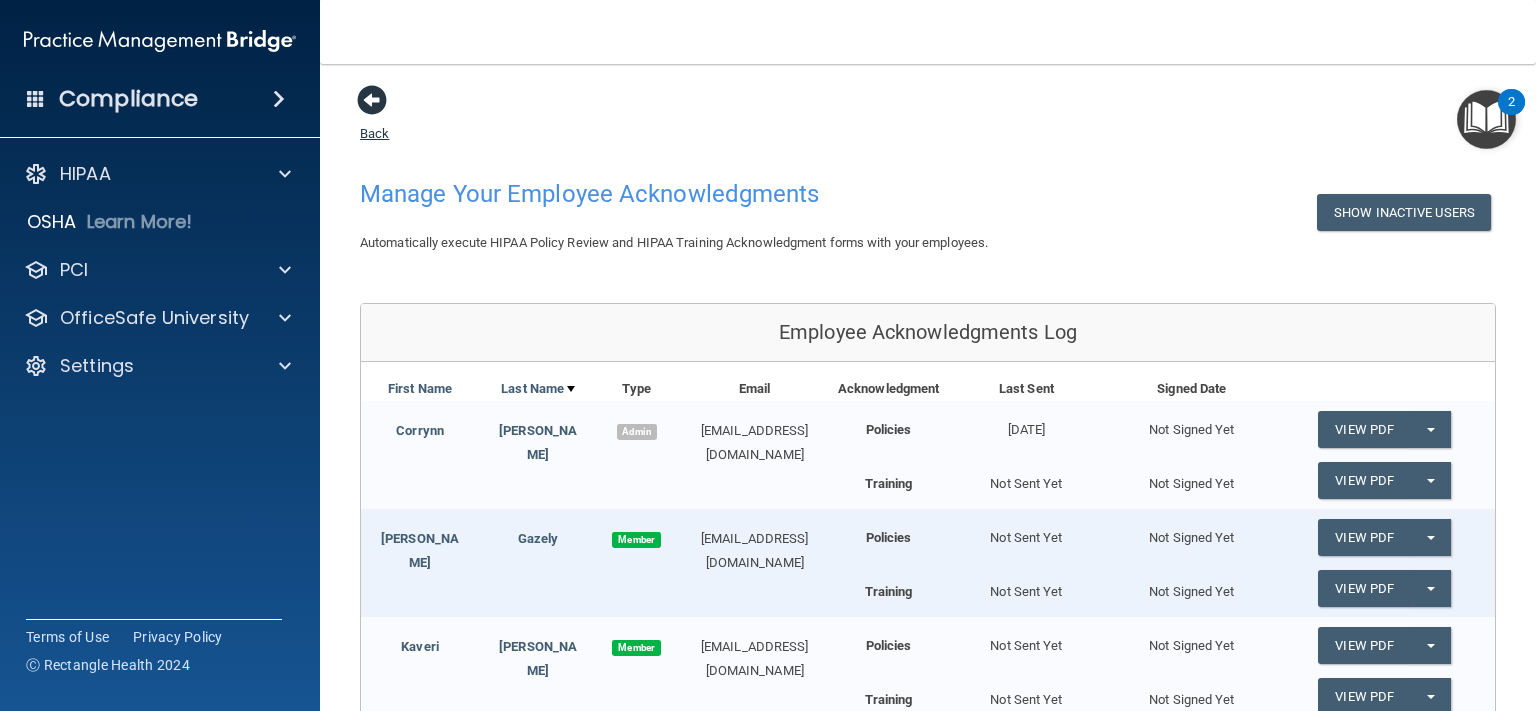 click at bounding box center [372, 100] 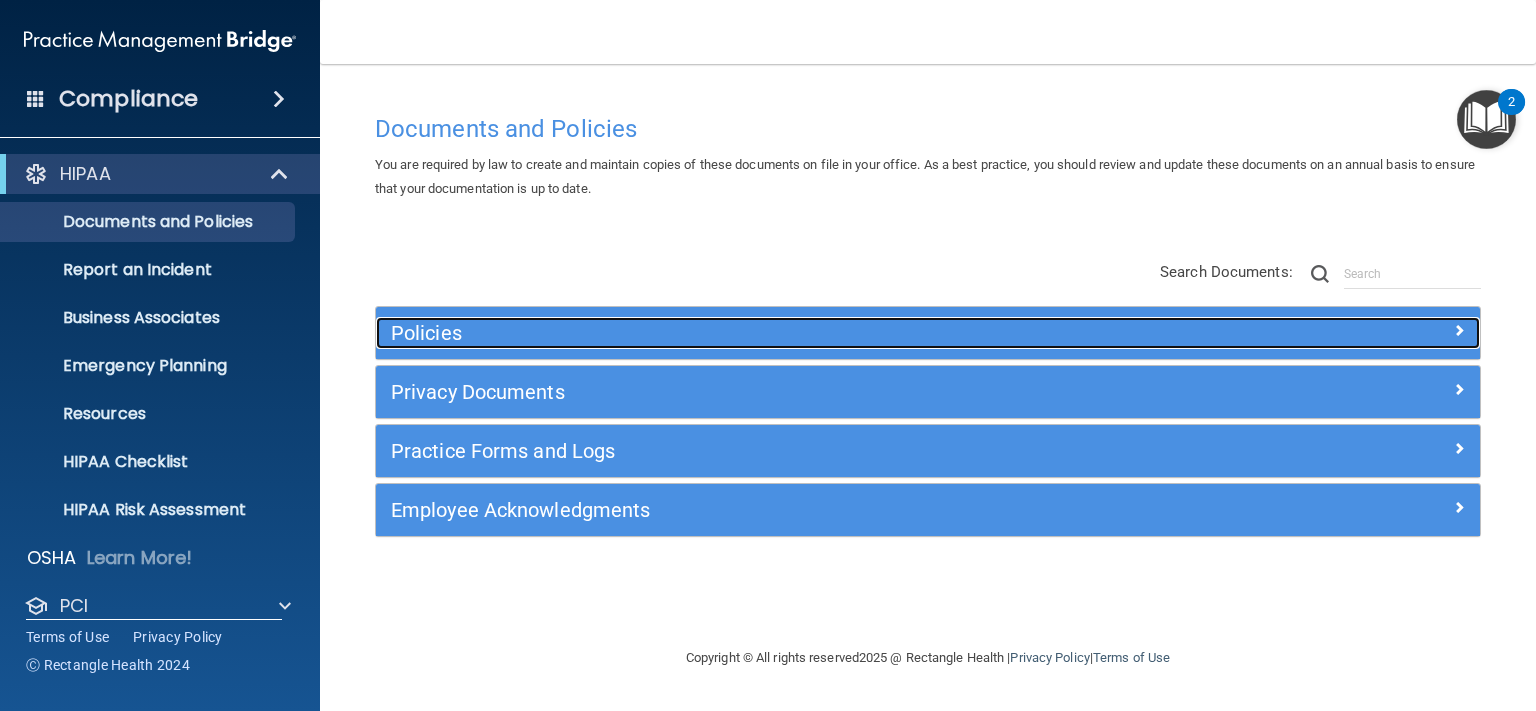 click on "Policies" at bounding box center [790, 333] 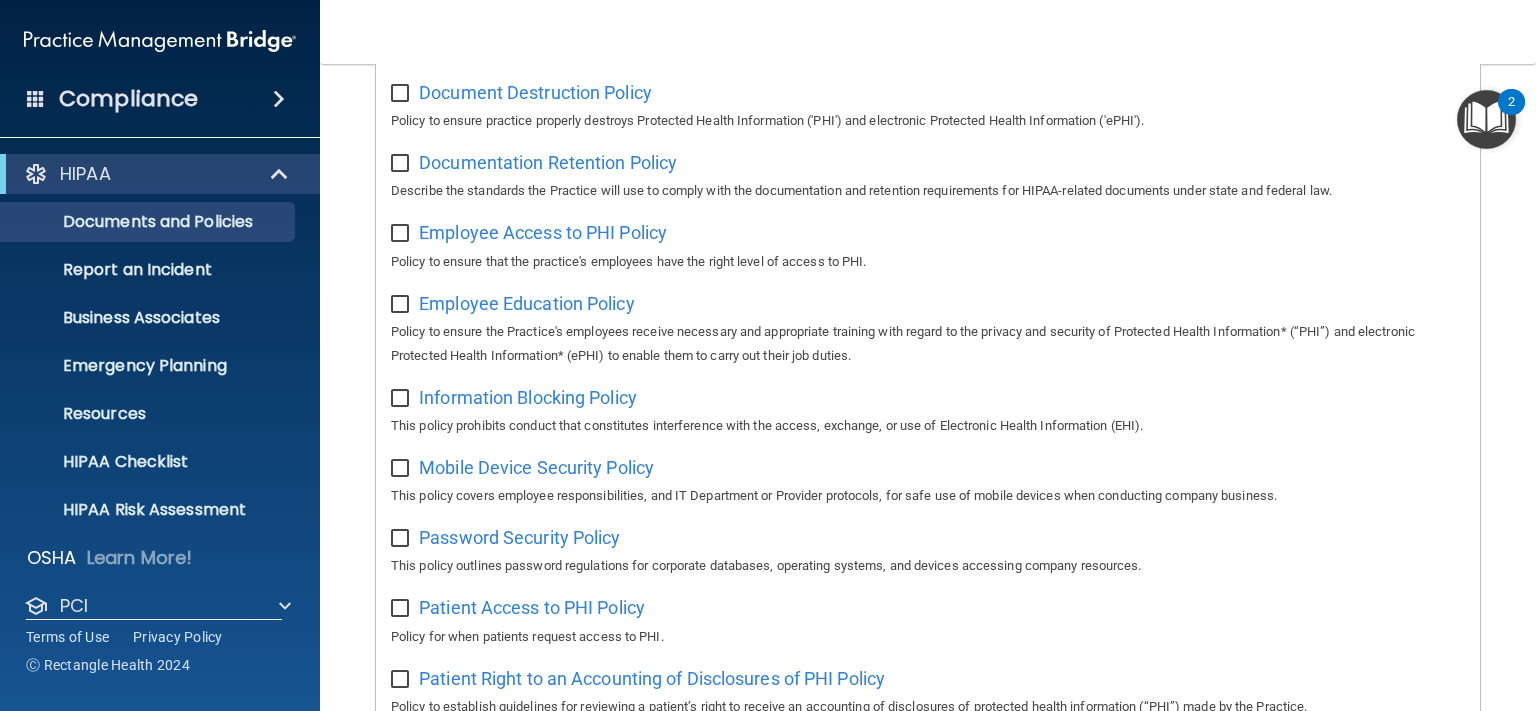 scroll, scrollTop: 44, scrollLeft: 0, axis: vertical 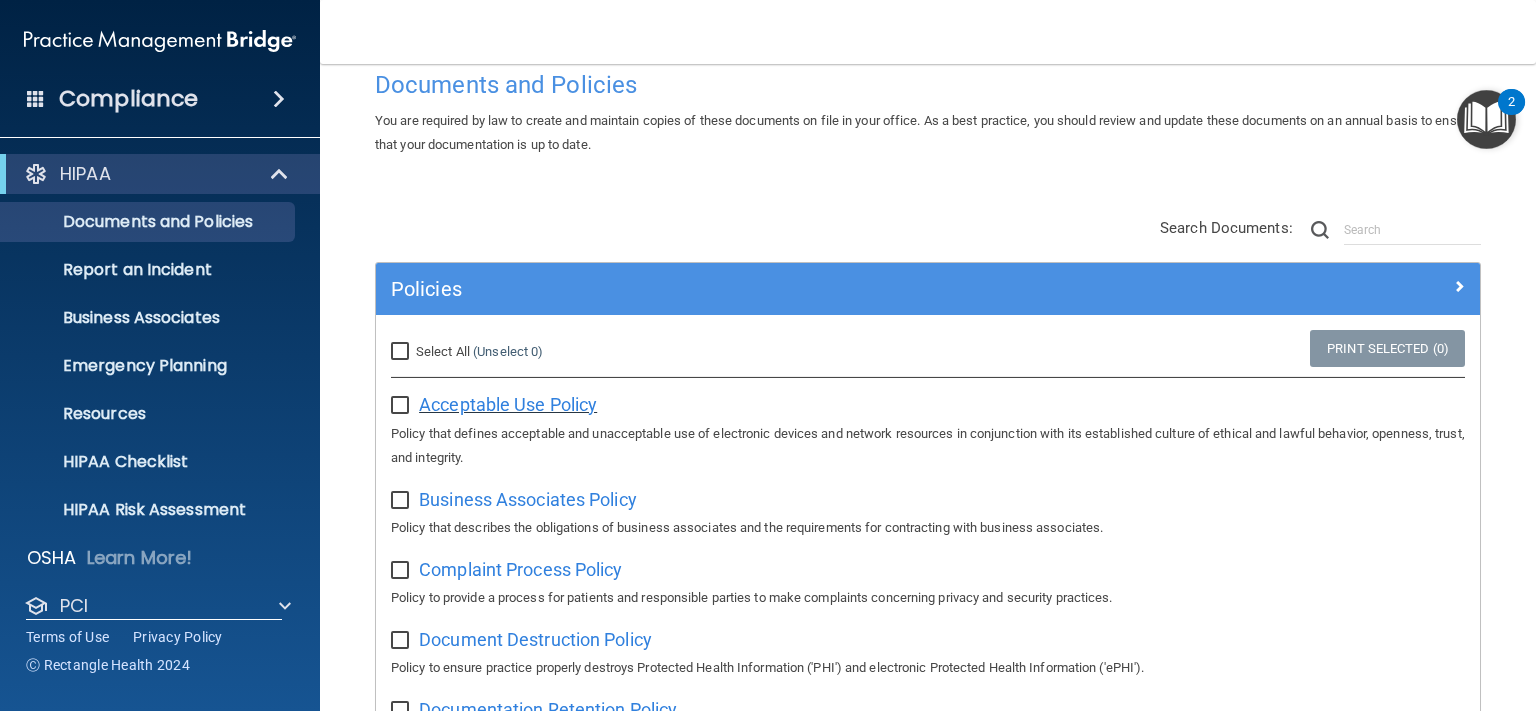 click on "Acceptable Use Policy" at bounding box center (508, 404) 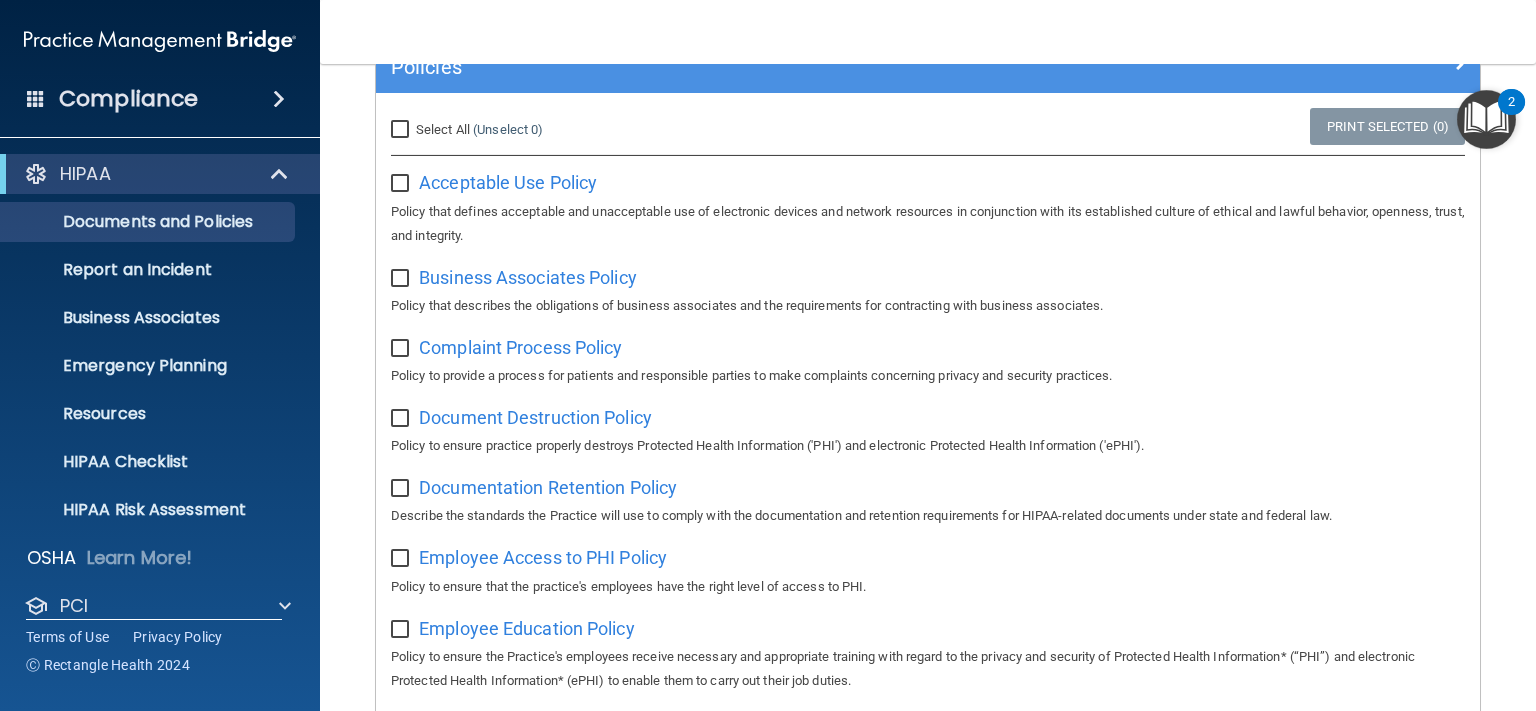 scroll, scrollTop: 261, scrollLeft: 0, axis: vertical 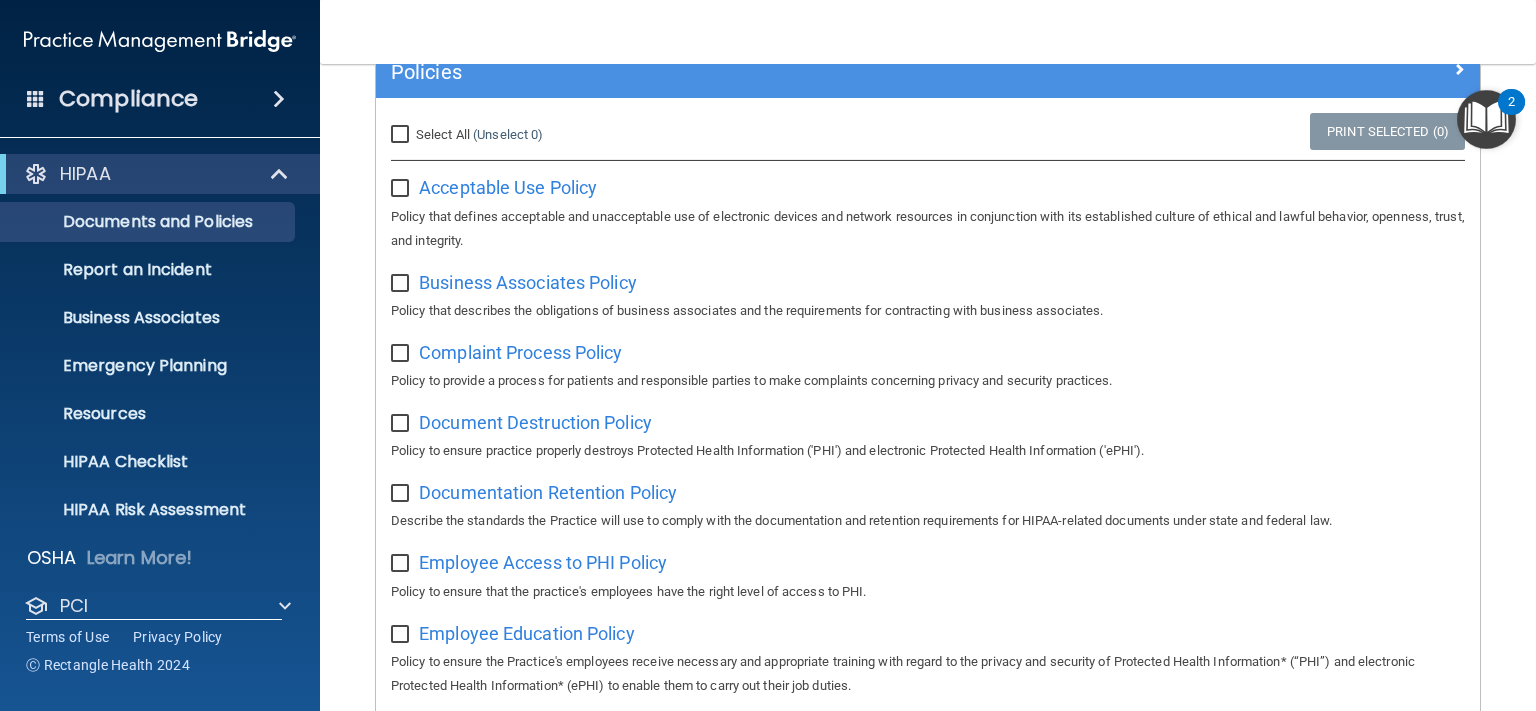 click at bounding box center (1486, 119) 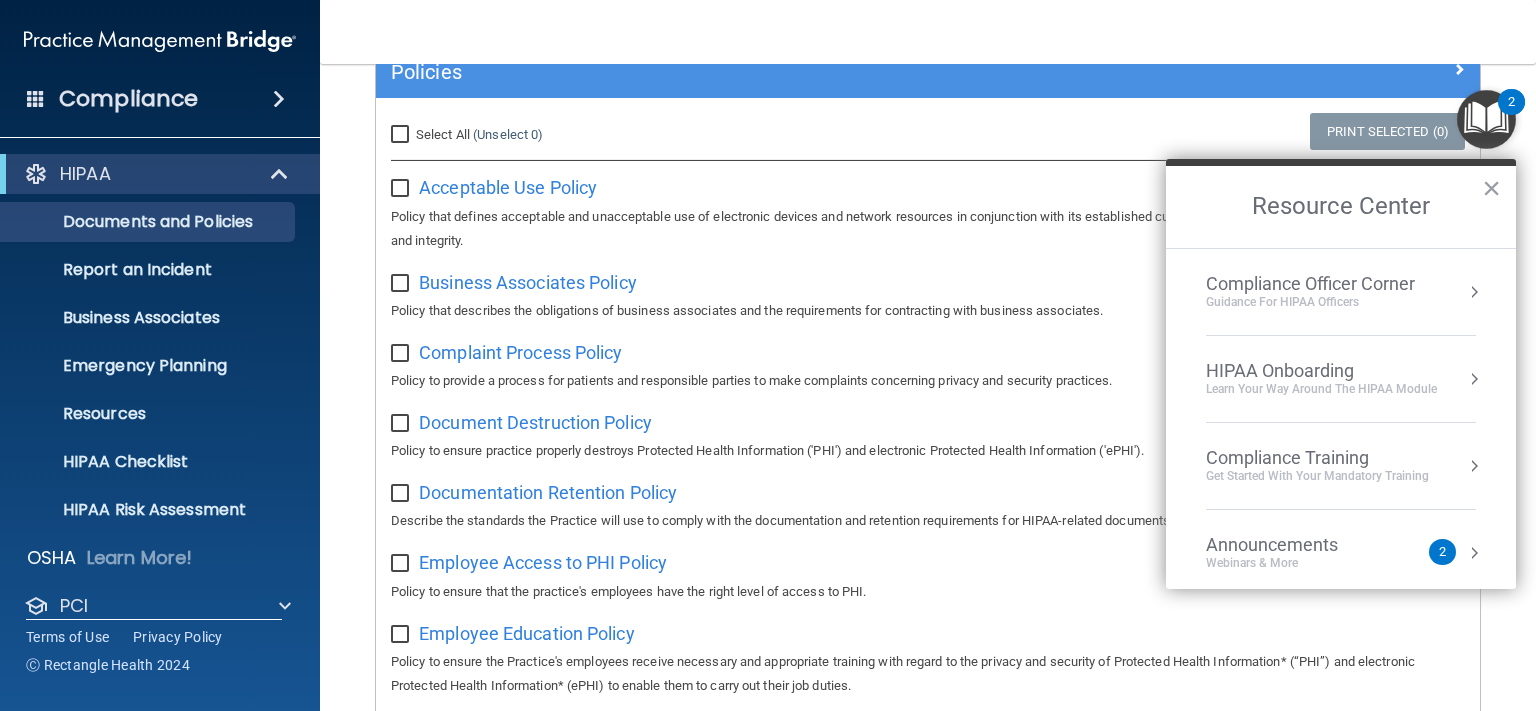 click on "Learn Your Way around the HIPAA module" at bounding box center [1321, 389] 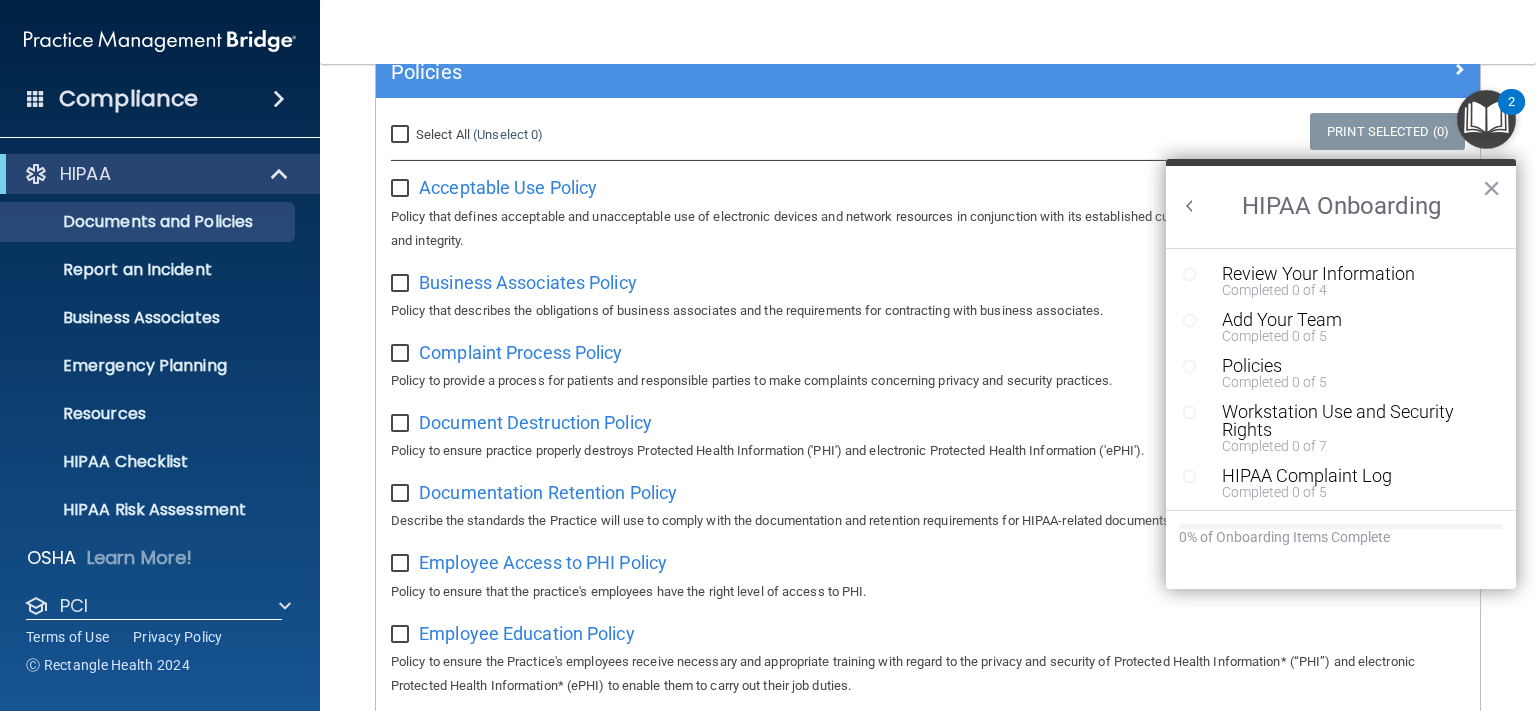 scroll, scrollTop: 0, scrollLeft: 0, axis: both 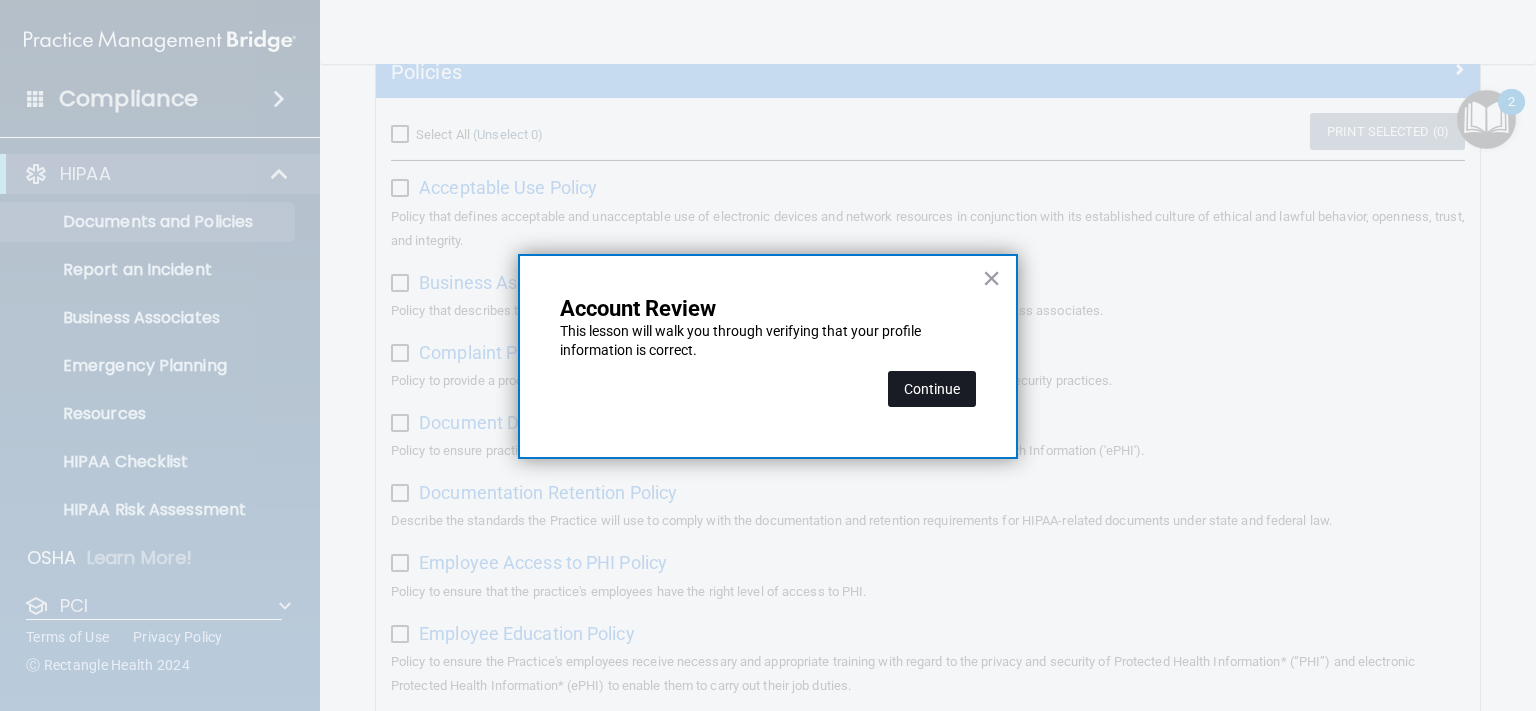 click on "Continue" at bounding box center [932, 389] 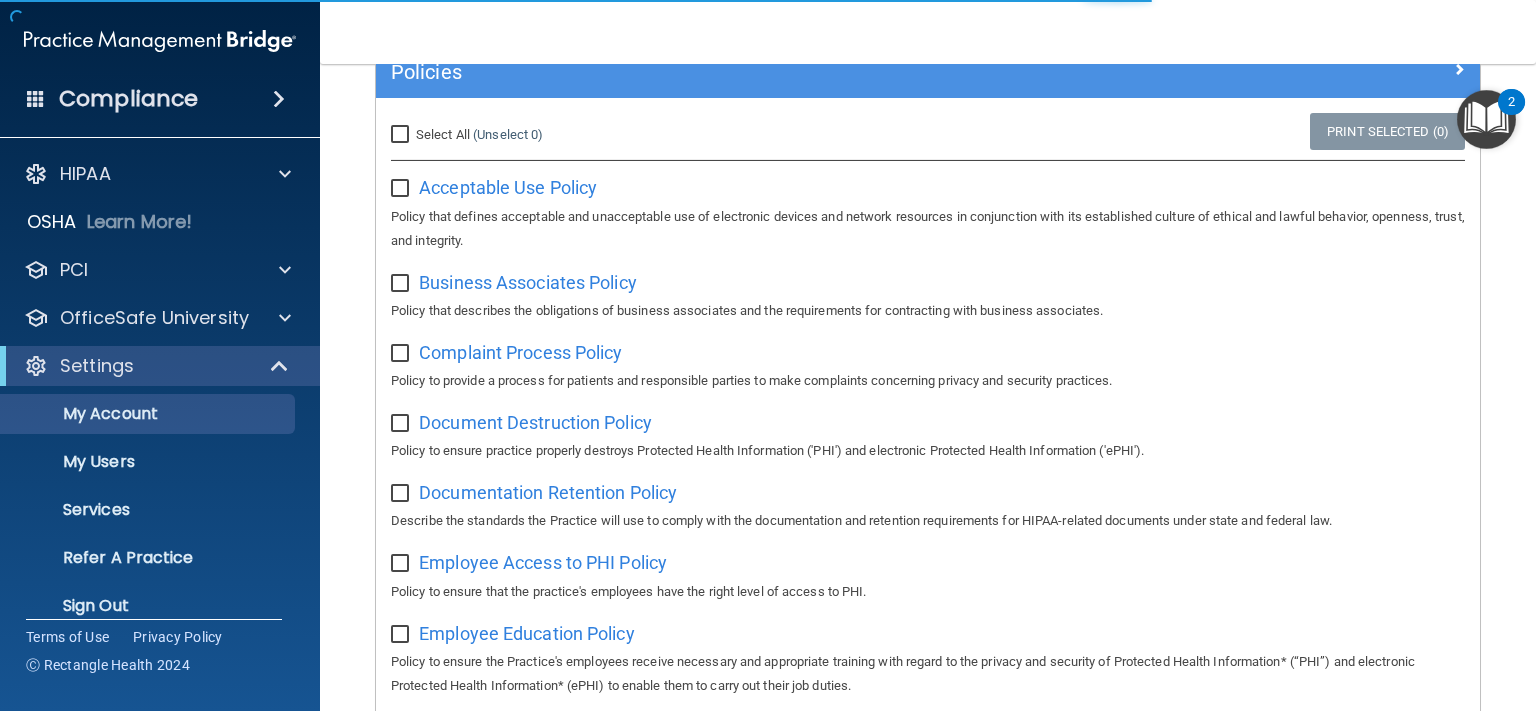scroll, scrollTop: 0, scrollLeft: 0, axis: both 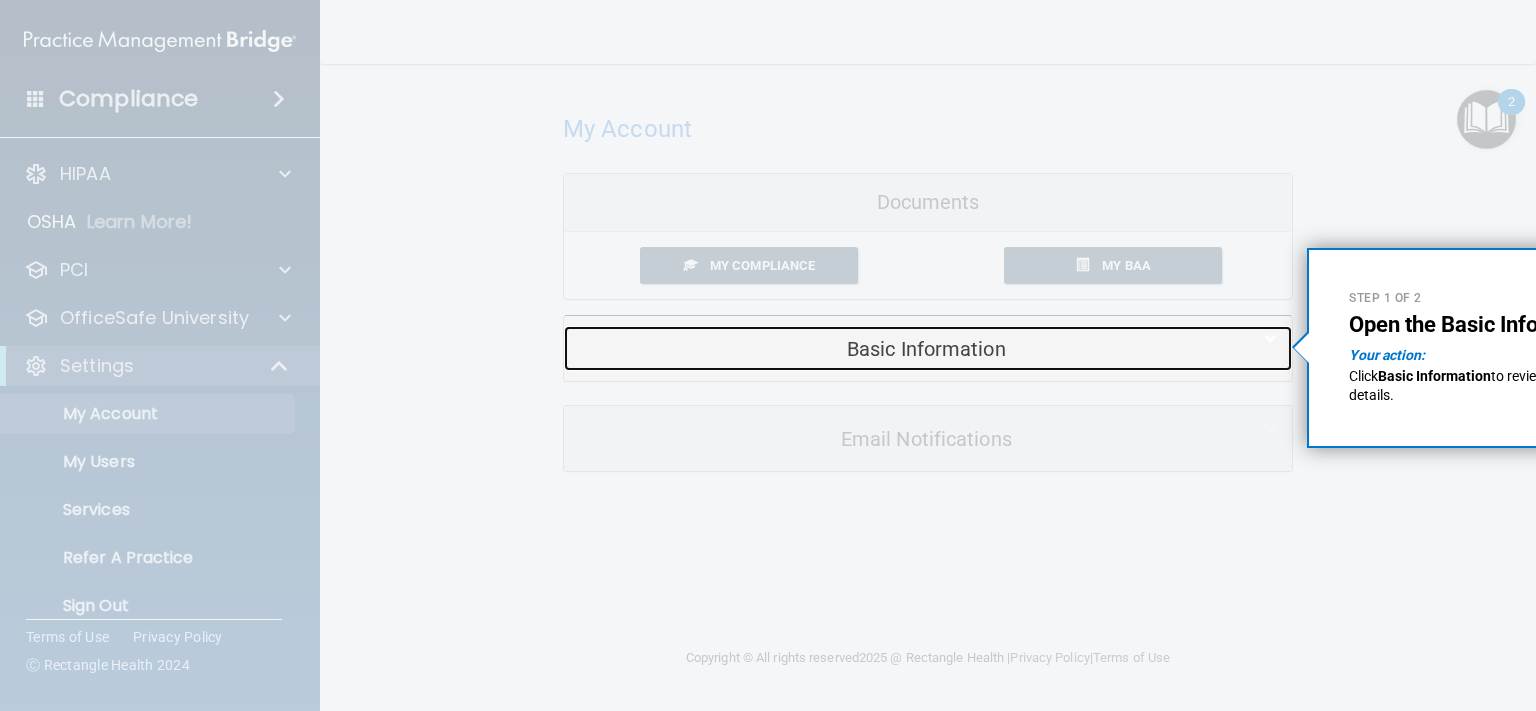 click on "Basic Information" at bounding box center (897, 349) 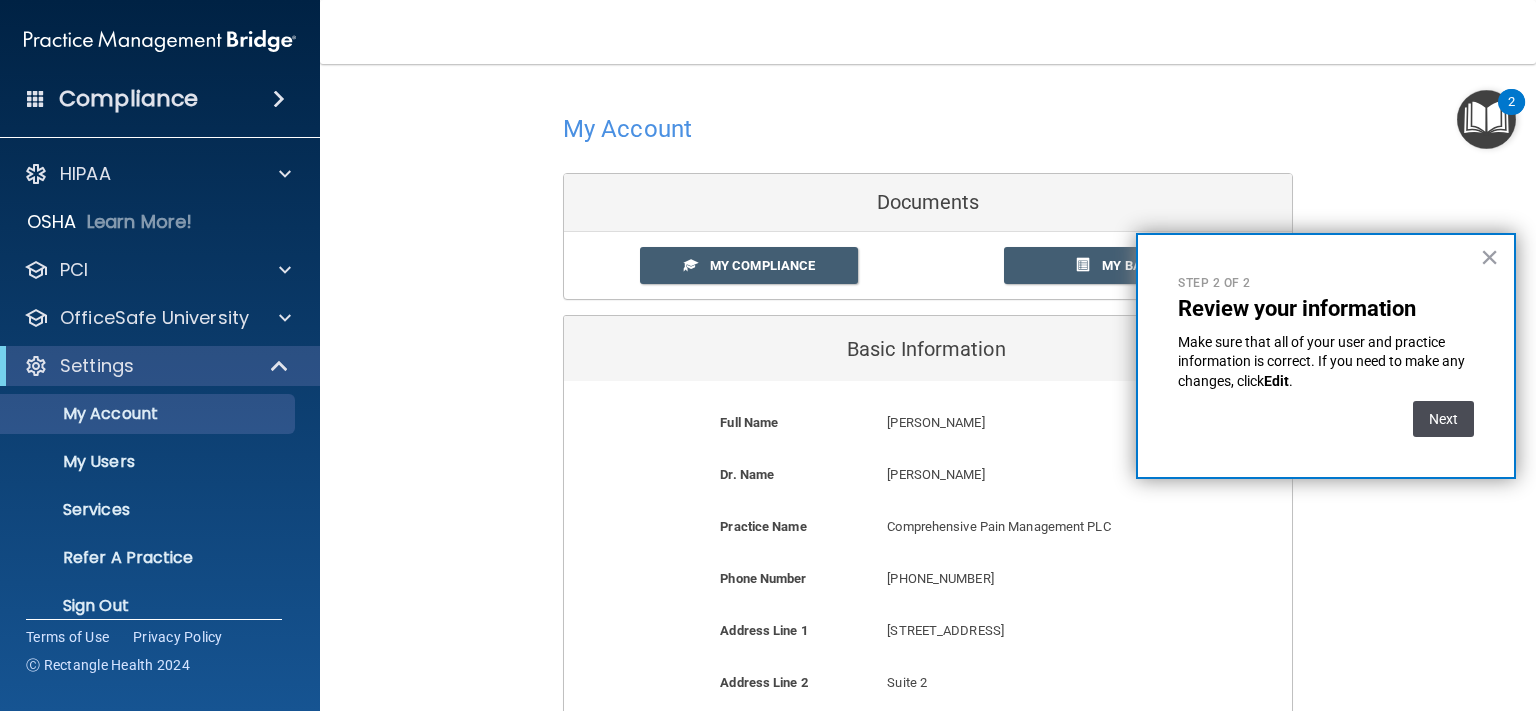 click on "Next" at bounding box center (1443, 419) 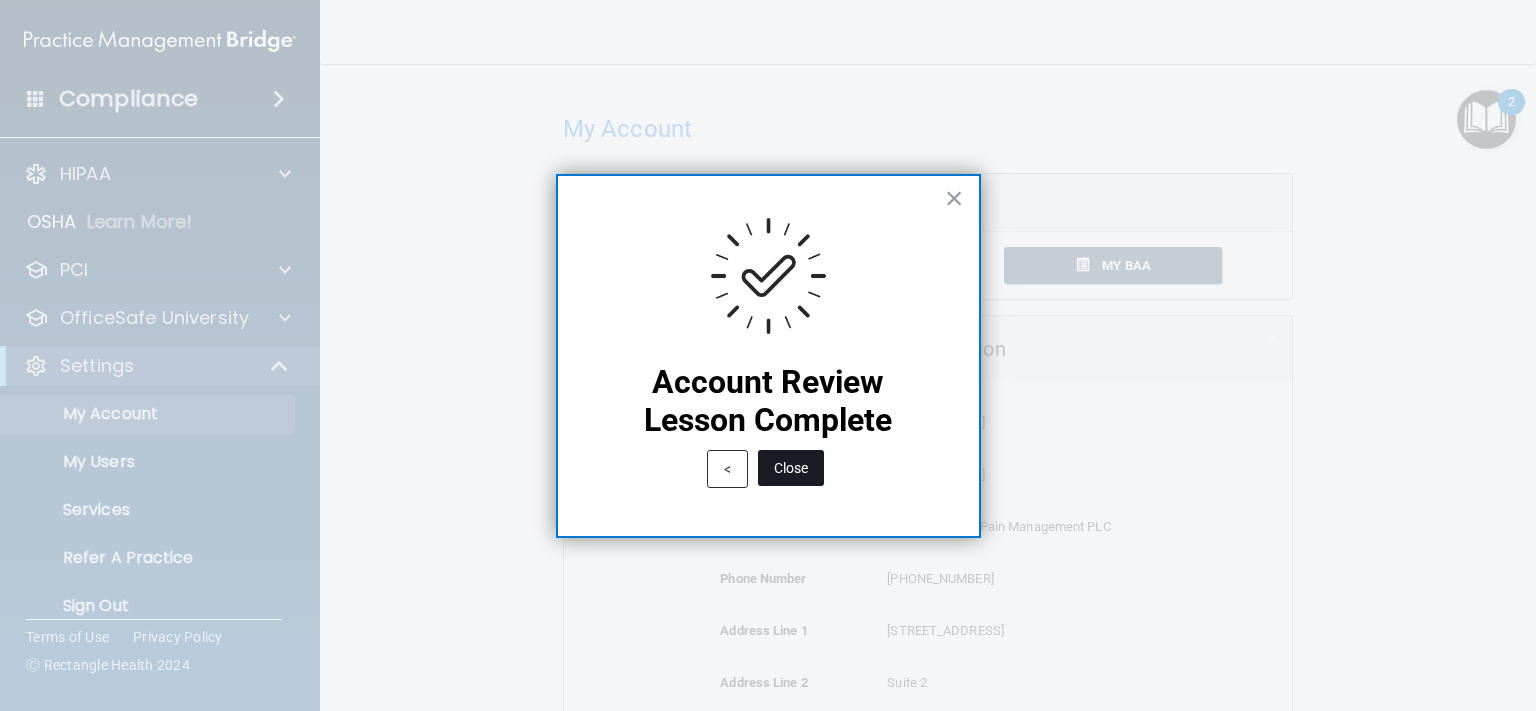 click on "Close" at bounding box center [791, 468] 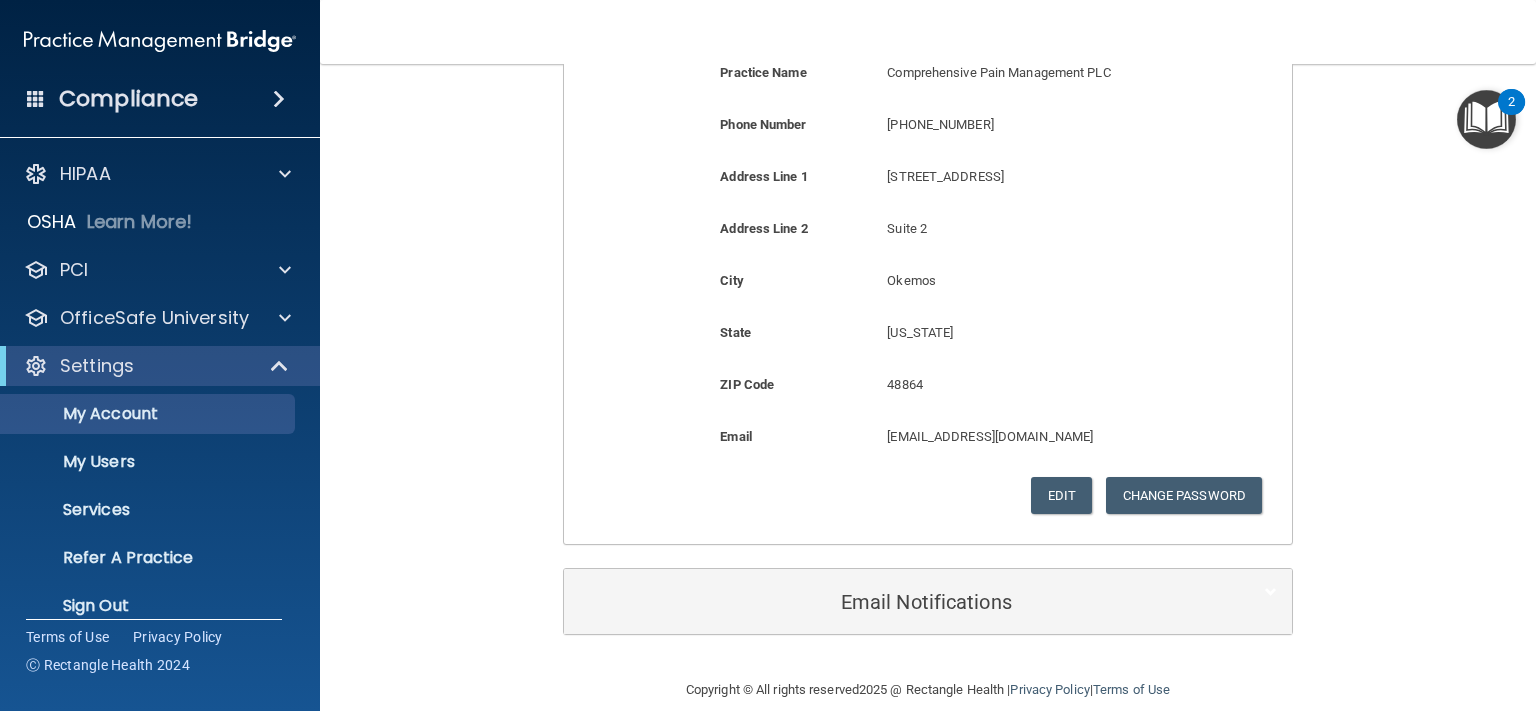 scroll, scrollTop: 479, scrollLeft: 0, axis: vertical 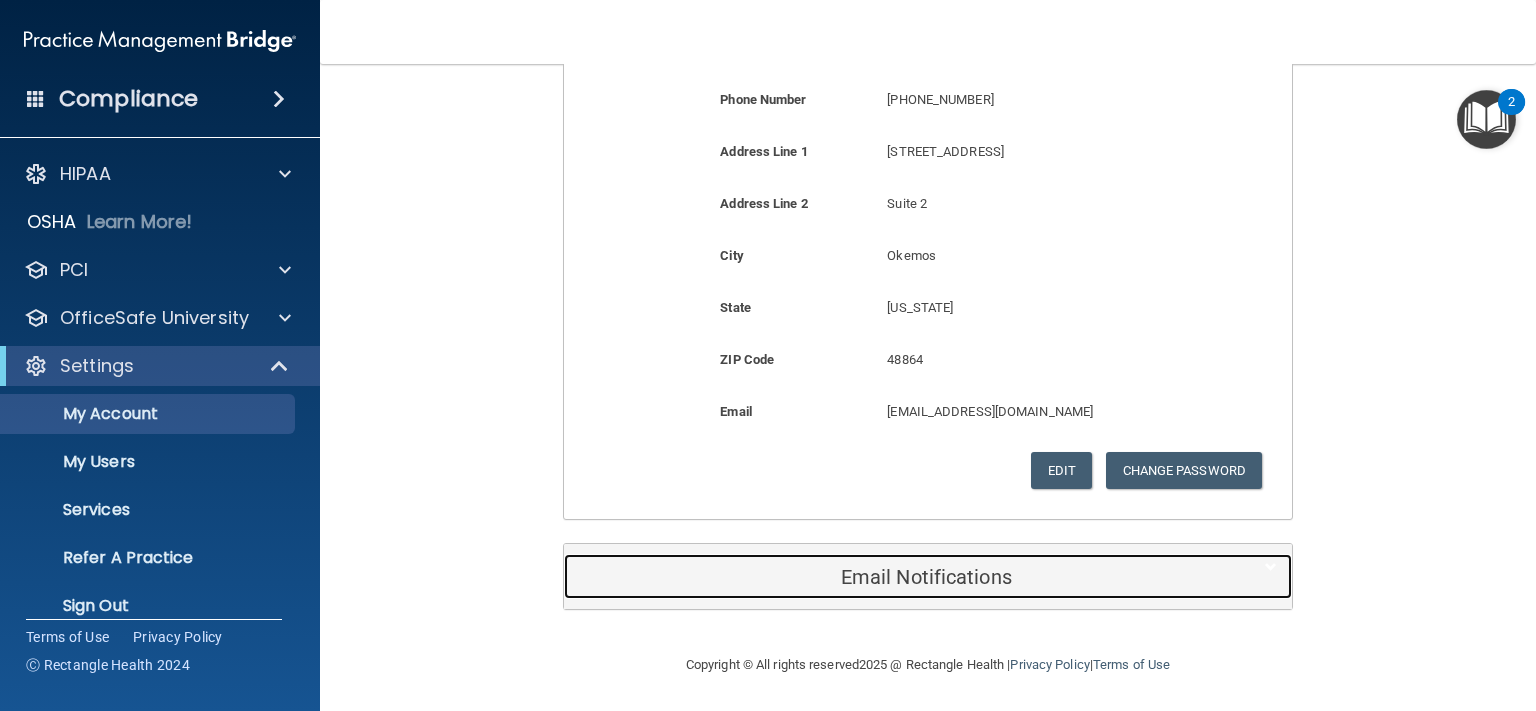 click on "Email Notifications" at bounding box center [897, 577] 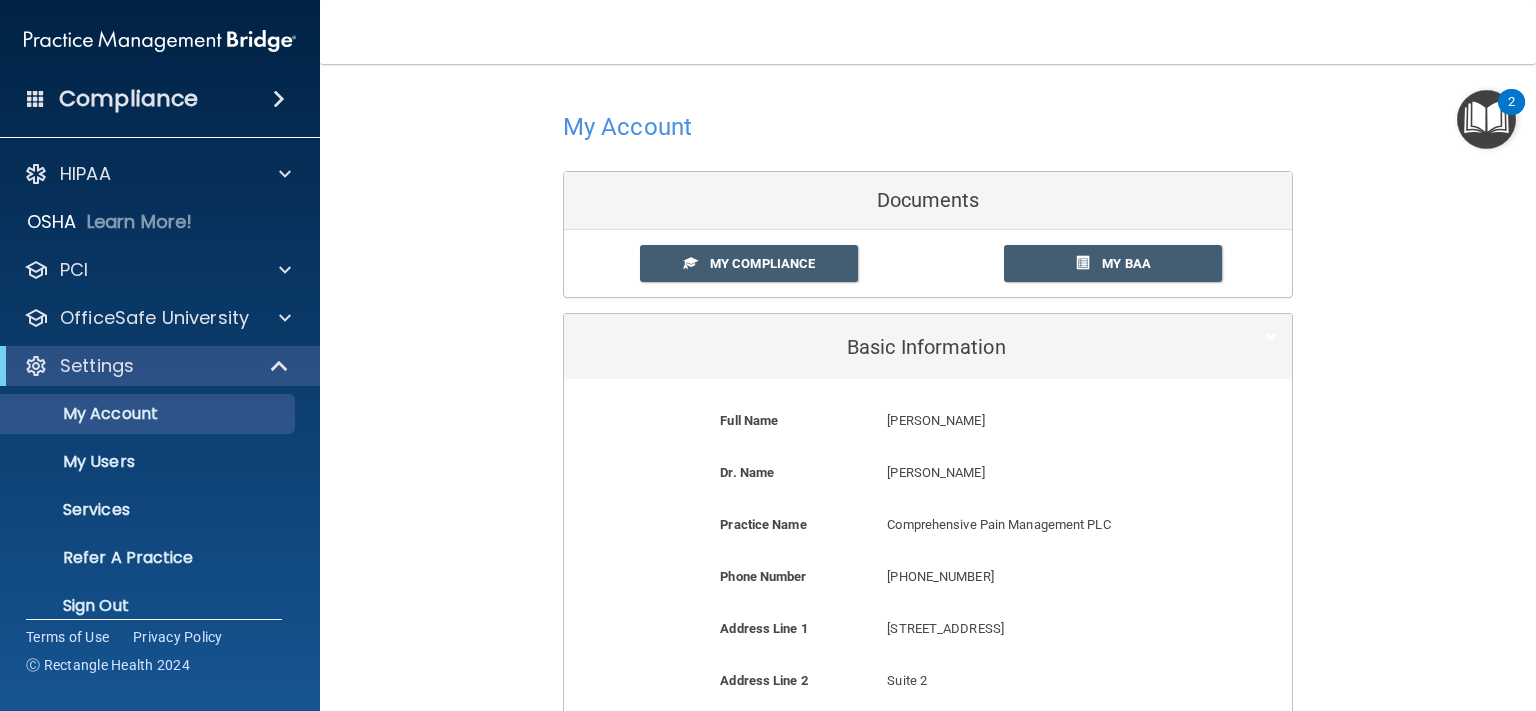 scroll, scrollTop: 0, scrollLeft: 0, axis: both 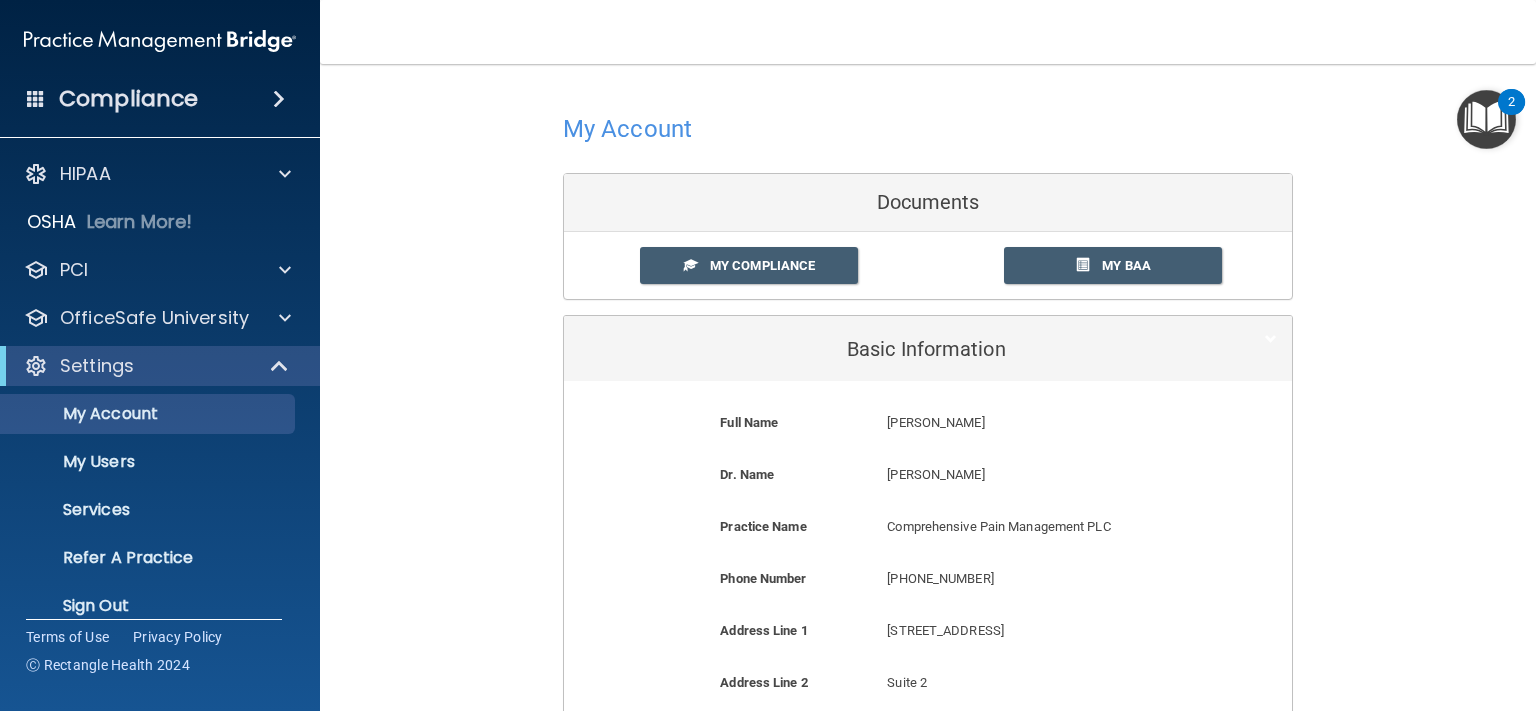 click at bounding box center (1486, 119) 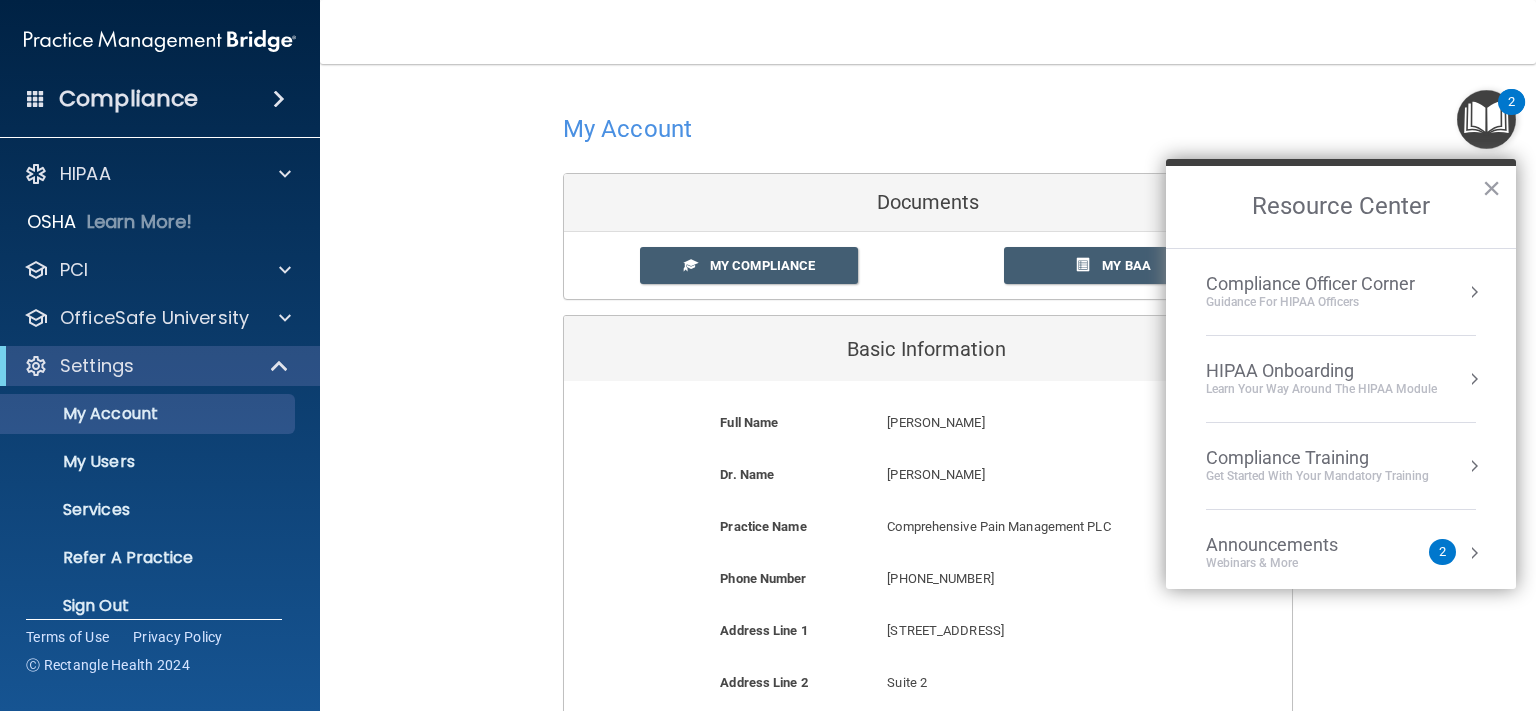 click on "Learn Your Way around the HIPAA module" at bounding box center (1321, 389) 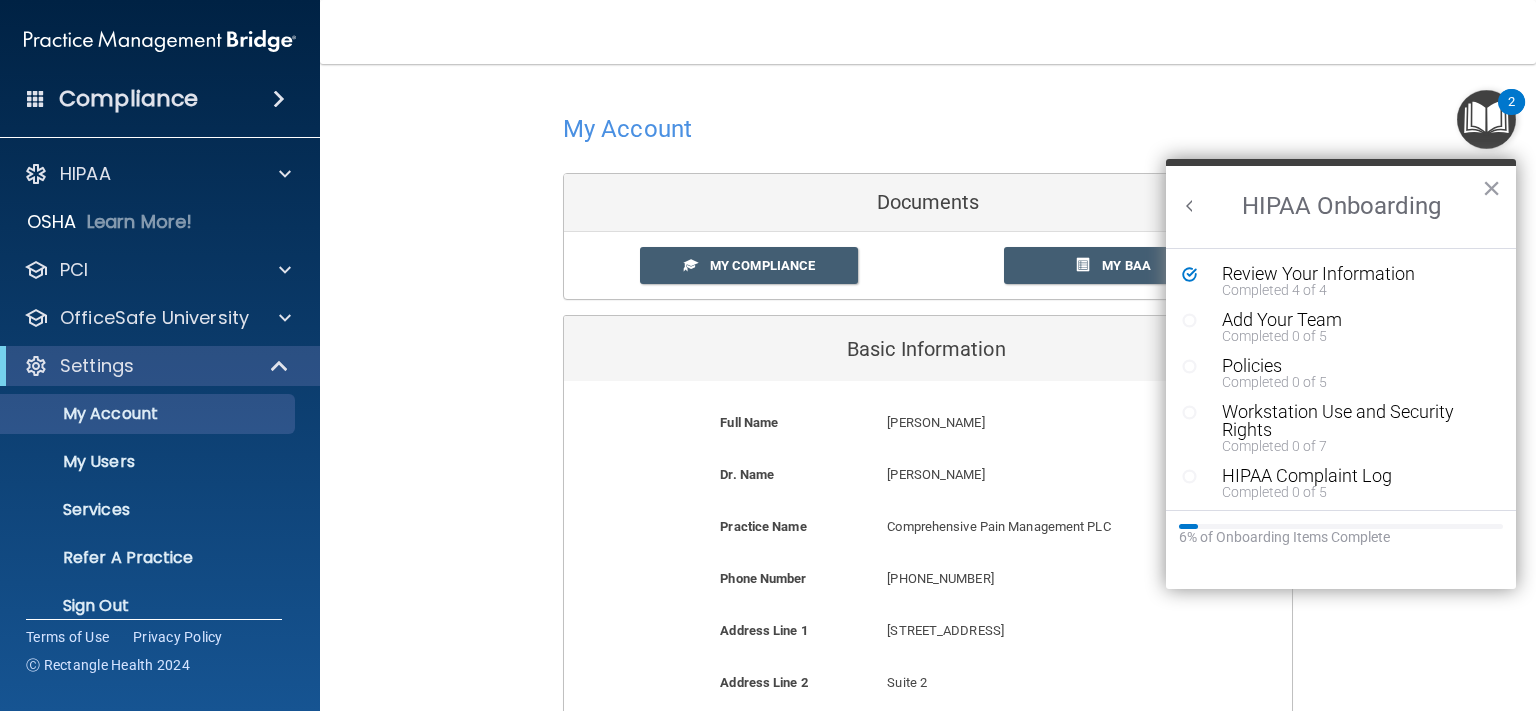 scroll, scrollTop: 0, scrollLeft: 0, axis: both 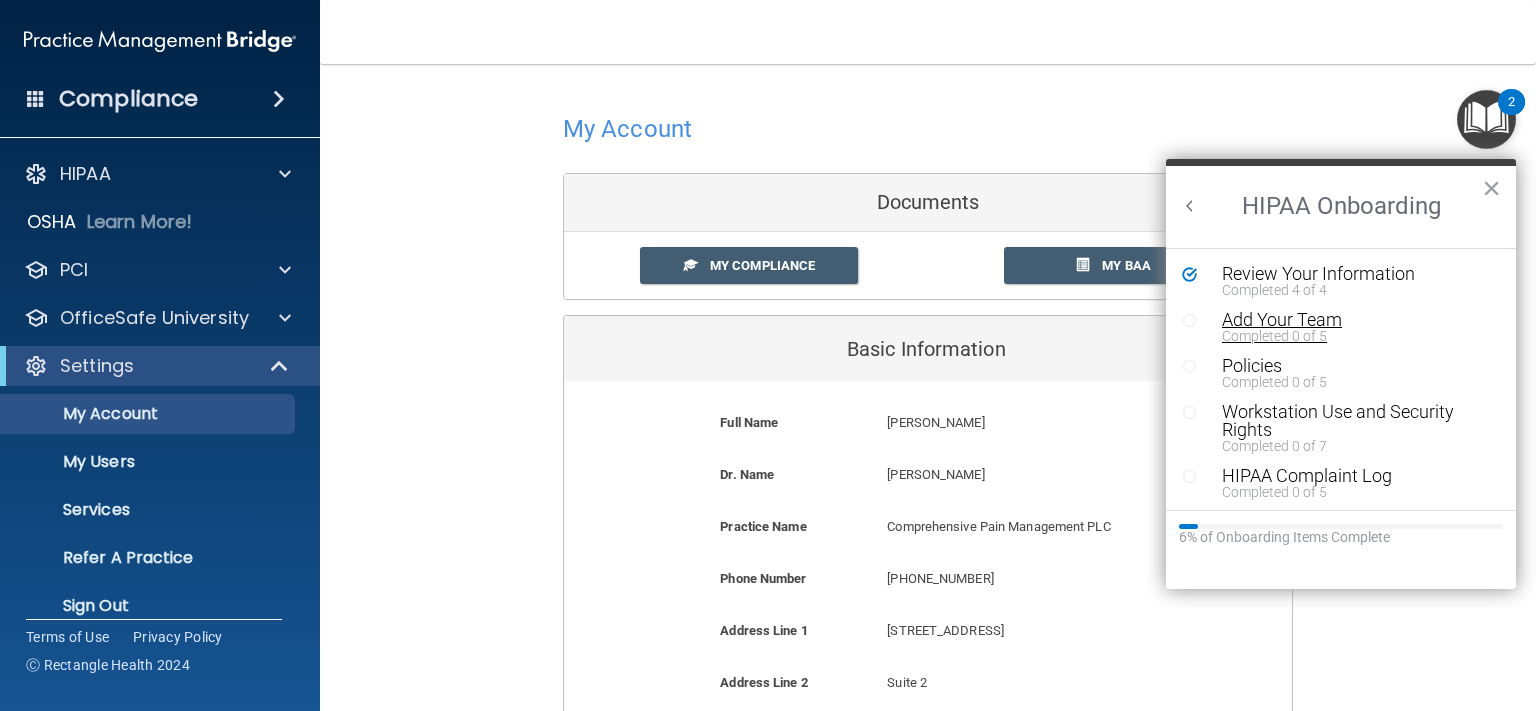 click on "Add Your Team" at bounding box center (1347, 320) 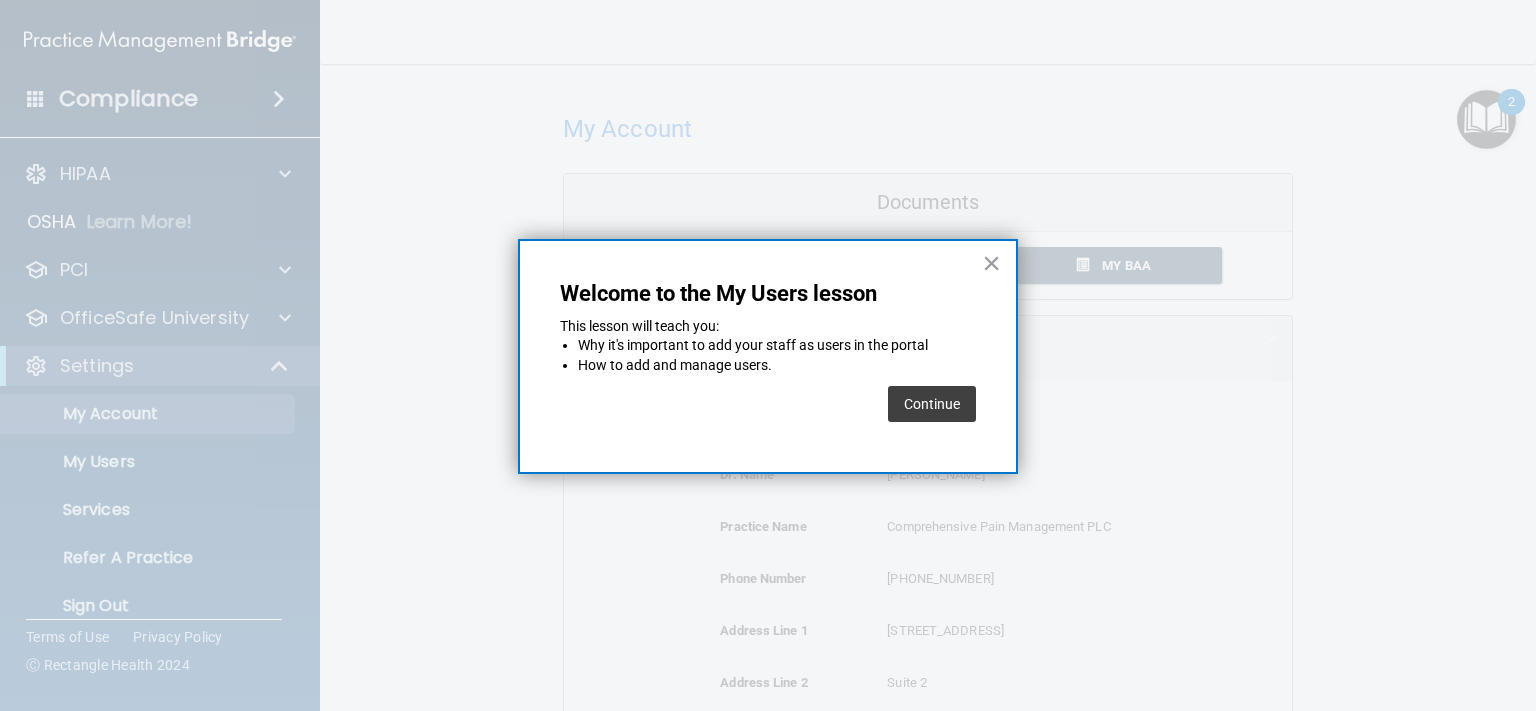 click on "Continue" at bounding box center [932, 404] 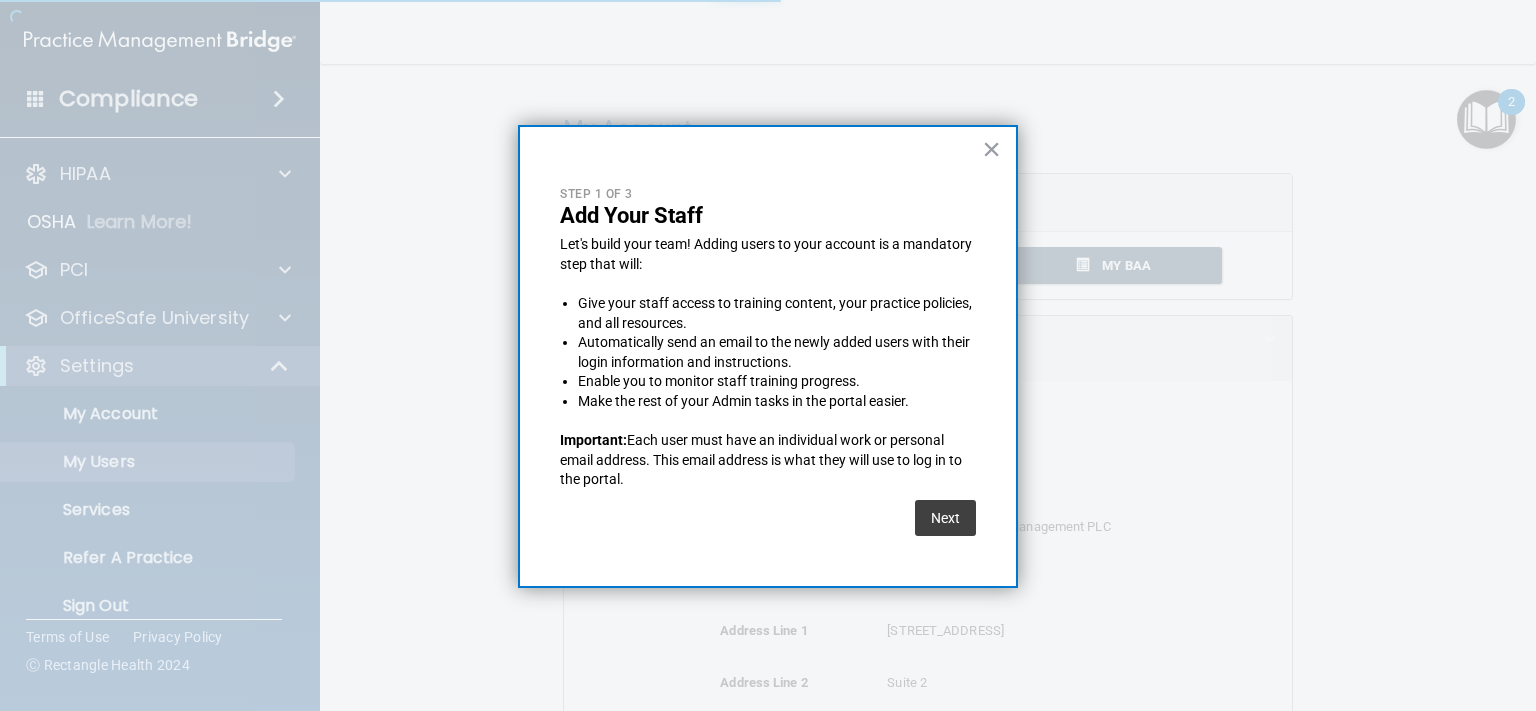 select on "20" 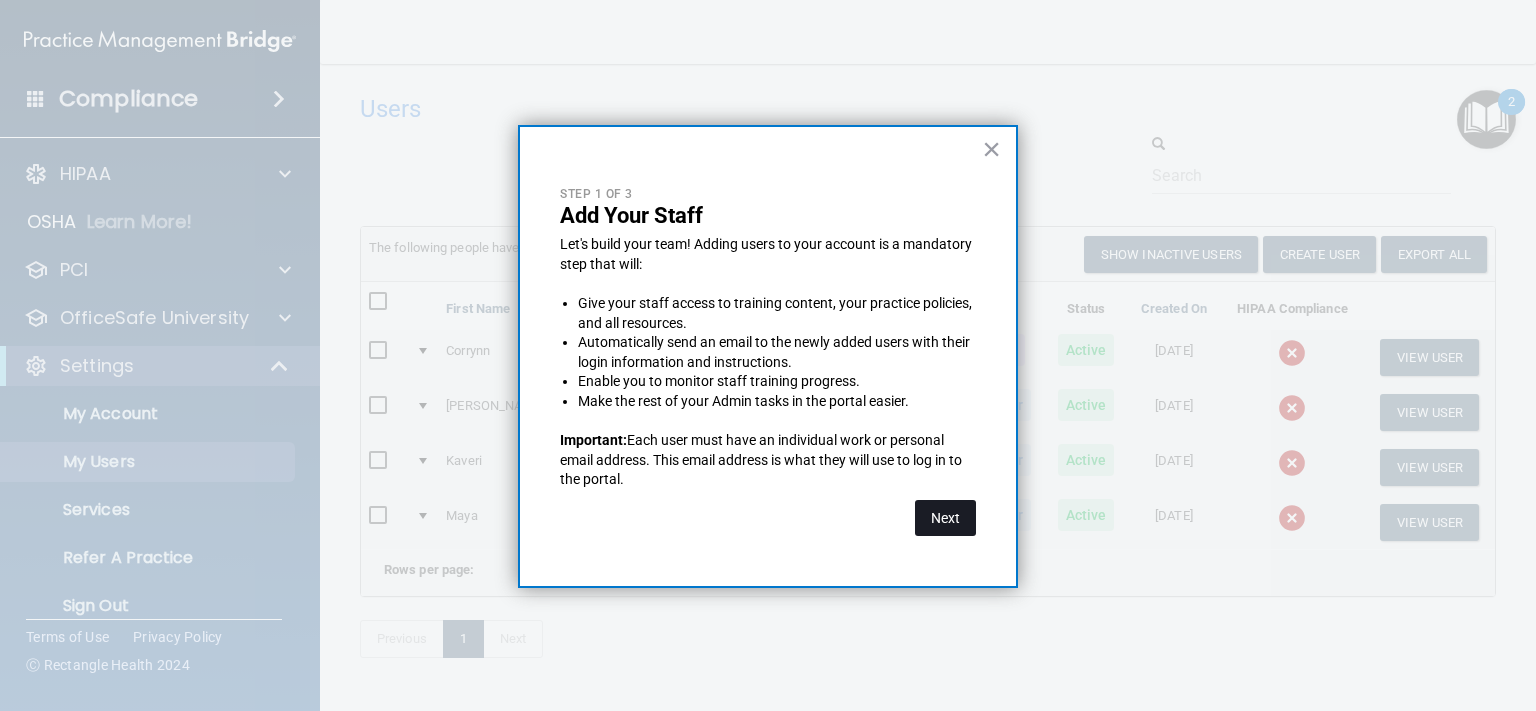 click on "Next" at bounding box center (945, 518) 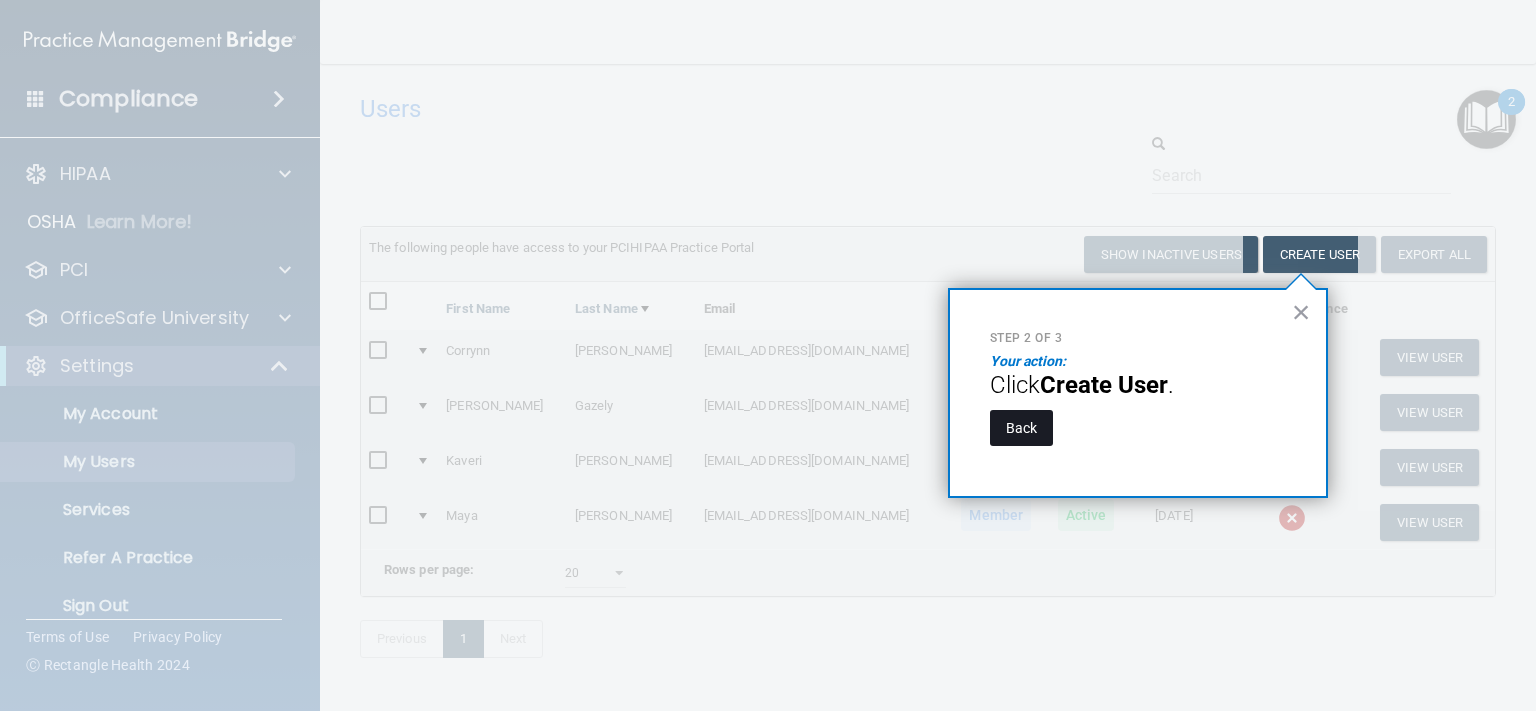 click on "Back" at bounding box center (1021, 428) 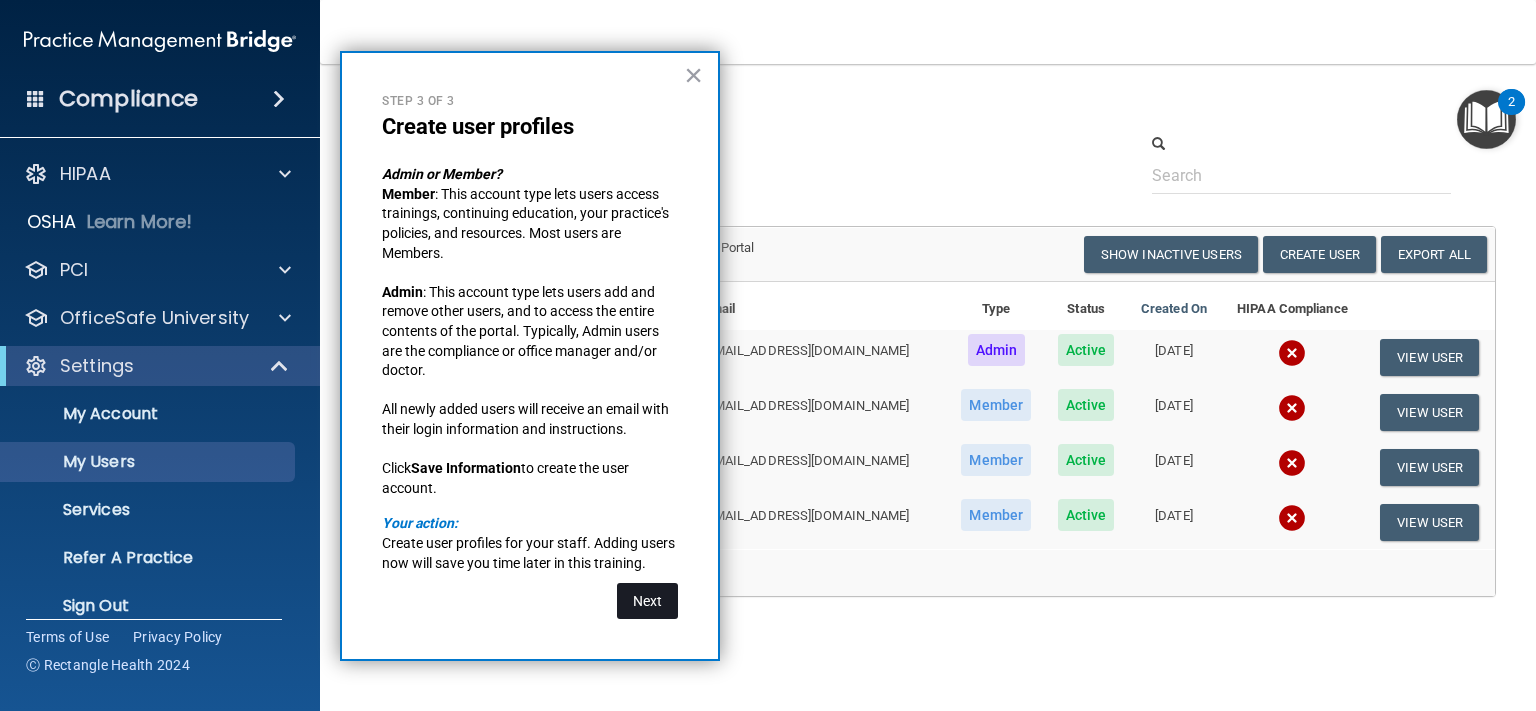 click on "Next" at bounding box center [647, 601] 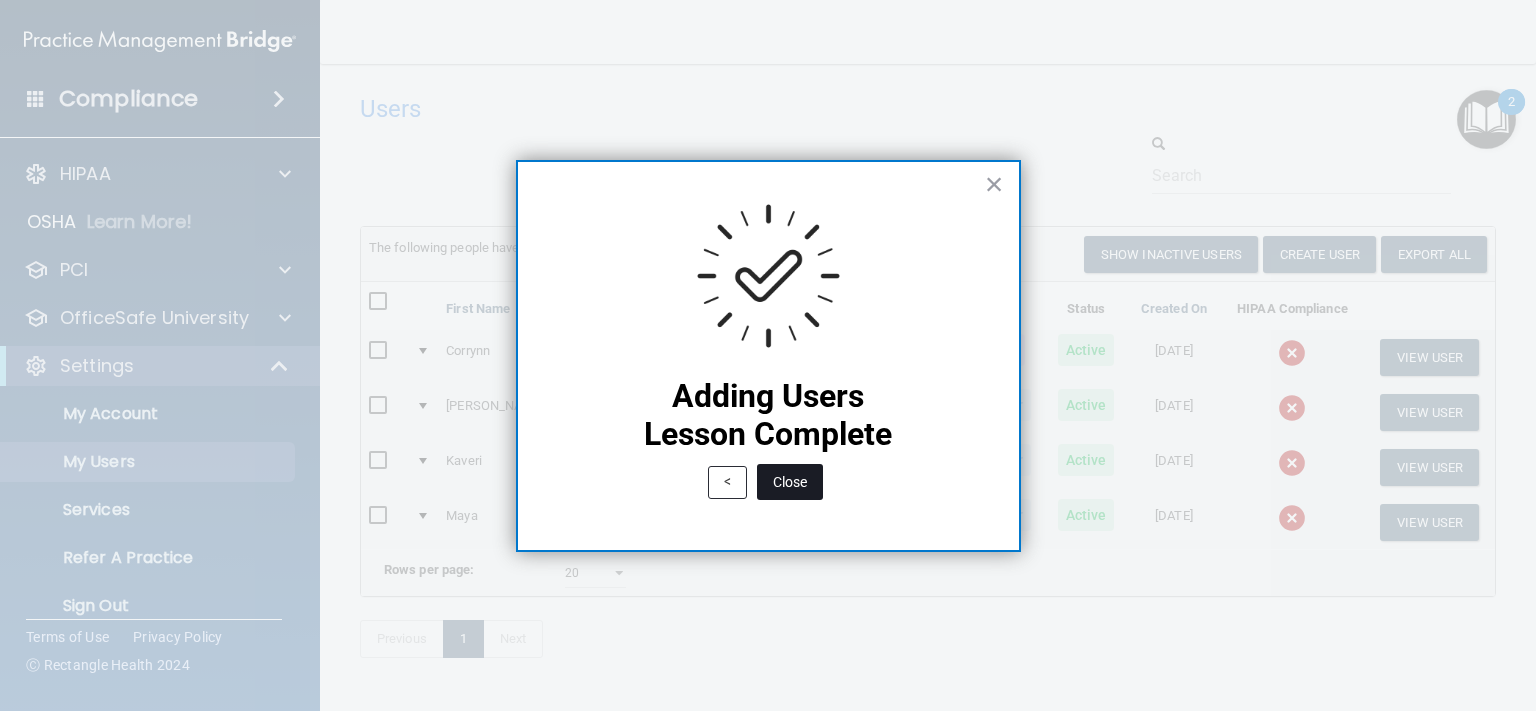 click on "Close" at bounding box center (790, 482) 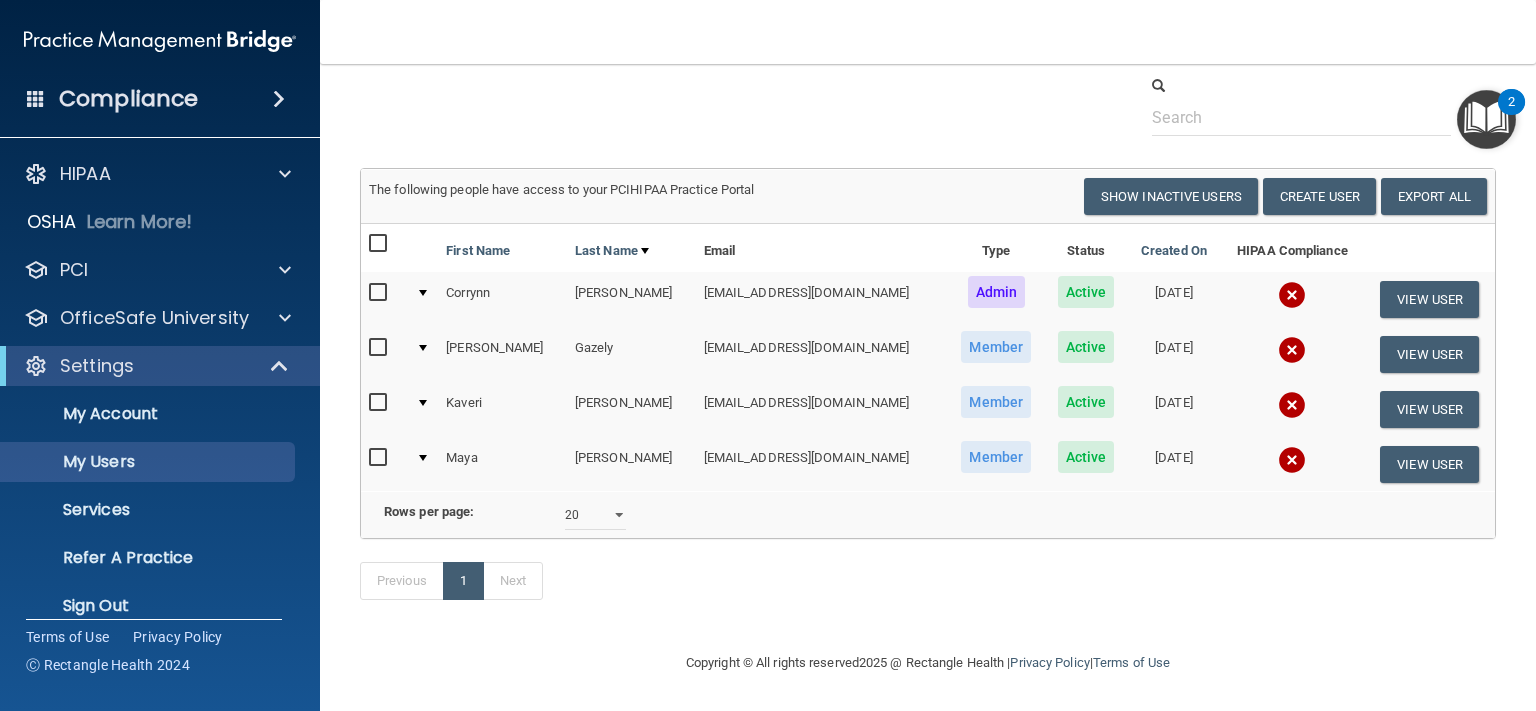 scroll, scrollTop: 87, scrollLeft: 0, axis: vertical 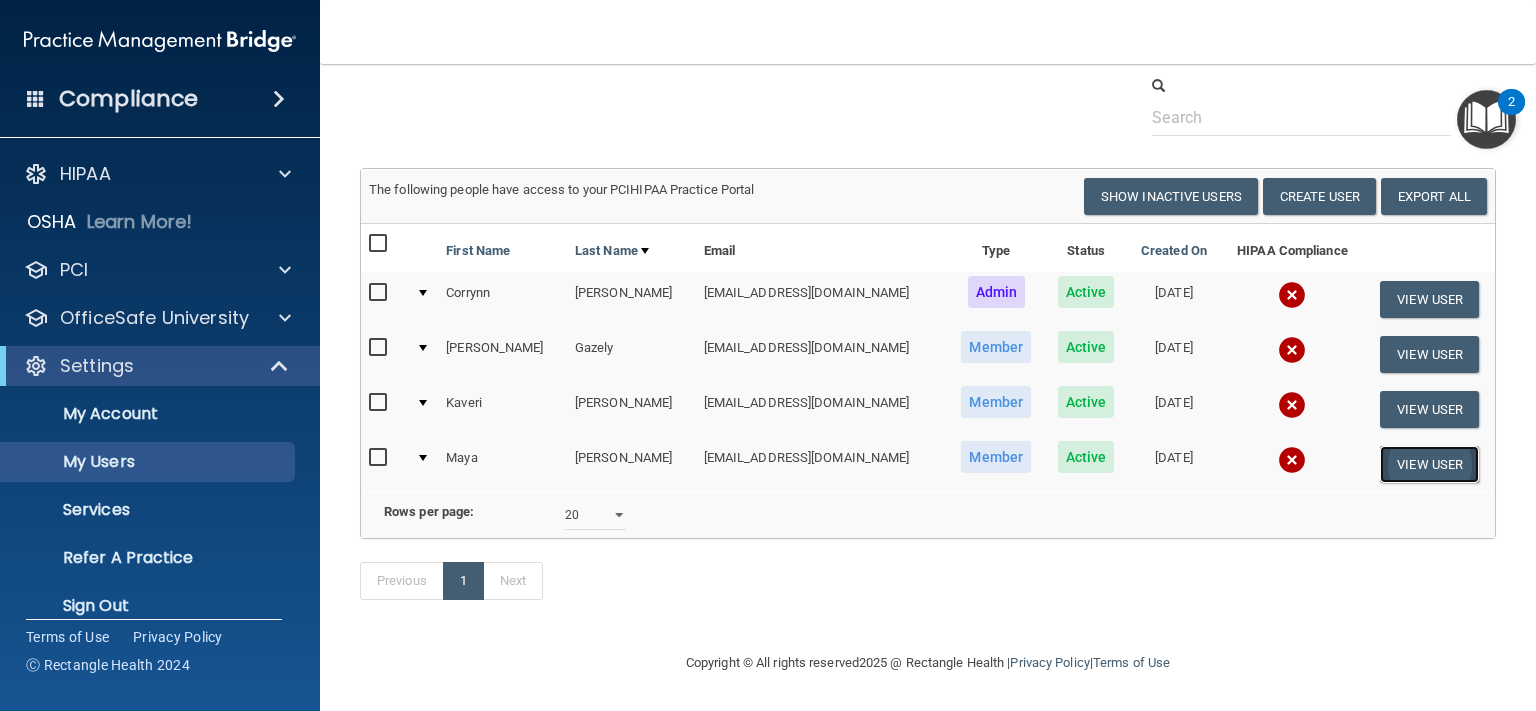 click on "View User" at bounding box center [1429, 464] 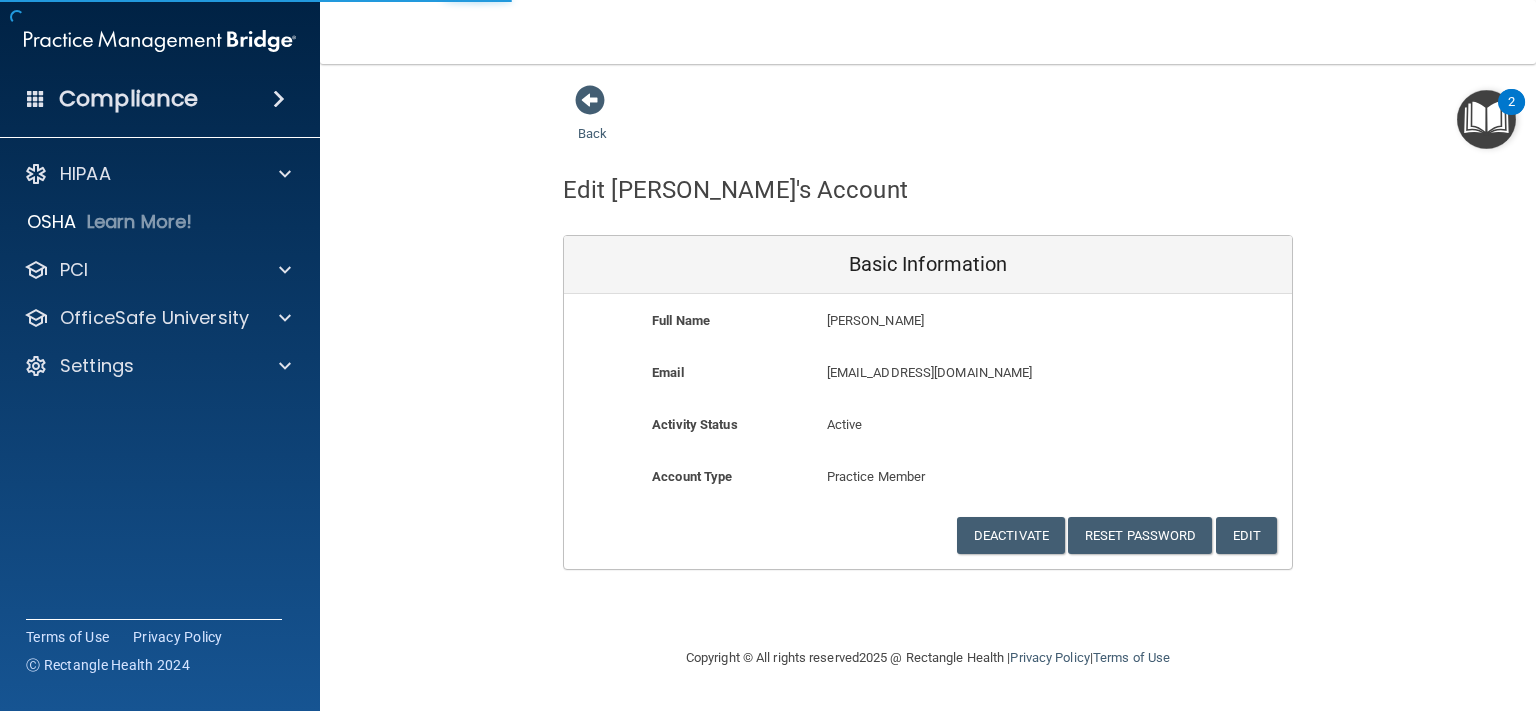 scroll, scrollTop: 0, scrollLeft: 0, axis: both 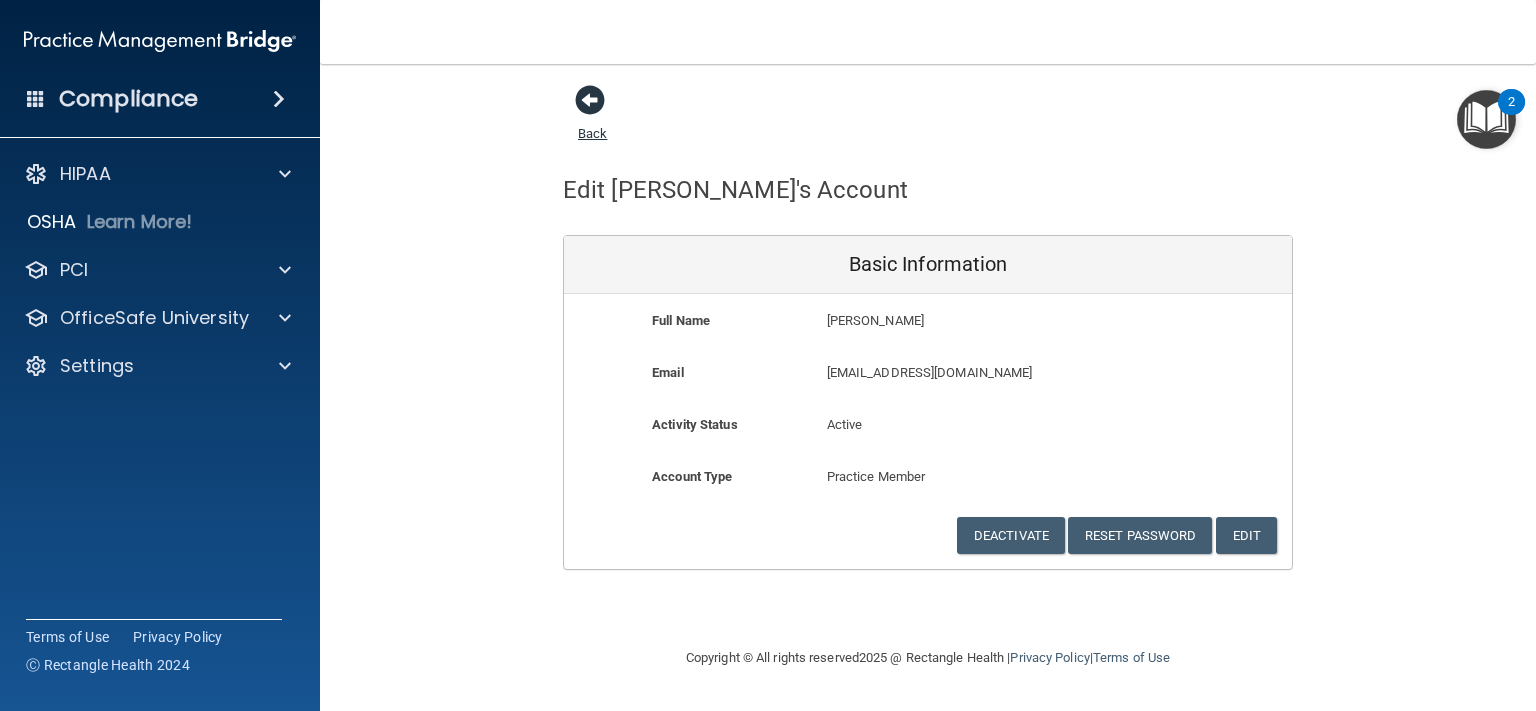 click at bounding box center [590, 100] 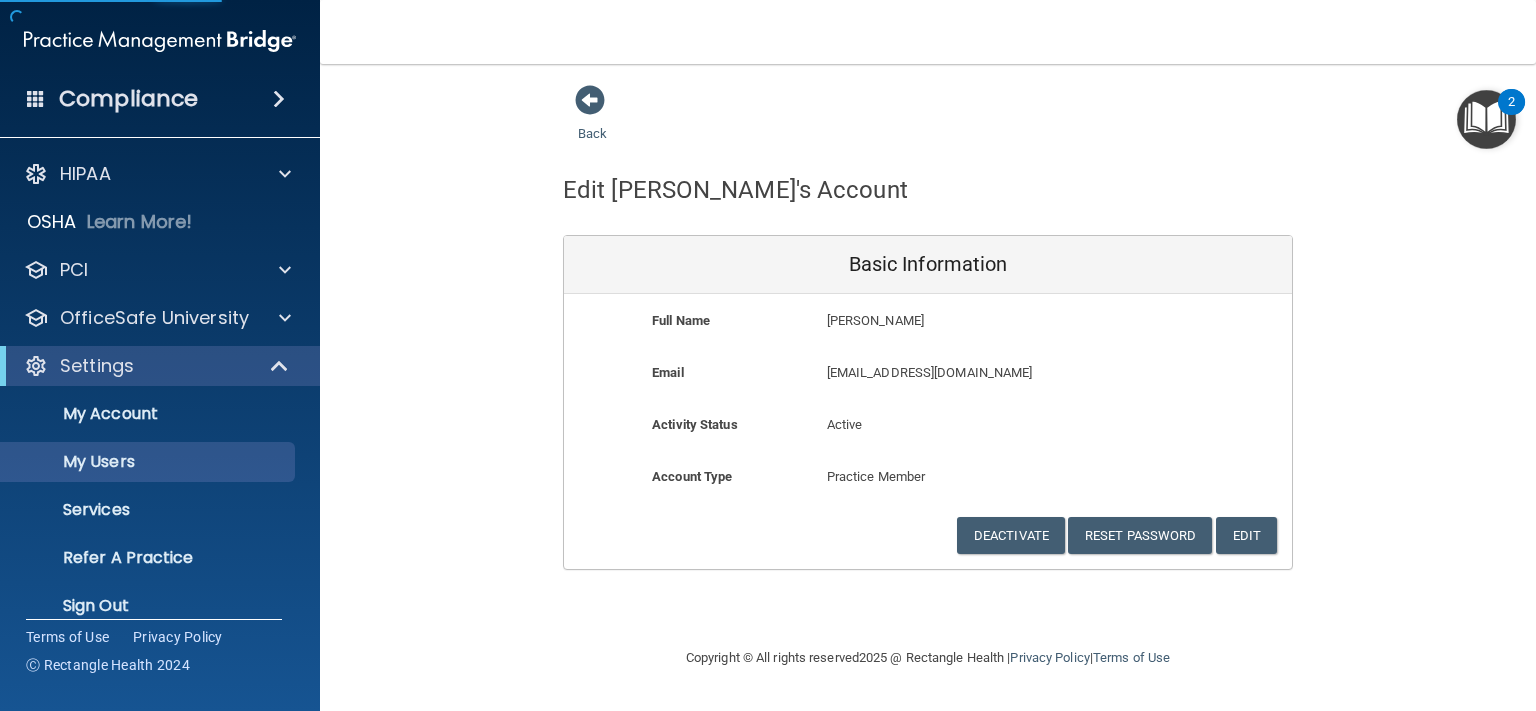 select on "20" 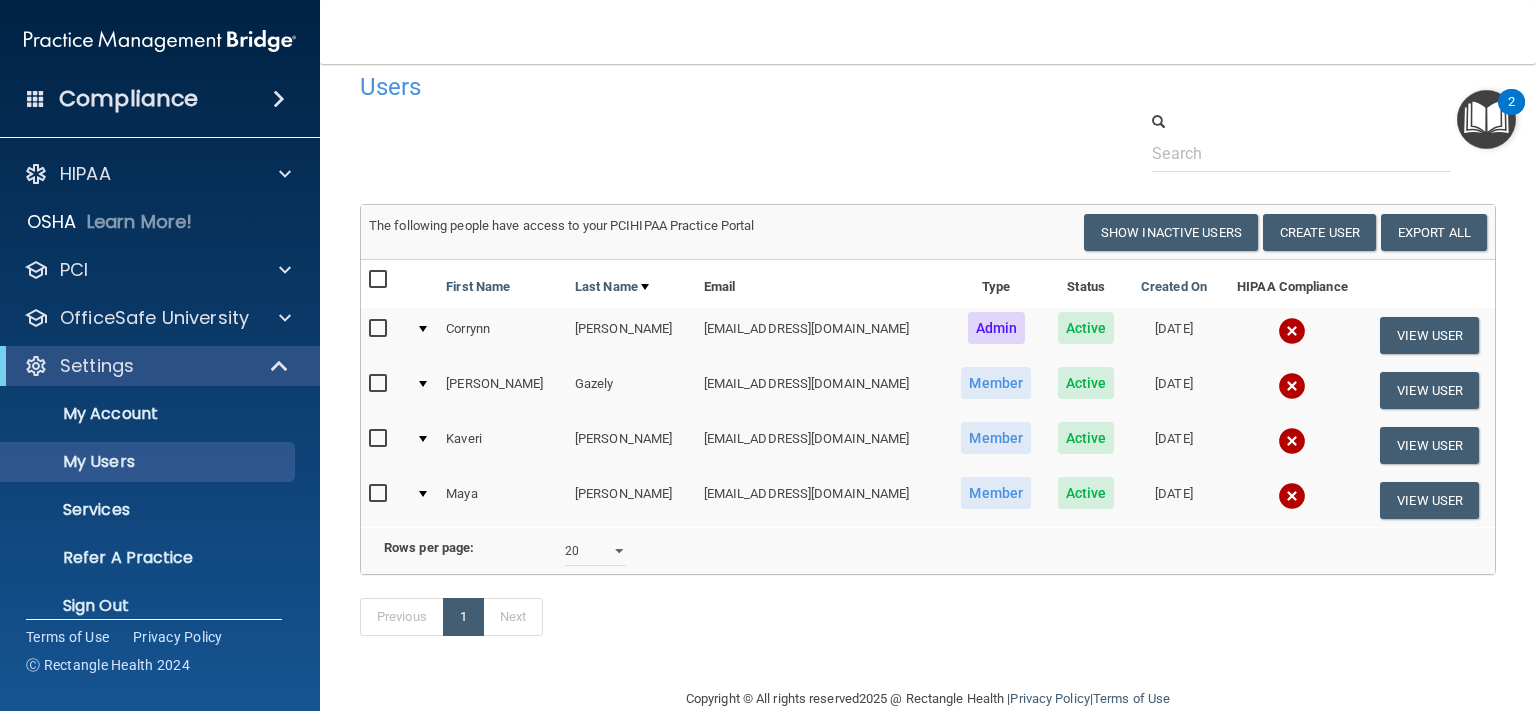scroll, scrollTop: 0, scrollLeft: 0, axis: both 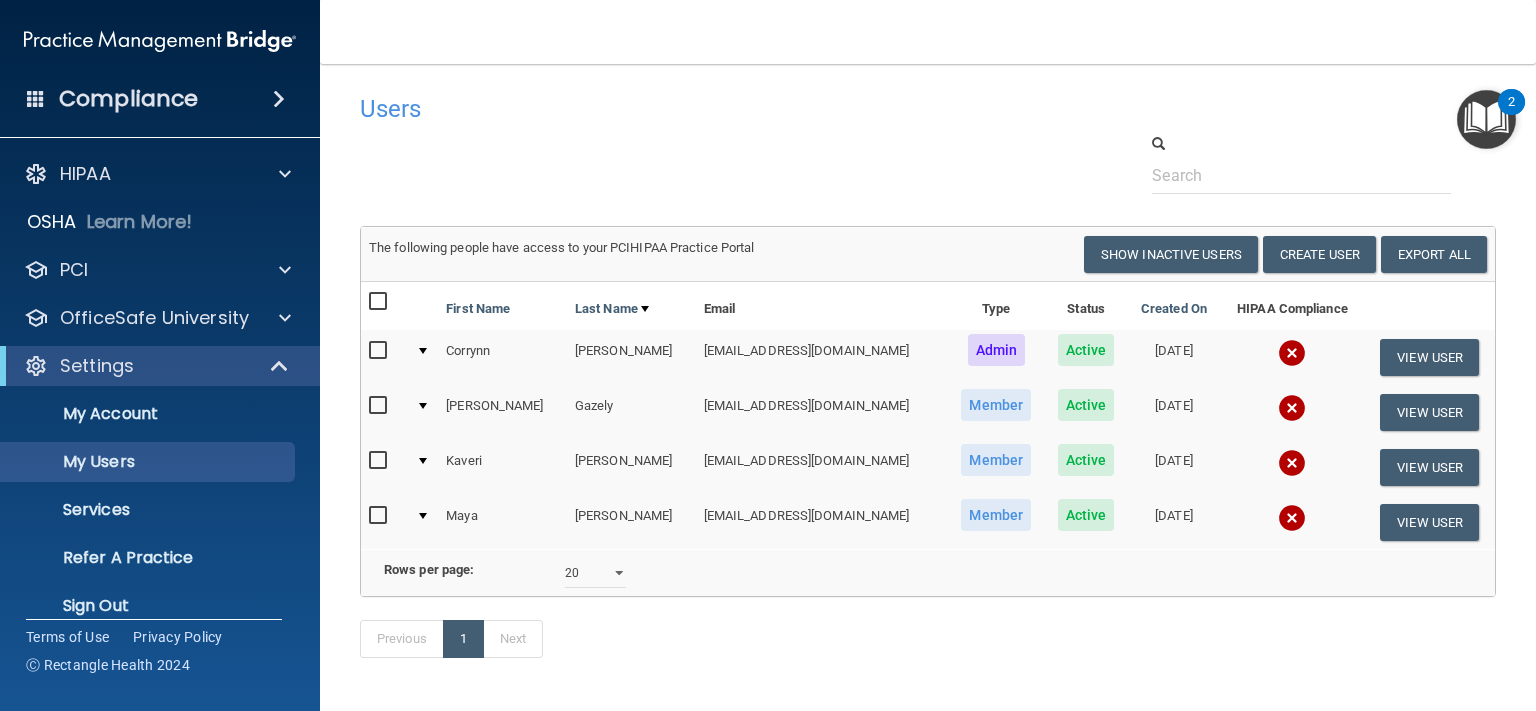 click at bounding box center [1486, 119] 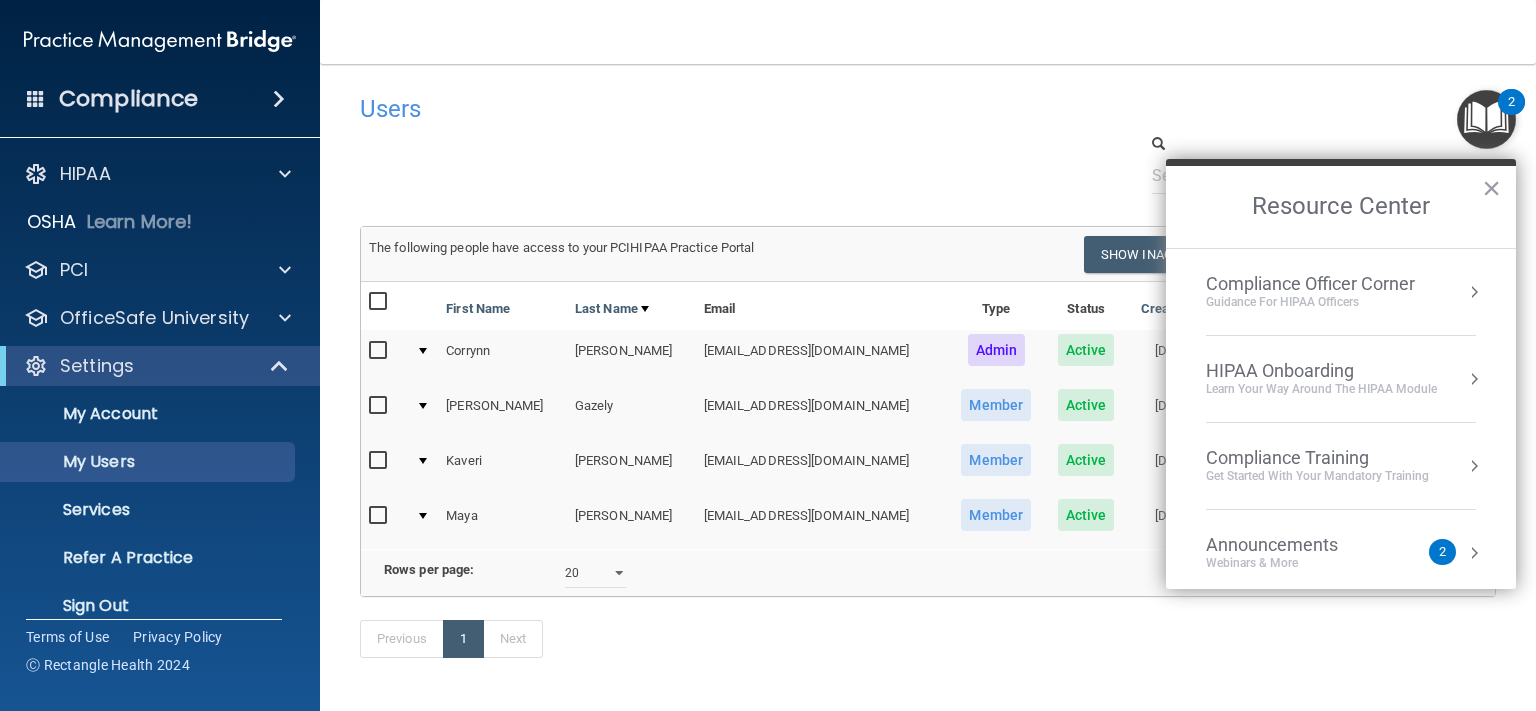 click on "HIPAA Onboarding" at bounding box center [1321, 371] 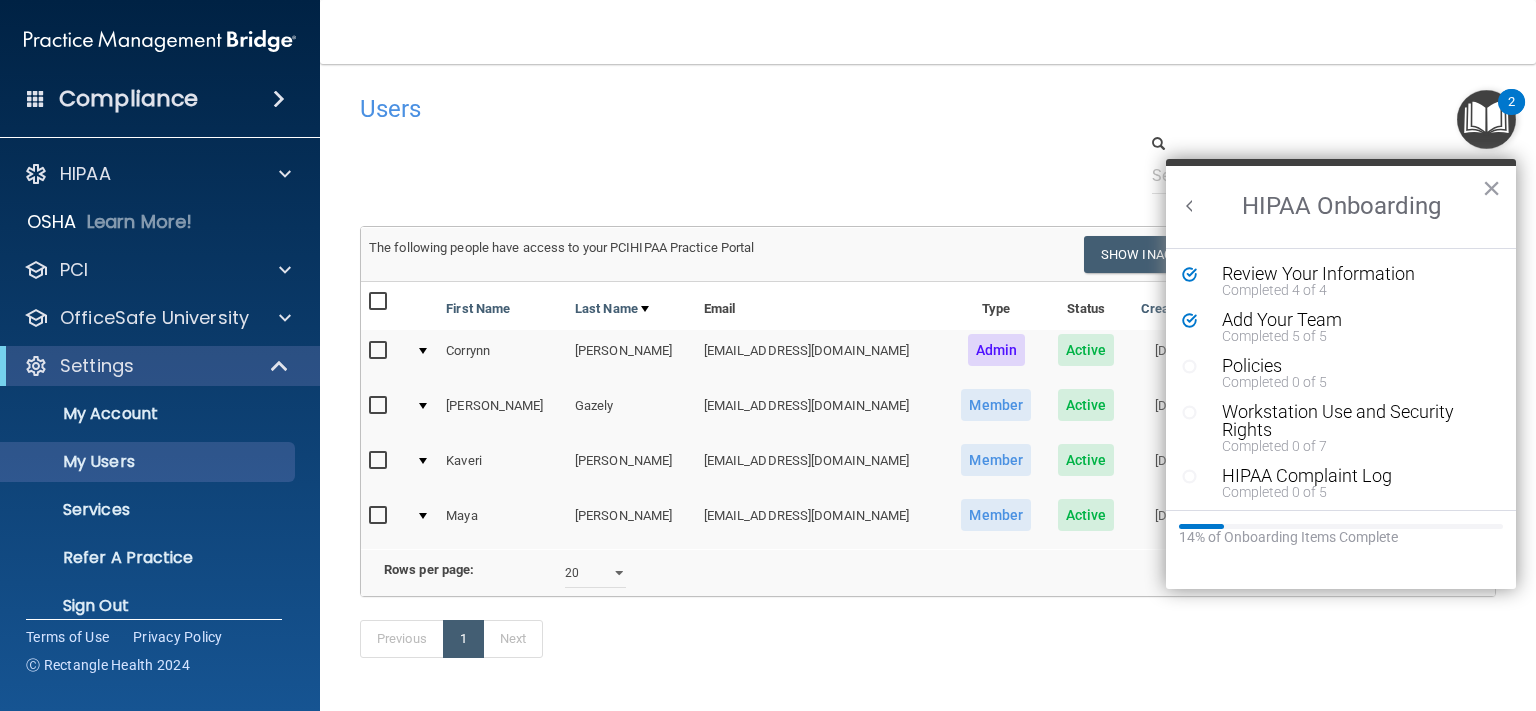 scroll, scrollTop: 0, scrollLeft: 0, axis: both 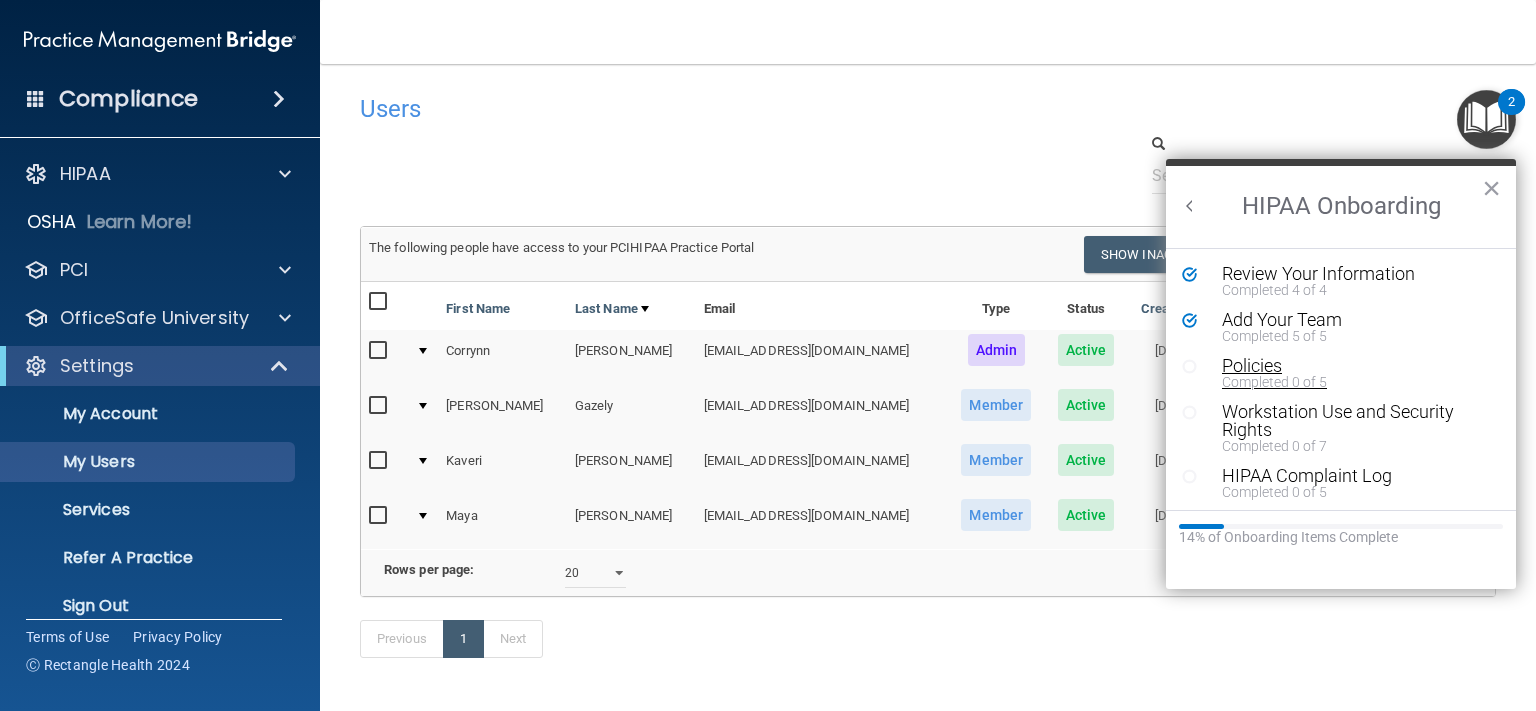 click on "Policies" at bounding box center (1347, 366) 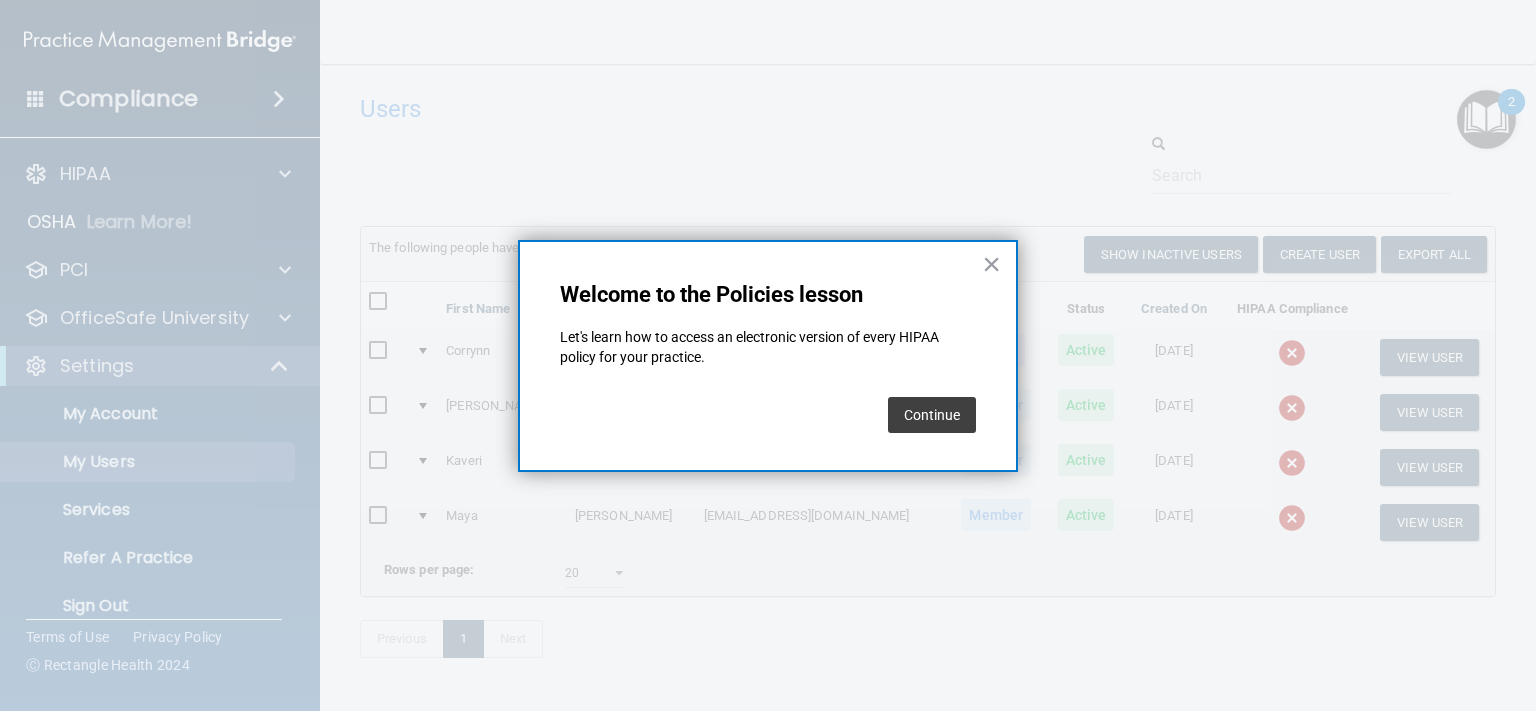 click on "Continue" at bounding box center [932, 415] 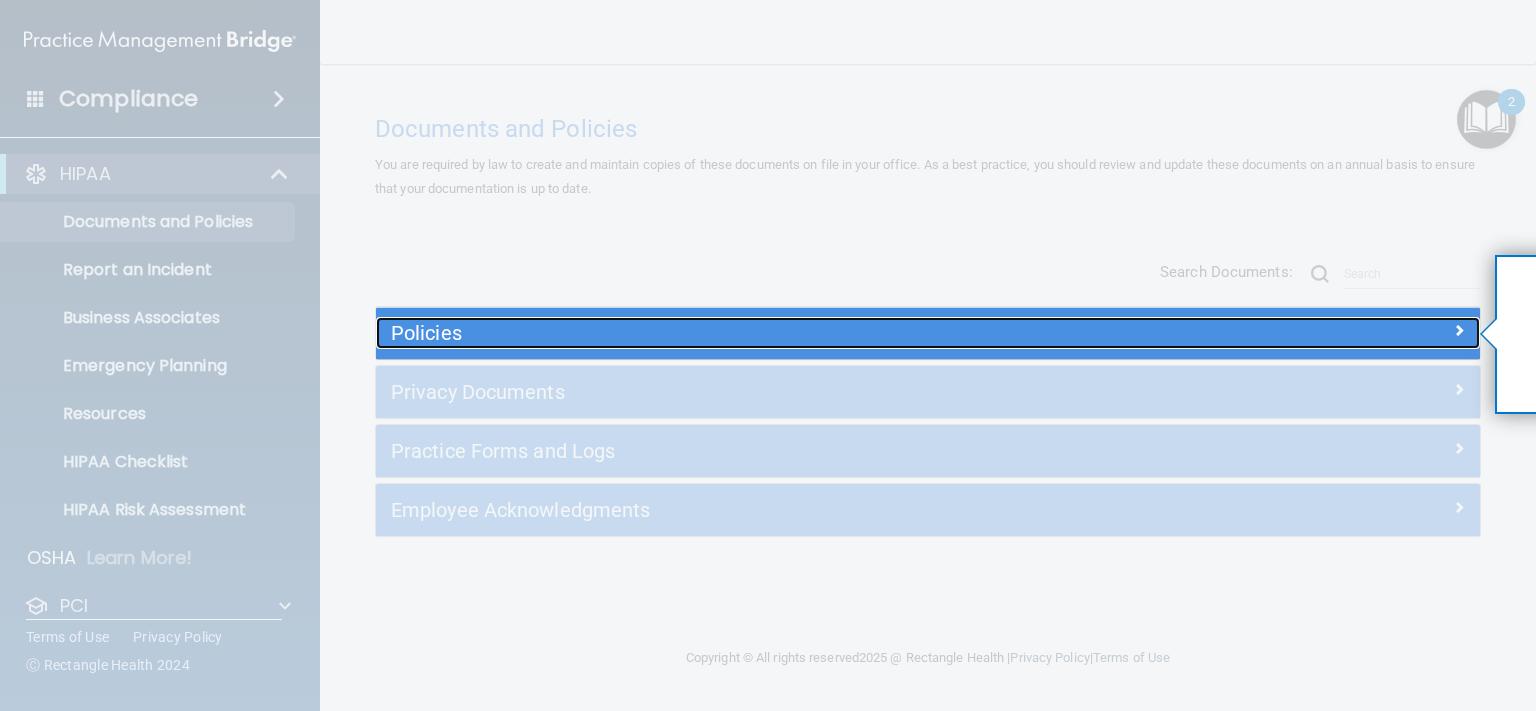 click on "Policies" at bounding box center [790, 333] 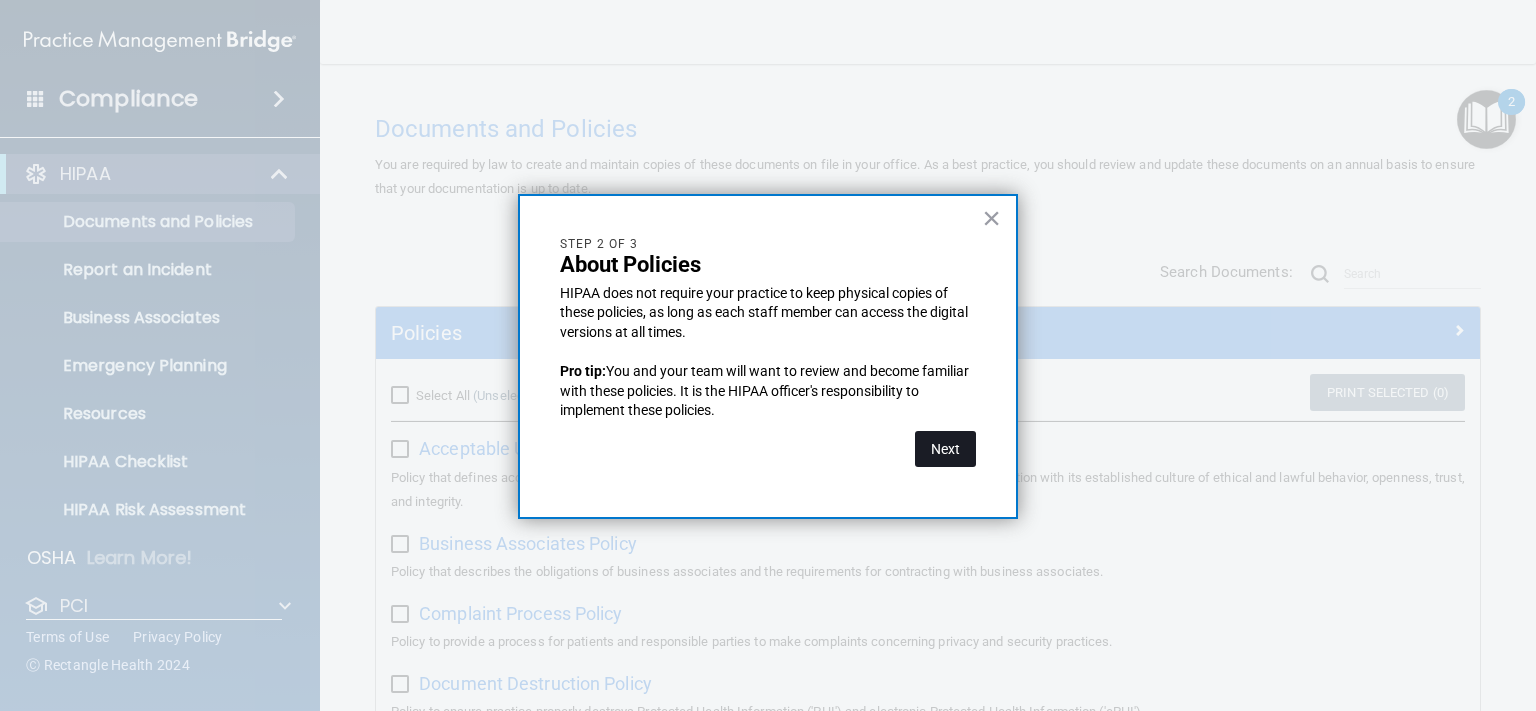 click on "Next" at bounding box center [945, 449] 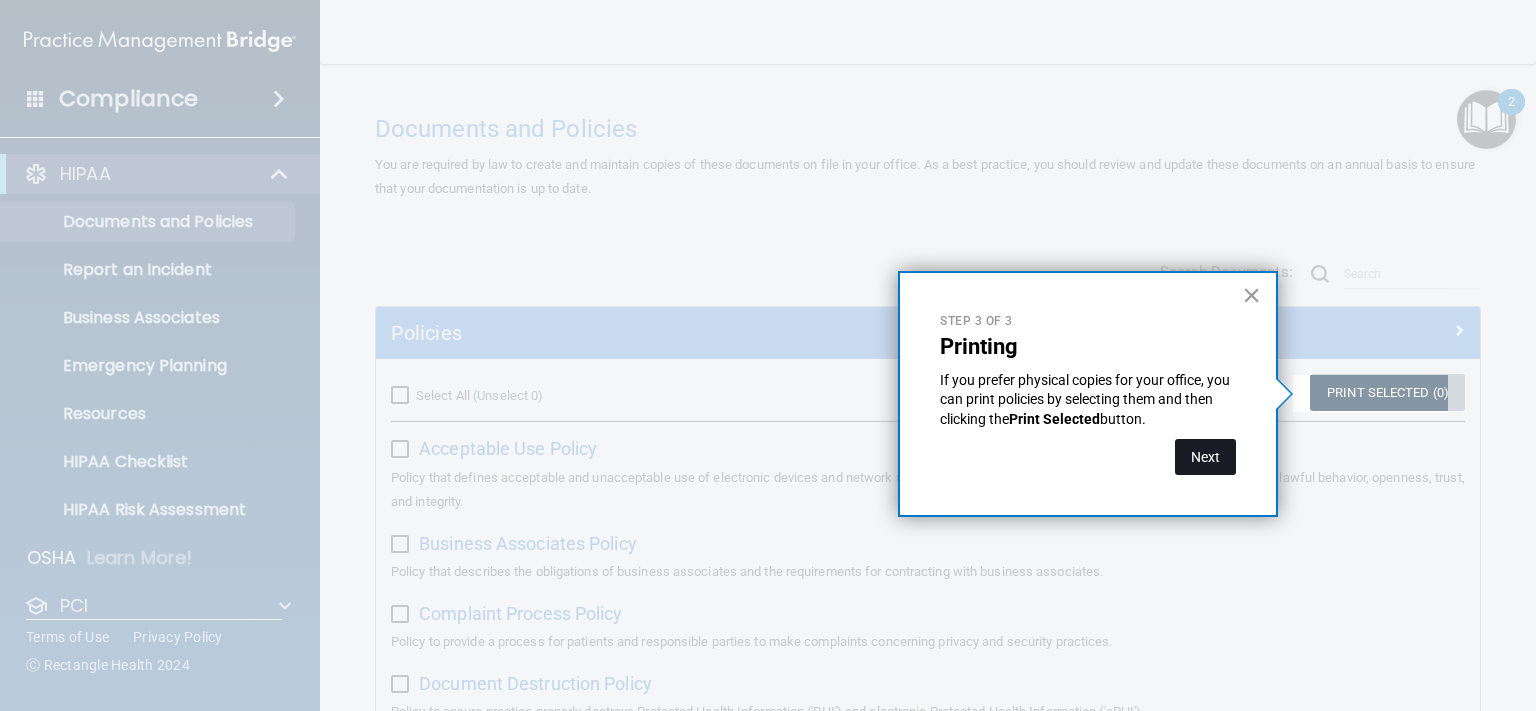 click on "Next" at bounding box center (1205, 457) 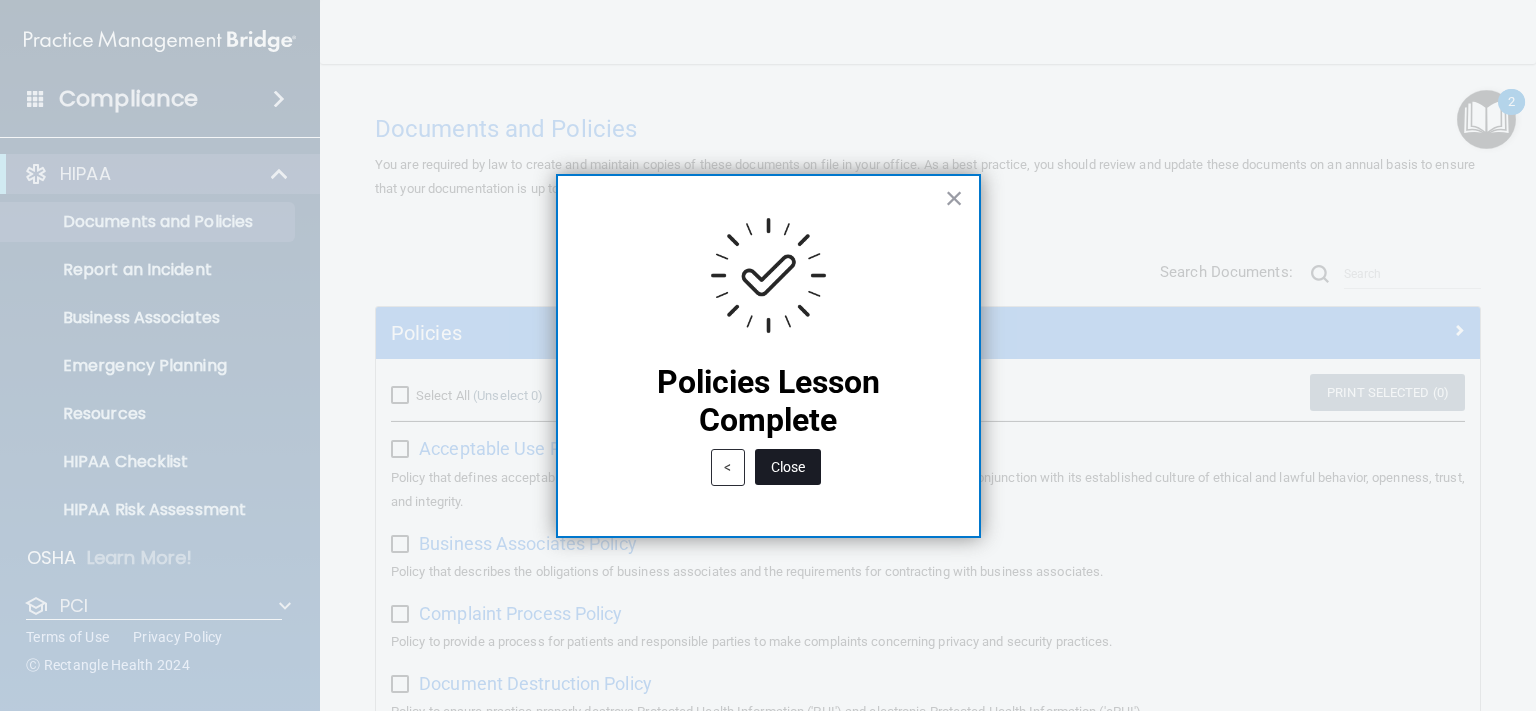 click on "Close" at bounding box center (788, 467) 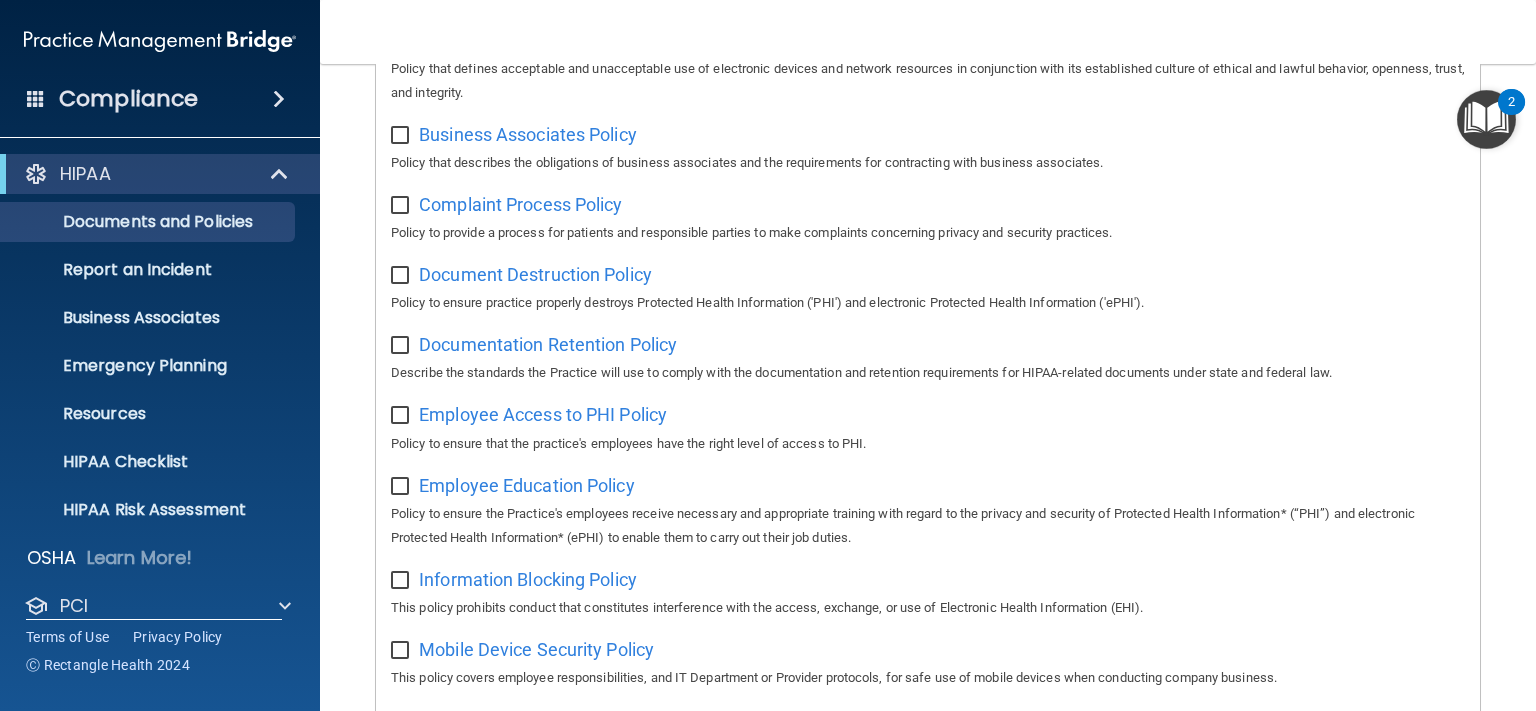 scroll, scrollTop: 0, scrollLeft: 0, axis: both 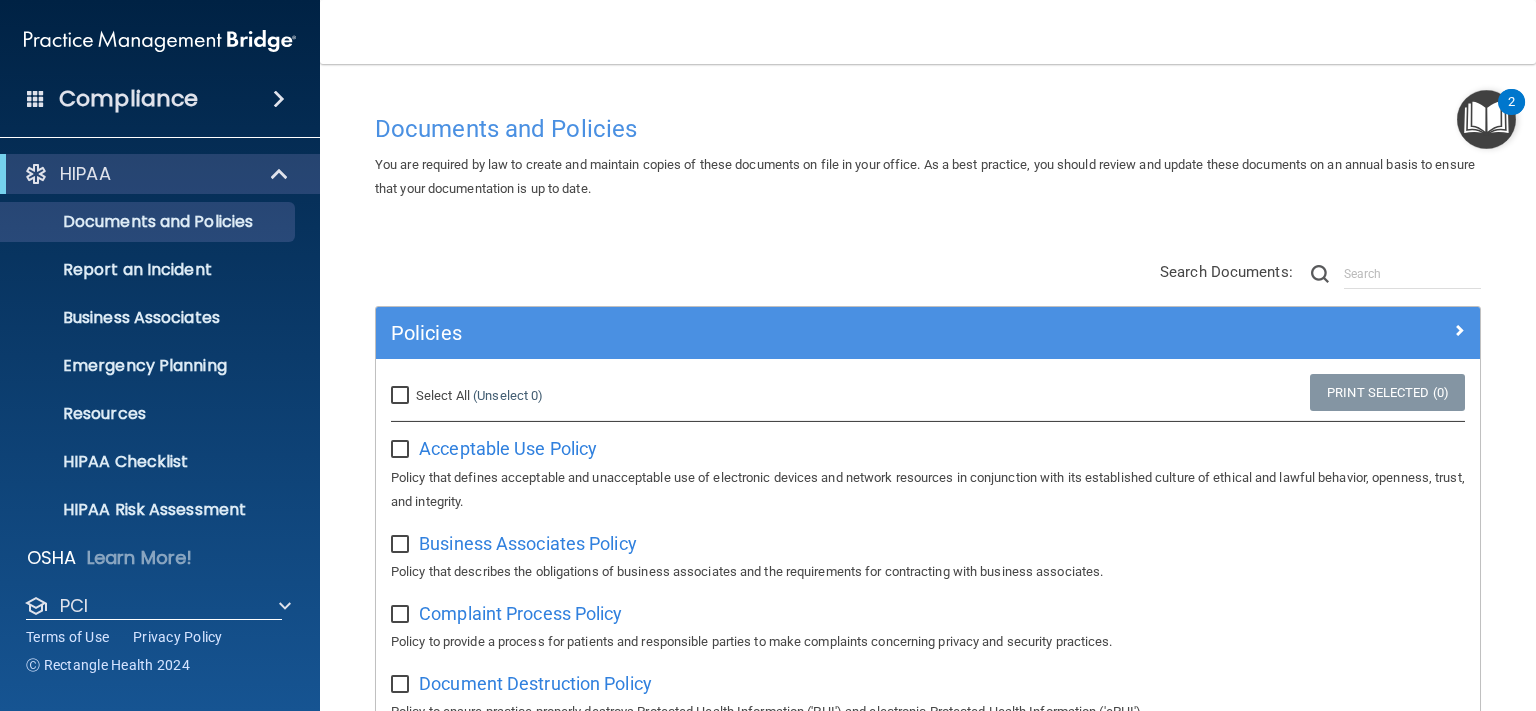 click at bounding box center [1486, 119] 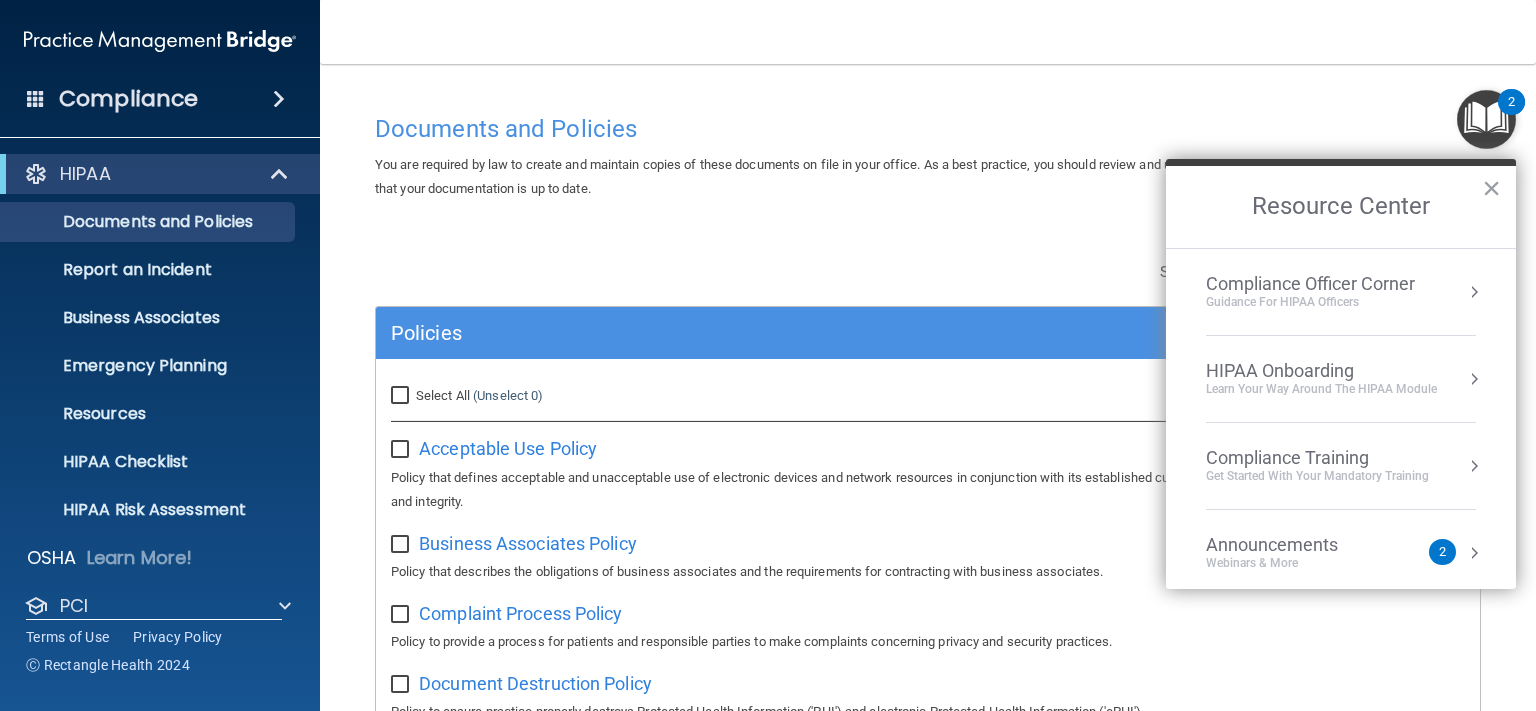 click on "HIPAA Onboarding" at bounding box center [1321, 371] 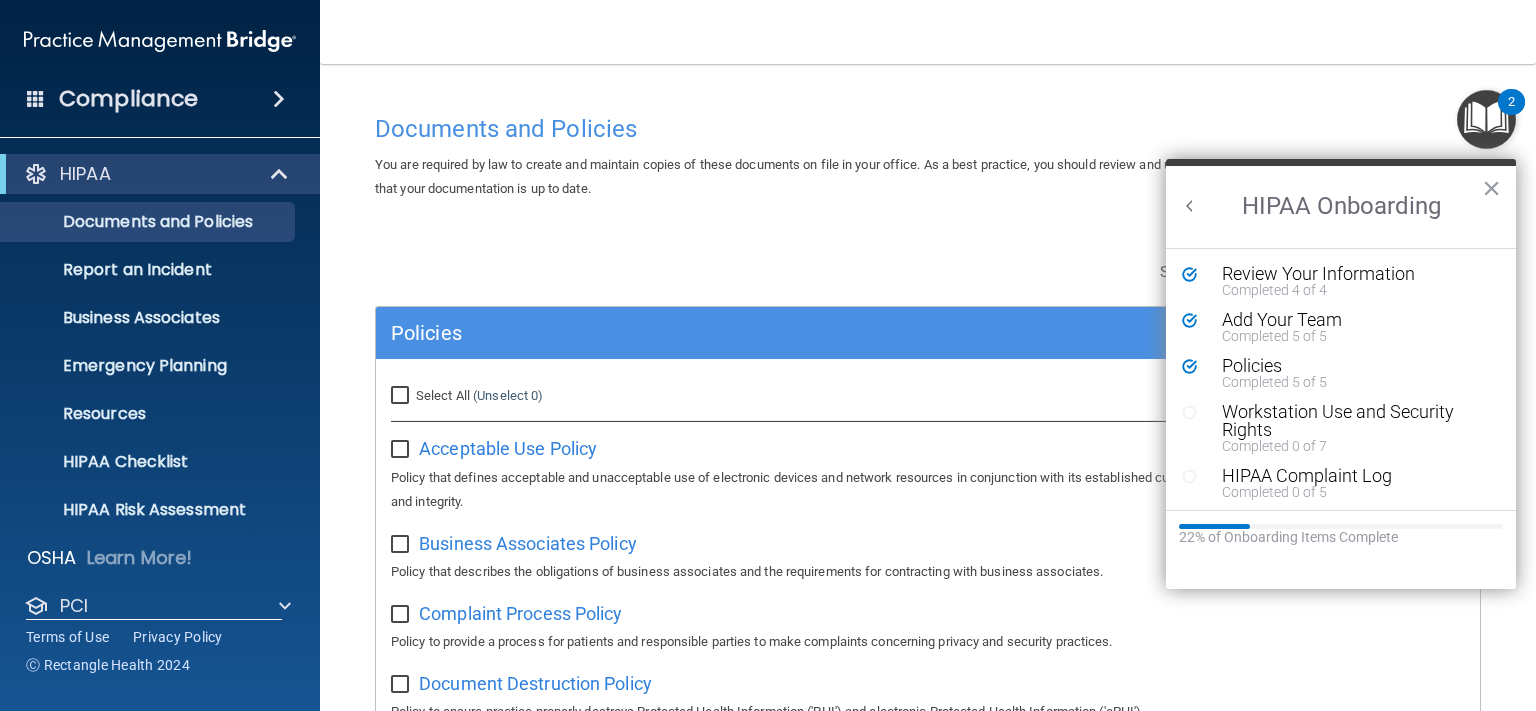 scroll, scrollTop: 0, scrollLeft: 0, axis: both 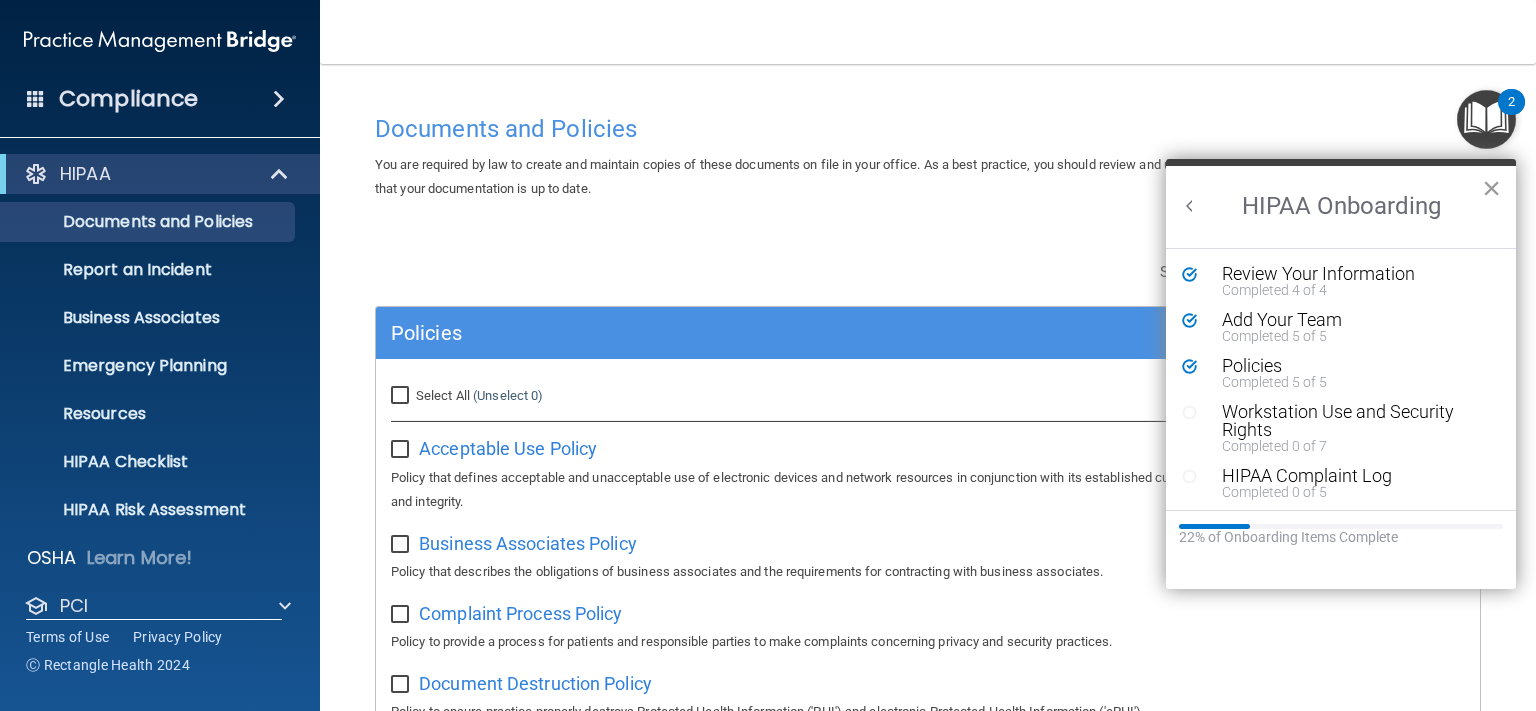 click on "×" at bounding box center (1491, 188) 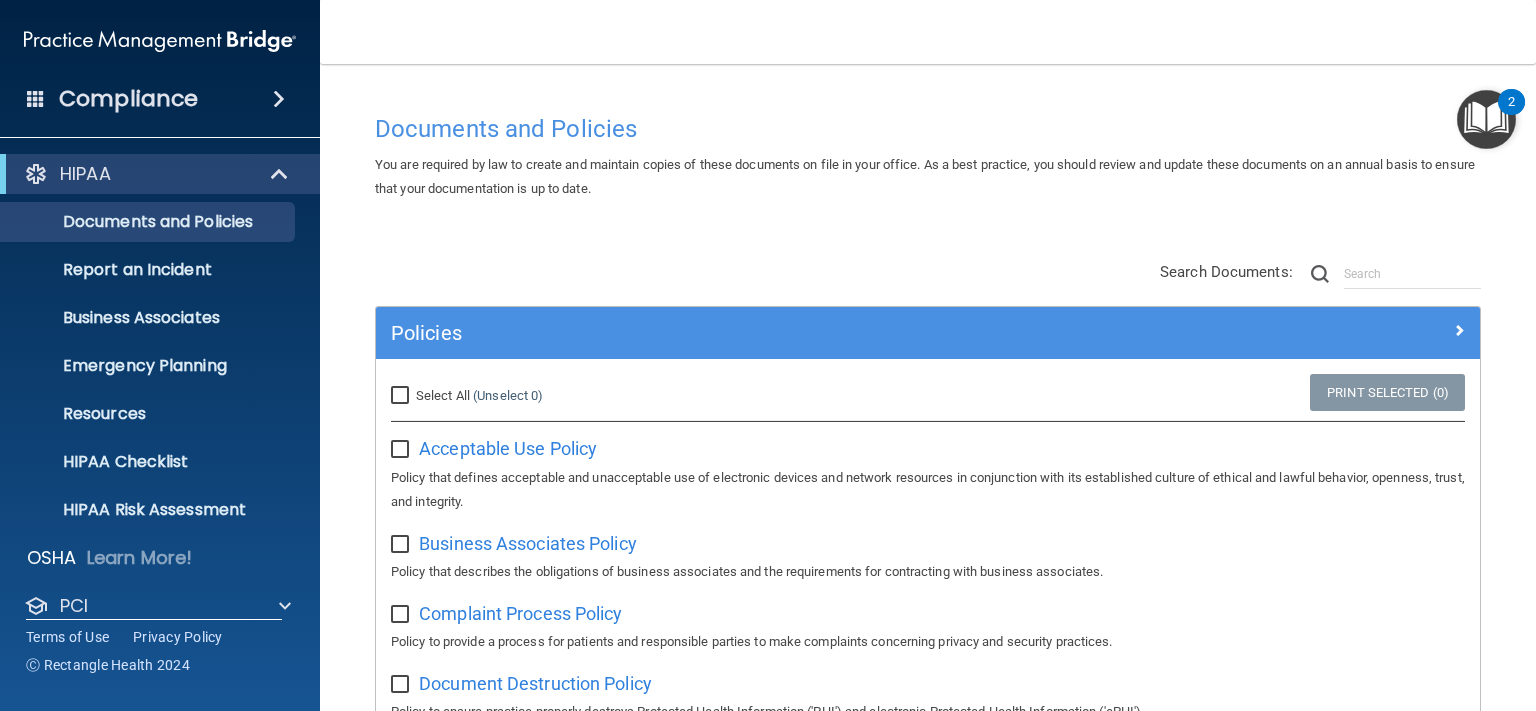 click at bounding box center (1486, 119) 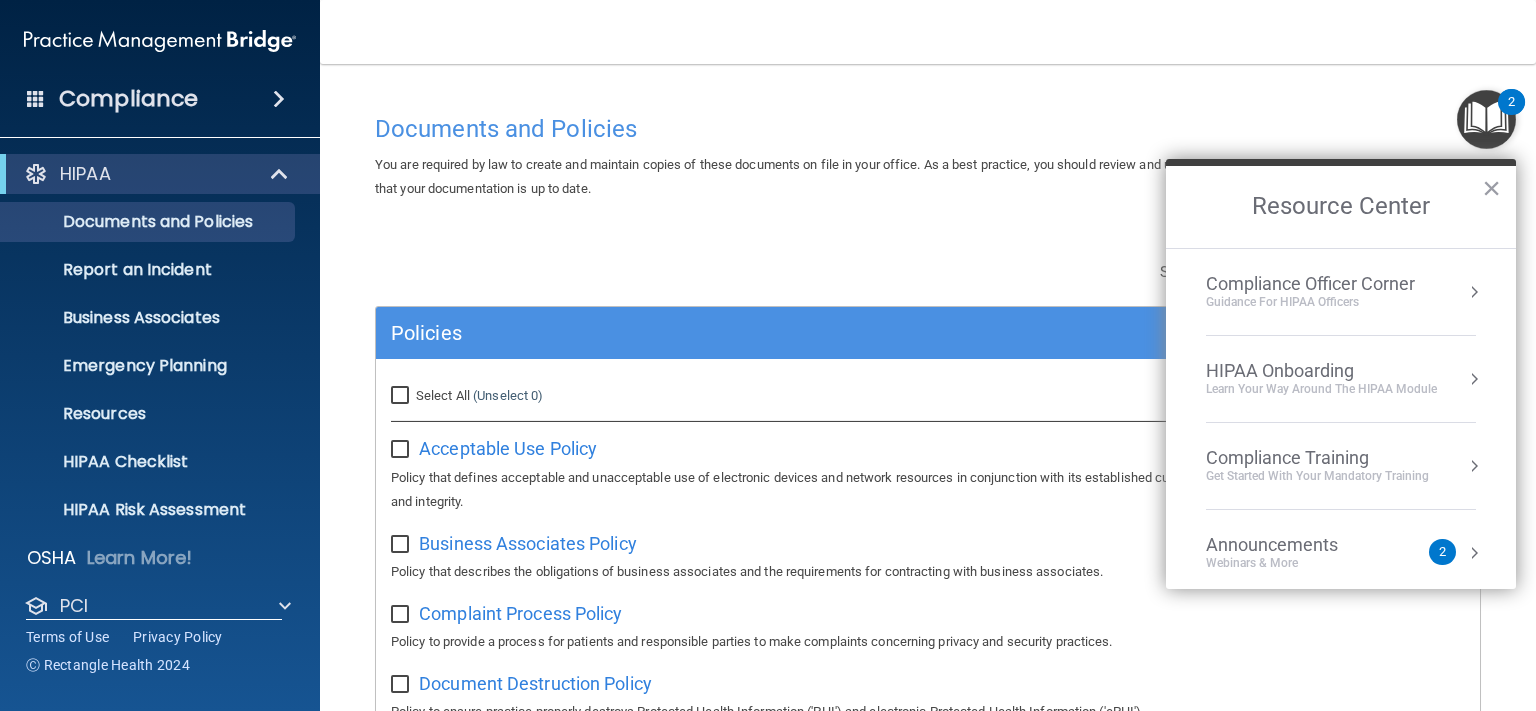 click on "HIPAA Onboarding" at bounding box center [1321, 371] 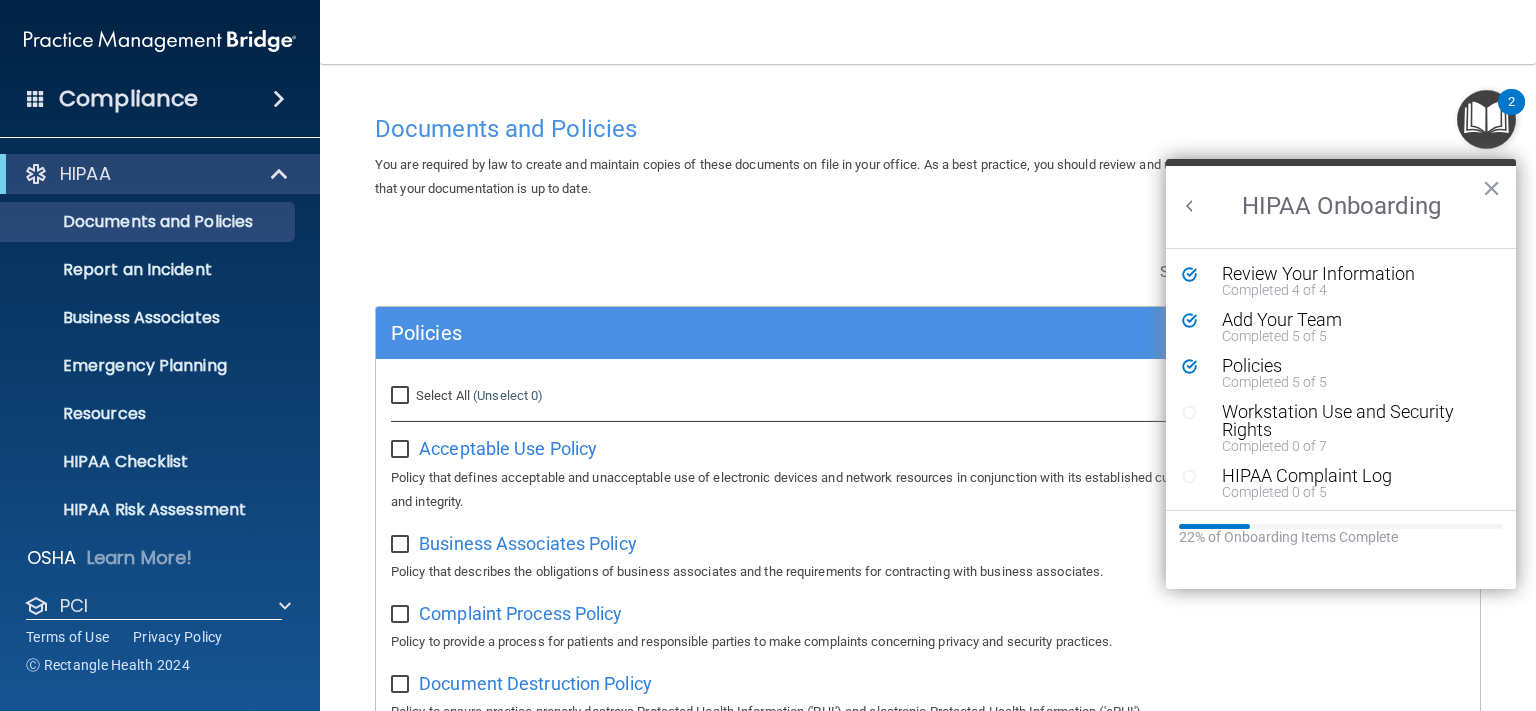 scroll, scrollTop: 0, scrollLeft: 0, axis: both 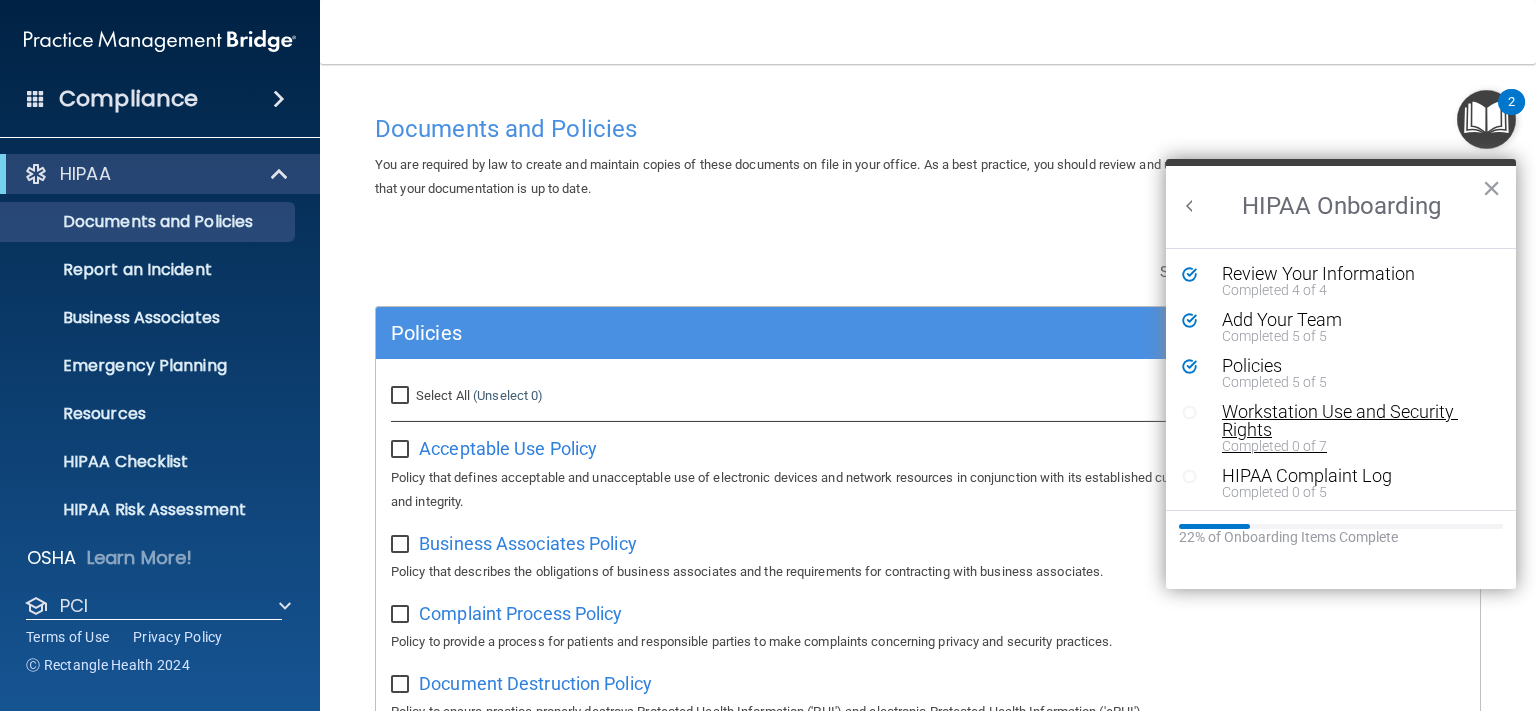 click on "Workstation Use and Security Rights" at bounding box center (1347, 421) 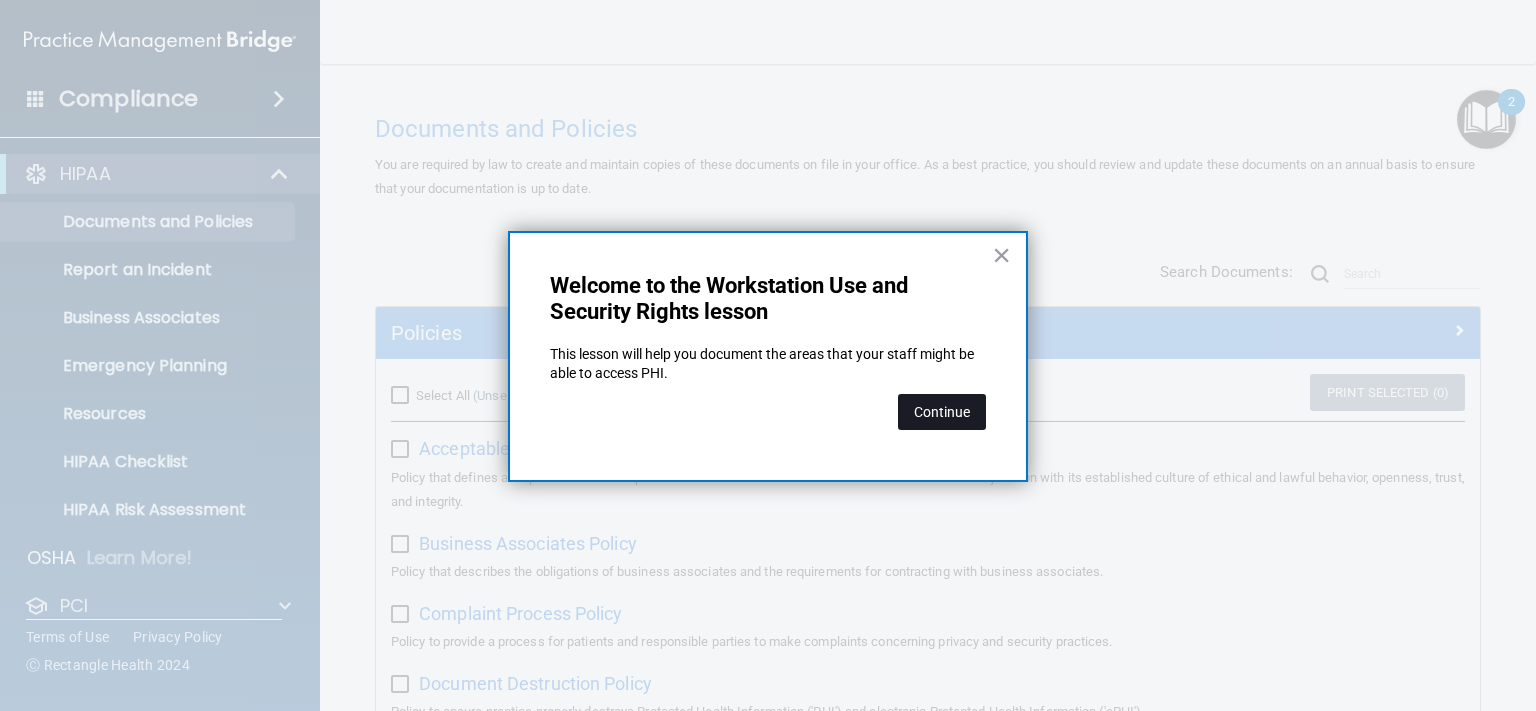 click on "Continue" at bounding box center (942, 412) 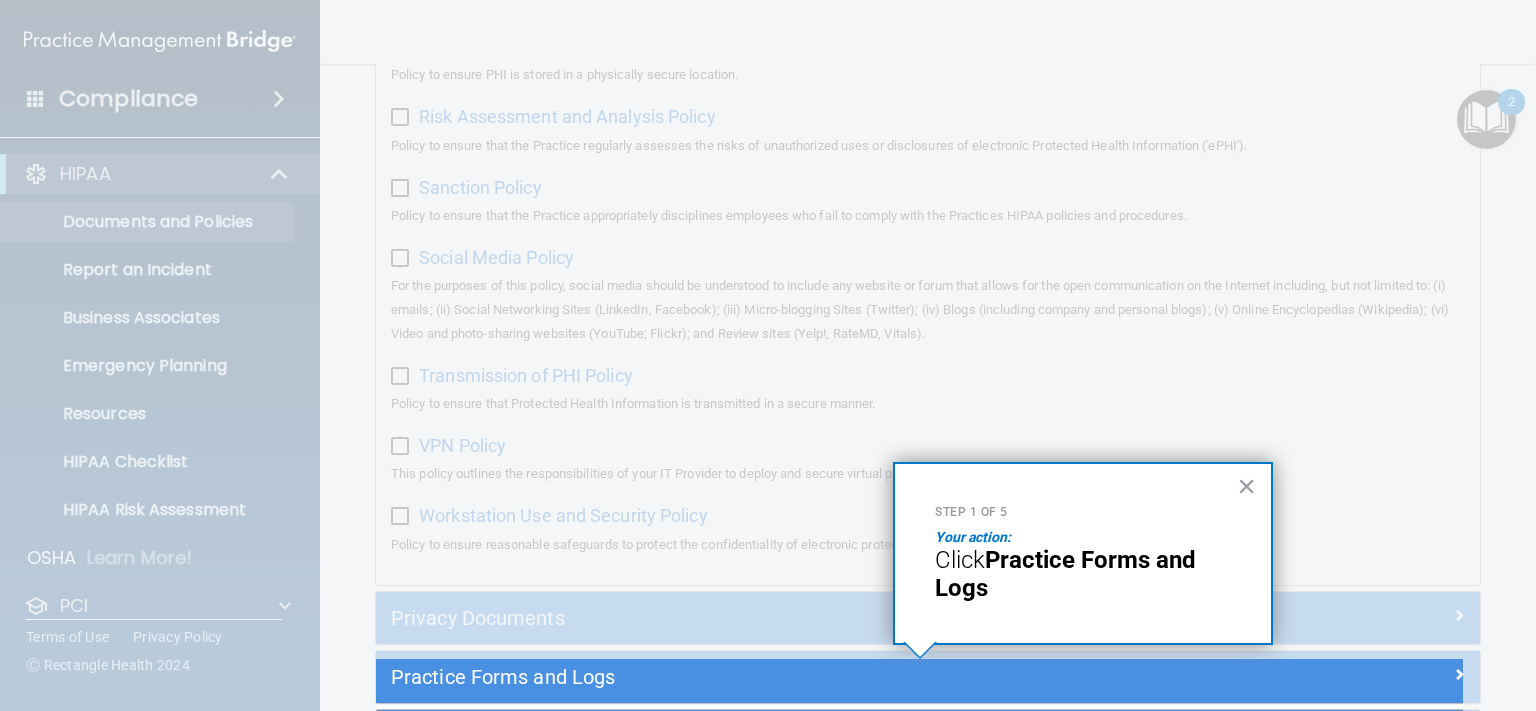 click on "Practice Forms and Logs" at bounding box center (928, 677) 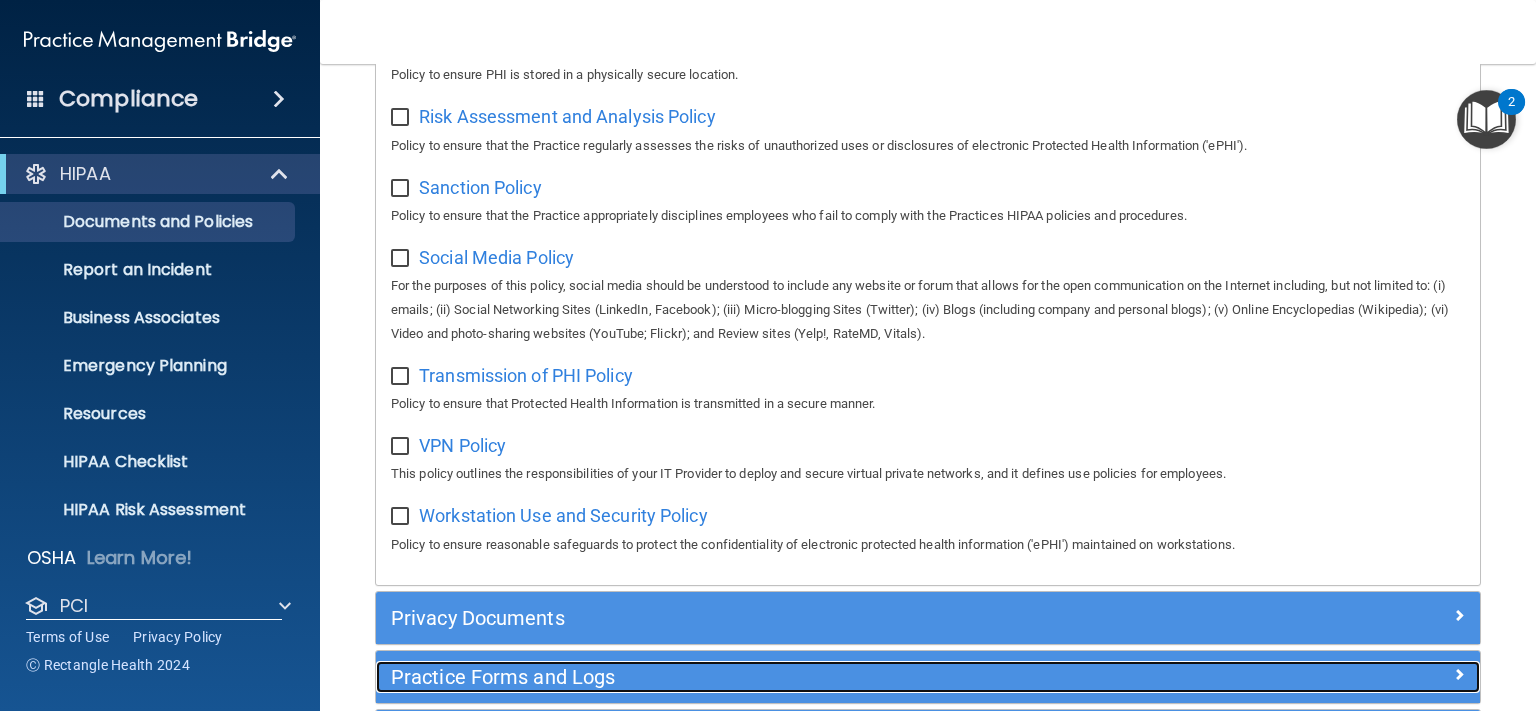 click on "Practice Forms and Logs" at bounding box center (790, 677) 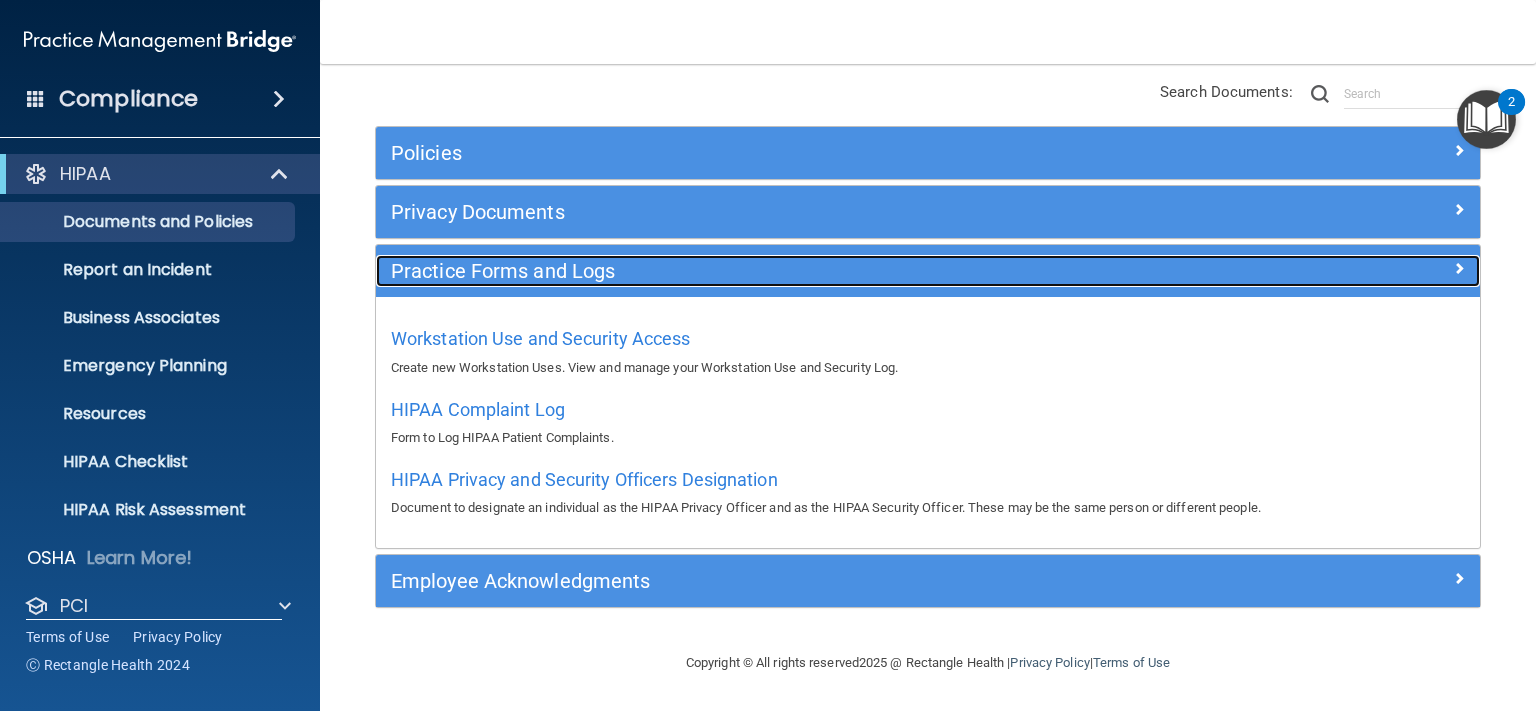 scroll, scrollTop: 179, scrollLeft: 0, axis: vertical 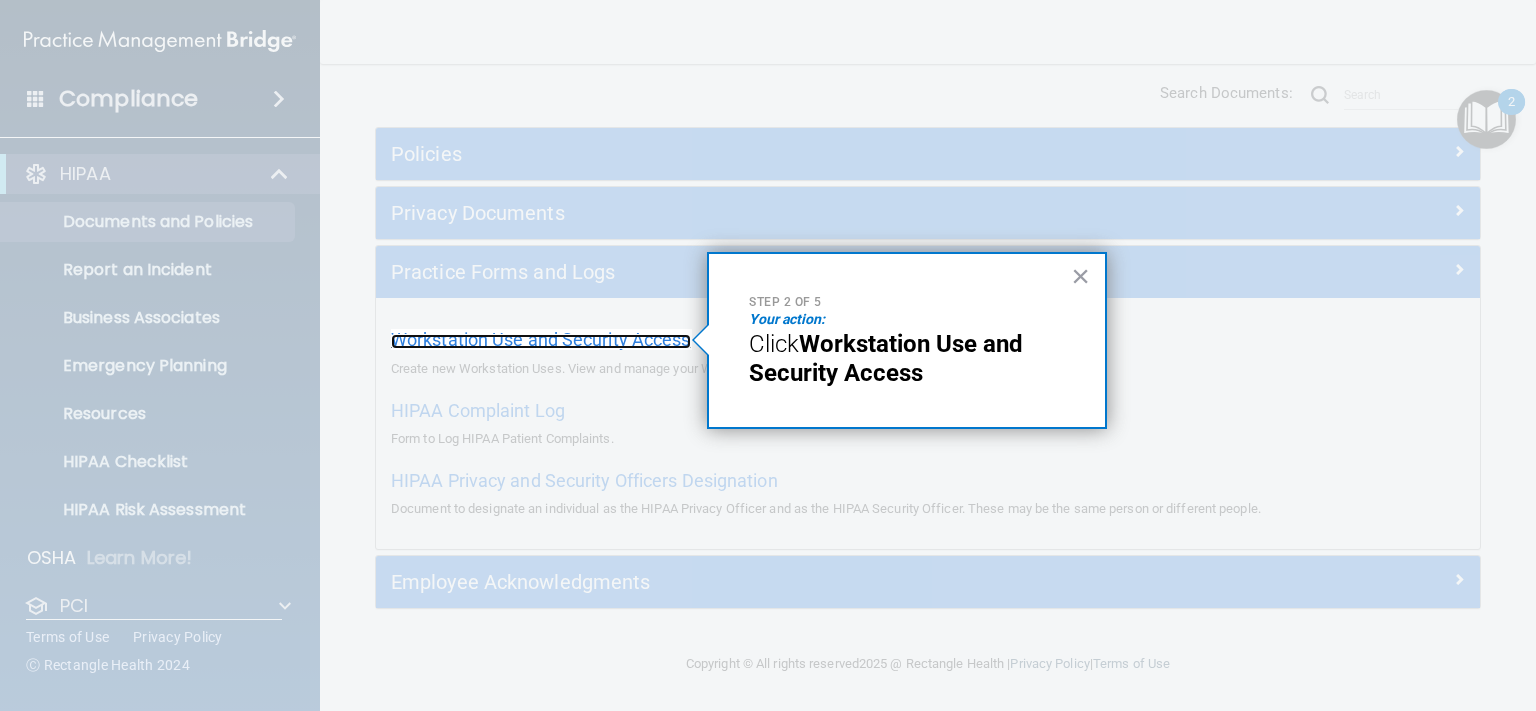 click on "Workstation Use and Security Access" at bounding box center (541, 339) 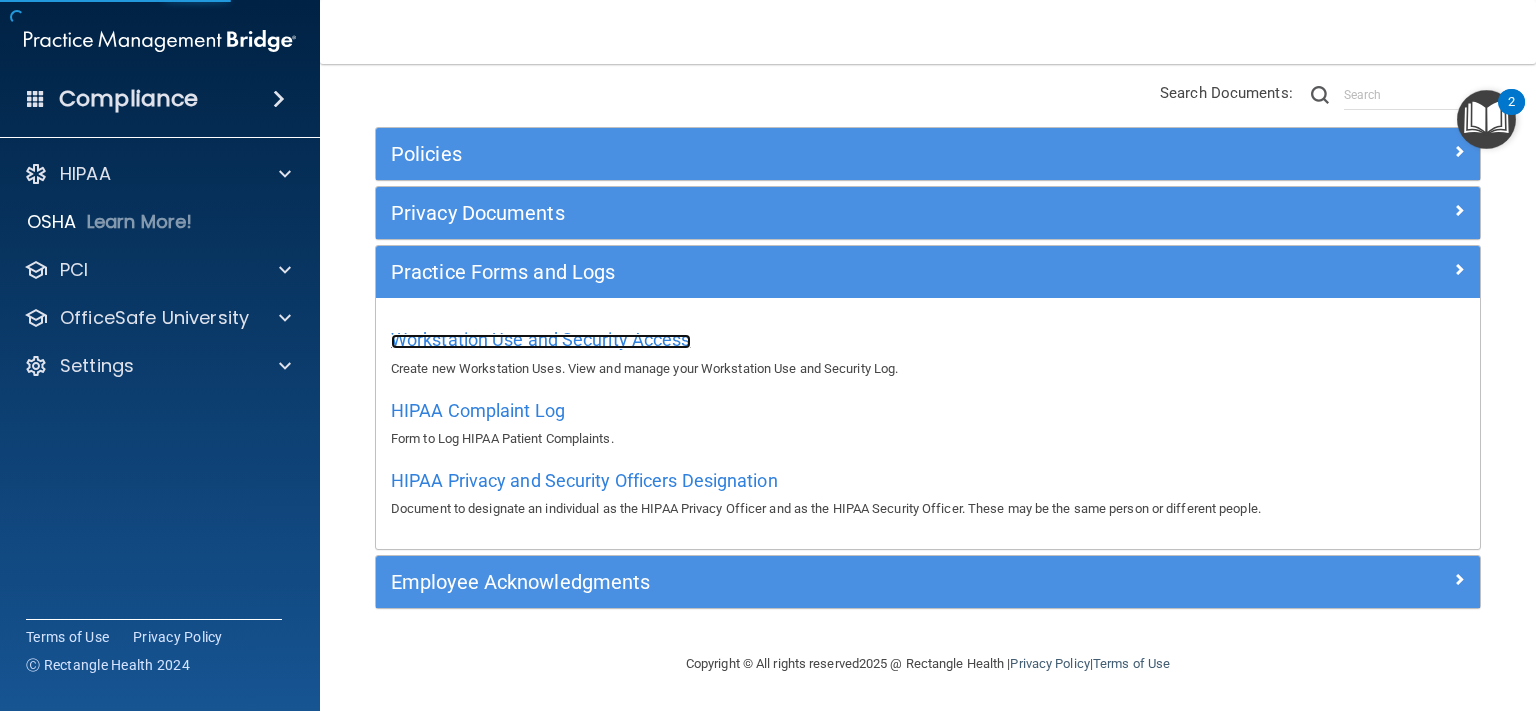 scroll, scrollTop: 451, scrollLeft: 0, axis: vertical 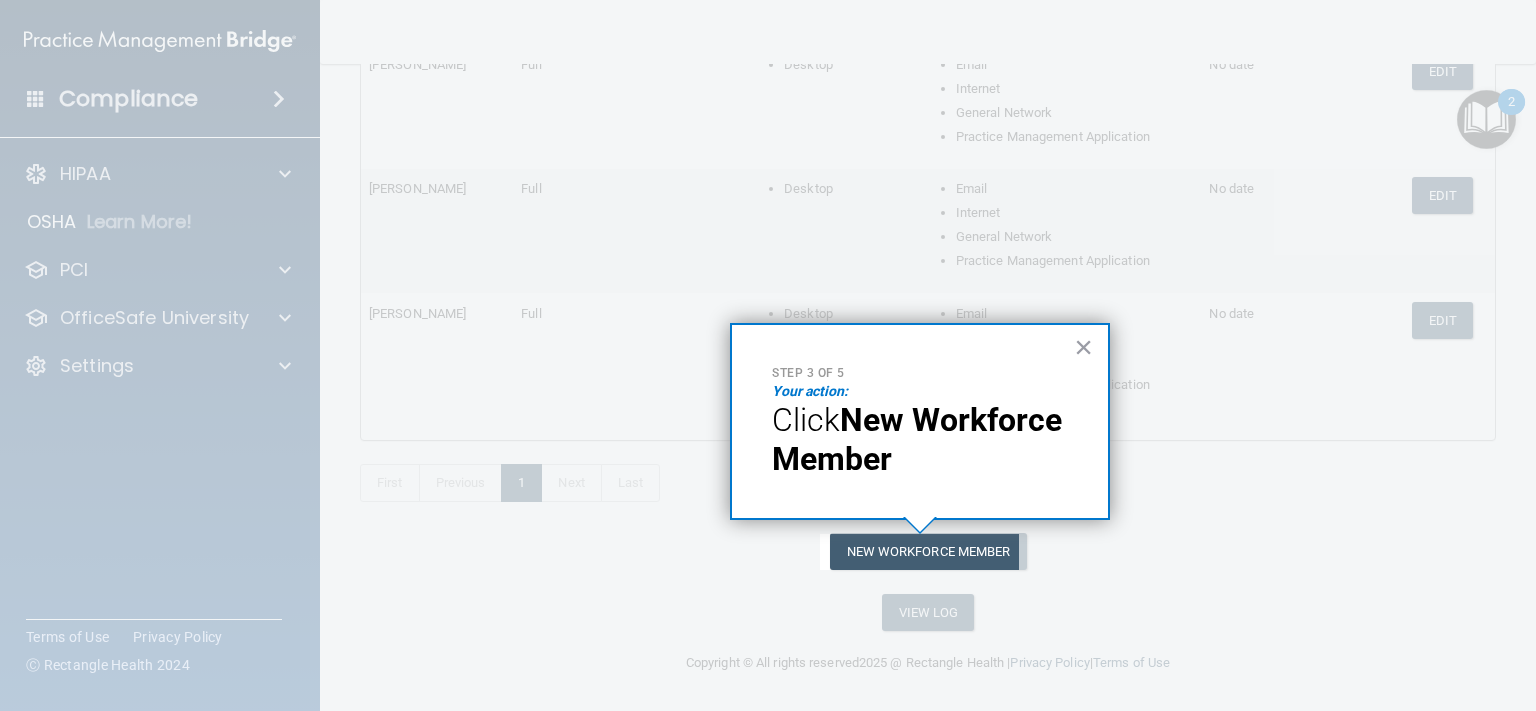 click on "Step 3 of 5 Your action: Click  New Workforce Member ×" at bounding box center [920, 421] 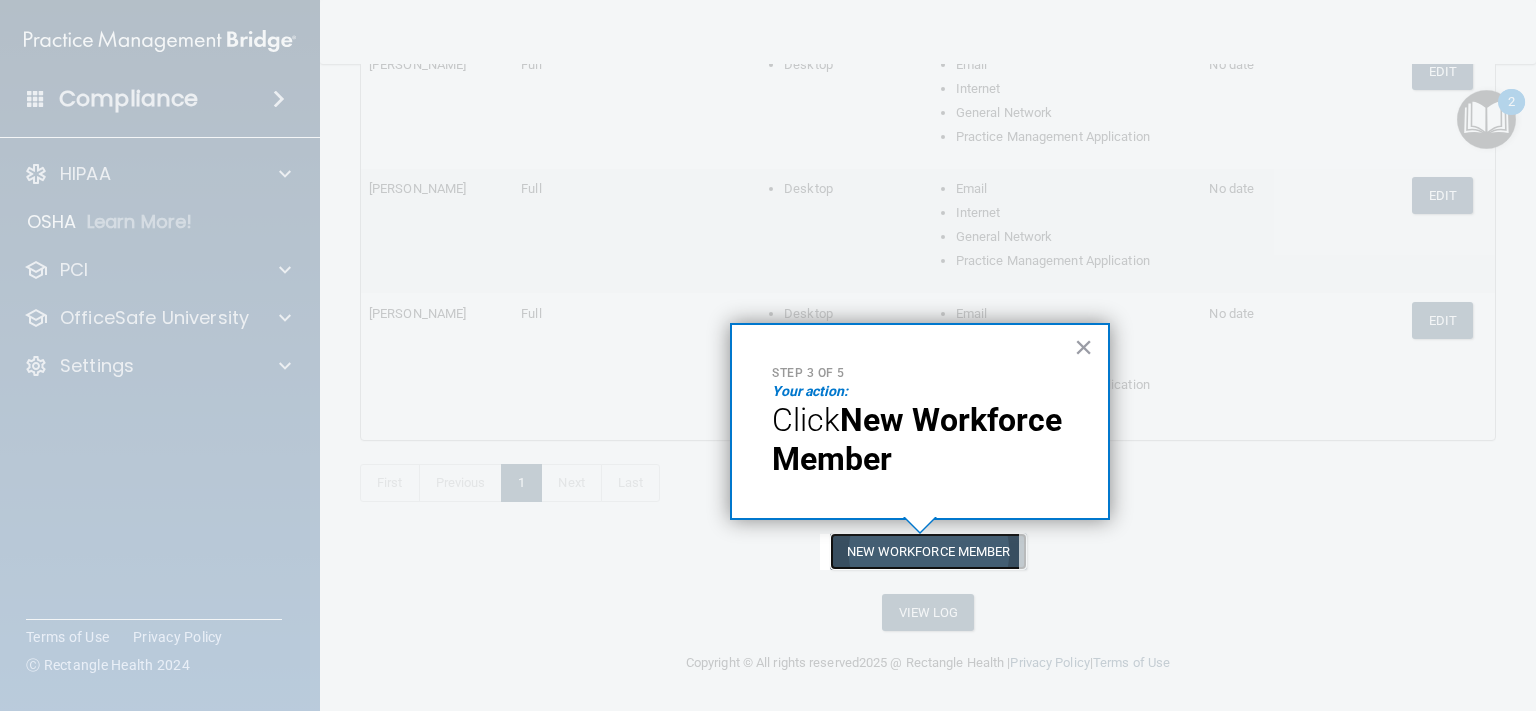 click on "New Workforce Member" at bounding box center (928, 551) 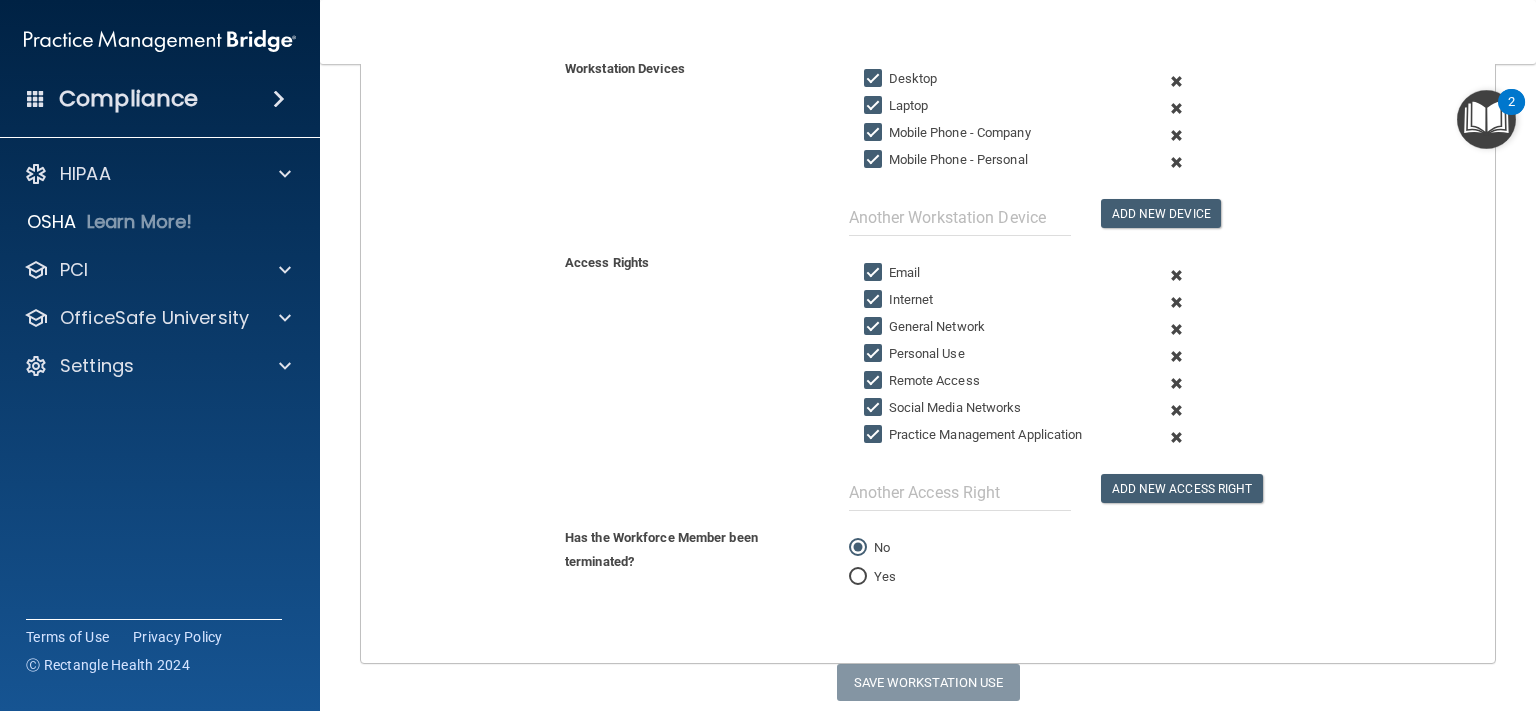 scroll, scrollTop: 0, scrollLeft: 0, axis: both 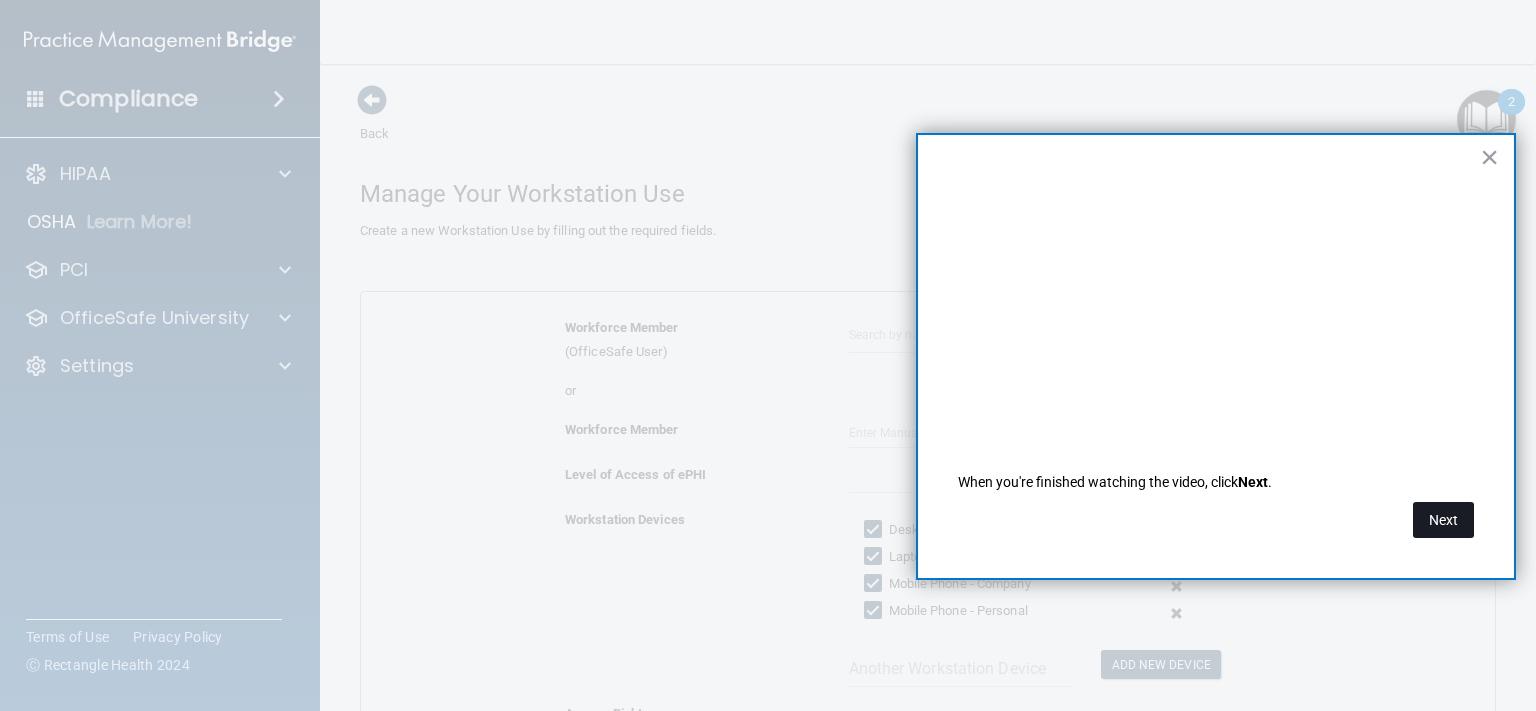 click on "Next" at bounding box center (1443, 520) 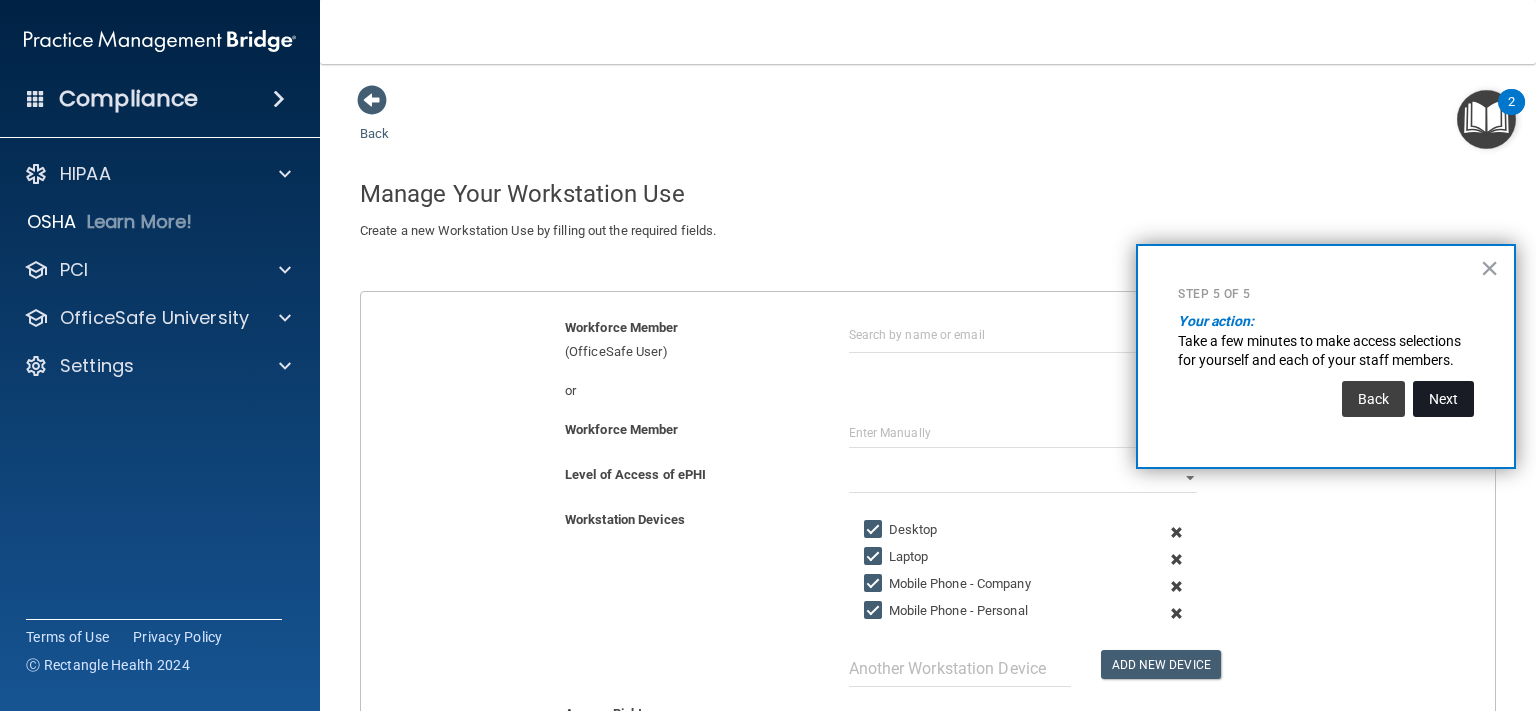 click on "Next" at bounding box center (1443, 399) 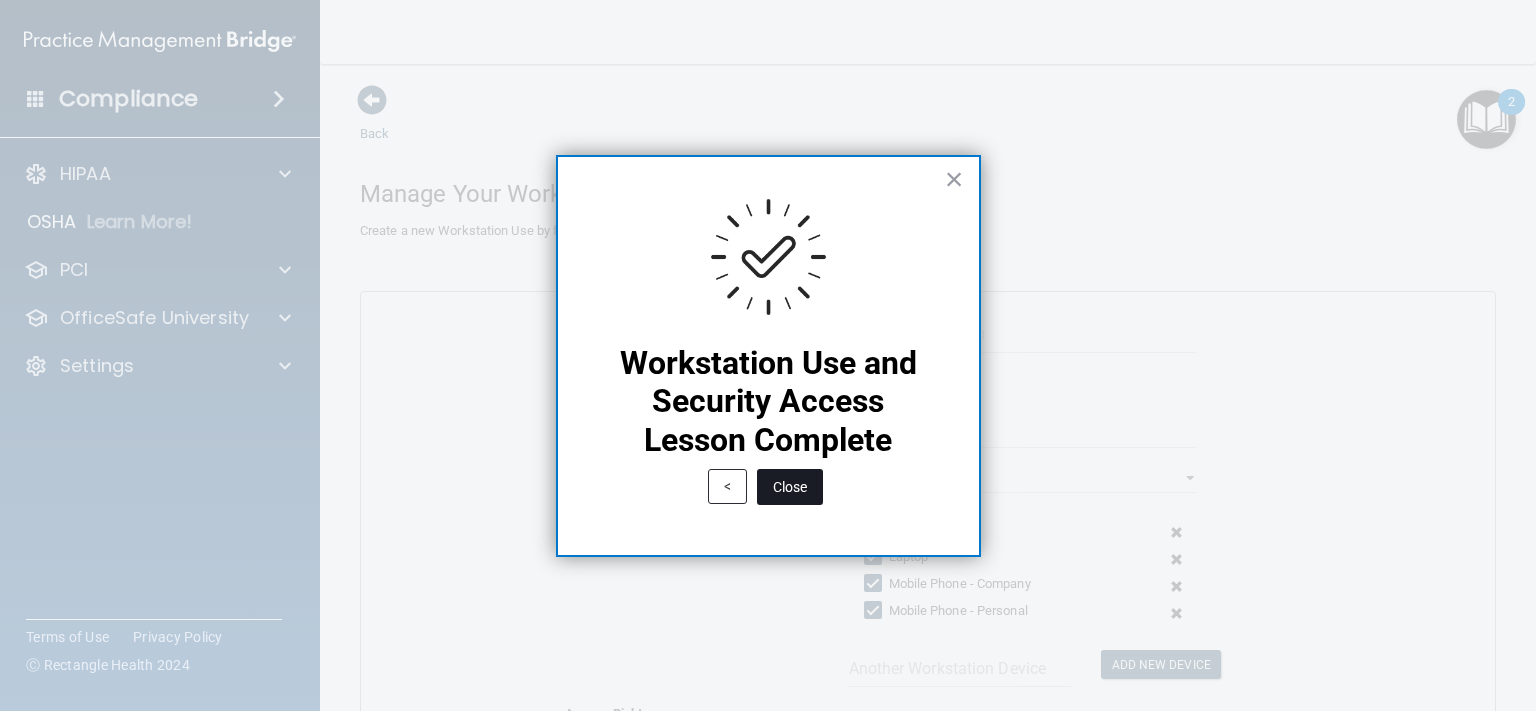click on "Close" at bounding box center [790, 487] 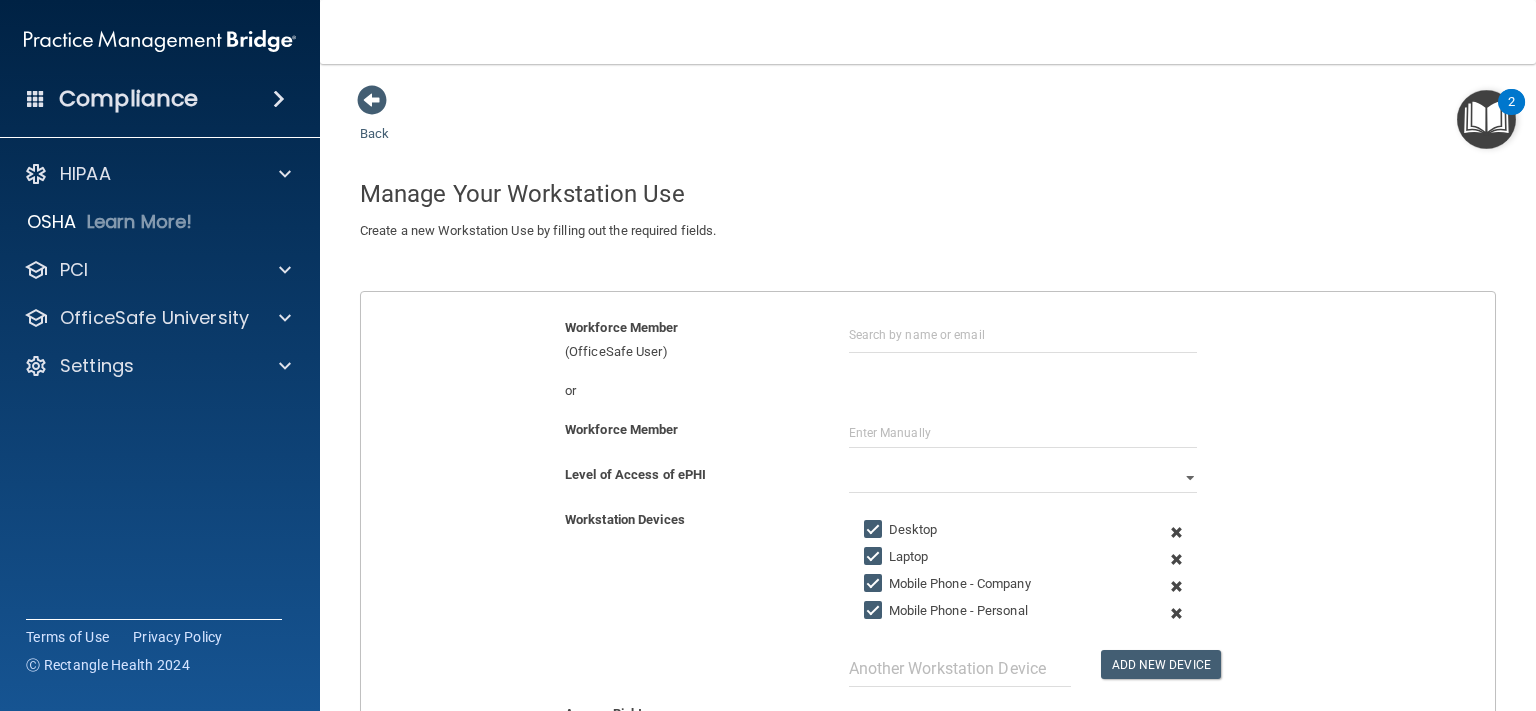 click on "Back            Manage Your Workstation Use       Create a new Workstation Use by filling out the required fields.   Edit a Workstation Use                         Workforce Member  (OfficeSafe User)                               or              Workforce Member                     Level of Access of ePHI       Full Limited None                 Workstation Devices                Desktop                       Laptop                       Mobile Phone - Company                       Mobile Phone - Personal                               Add New Device                   Access Rights                Email                       Internet                       General Network                       Personal Use                       Remote Access                       Social Media Networks                       Practice Management Application                              Add New Access Right                   Has the Workforce Member been terminated?            No           Yes" at bounding box center (928, 618) 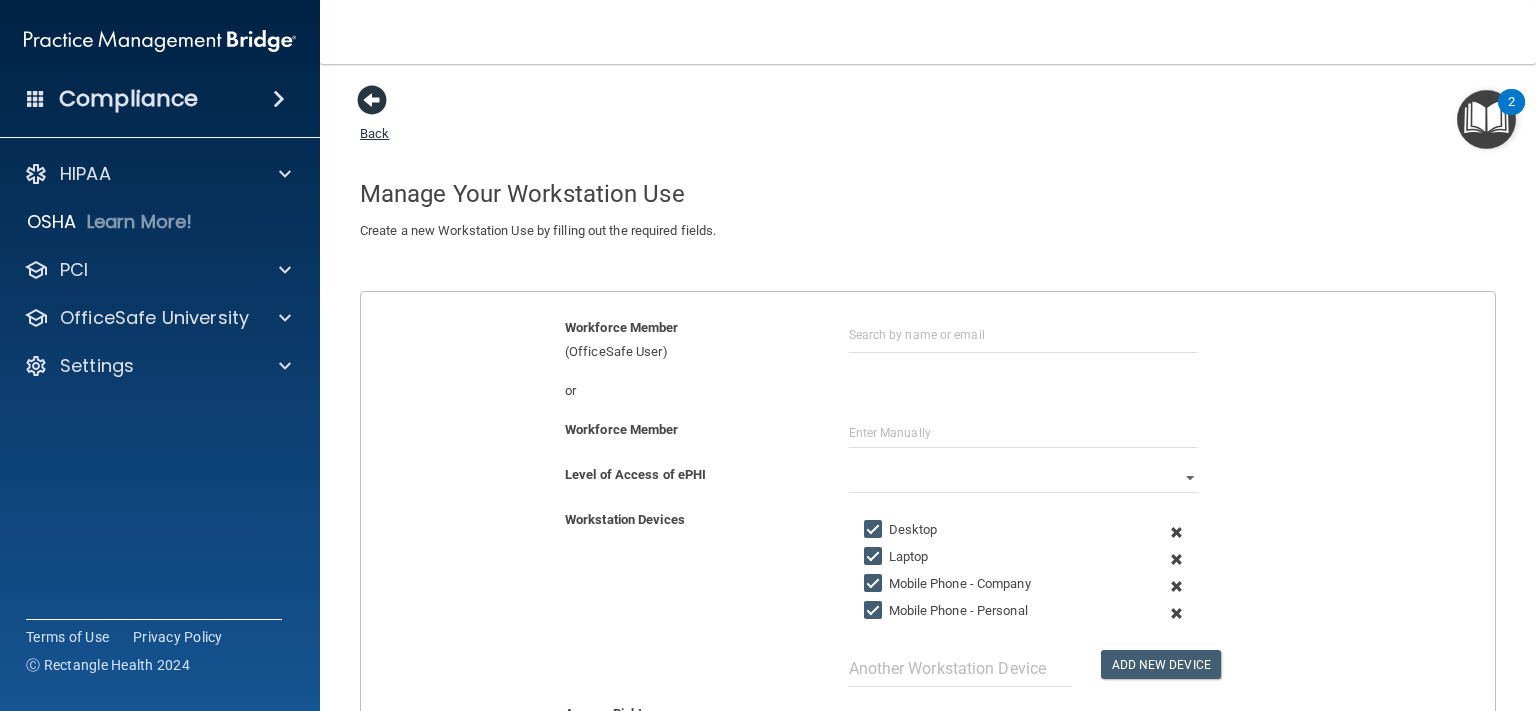 click on "Back" at bounding box center [374, 121] 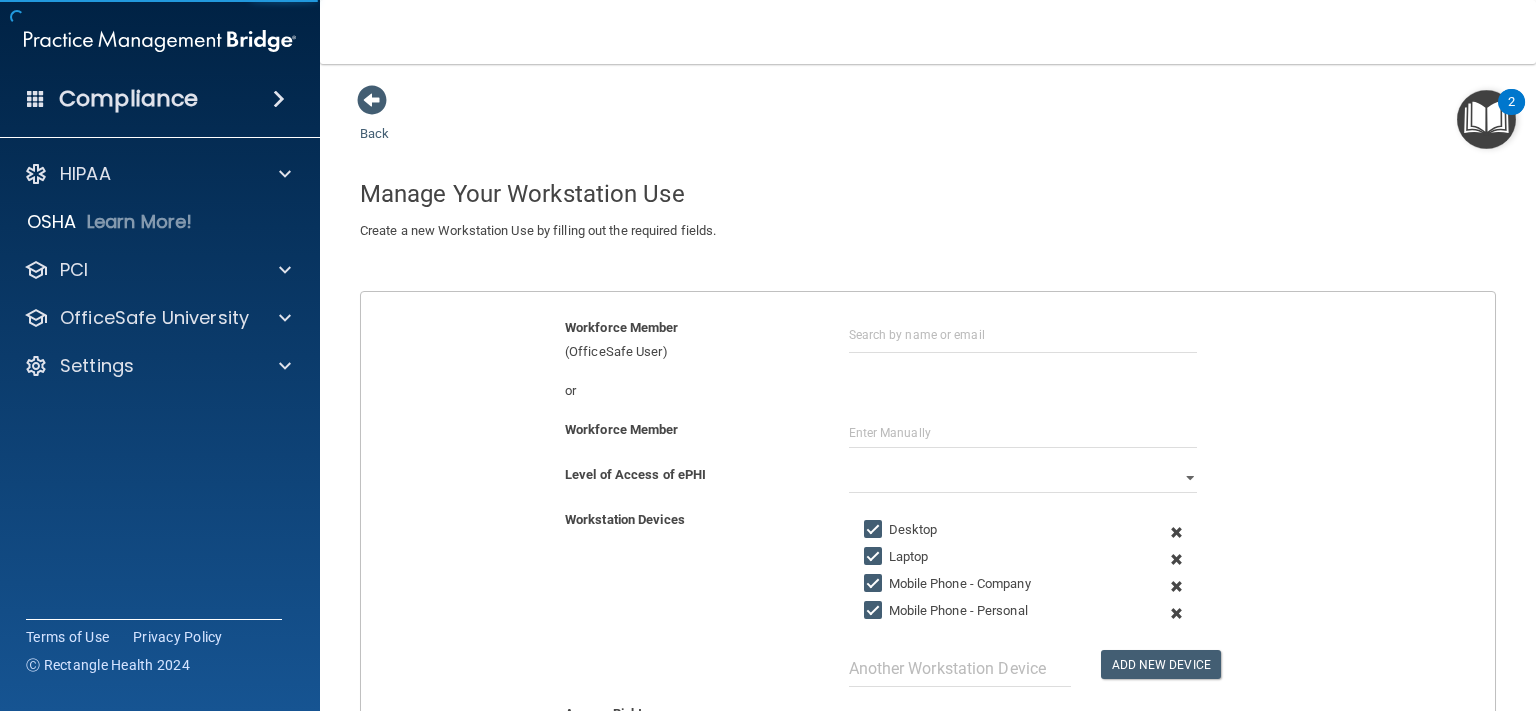 click at bounding box center [1486, 119] 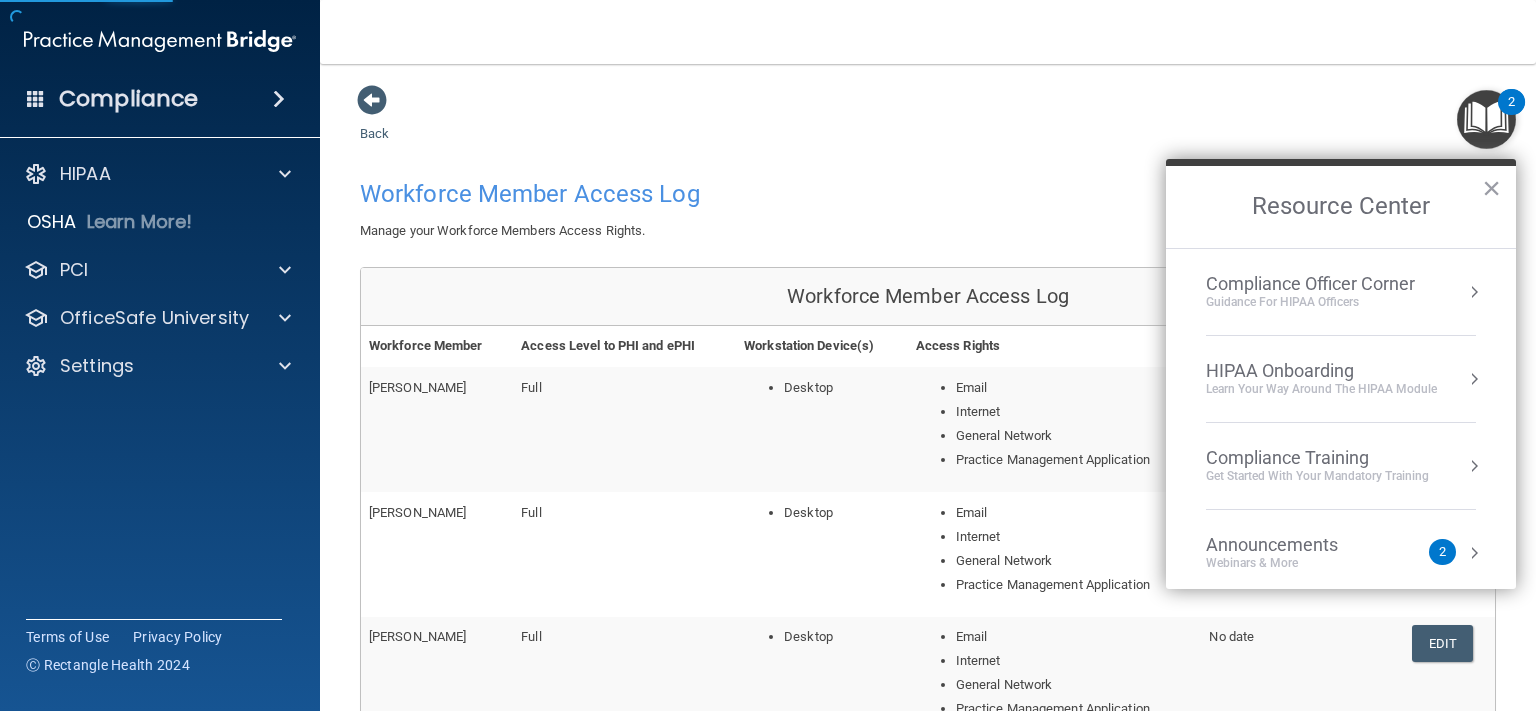 click on "HIPAA Onboarding" at bounding box center (1321, 371) 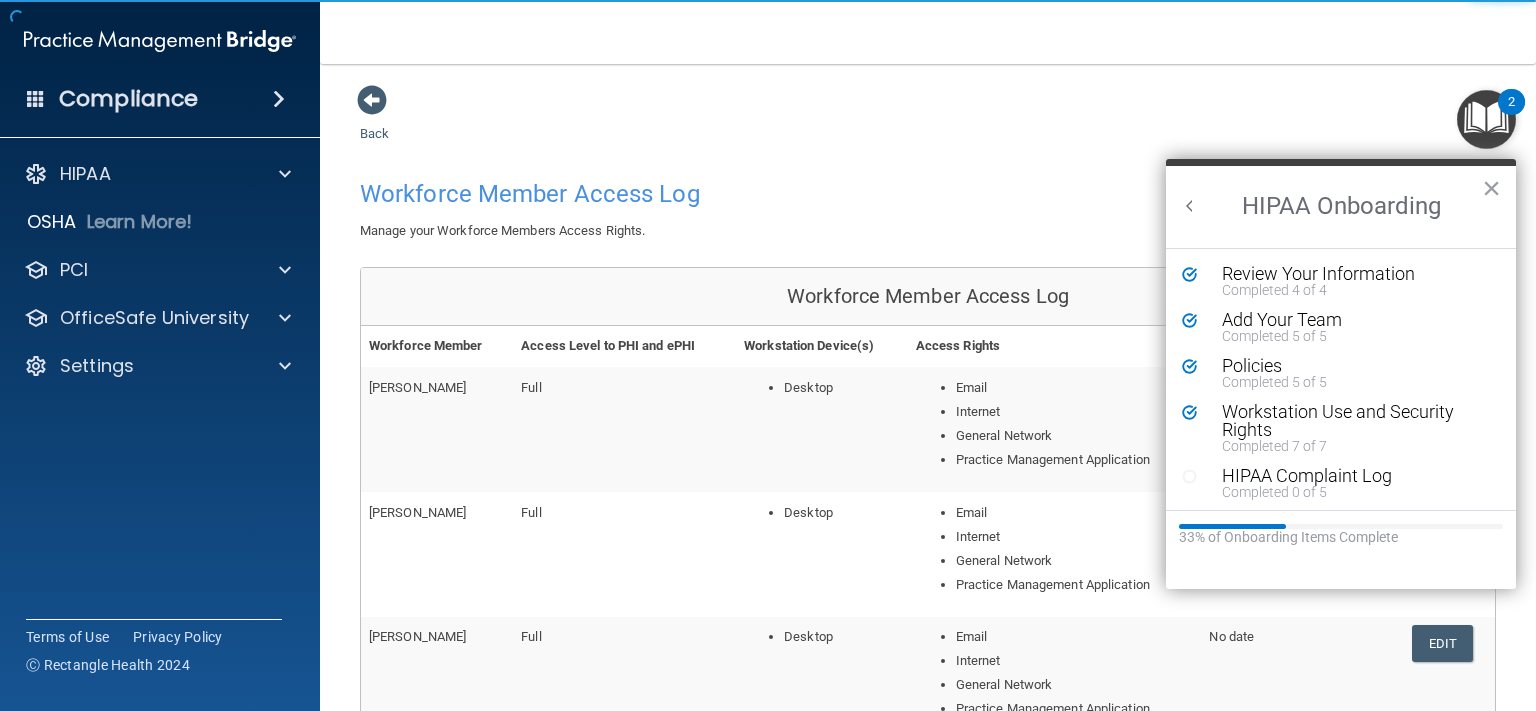 scroll, scrollTop: 0, scrollLeft: 0, axis: both 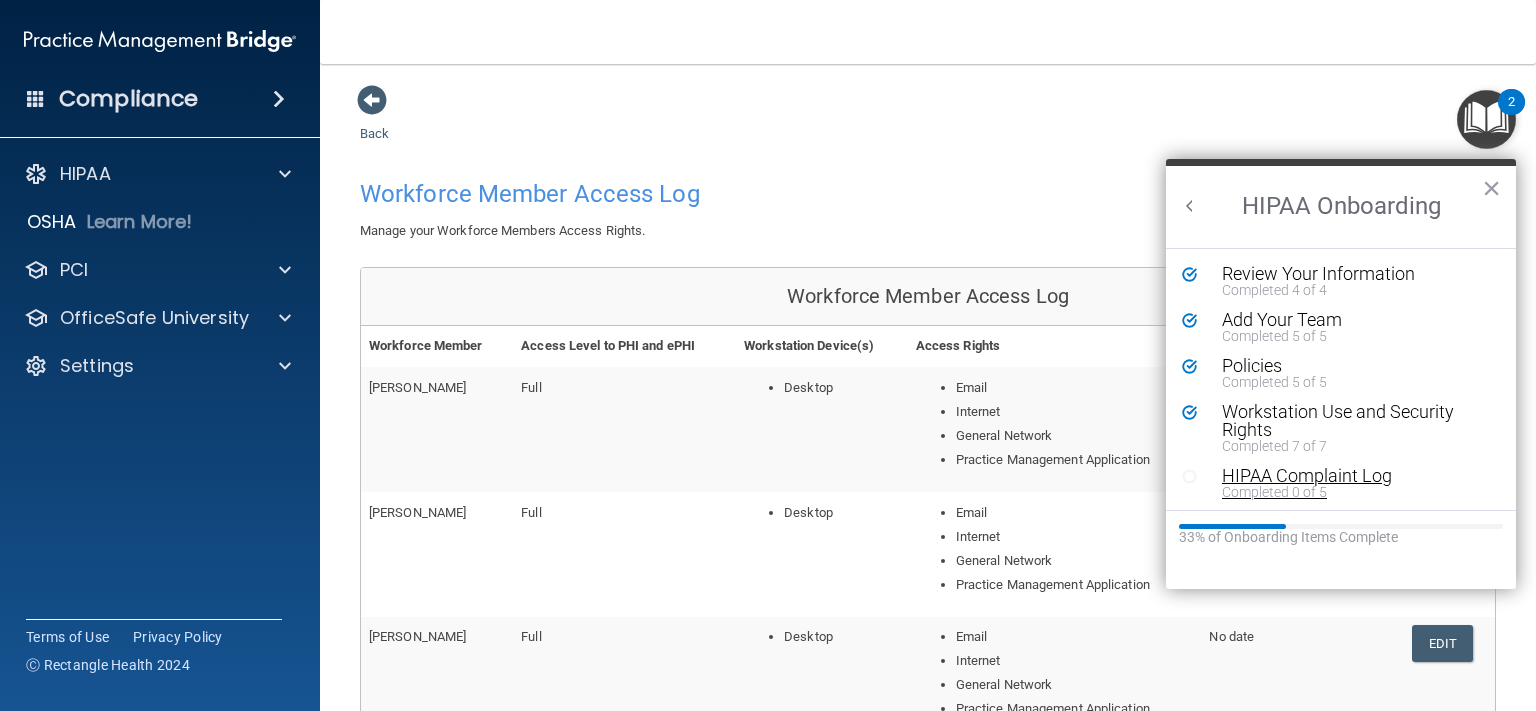 click on "HIPAA Complaint Log" at bounding box center [1347, 476] 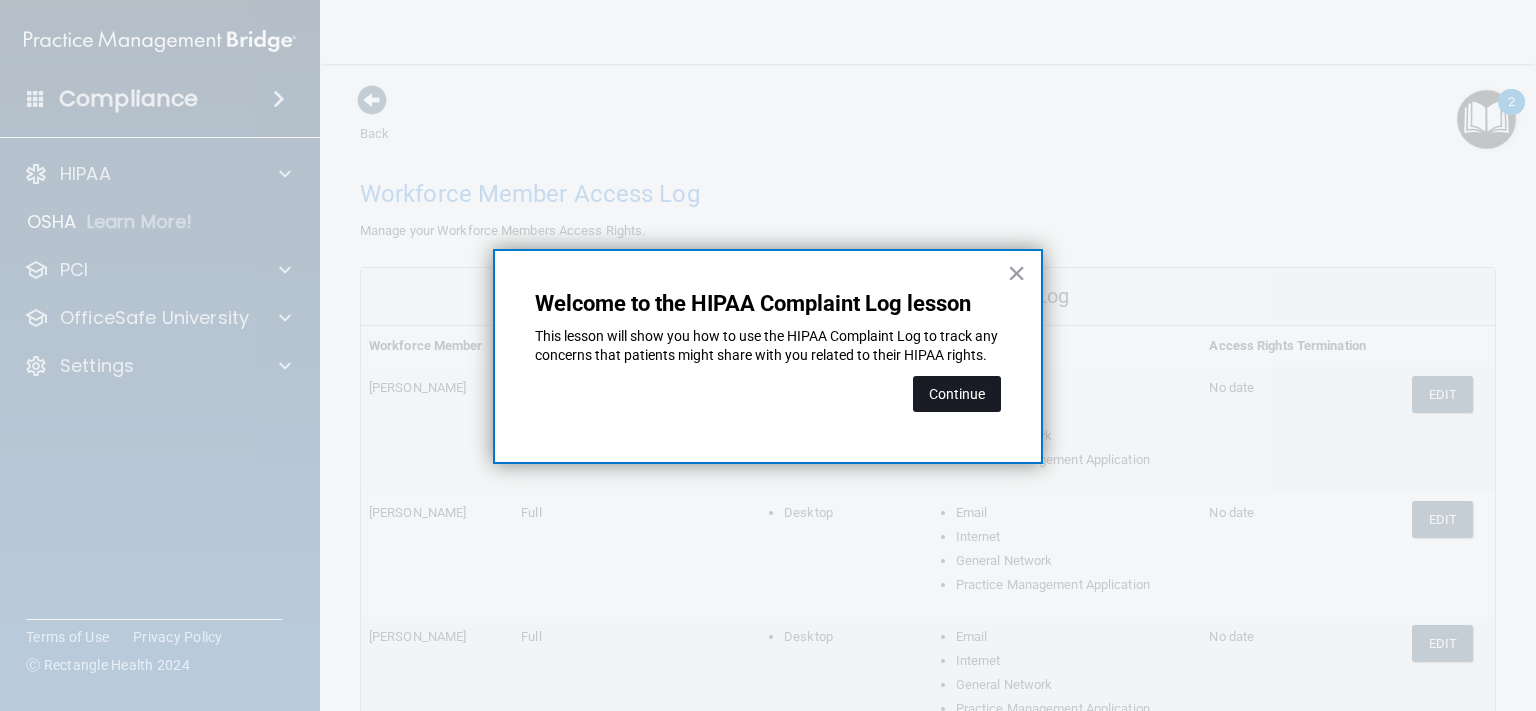 click on "Continue" at bounding box center [957, 394] 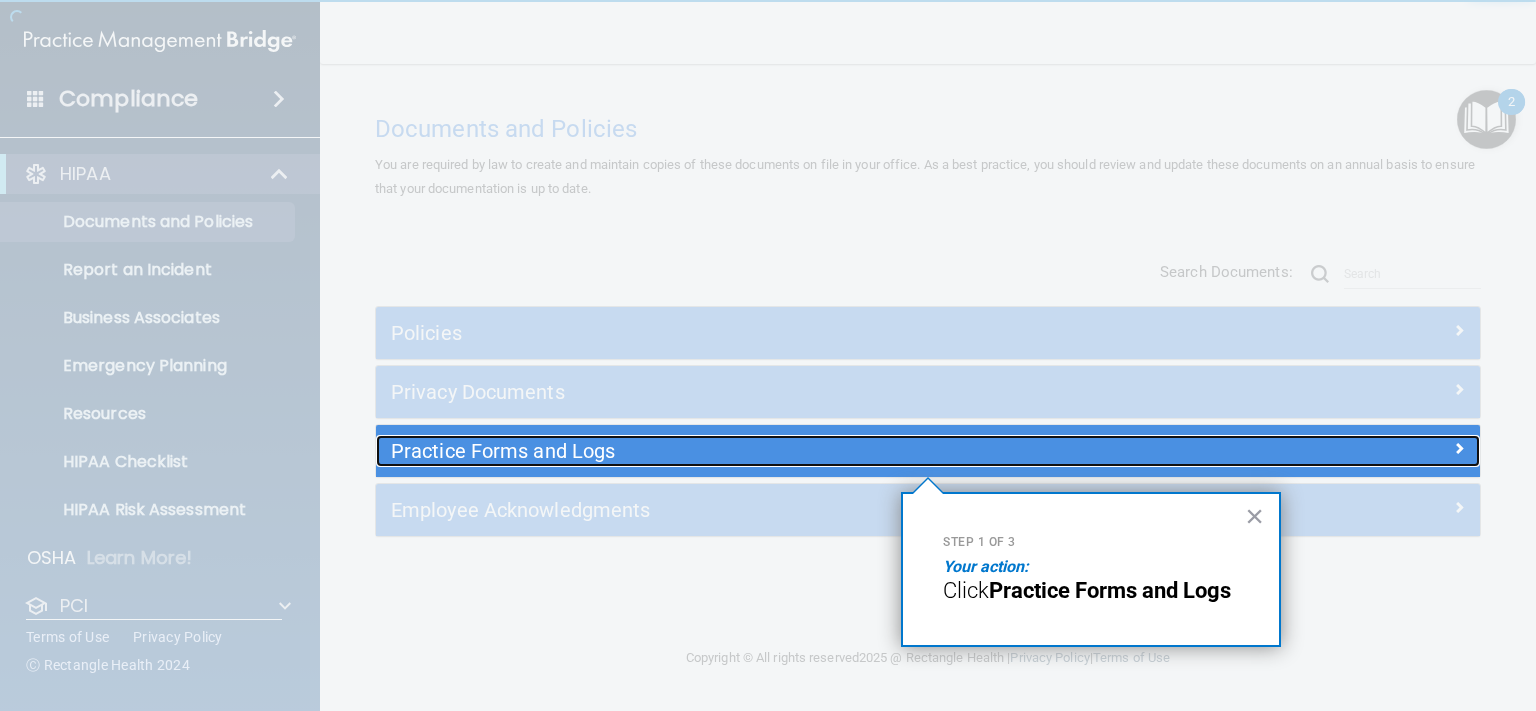 click on "Practice Forms and Logs" at bounding box center (790, 451) 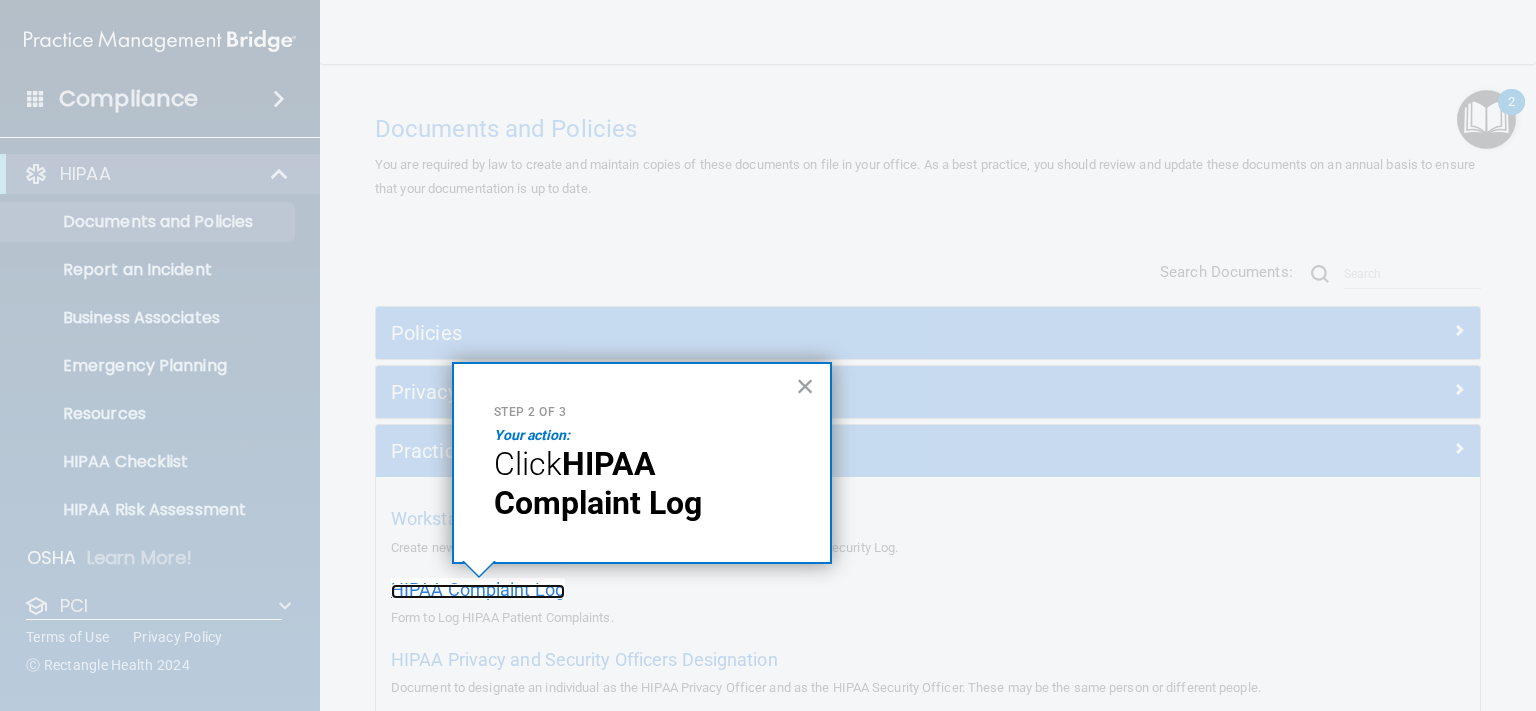 click on "HIPAA Complaint Log" at bounding box center (478, 589) 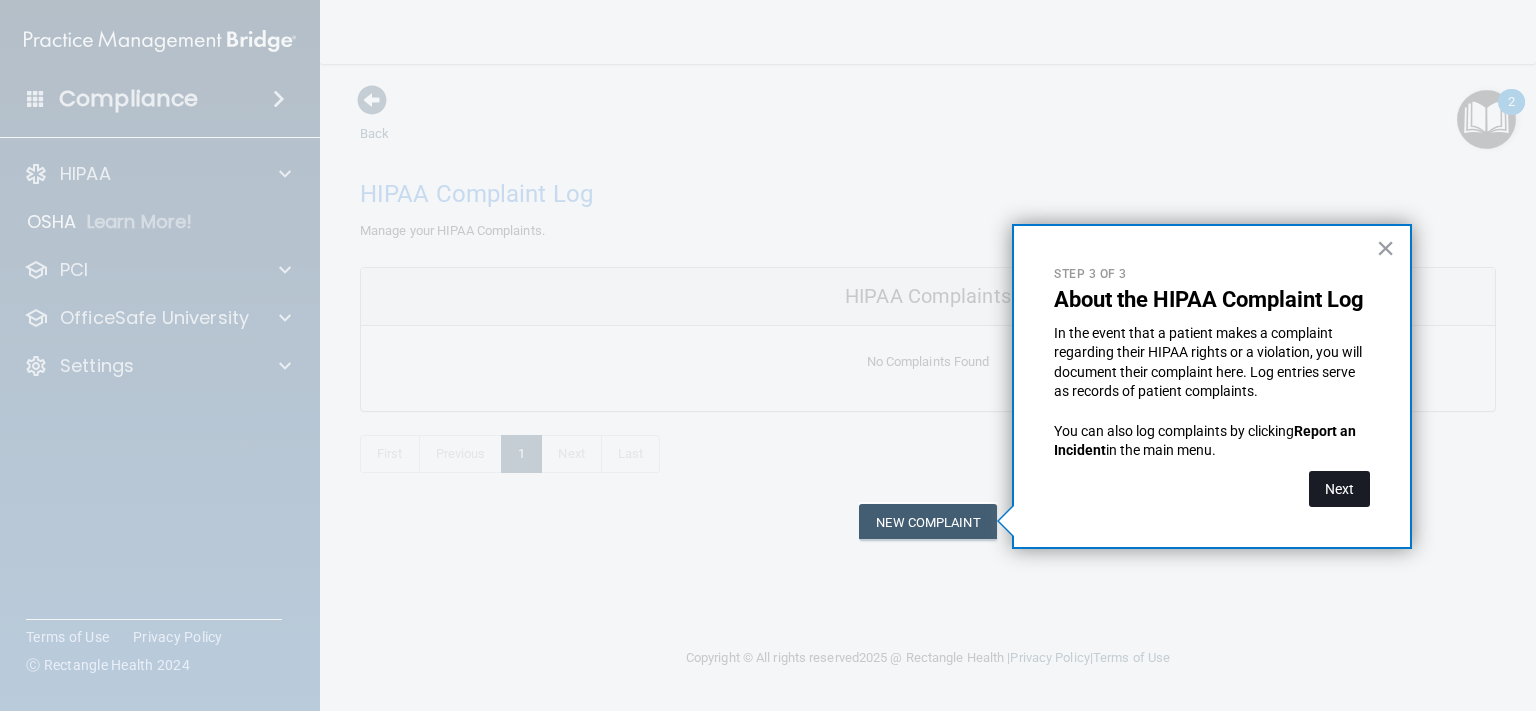 click on "Next" at bounding box center [1339, 489] 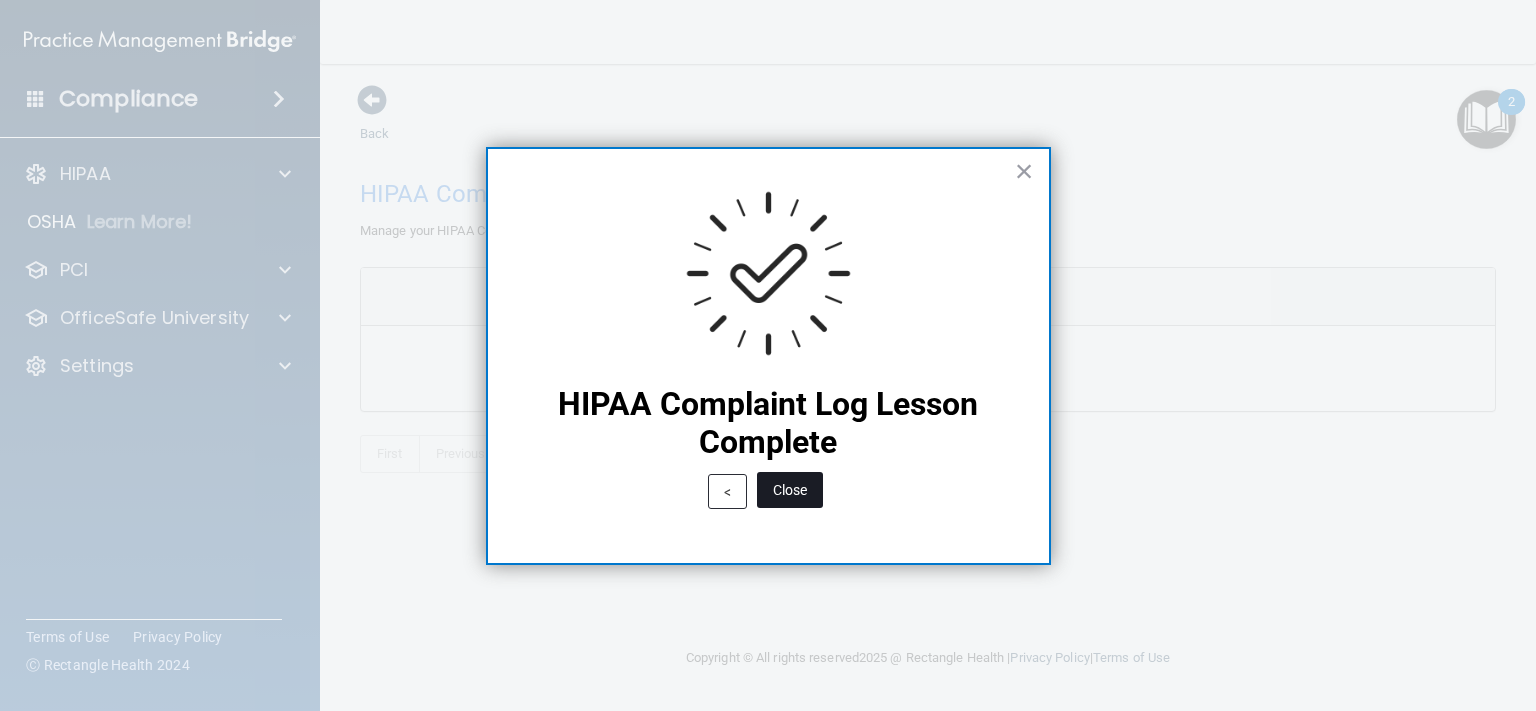 click on "Close" at bounding box center [790, 490] 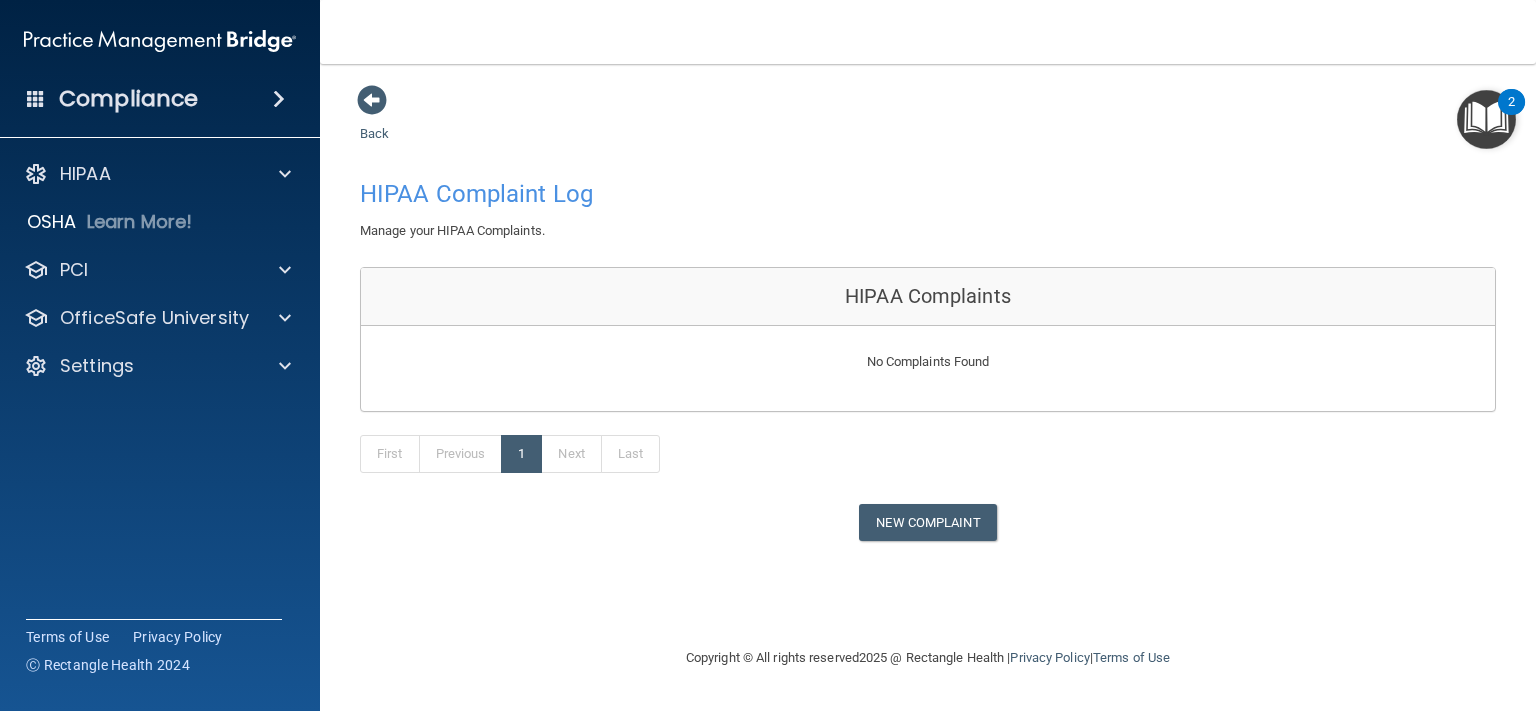 click at bounding box center (1486, 119) 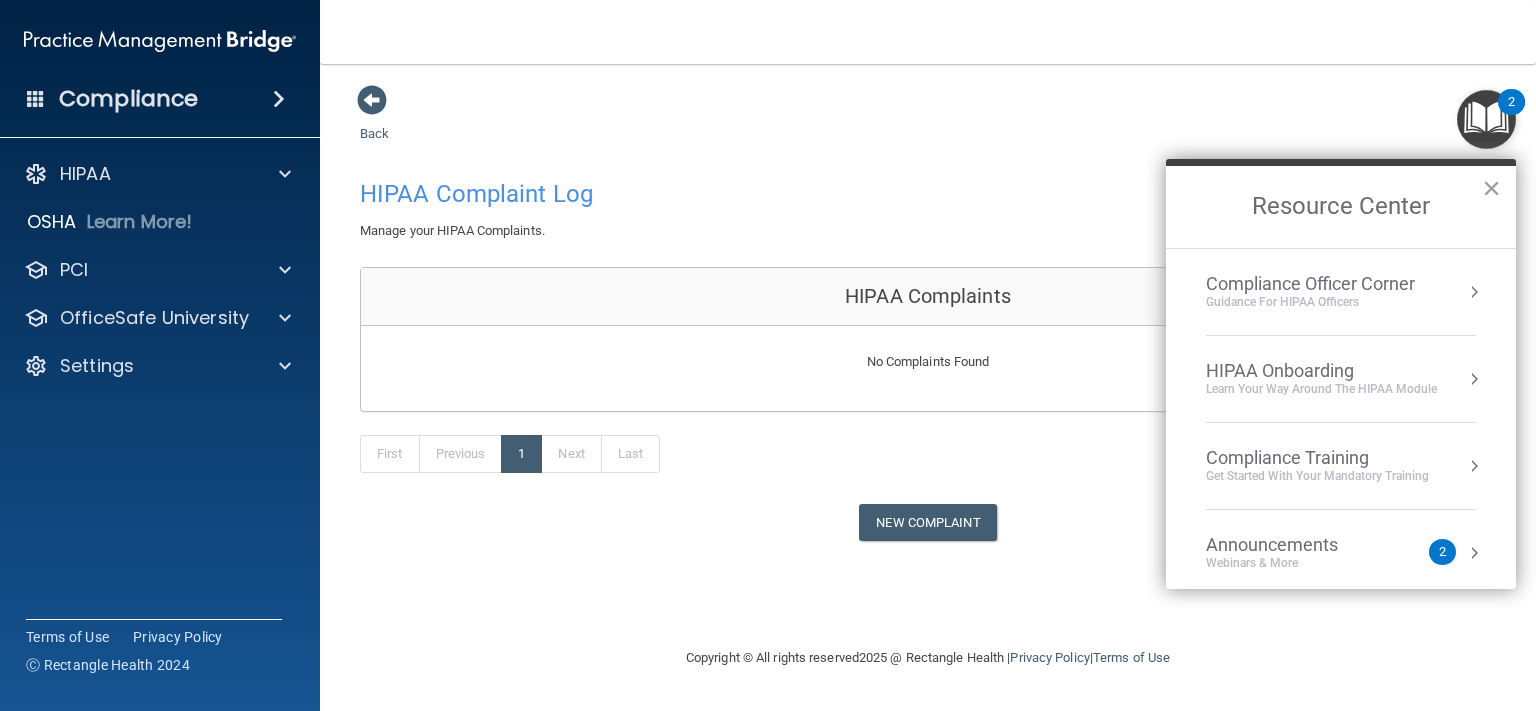 click on "HIPAA Onboarding" at bounding box center (1321, 371) 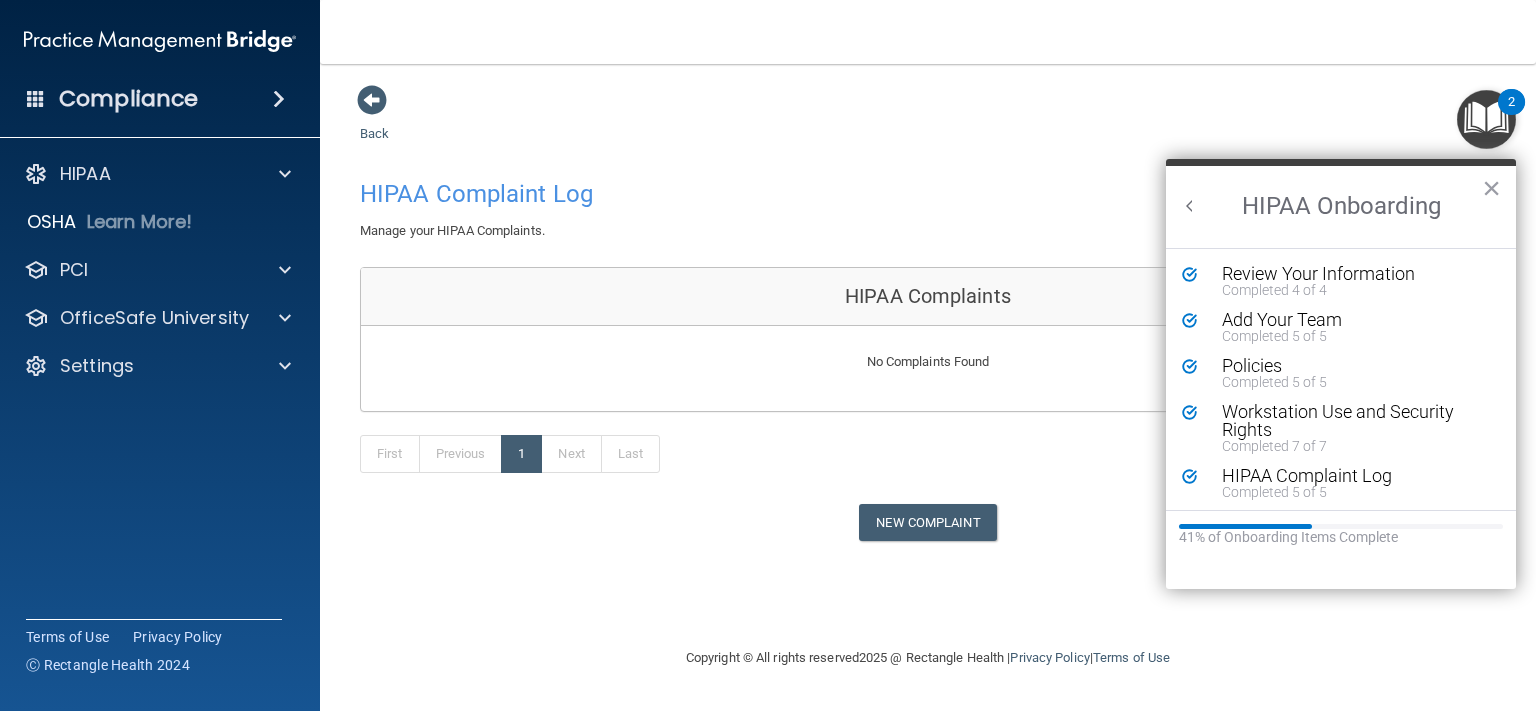 scroll, scrollTop: 0, scrollLeft: 0, axis: both 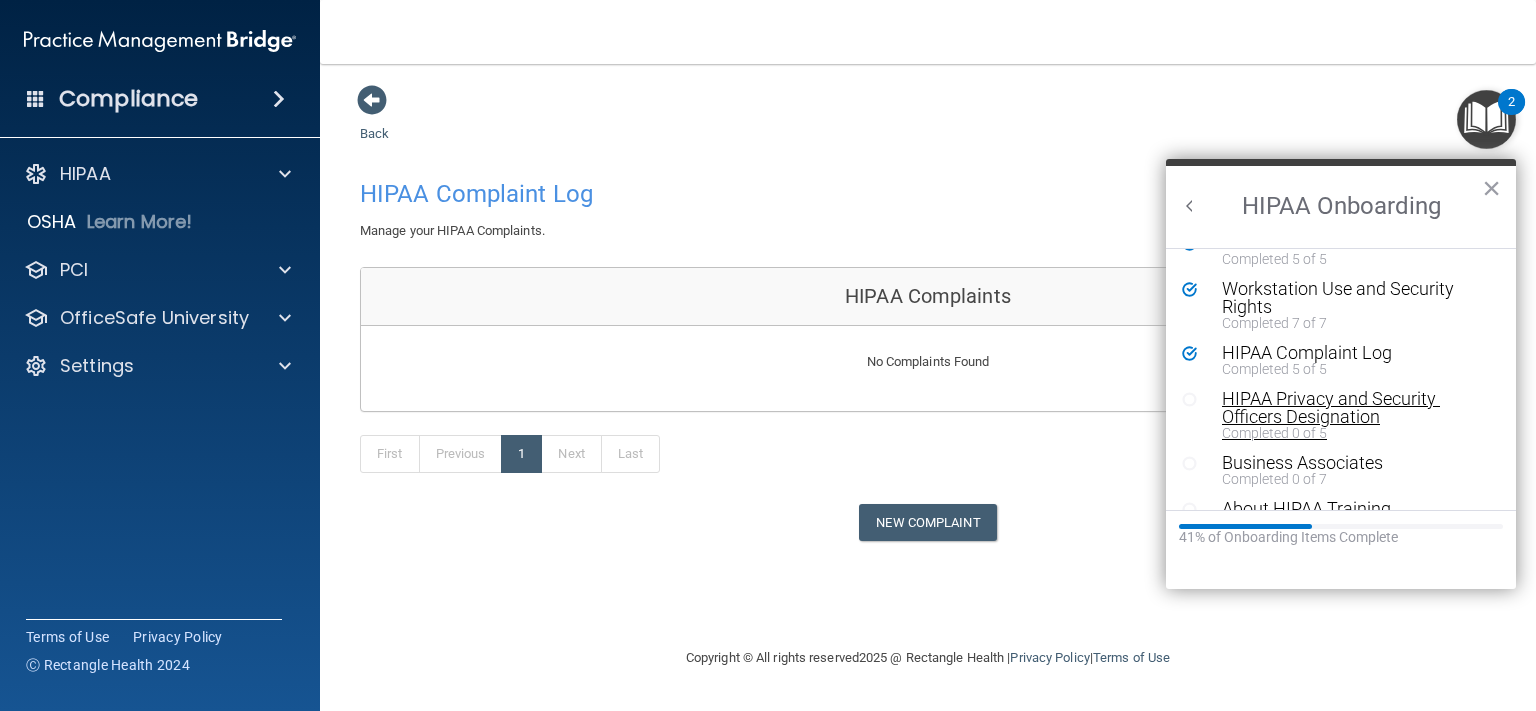 click on "HIPAA Privacy and Security Officers Designation" at bounding box center [1347, 408] 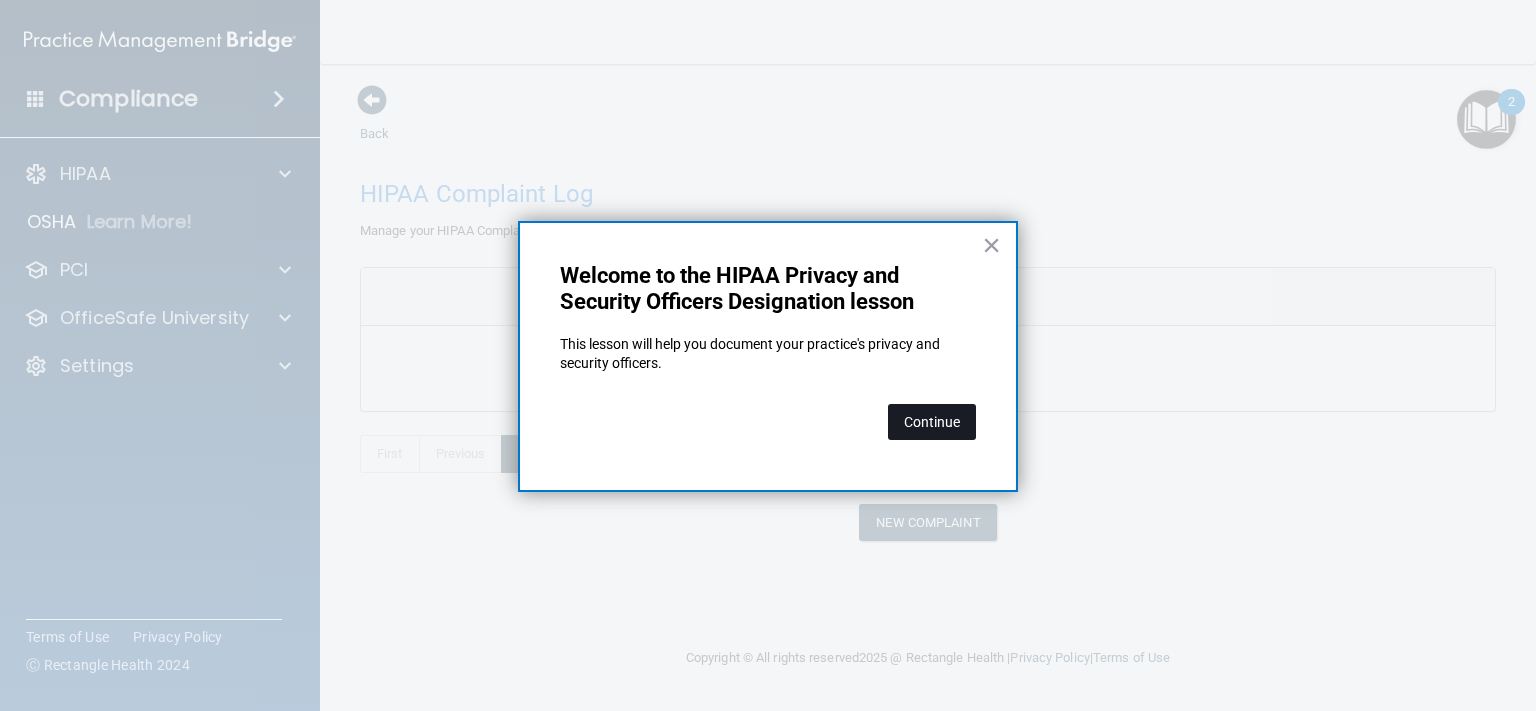 click on "Continue" at bounding box center (932, 422) 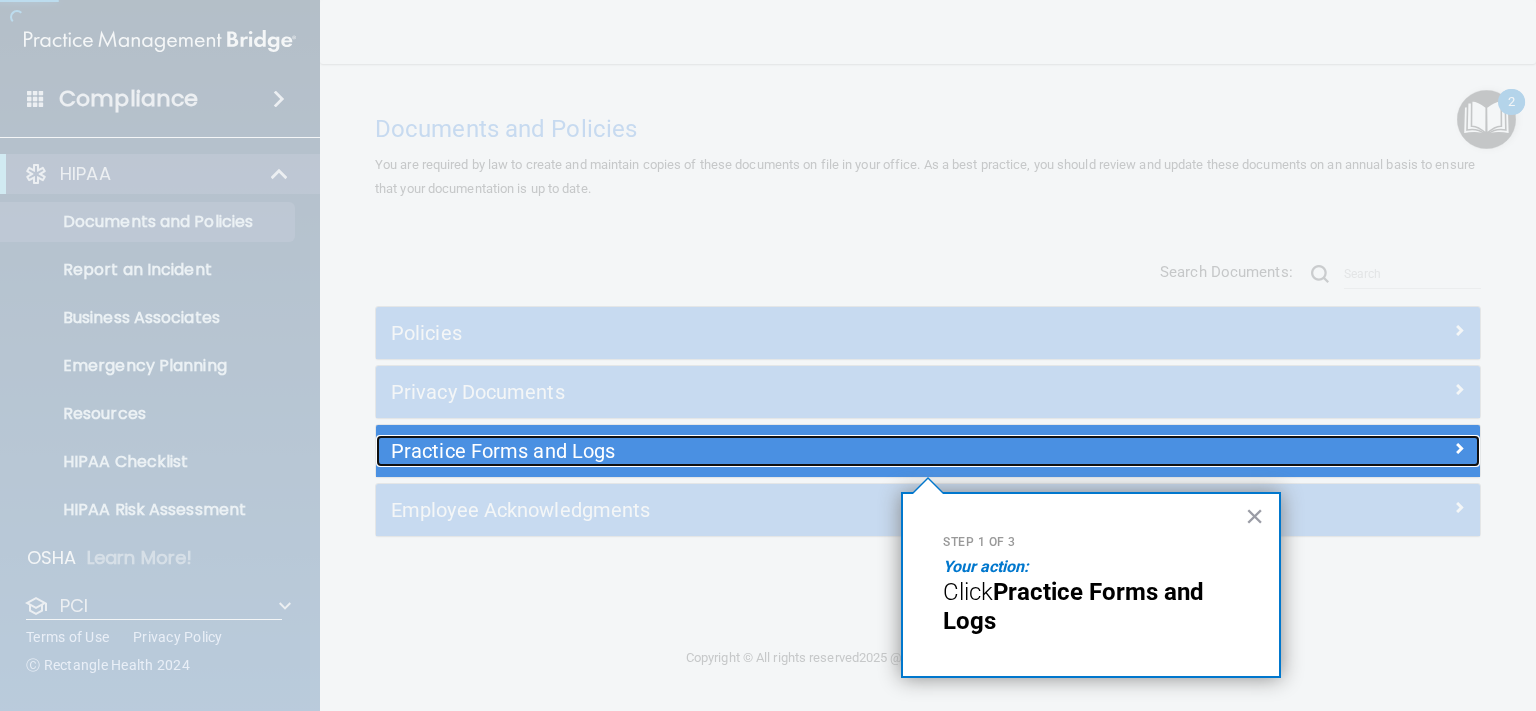 click on "Practice Forms and Logs" at bounding box center (790, 451) 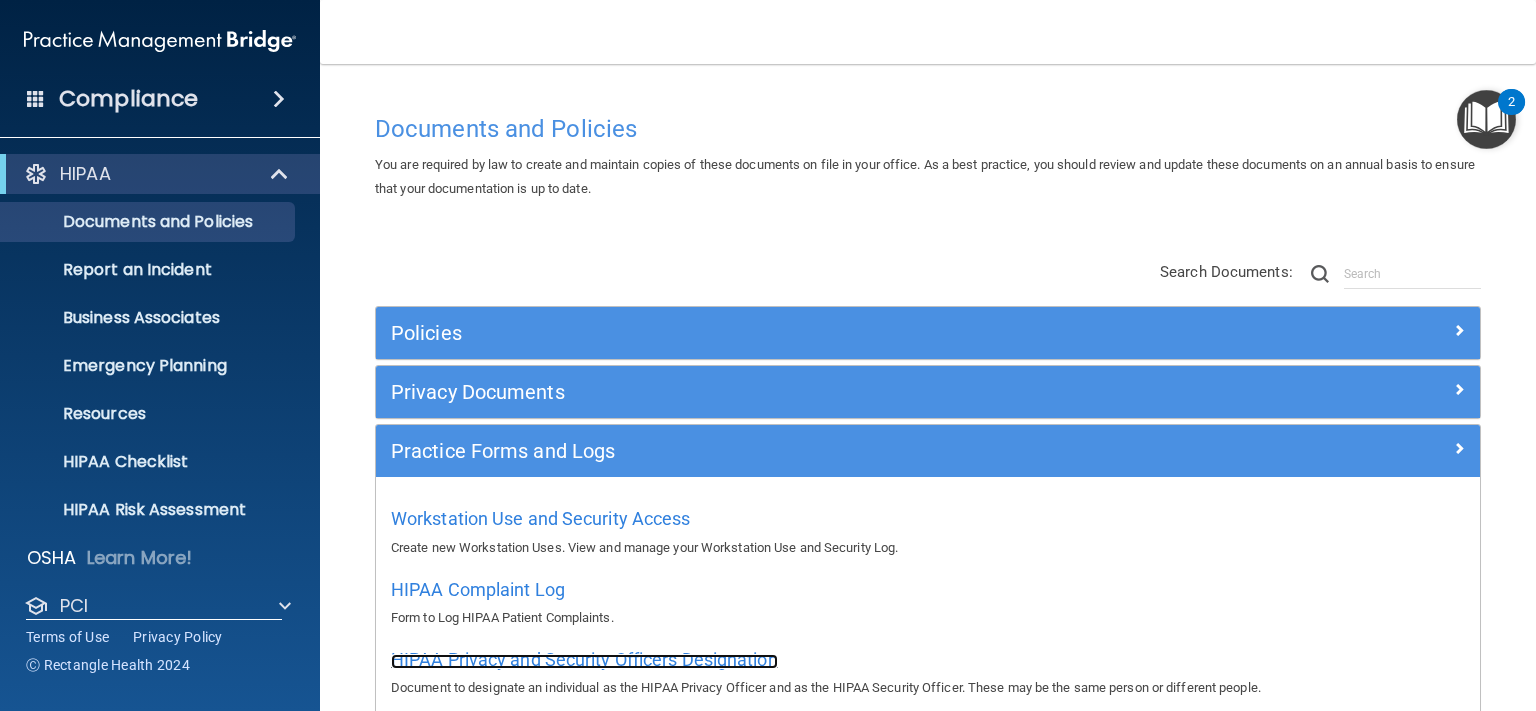 click on "HIPAA Privacy and Security Officers Designation" at bounding box center (584, 659) 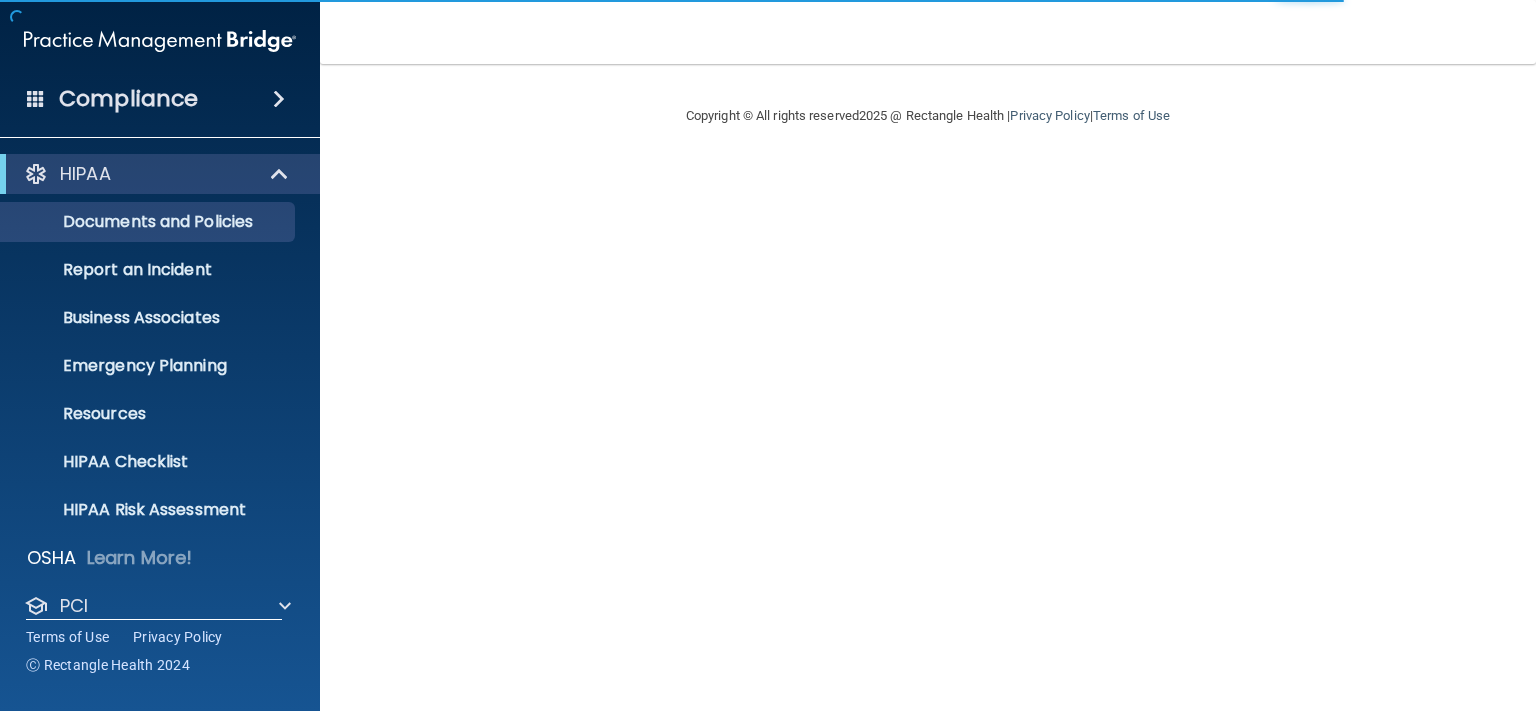 scroll, scrollTop: 0, scrollLeft: 0, axis: both 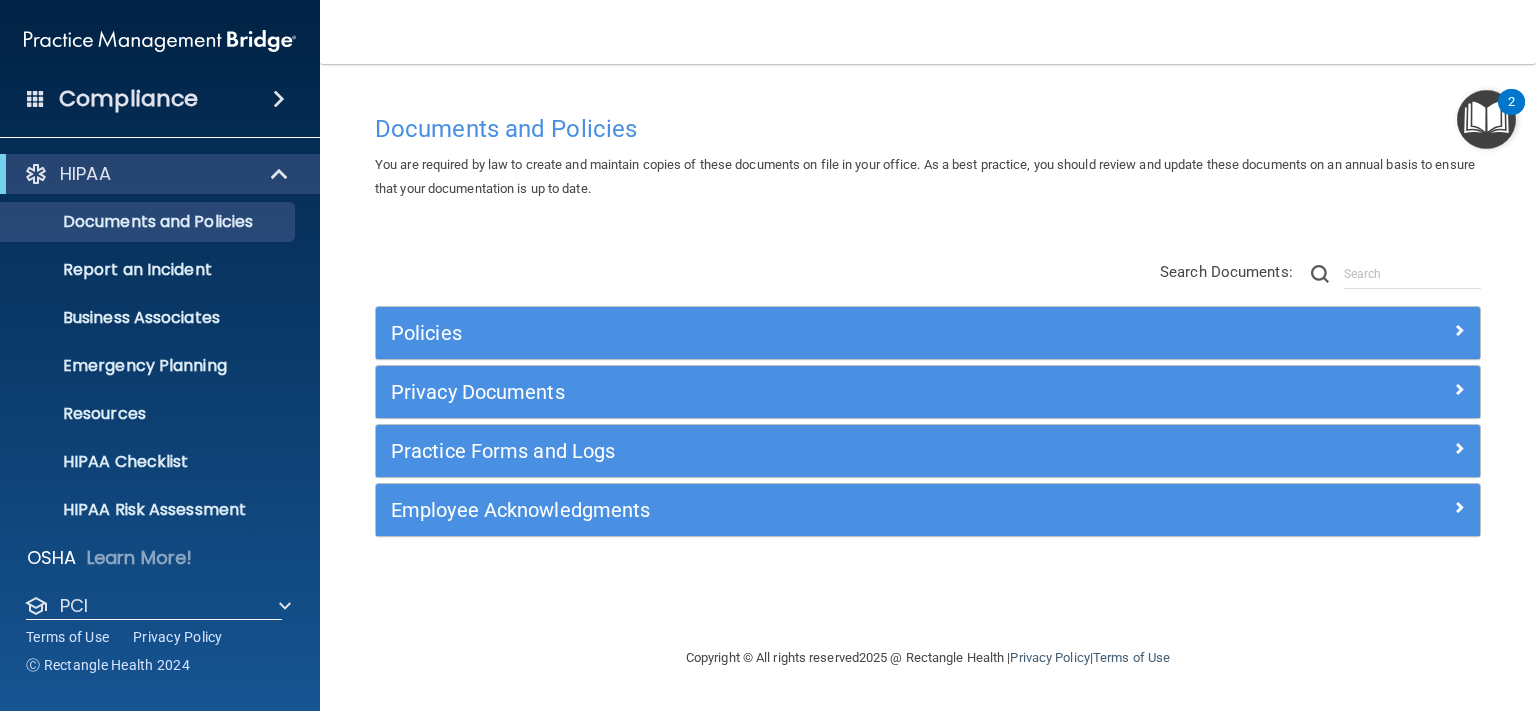 click at bounding box center [1486, 119] 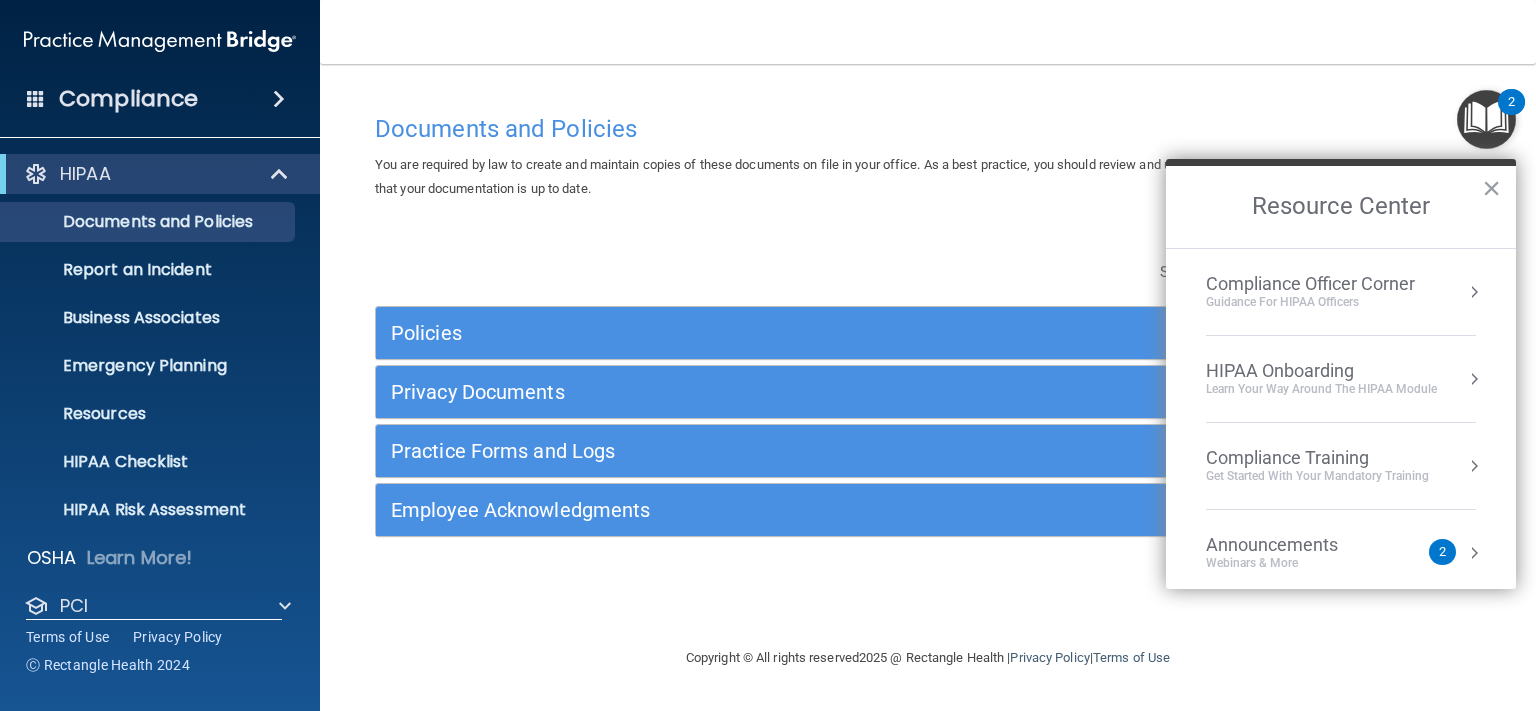 click on "HIPAA Onboarding" at bounding box center [1321, 371] 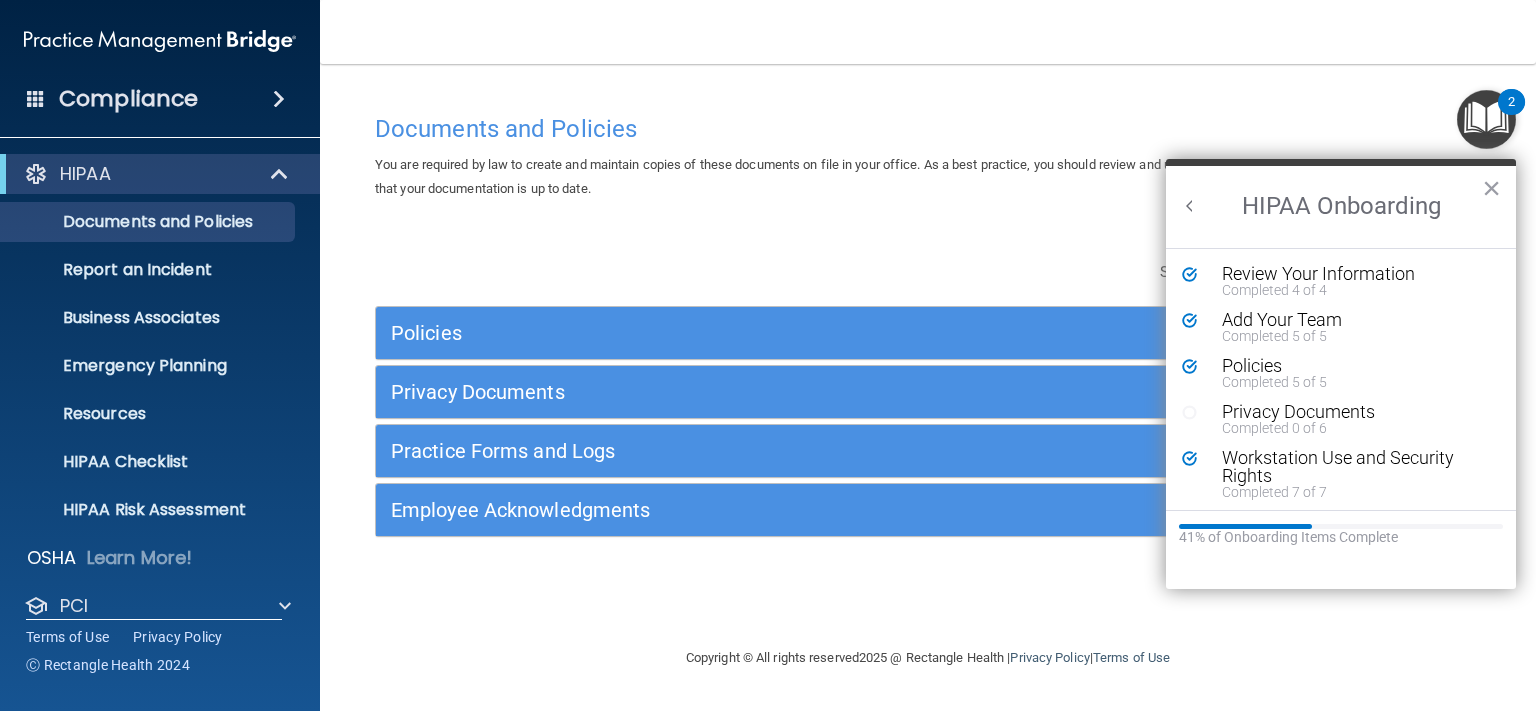 scroll, scrollTop: 0, scrollLeft: 0, axis: both 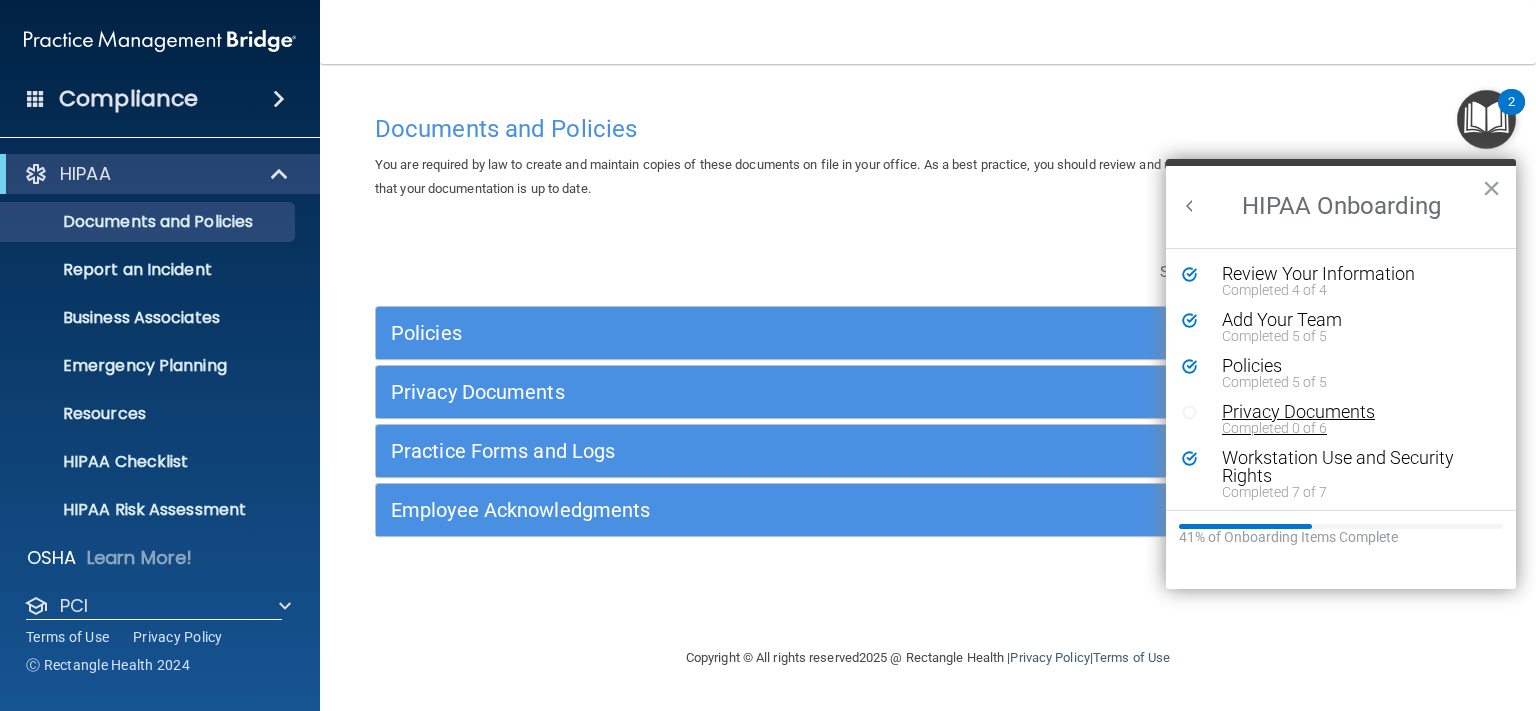 click on "Privacy Documents" at bounding box center [1347, 412] 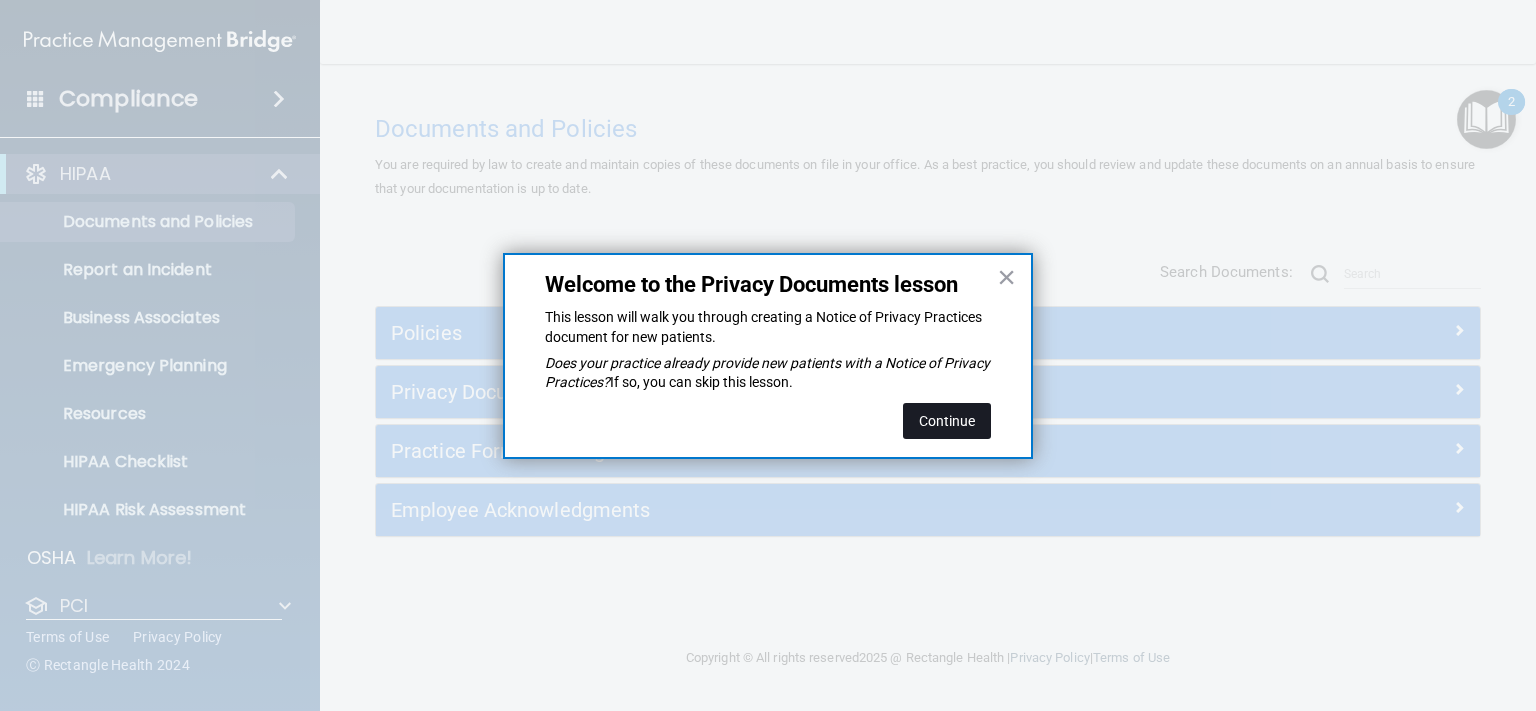 click on "Continue" at bounding box center (947, 421) 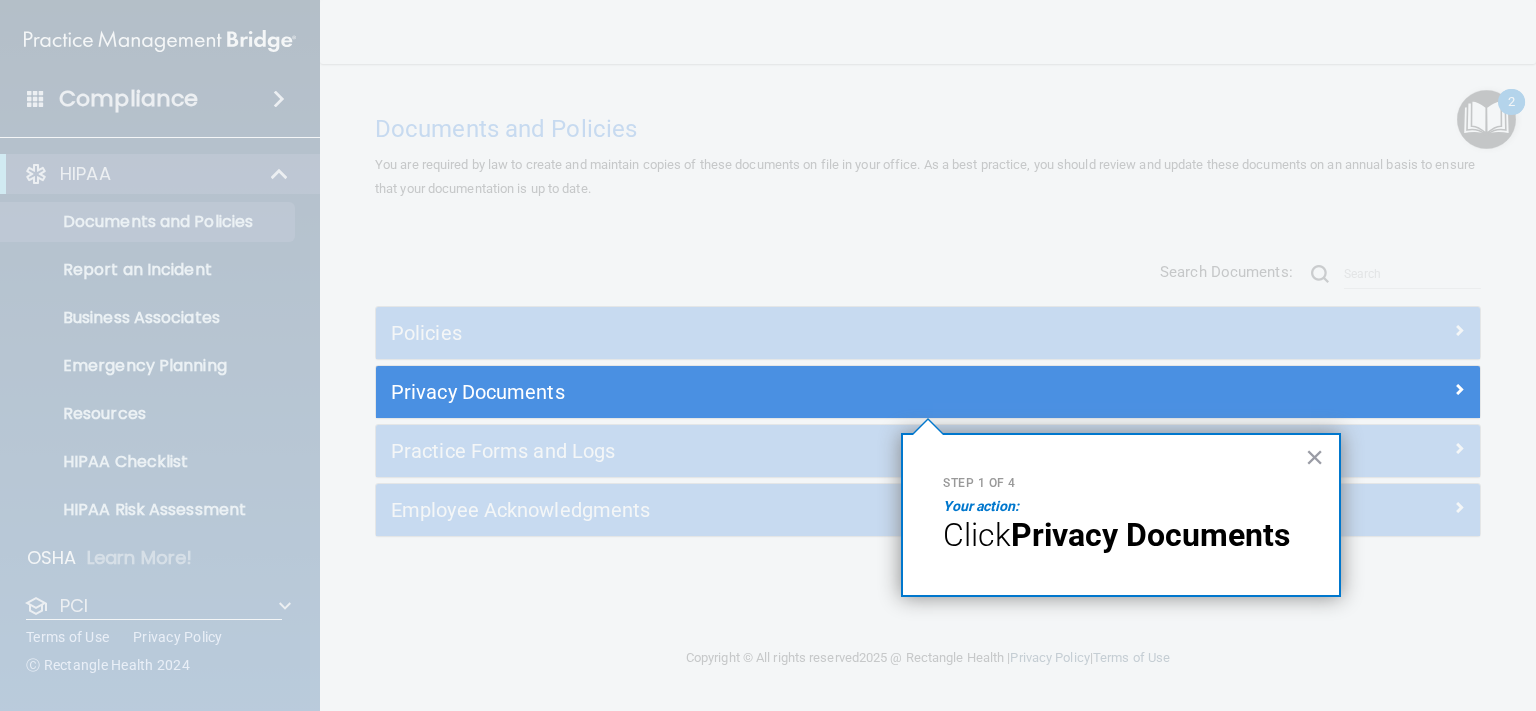 click on "Your action:" at bounding box center (981, 506) 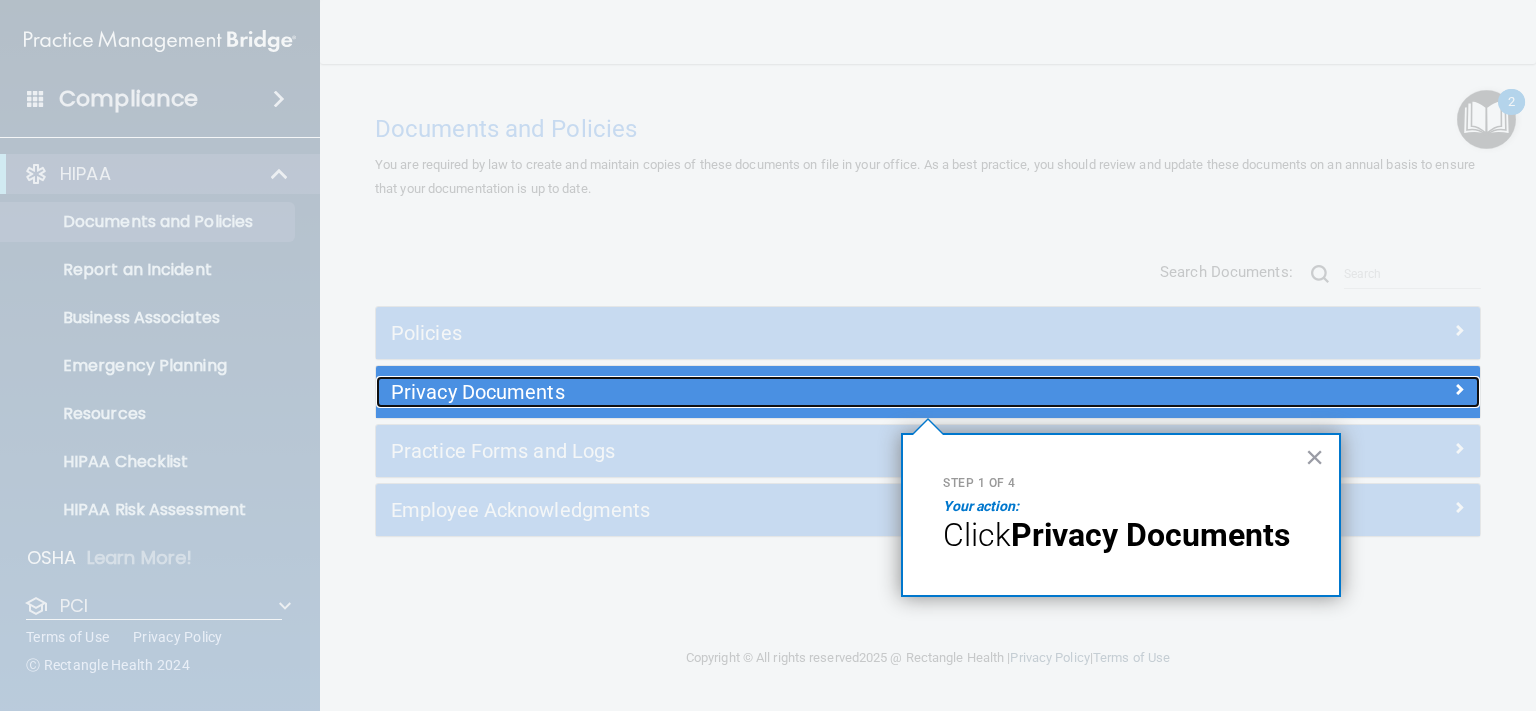 click on "Privacy Documents" at bounding box center (790, 392) 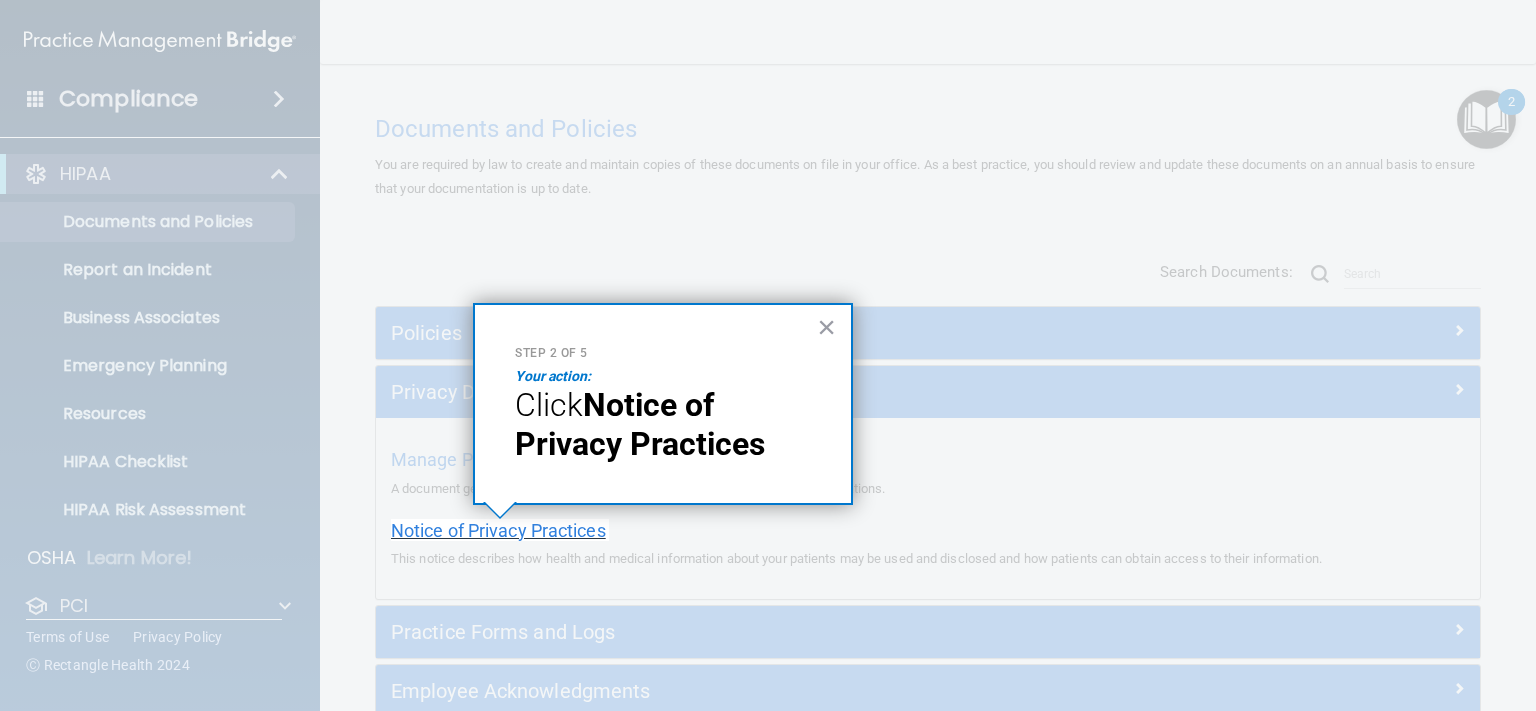 click on "Notice of Privacy Practices" at bounding box center (498, 530) 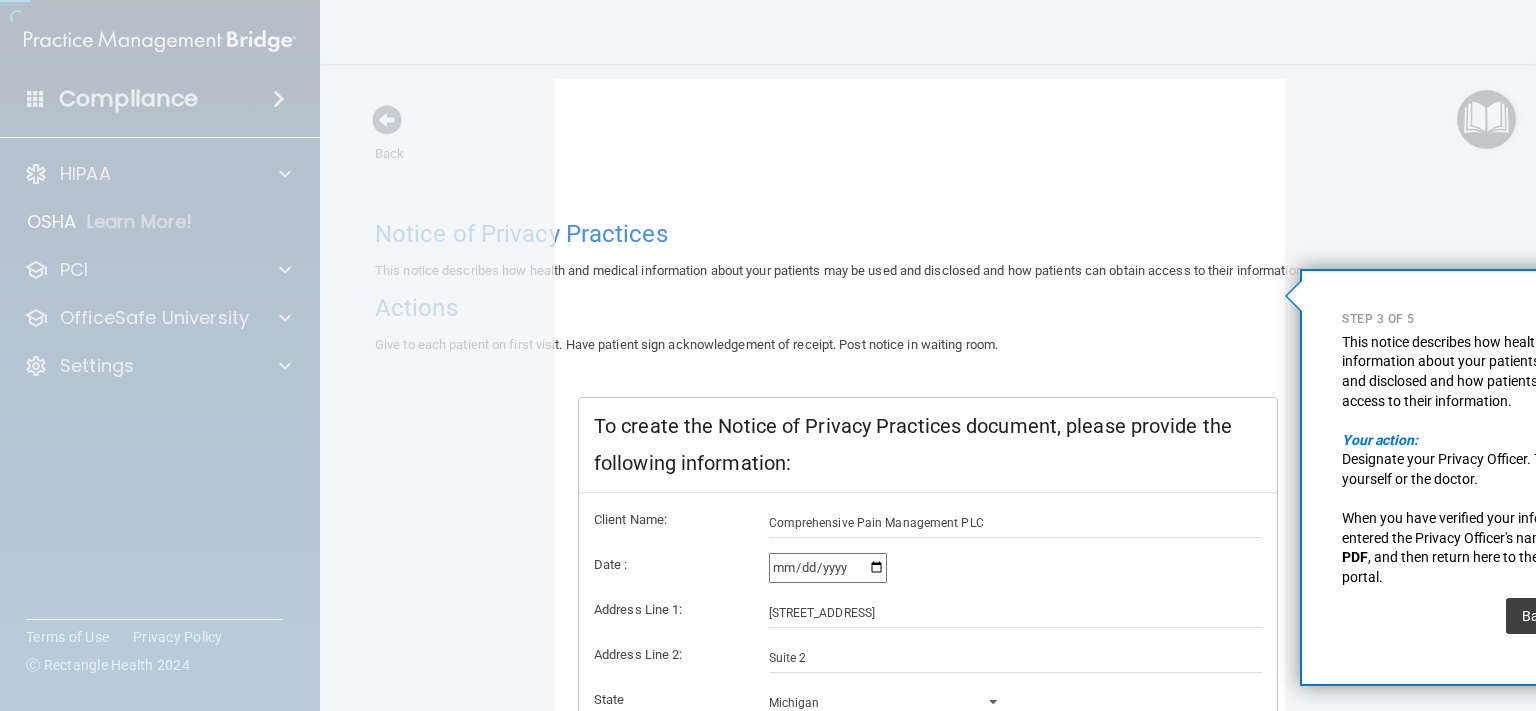 scroll, scrollTop: 317, scrollLeft: 0, axis: vertical 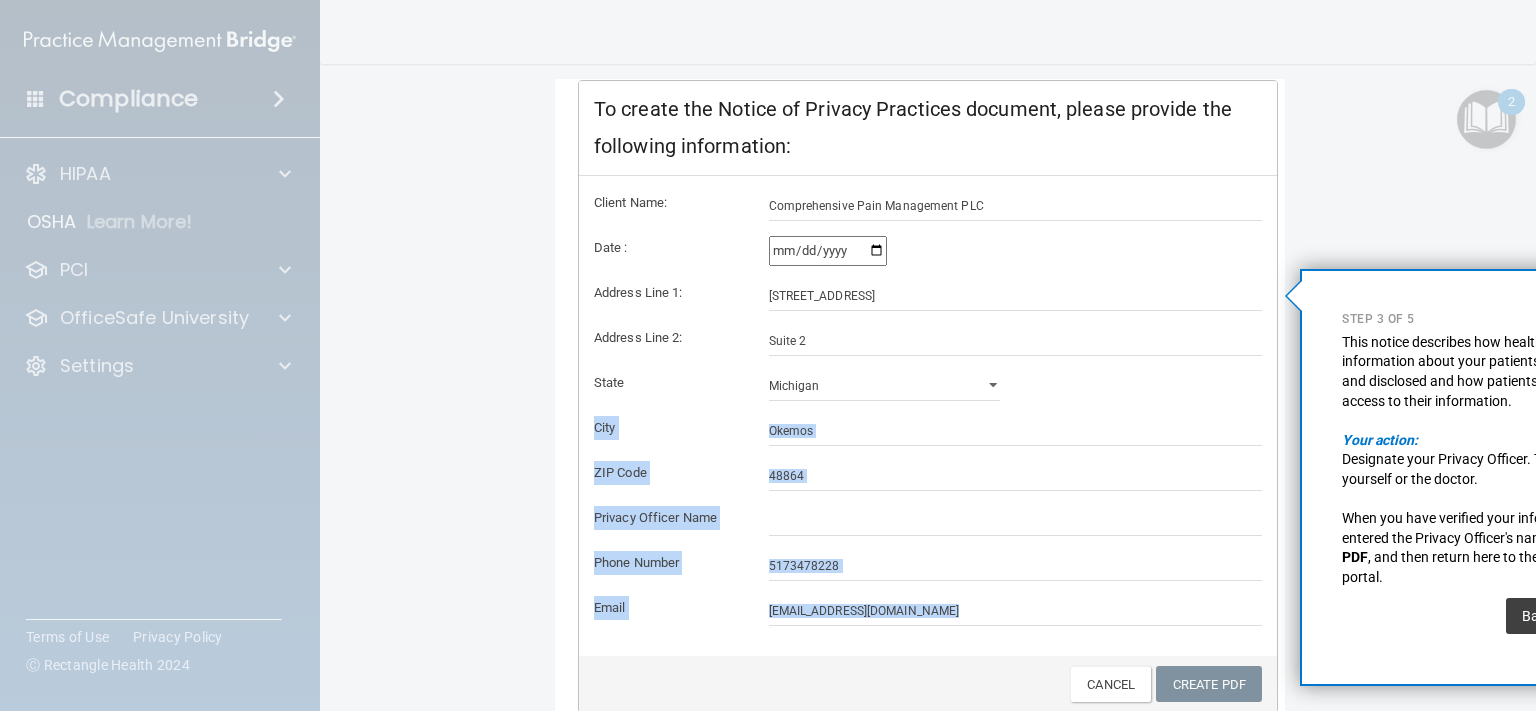 drag, startPoint x: 1346, startPoint y: 407, endPoint x: 1268, endPoint y: 398, distance: 78.51752 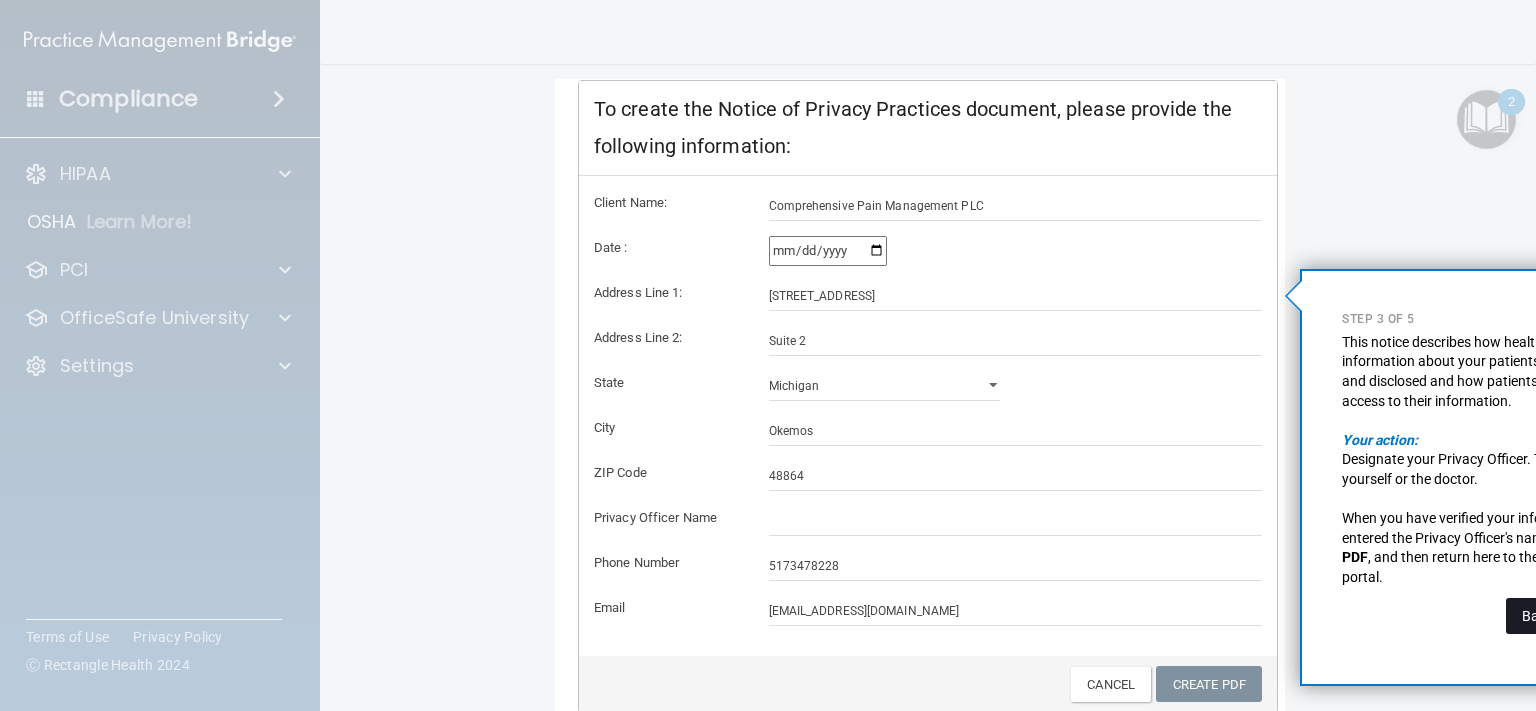 click on "Back" at bounding box center (1537, 616) 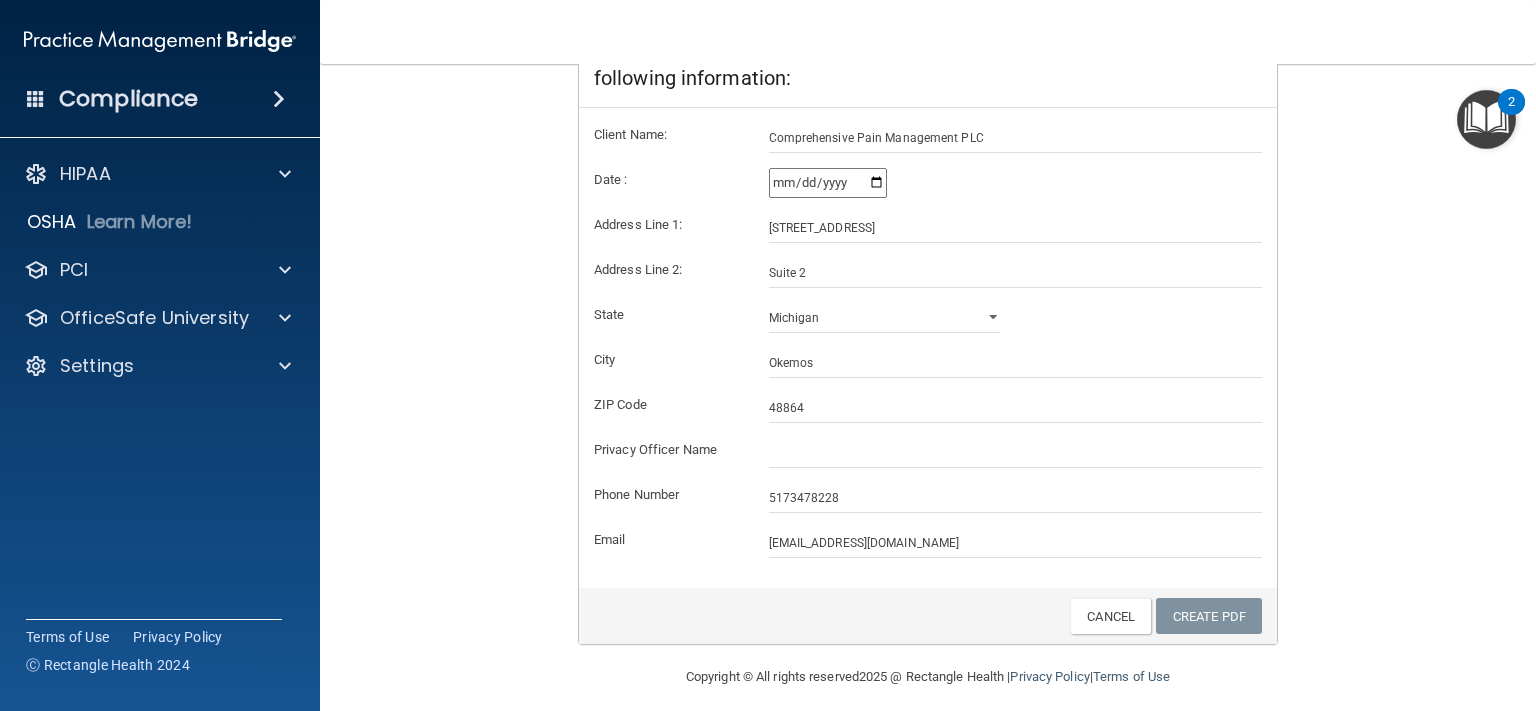 scroll, scrollTop: 398, scrollLeft: 0, axis: vertical 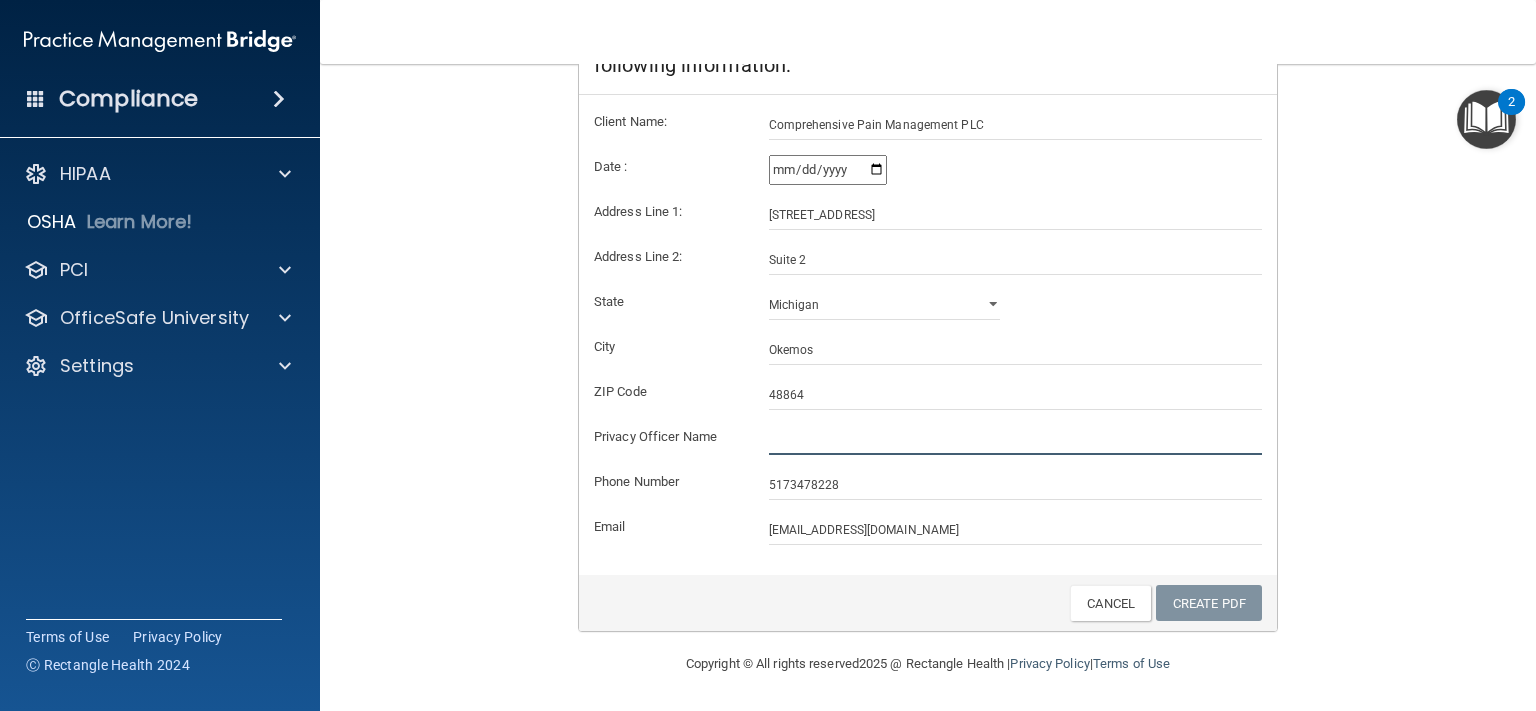 click at bounding box center [1016, 440] 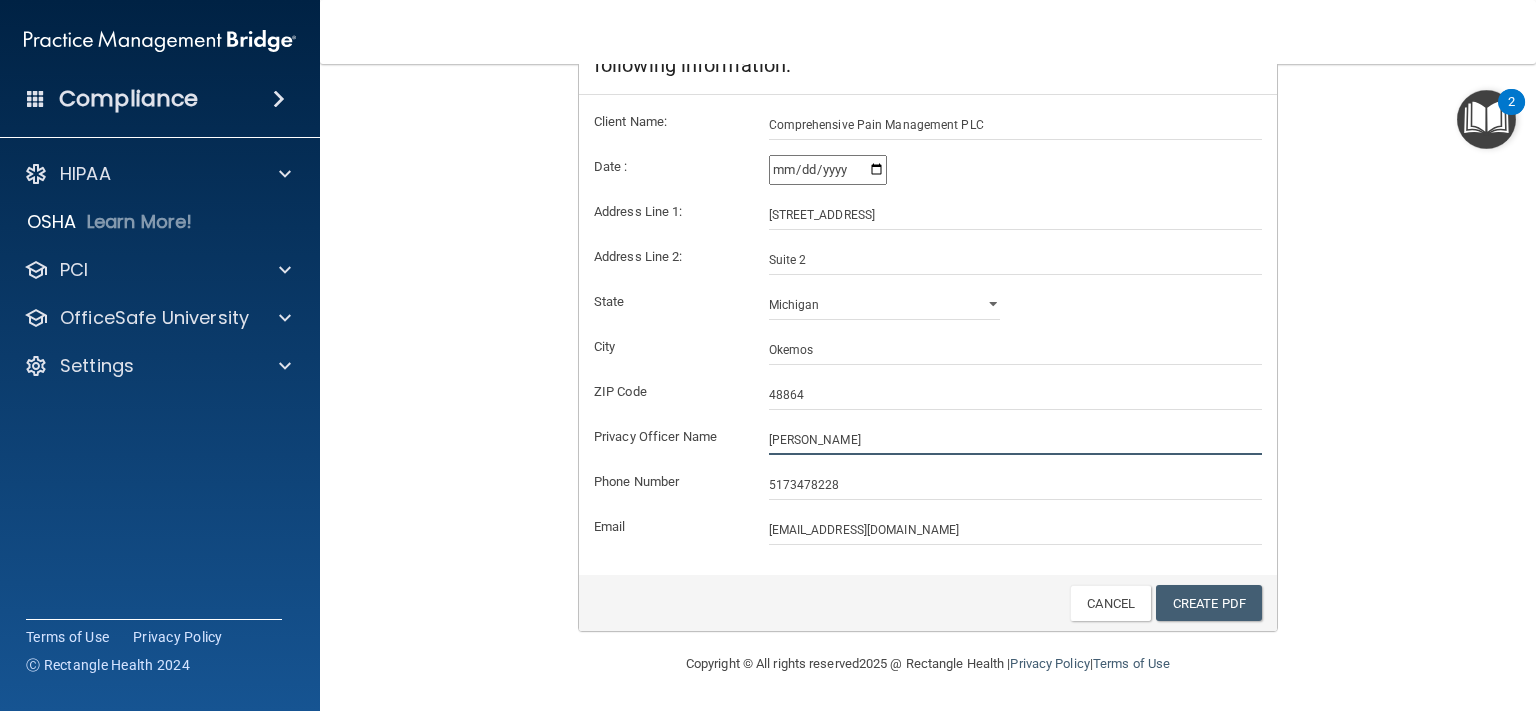 drag, startPoint x: 878, startPoint y: 437, endPoint x: 570, endPoint y: 339, distance: 323.2151 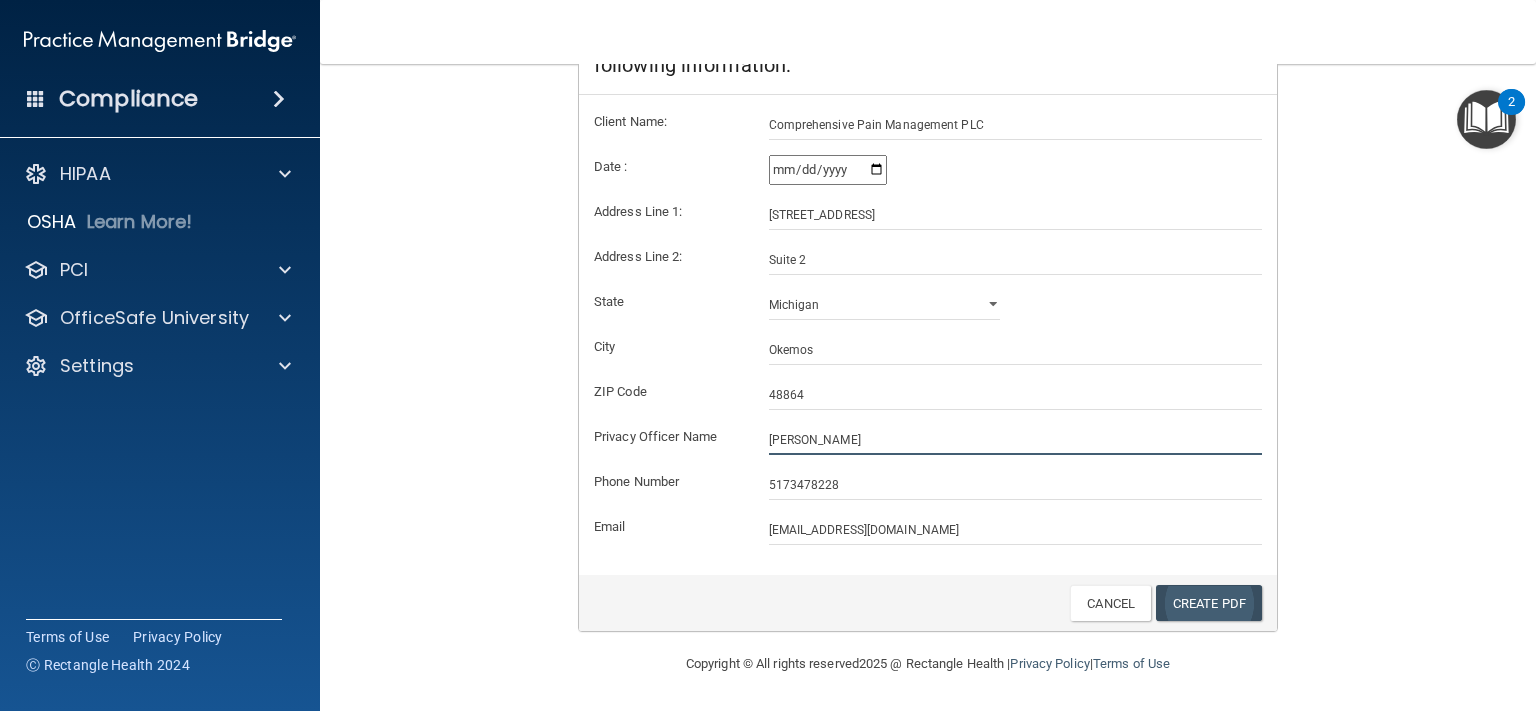 type on "Yi-Shiuan Lee" 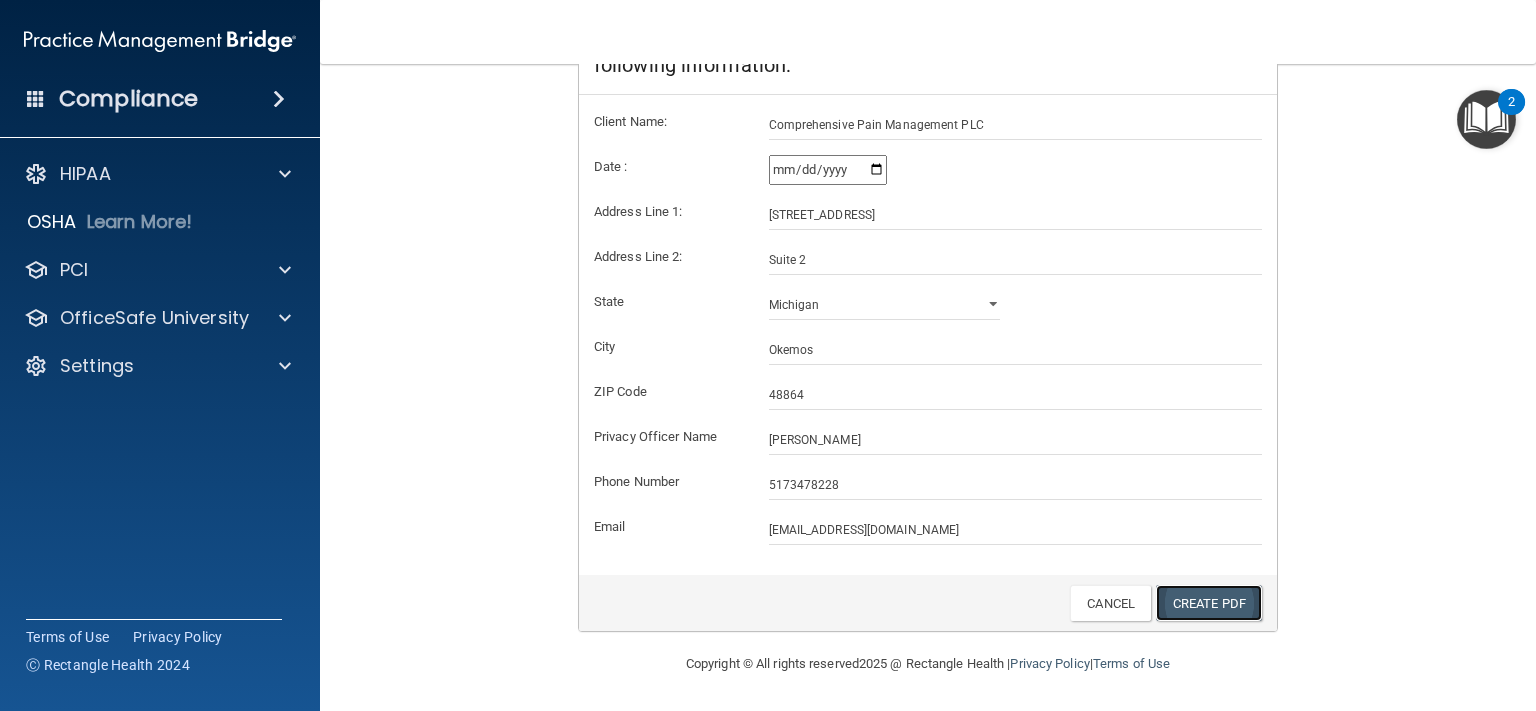 click on "Create PDF" at bounding box center [1209, 603] 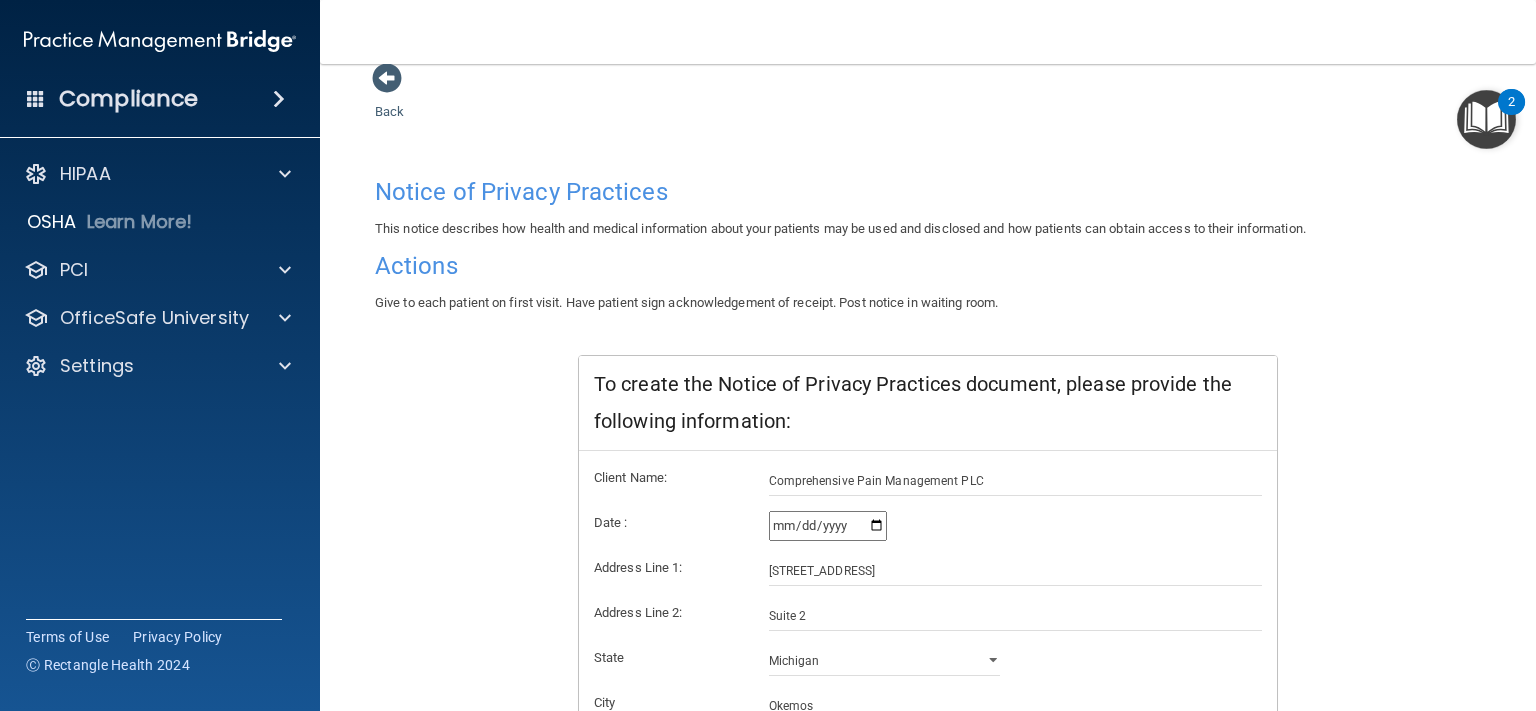 scroll, scrollTop: 0, scrollLeft: 0, axis: both 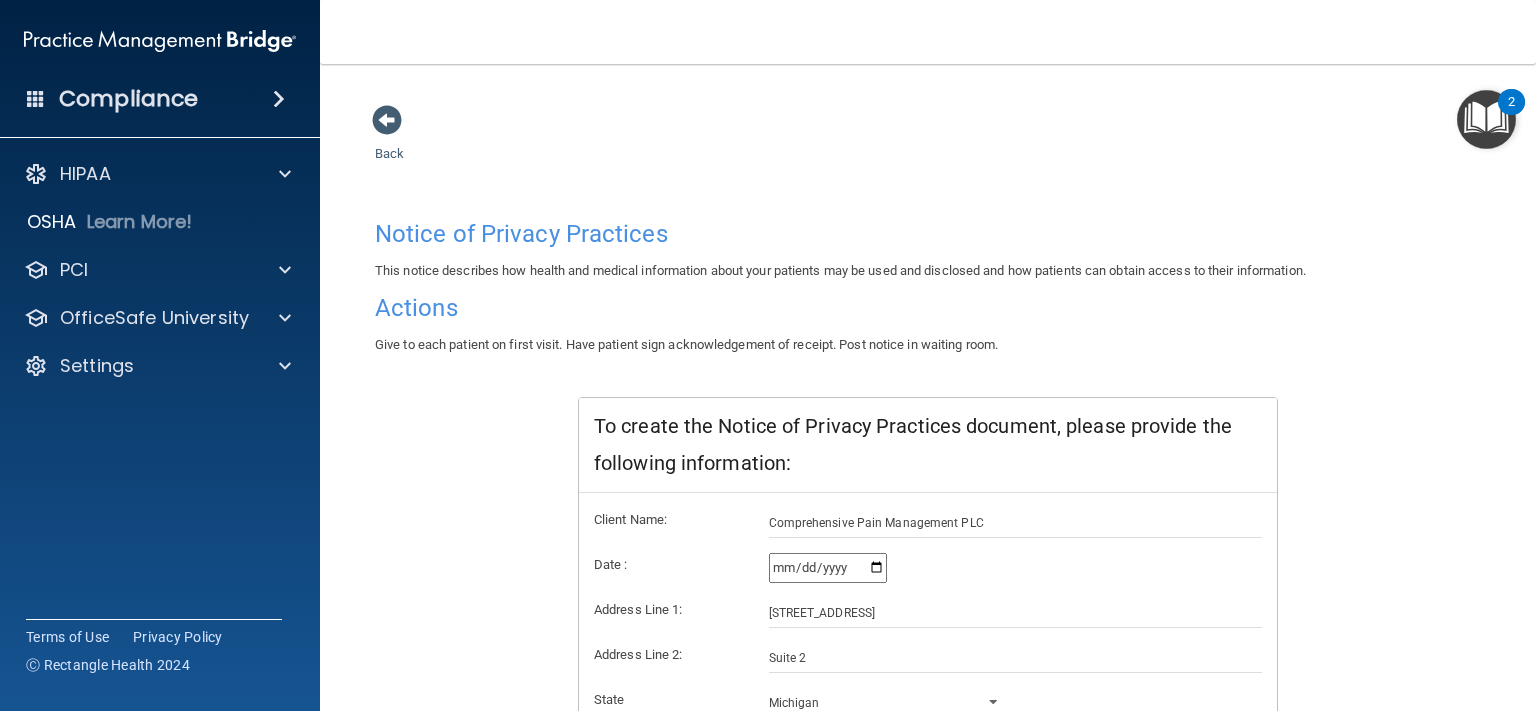 click on "Give to each patient on first visit. Have patient sign acknowledgement of receipt. Post notice in waiting room." at bounding box center [686, 344] 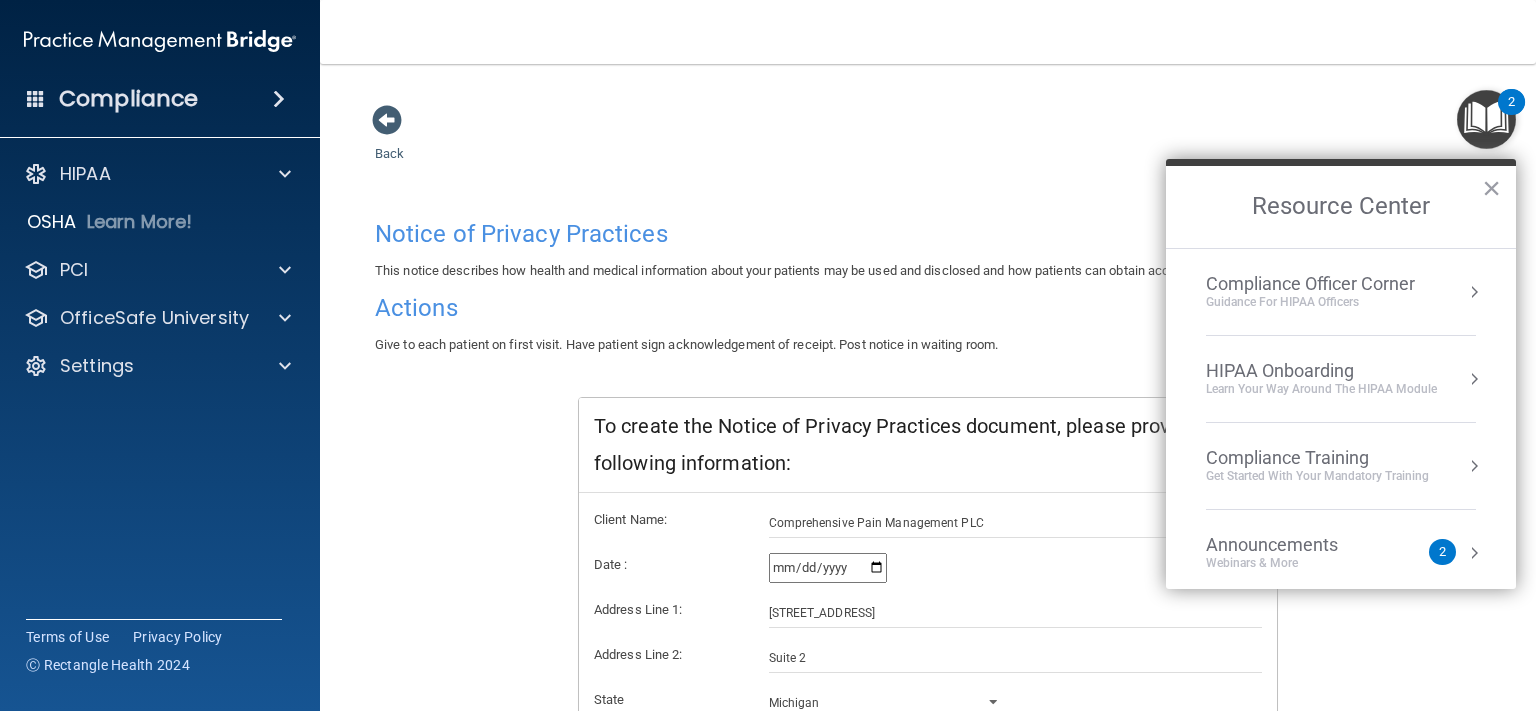 click on "HIPAA Onboarding" at bounding box center (1321, 371) 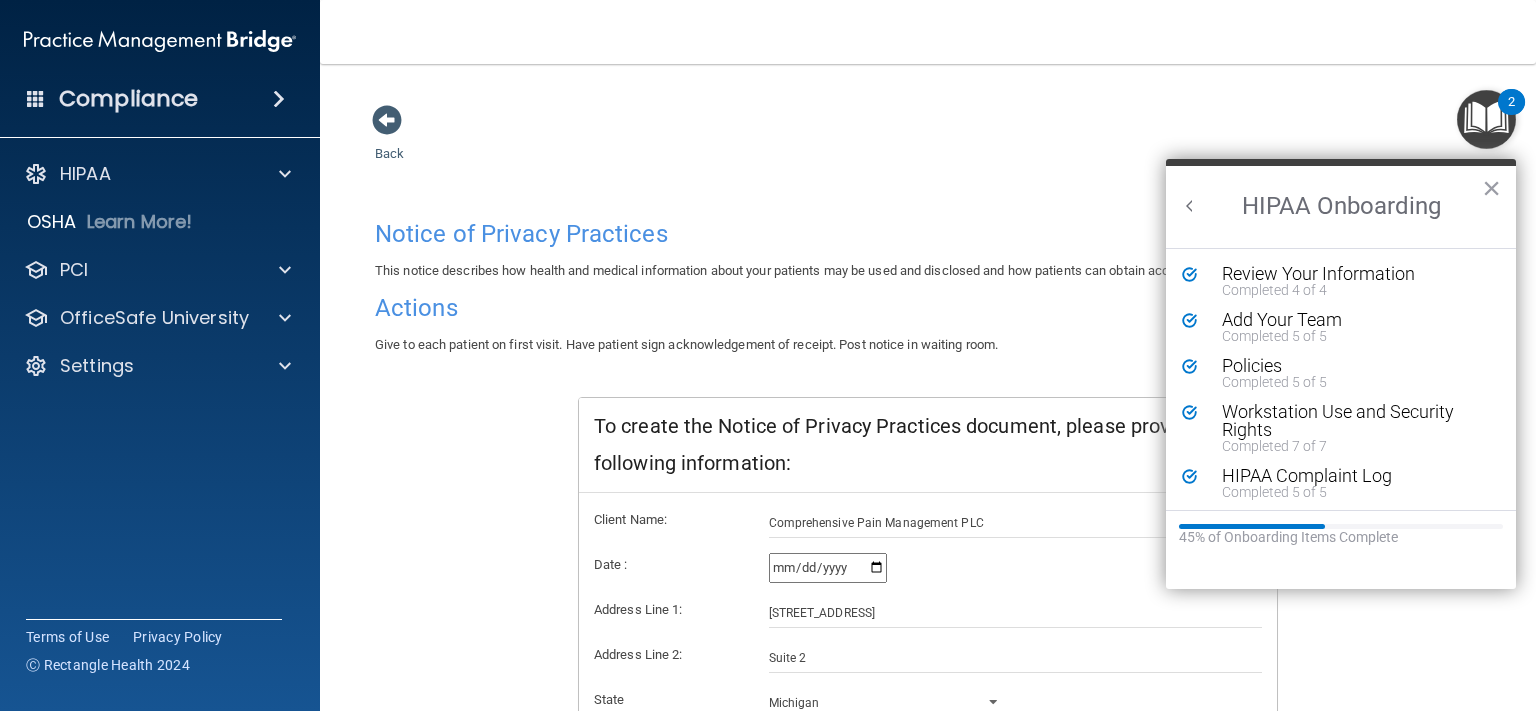 scroll, scrollTop: 0, scrollLeft: 0, axis: both 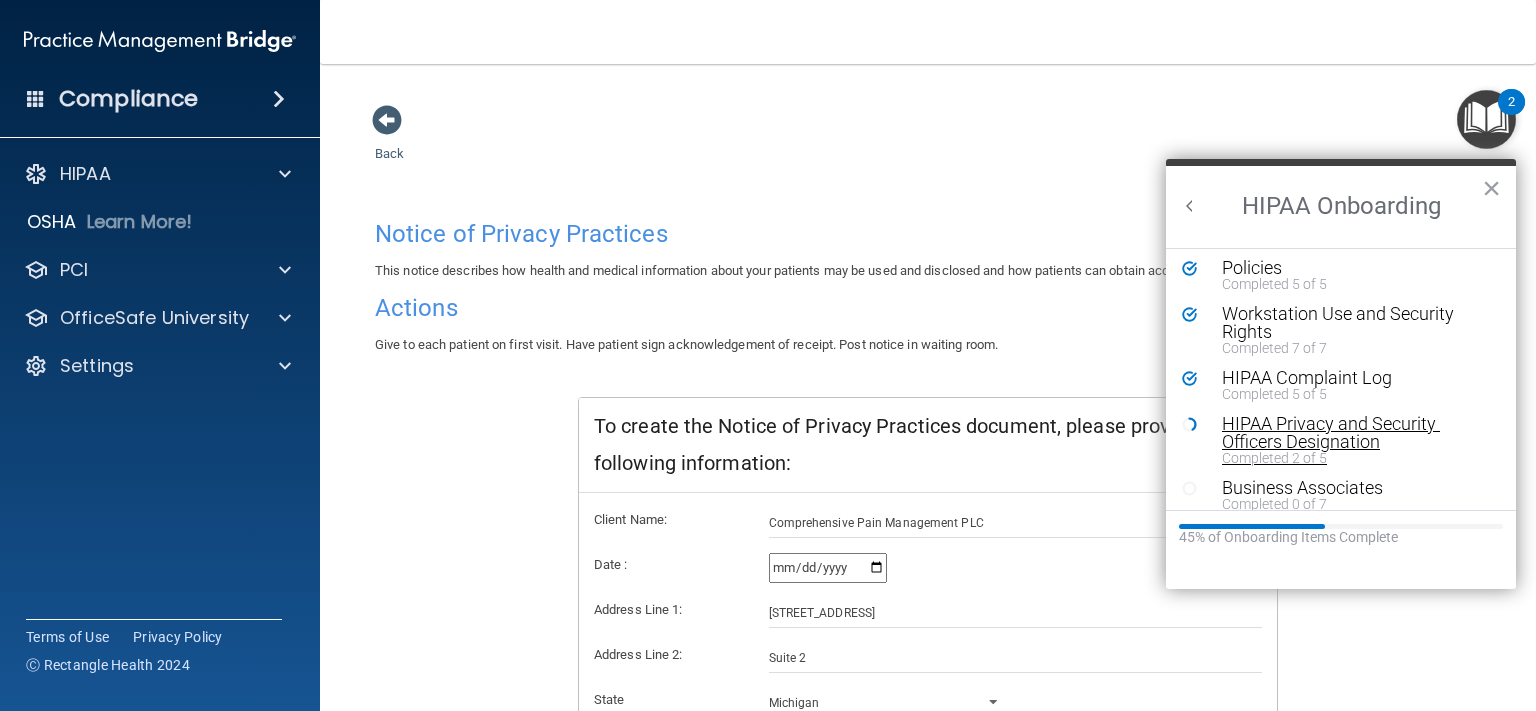 click on "HIPAA Privacy and Security Officers Designation" at bounding box center [1347, 433] 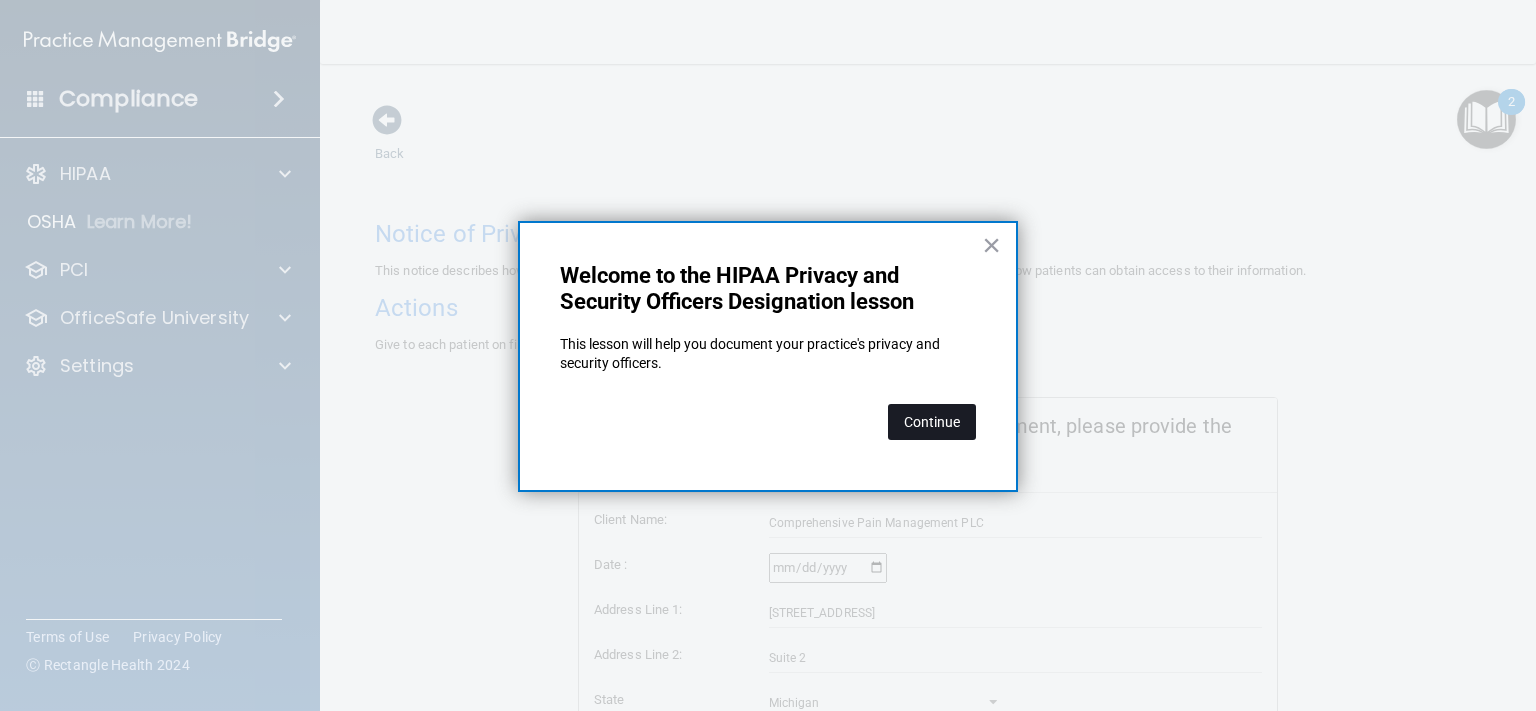 click on "Continue" at bounding box center (932, 422) 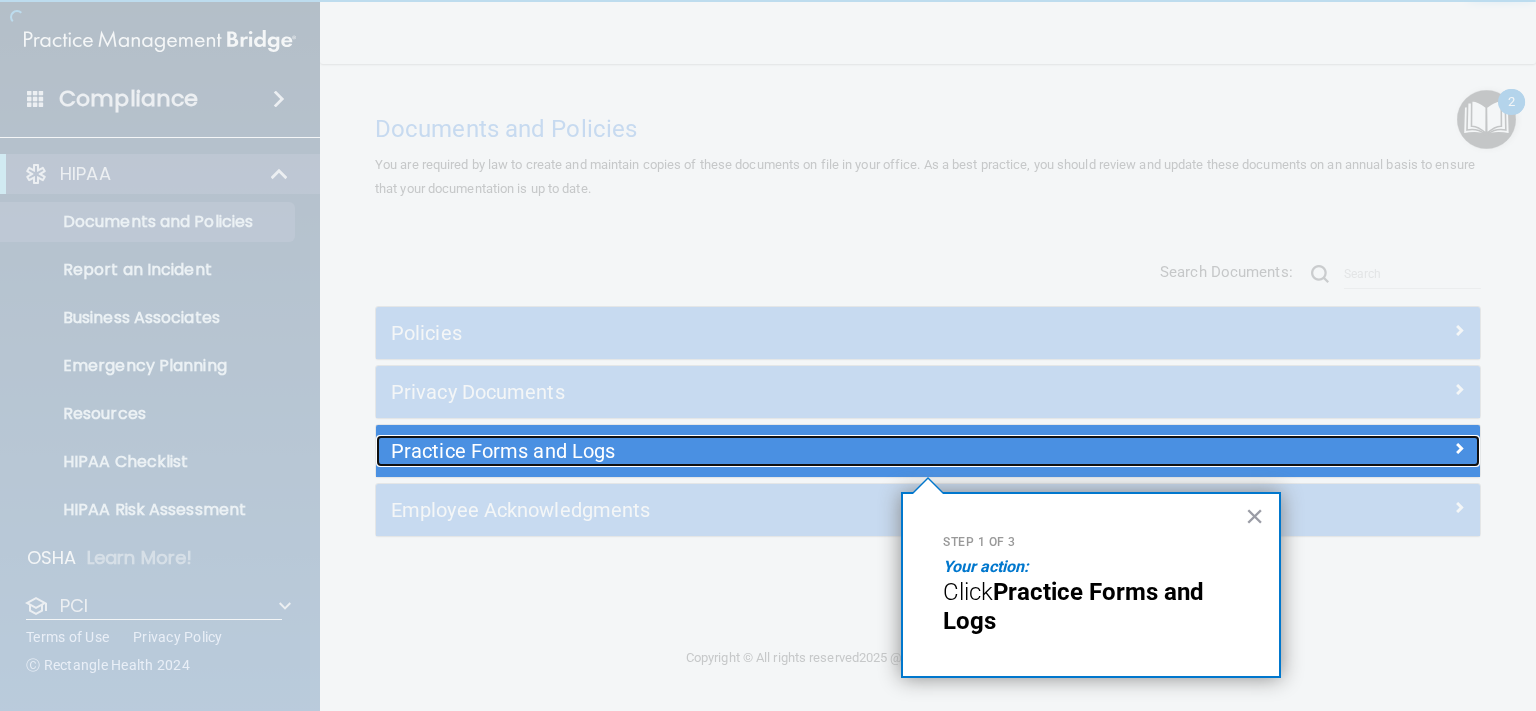 click on "Practice Forms and Logs" at bounding box center [790, 451] 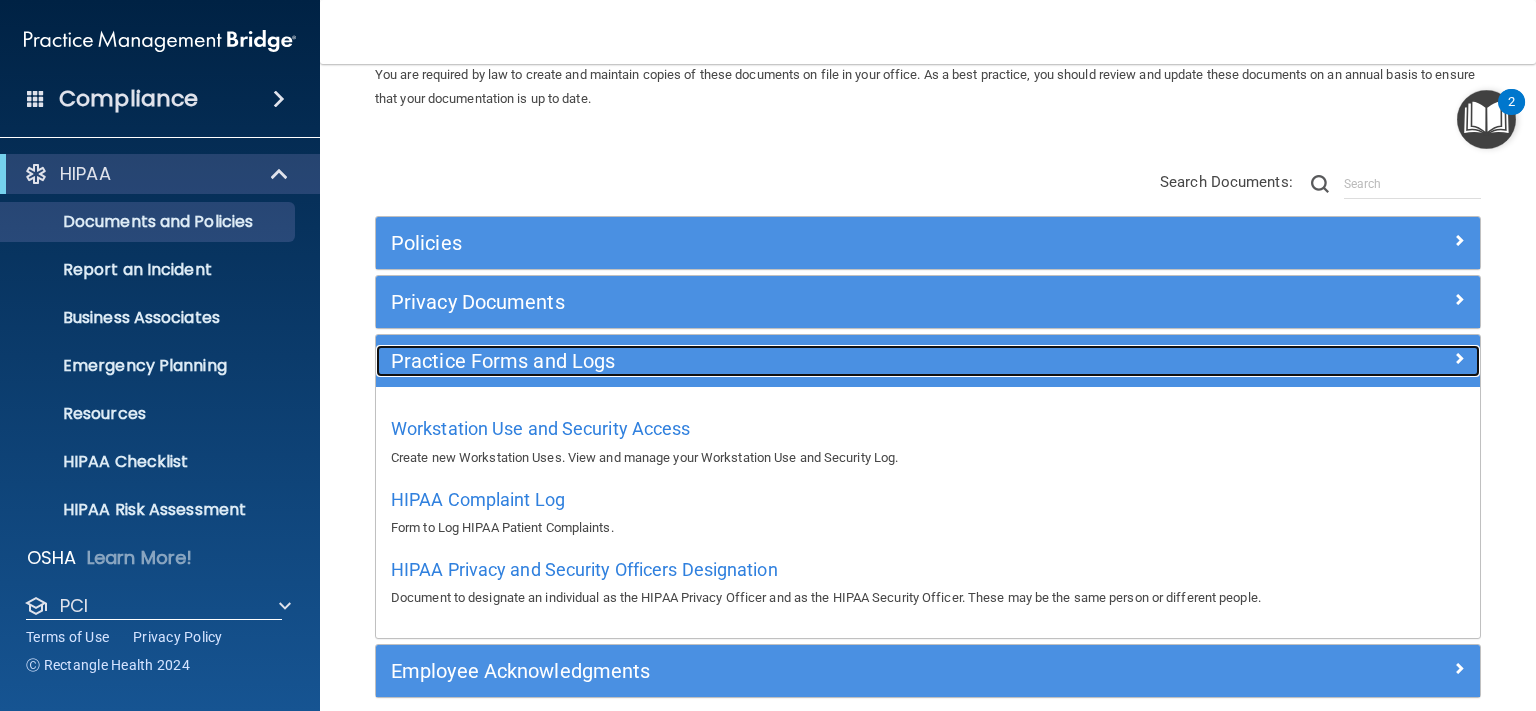 scroll, scrollTop: 179, scrollLeft: 0, axis: vertical 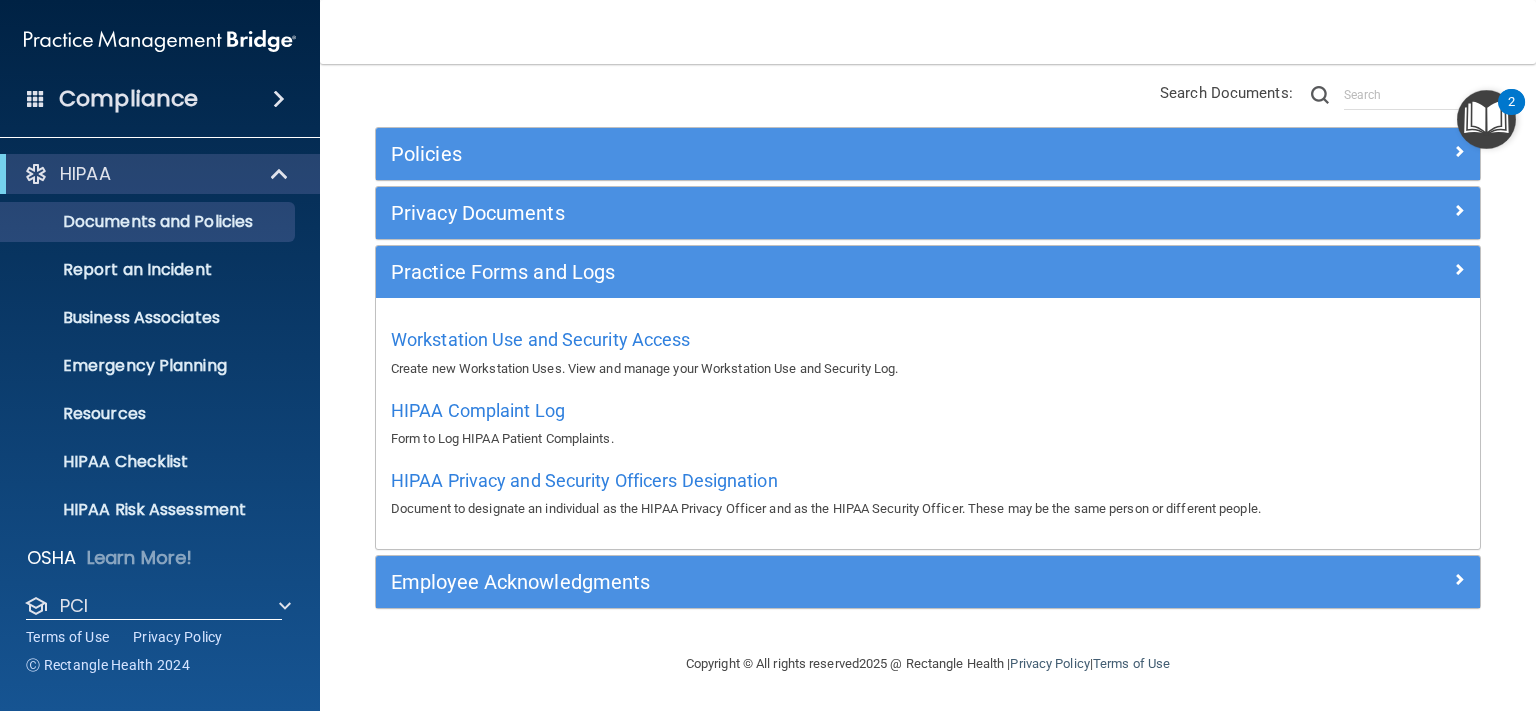 click at bounding box center (1486, 119) 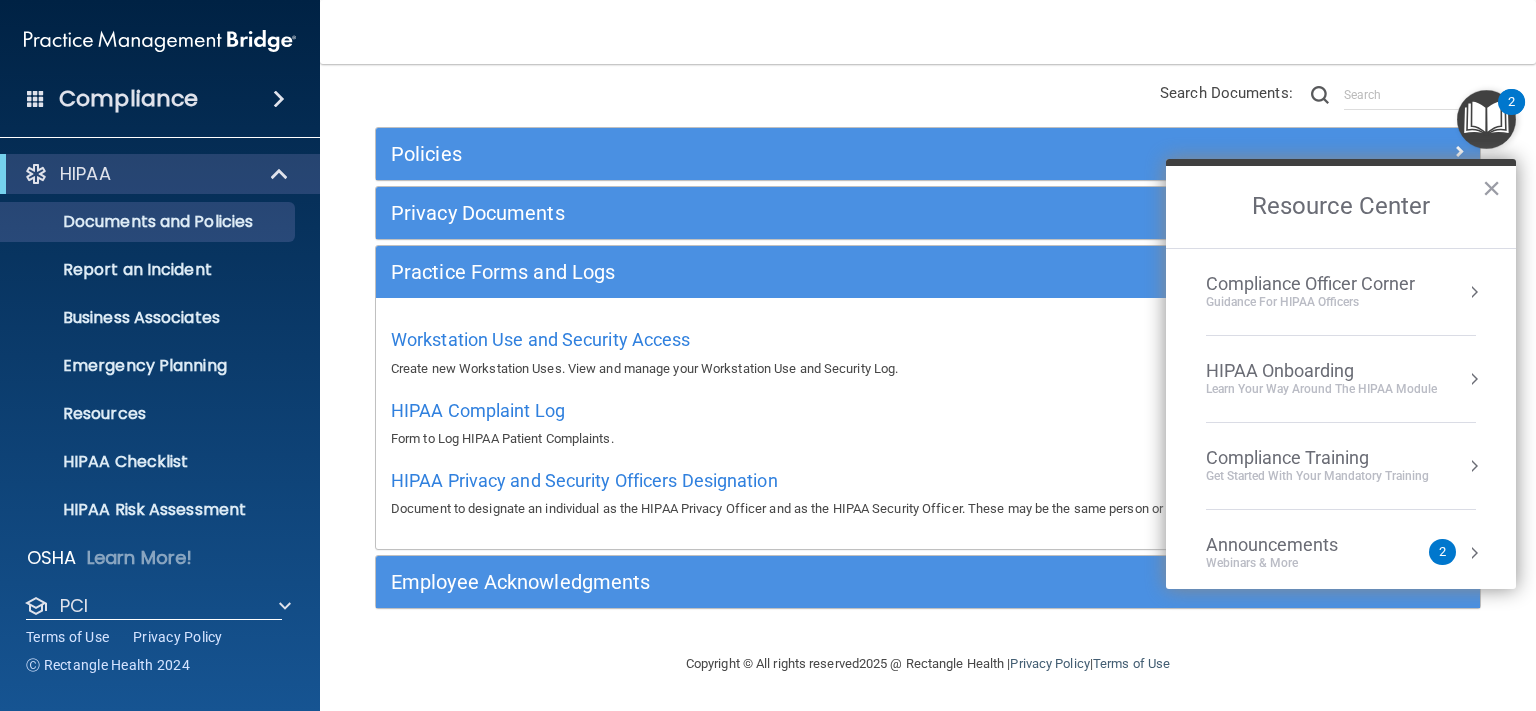 click on "HIPAA Onboarding" at bounding box center [1321, 371] 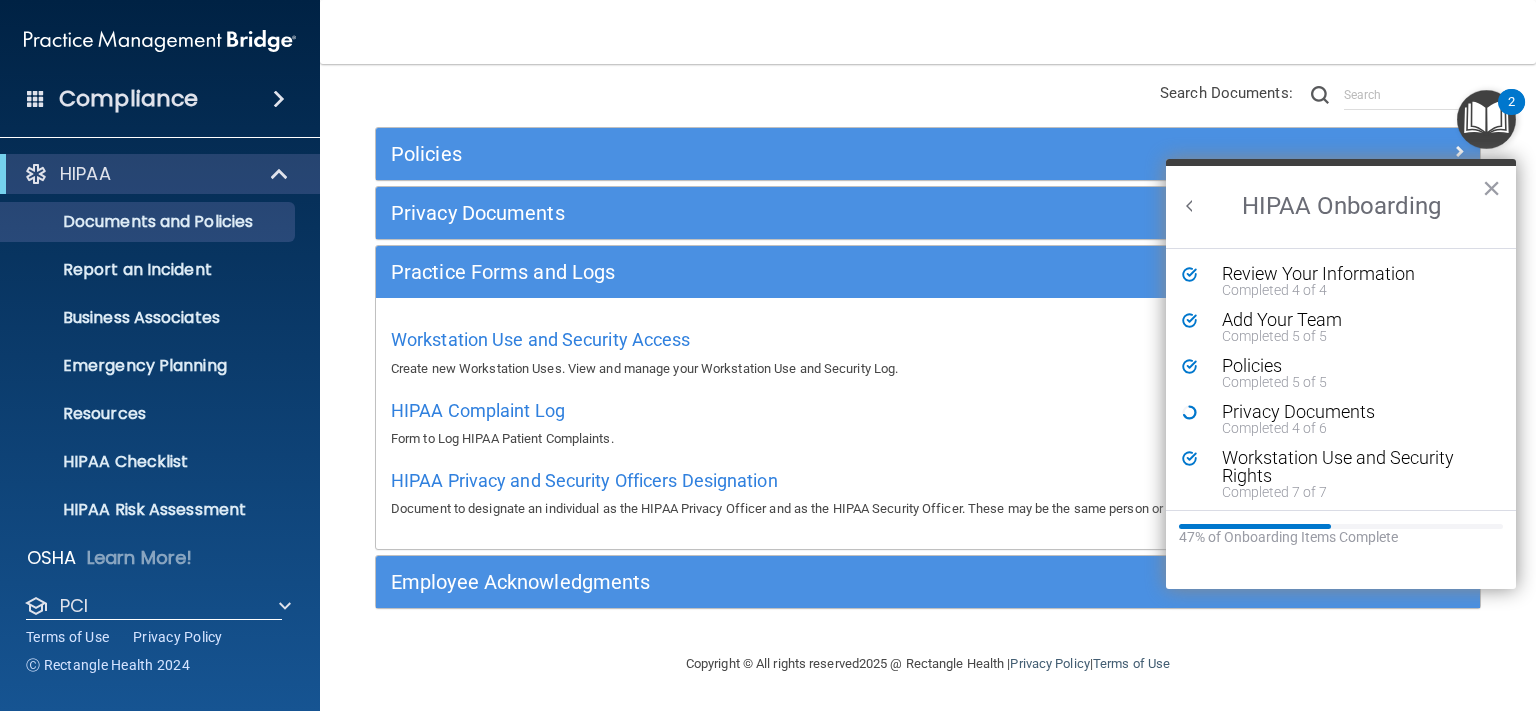 scroll, scrollTop: 0, scrollLeft: 0, axis: both 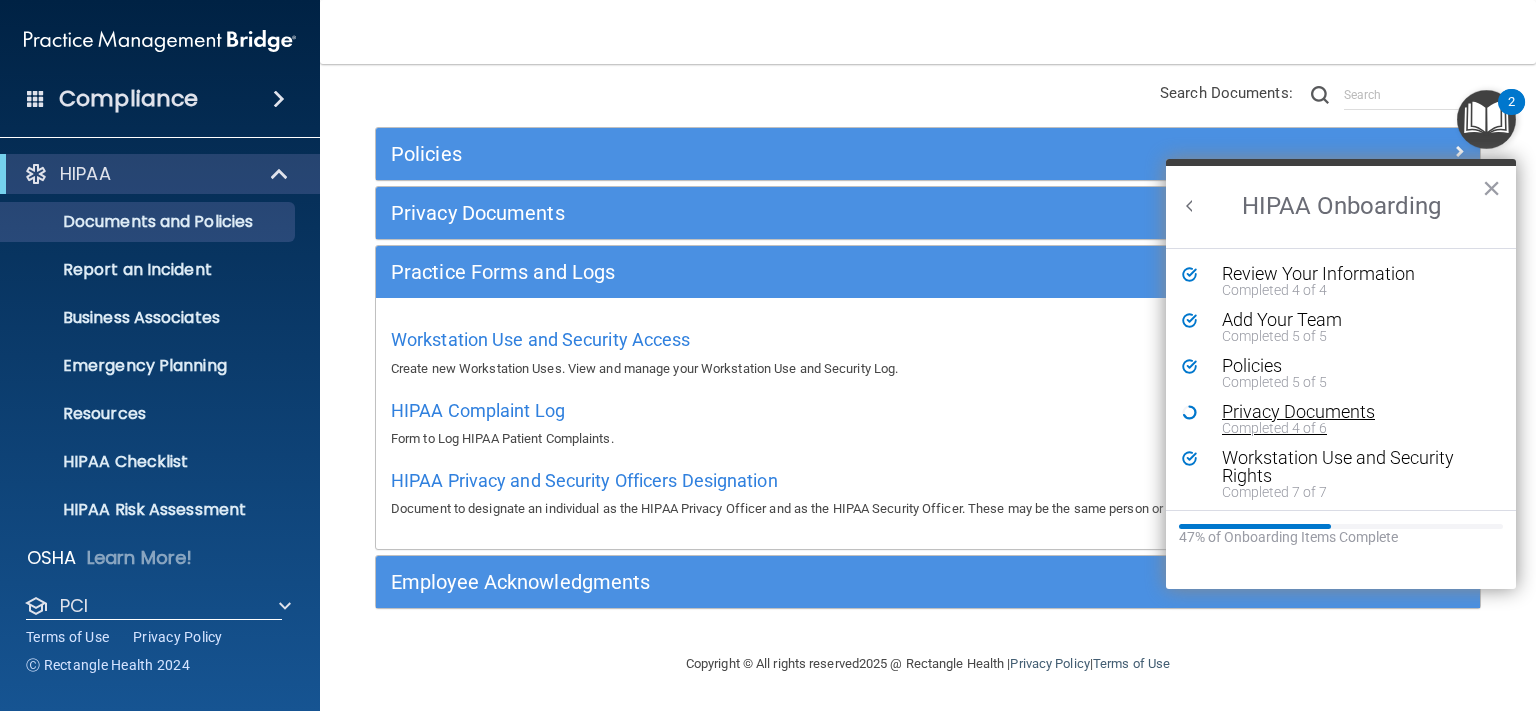 click on "Completed 4 of 6" at bounding box center (1347, 428) 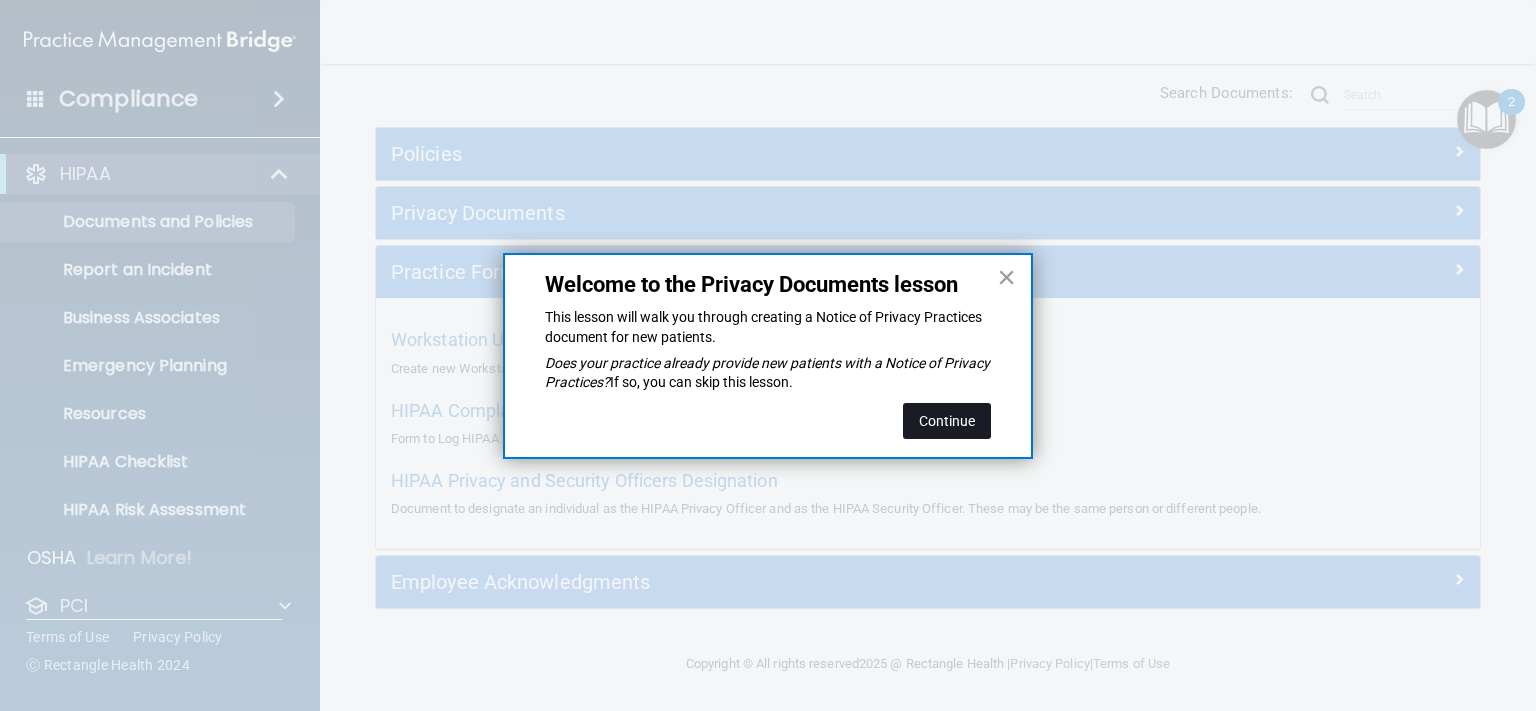 click on "Continue" at bounding box center [947, 421] 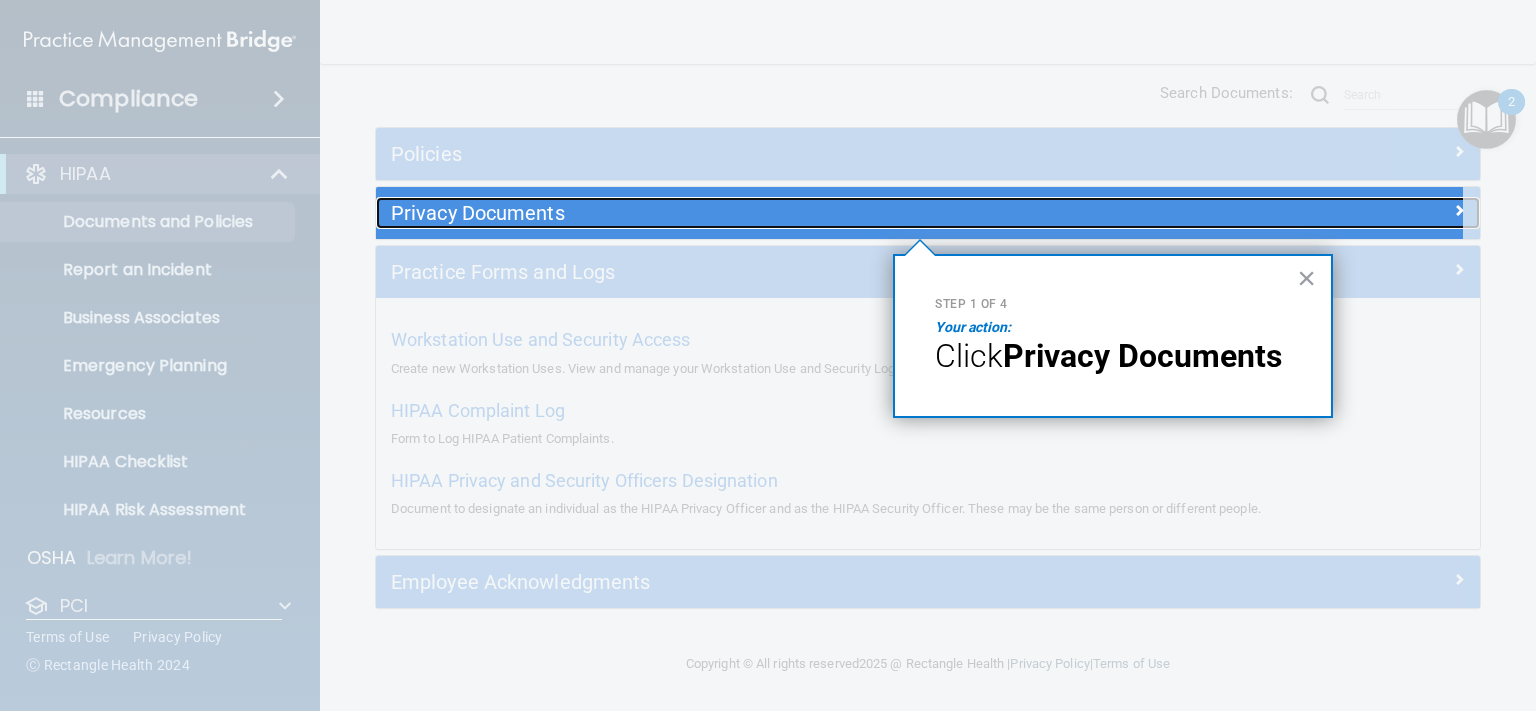 click on "Privacy Documents" at bounding box center (790, 213) 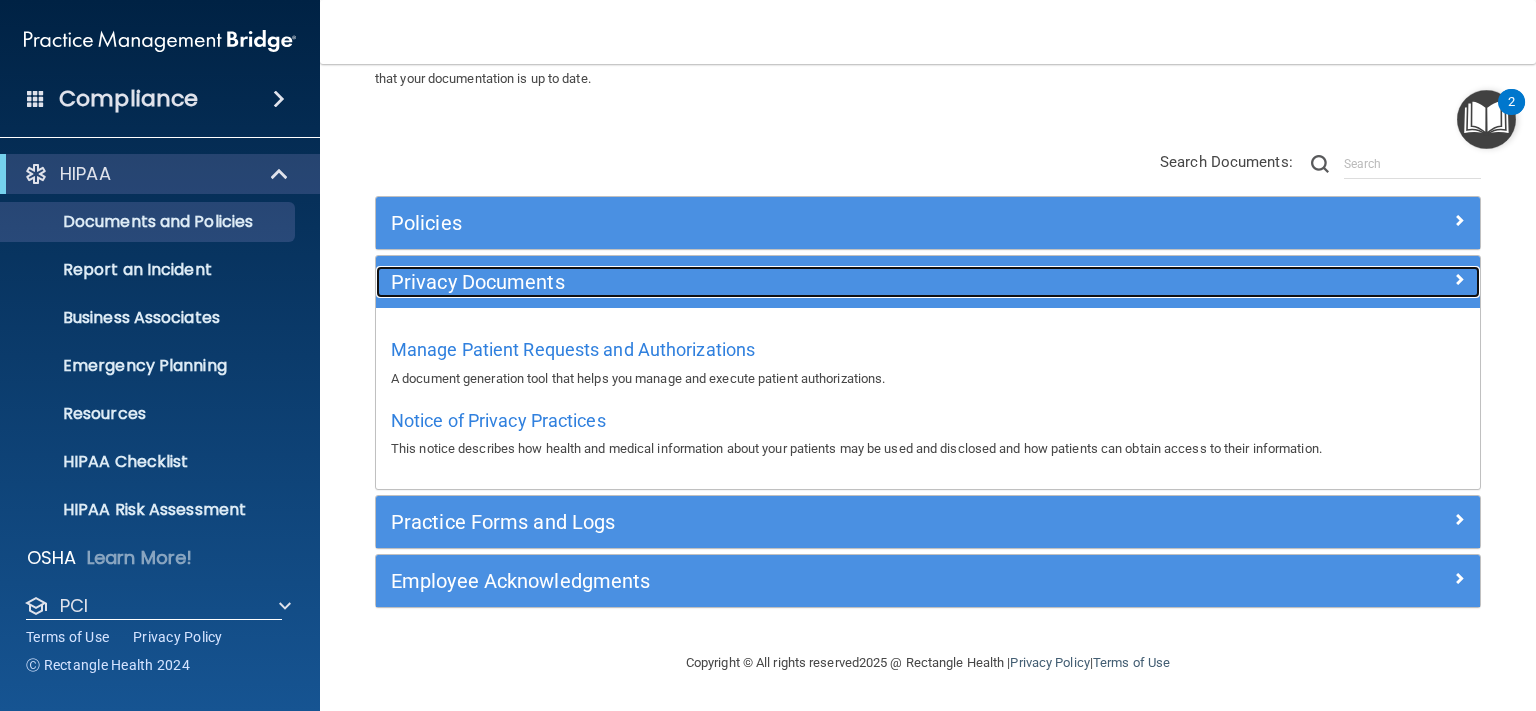 scroll, scrollTop: 109, scrollLeft: 0, axis: vertical 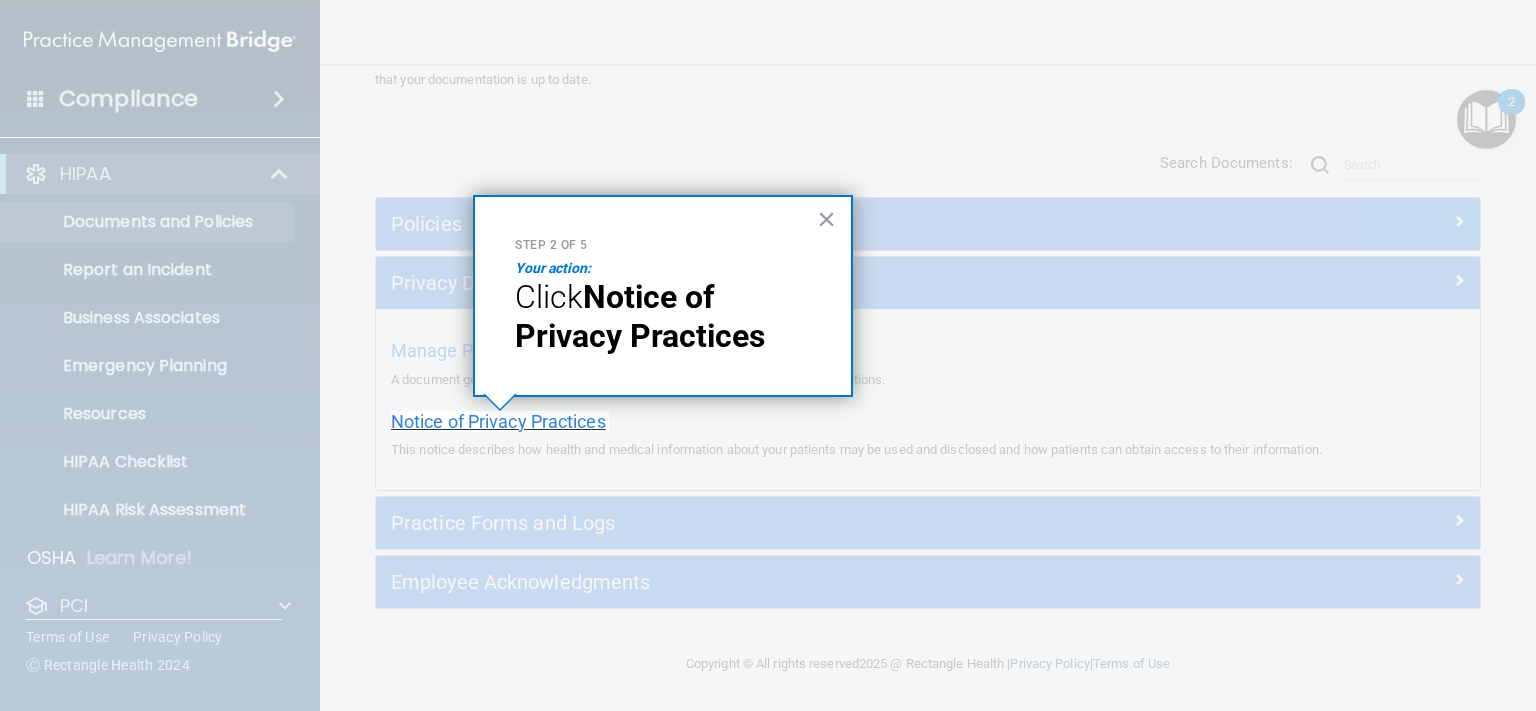 click on "Notice of Privacy Practices" at bounding box center [498, 421] 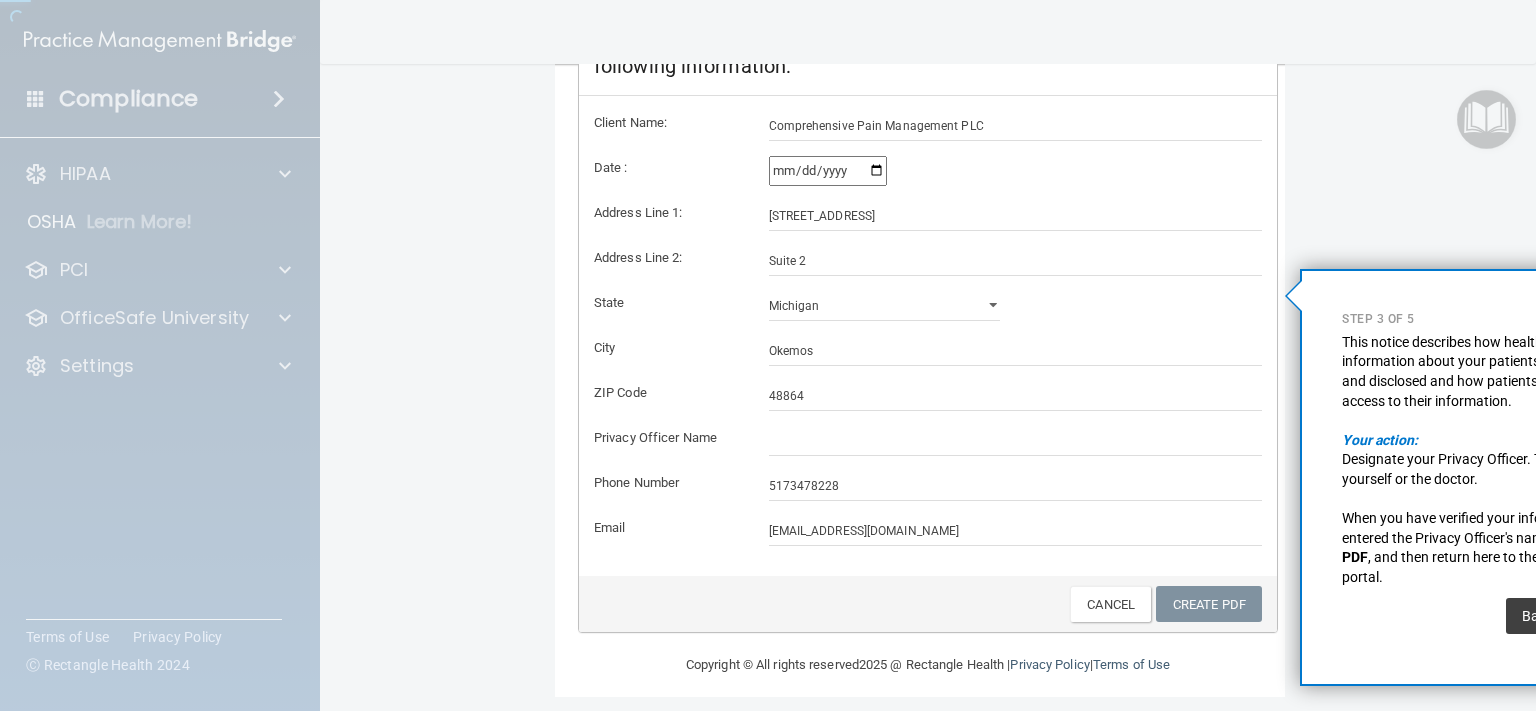 scroll, scrollTop: 332, scrollLeft: 0, axis: vertical 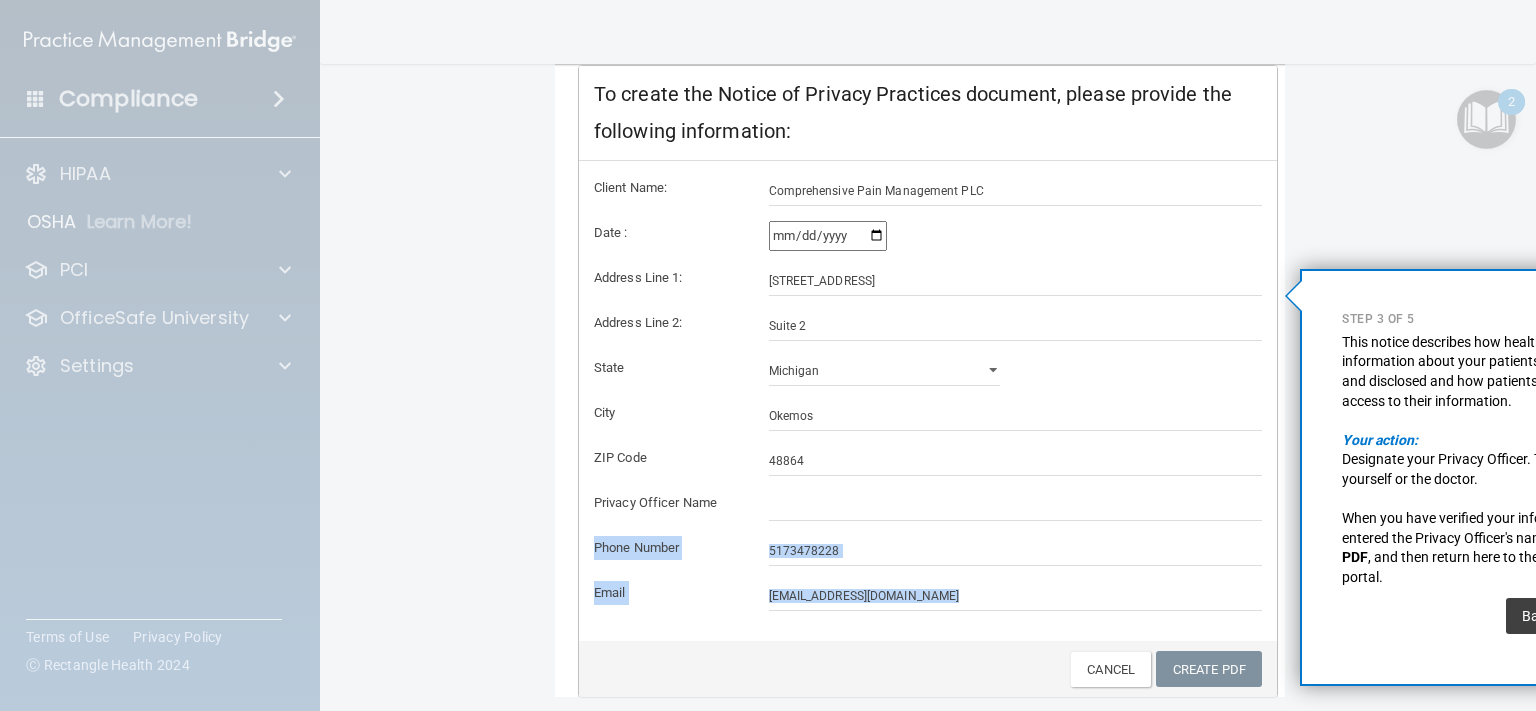 drag, startPoint x: 1430, startPoint y: 500, endPoint x: 1281, endPoint y: 510, distance: 149.33519 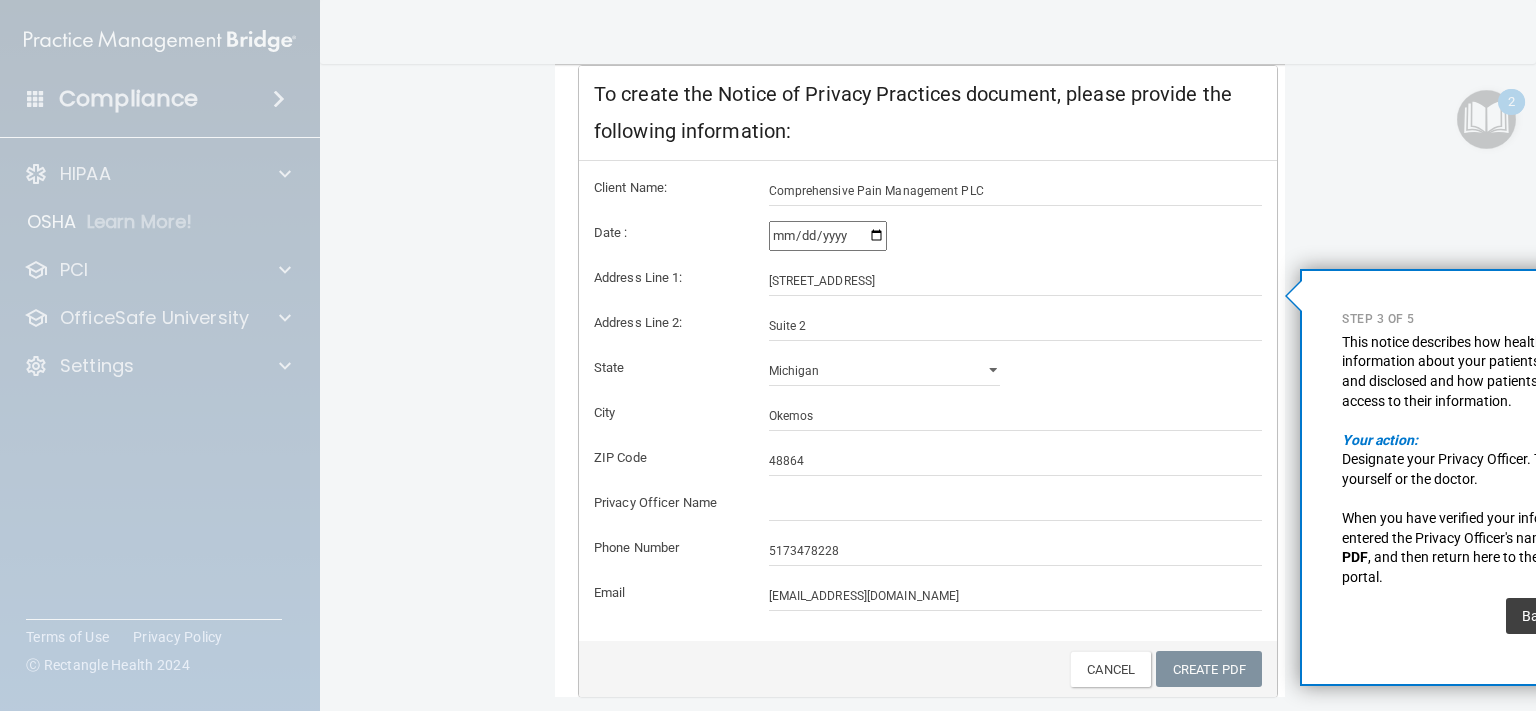 click on "When you have verified your information and entered the Privacy Officer's name, click  Create PDF , and then return here to the OfficeSafe portal." at bounding box center [1490, 539] 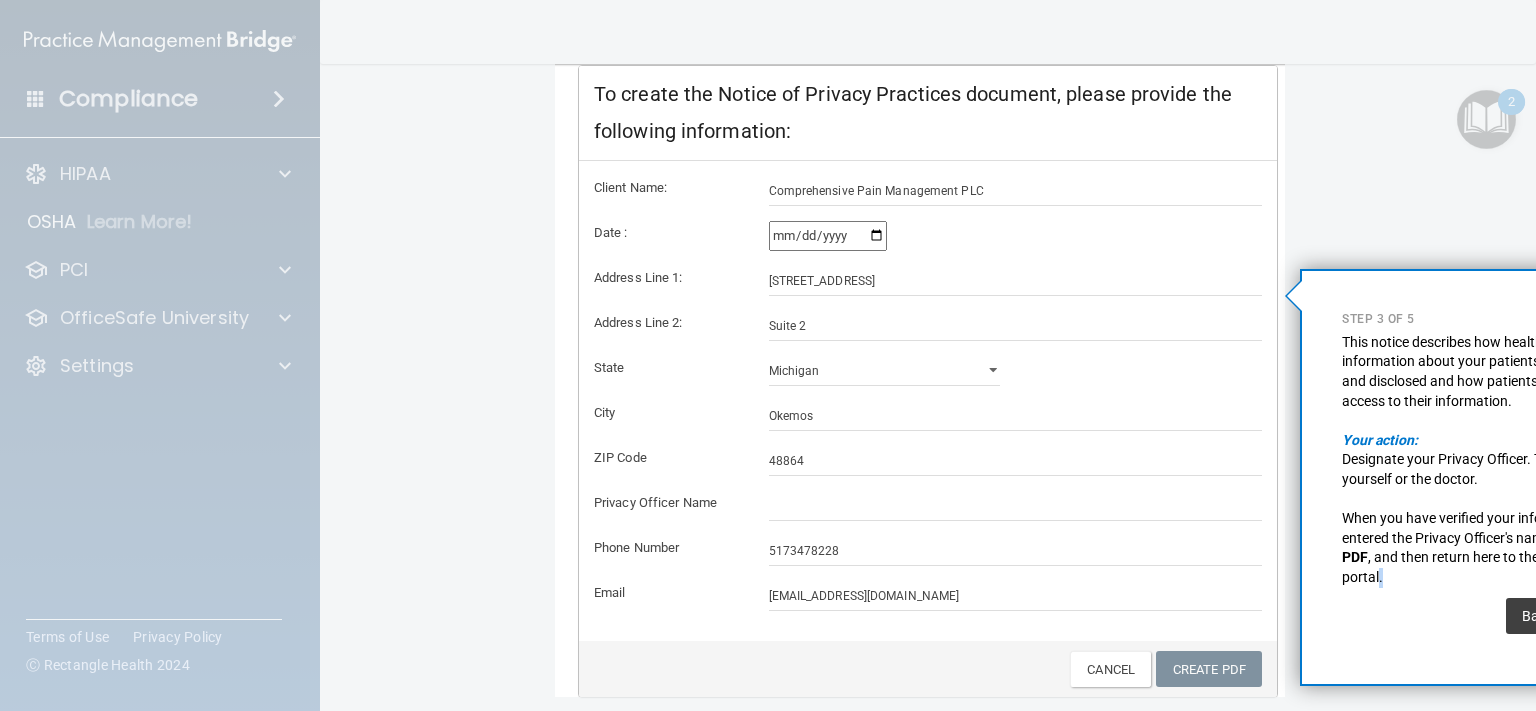 click on ", and then return here to the OfficeSafe portal." at bounding box center [1475, 567] 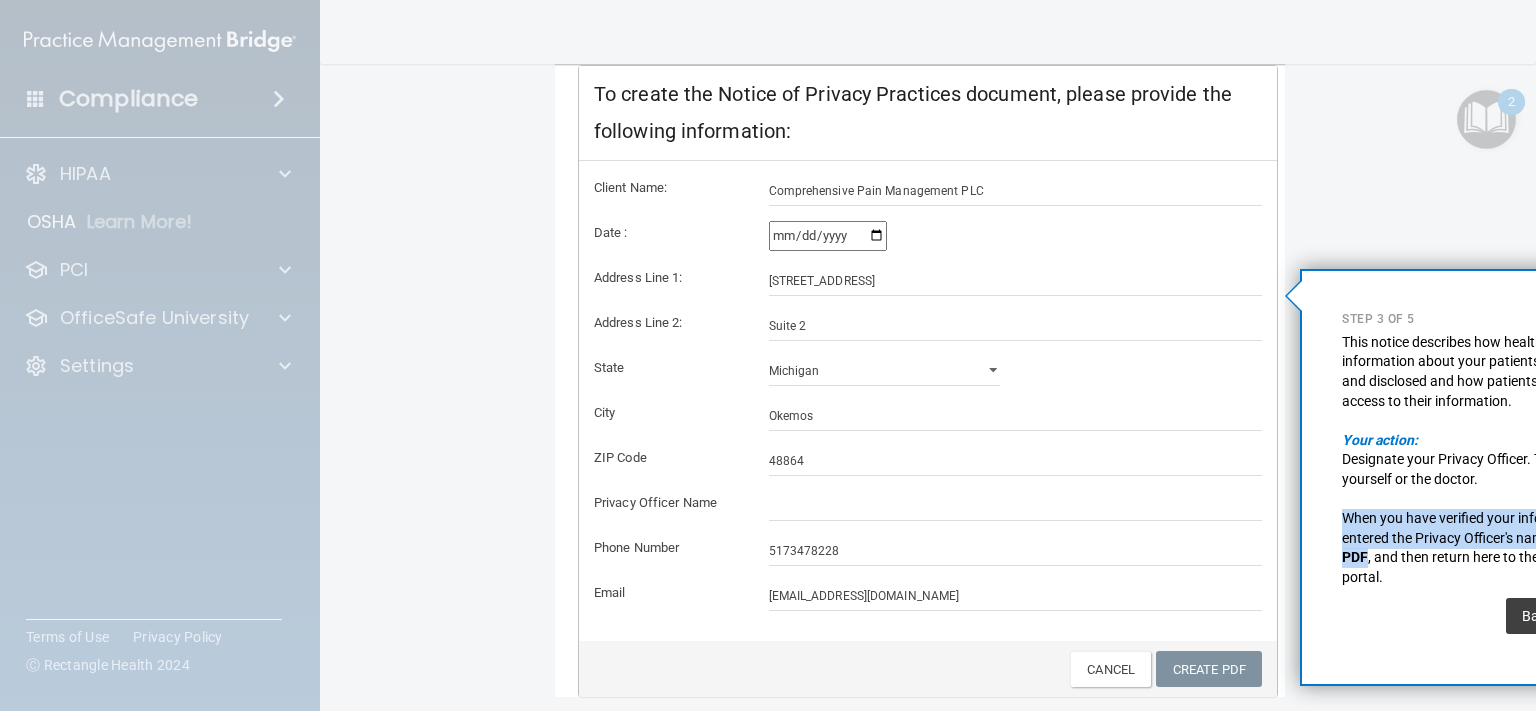 click on ", and then return here to the OfficeSafe portal." at bounding box center (1475, 567) 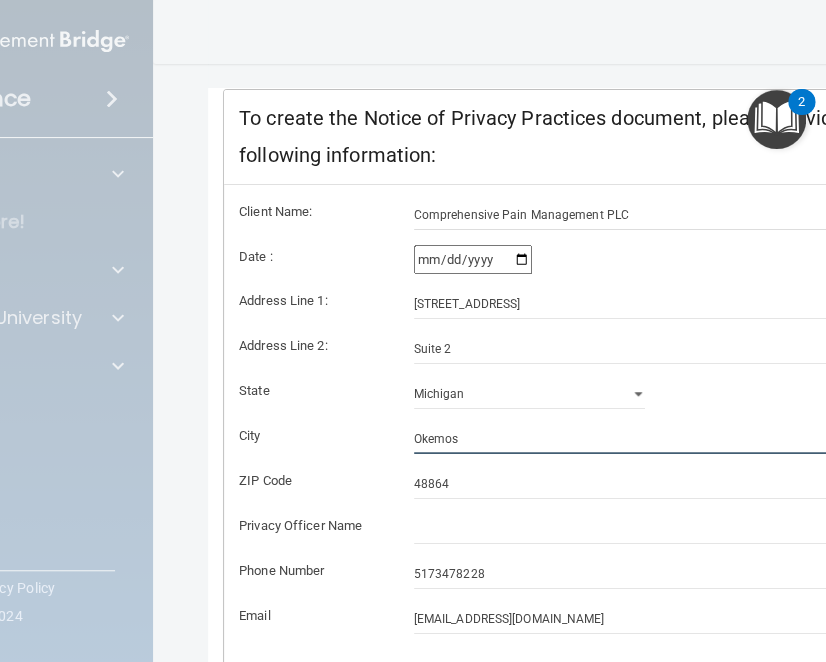 click on "Okemos" at bounding box center (661, 439) 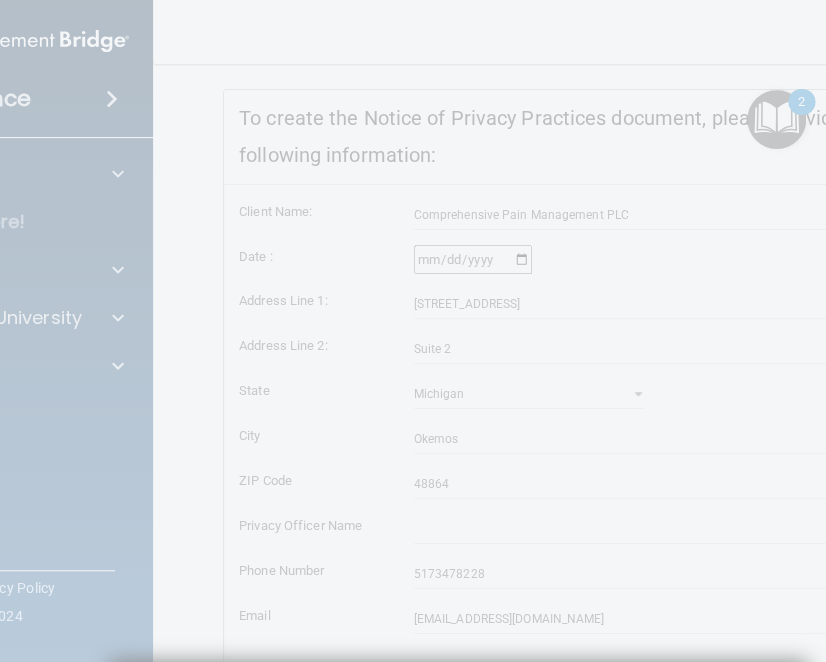 click at bounding box center (413, 331) 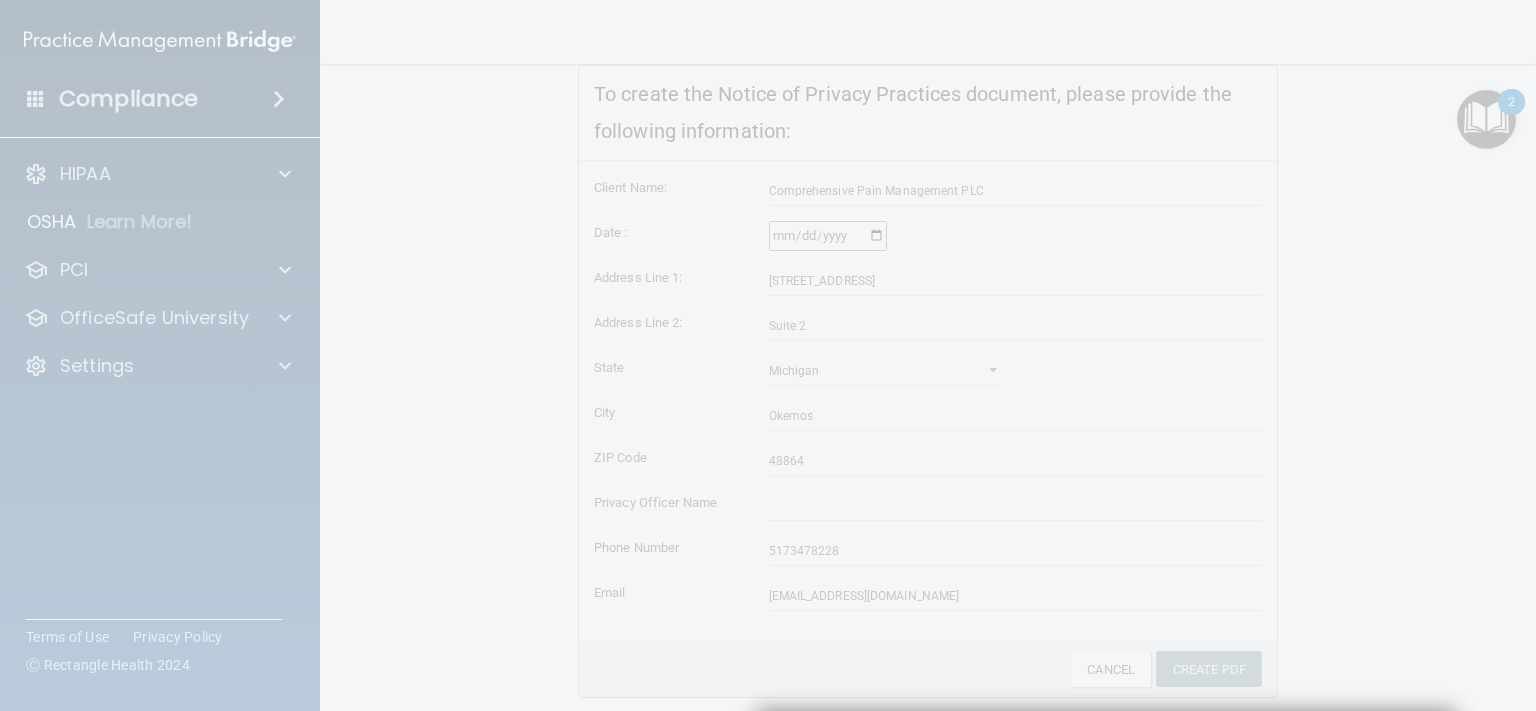 click at bounding box center [768, 355] 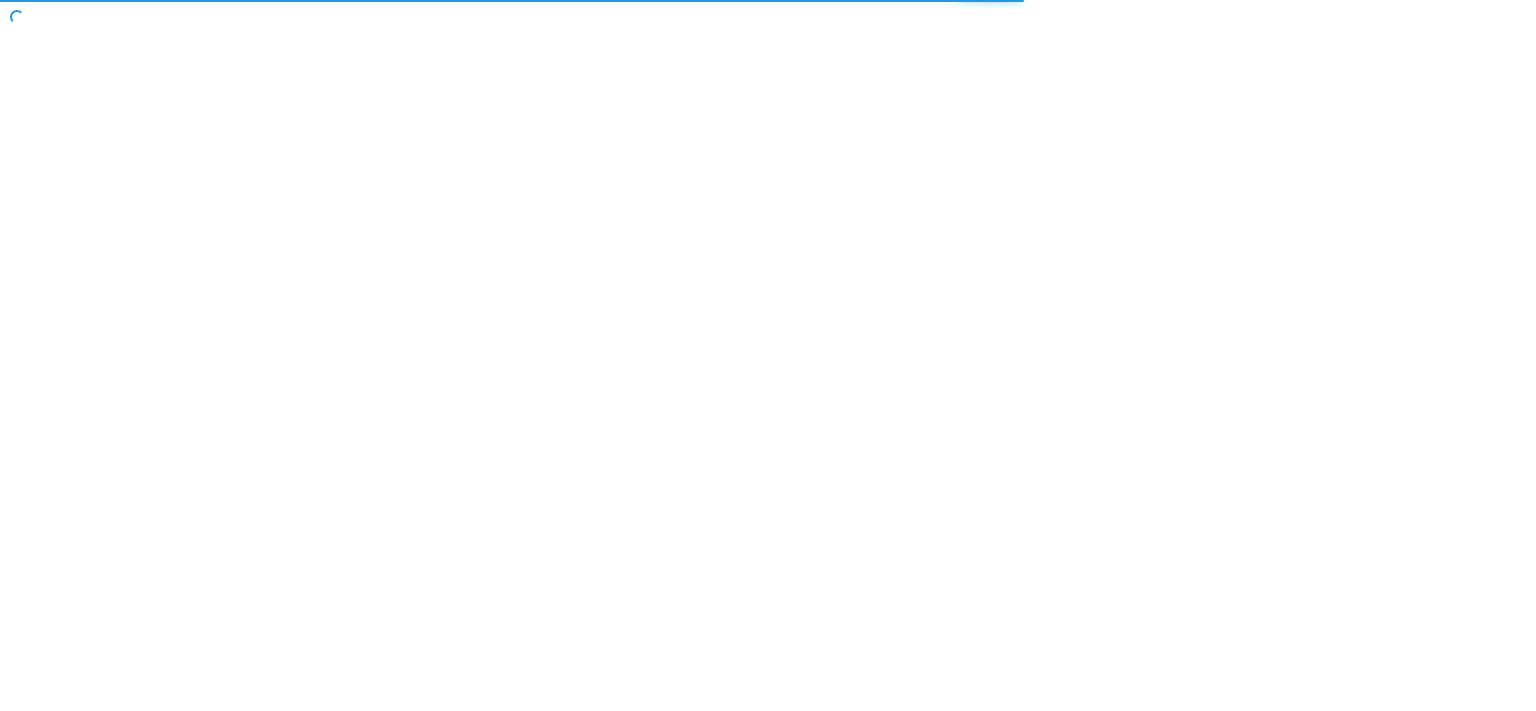scroll, scrollTop: 0, scrollLeft: 0, axis: both 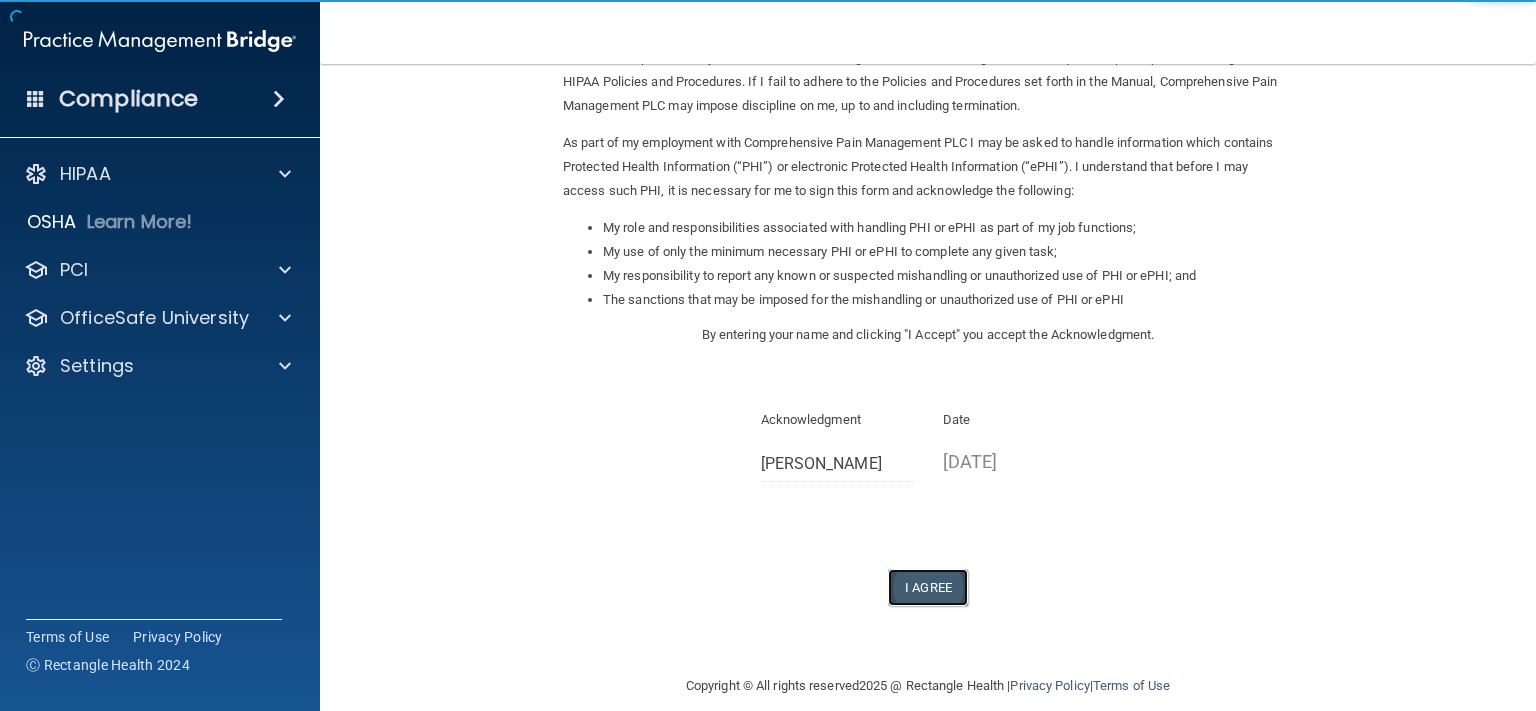 click on "I Agree" at bounding box center (928, 587) 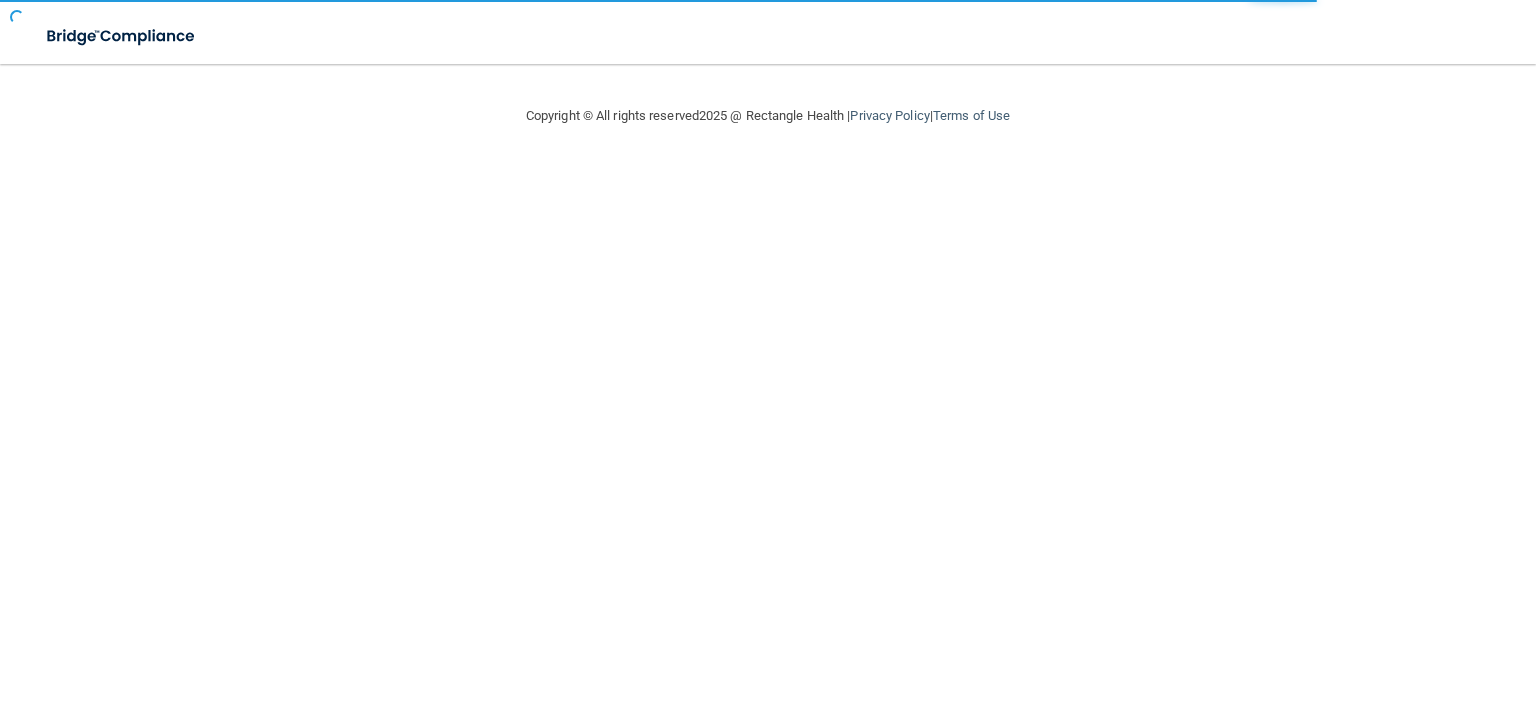 scroll, scrollTop: 0, scrollLeft: 0, axis: both 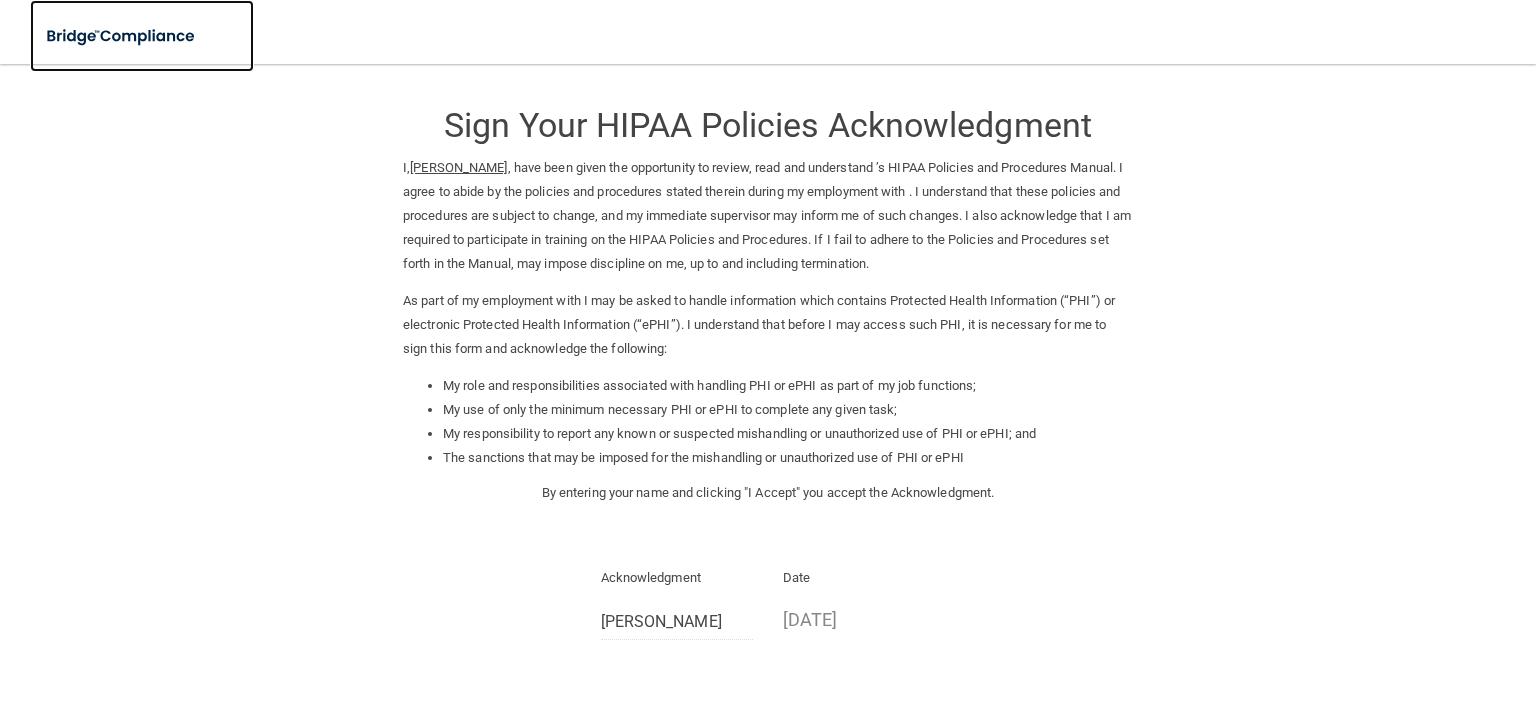 click at bounding box center [122, 36] 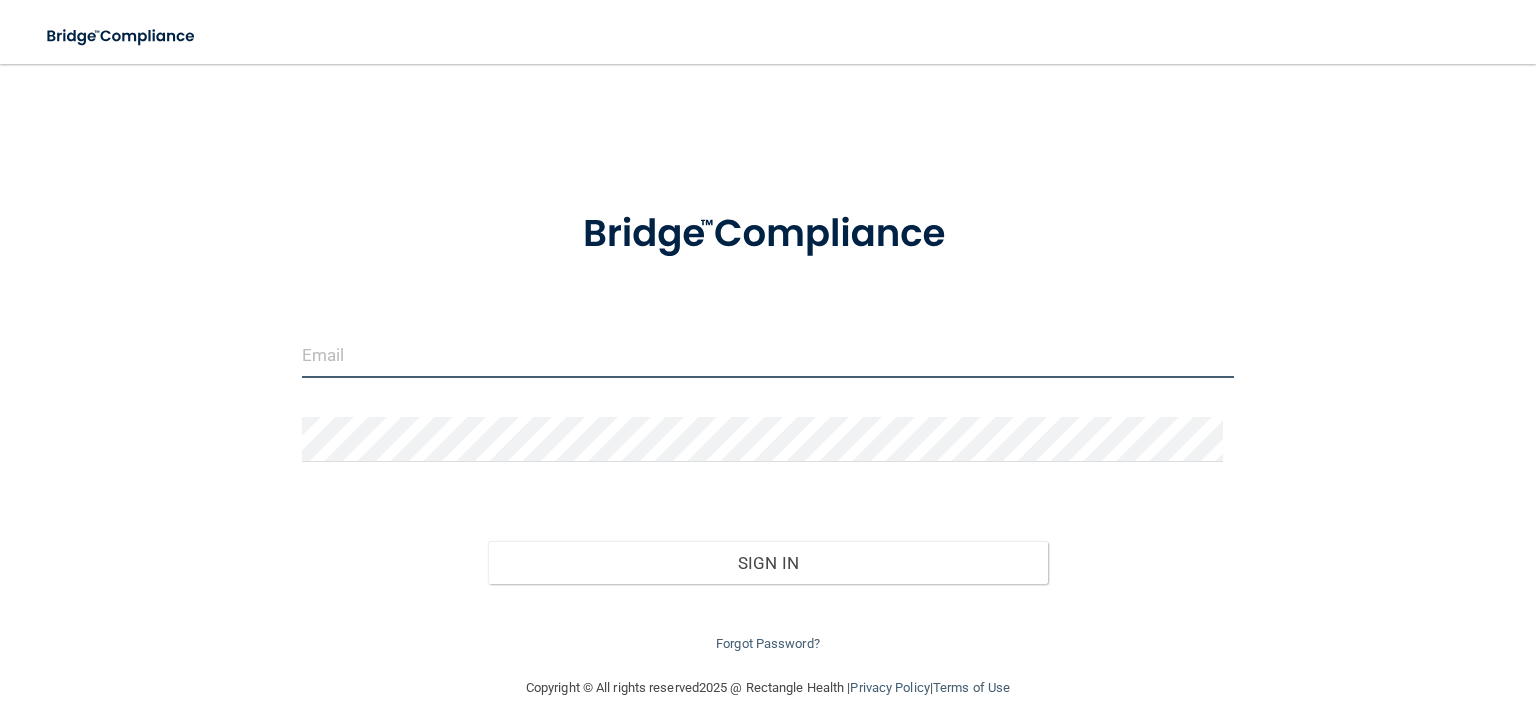 click at bounding box center [768, 355] 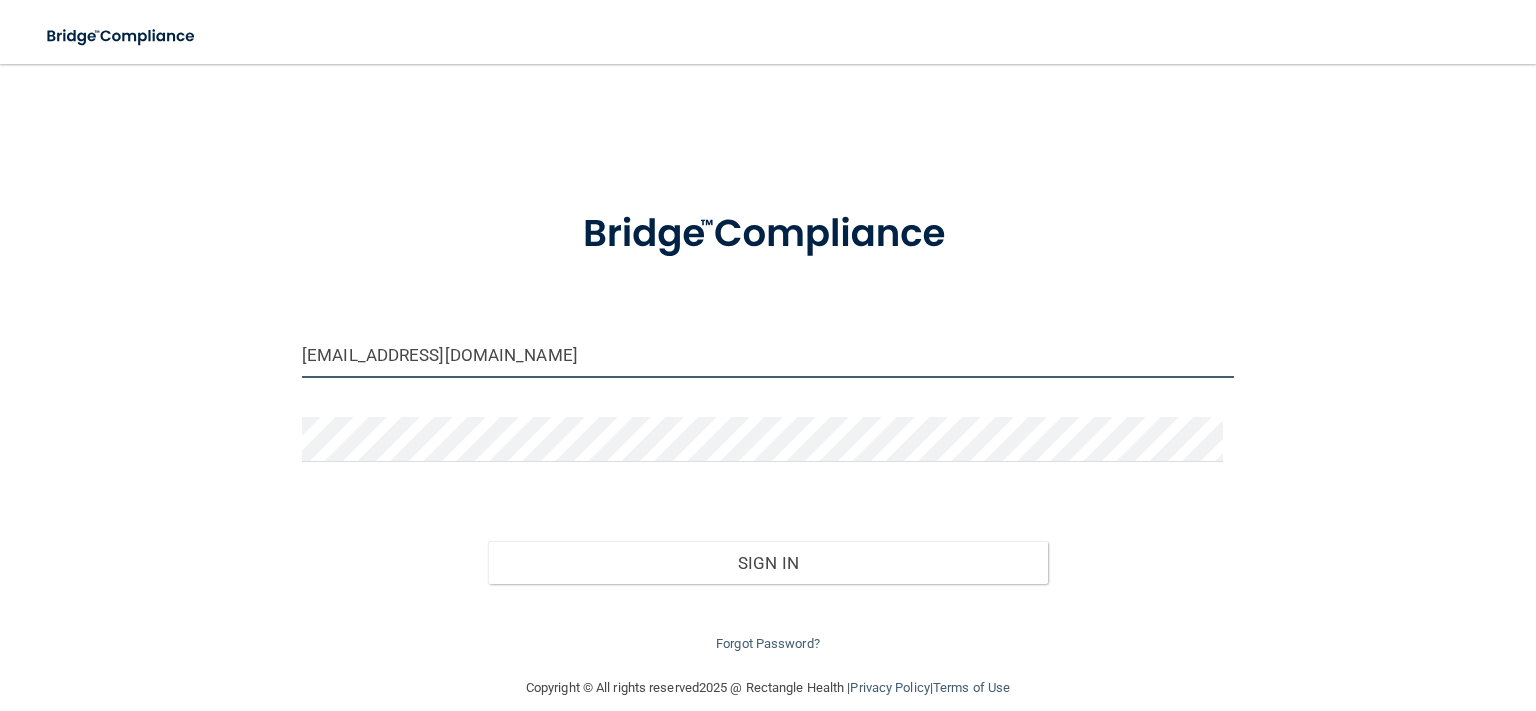 type on "[EMAIL_ADDRESS][DOMAIN_NAME]" 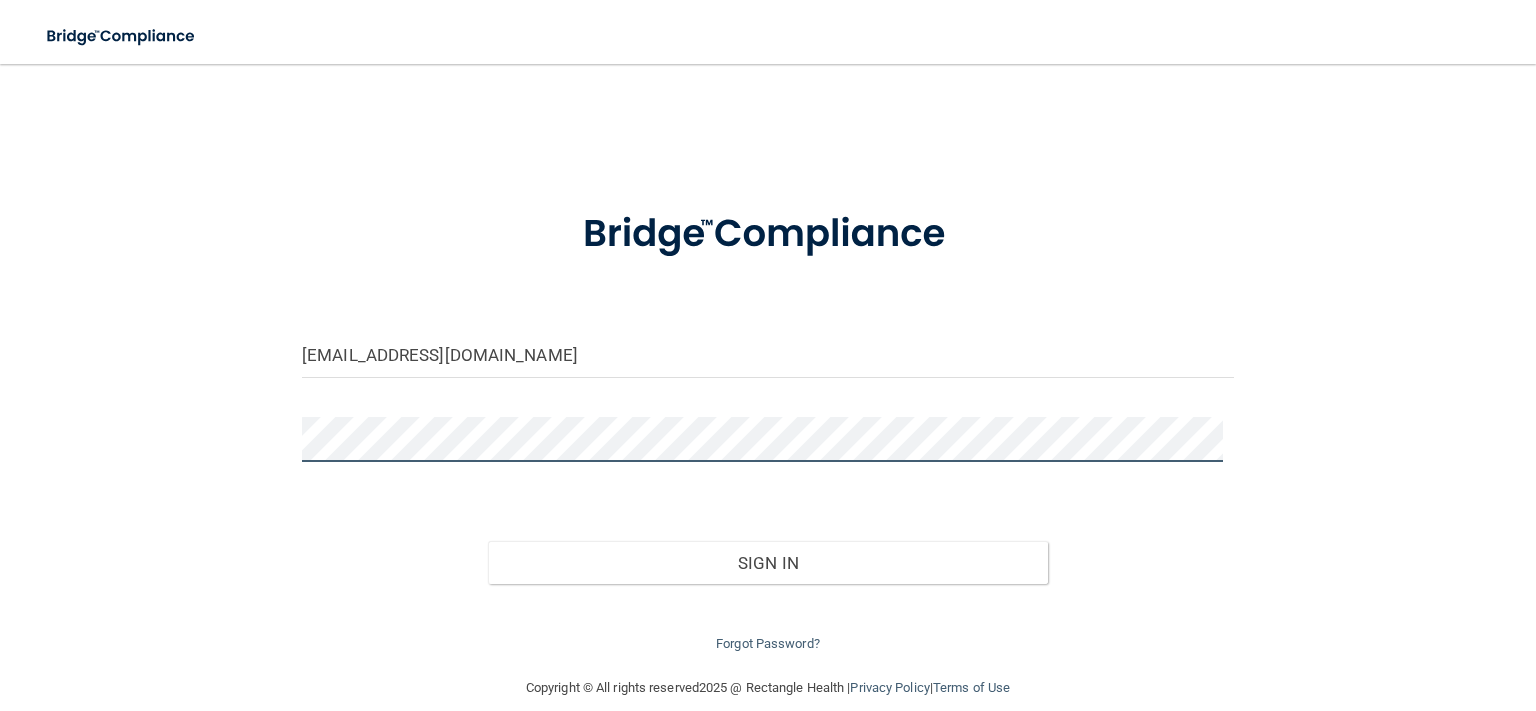 click on "Sign In" at bounding box center [767, 563] 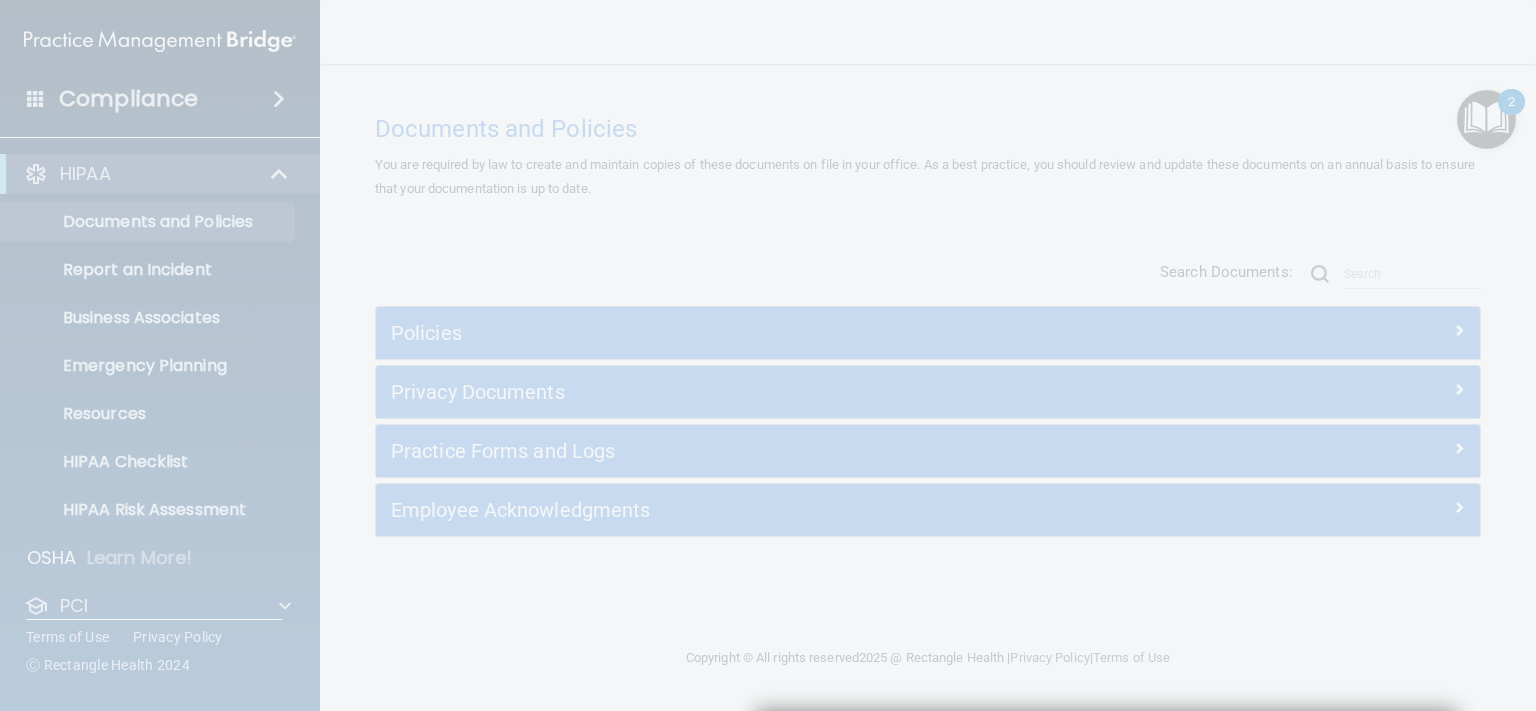 click at bounding box center [768, 355] 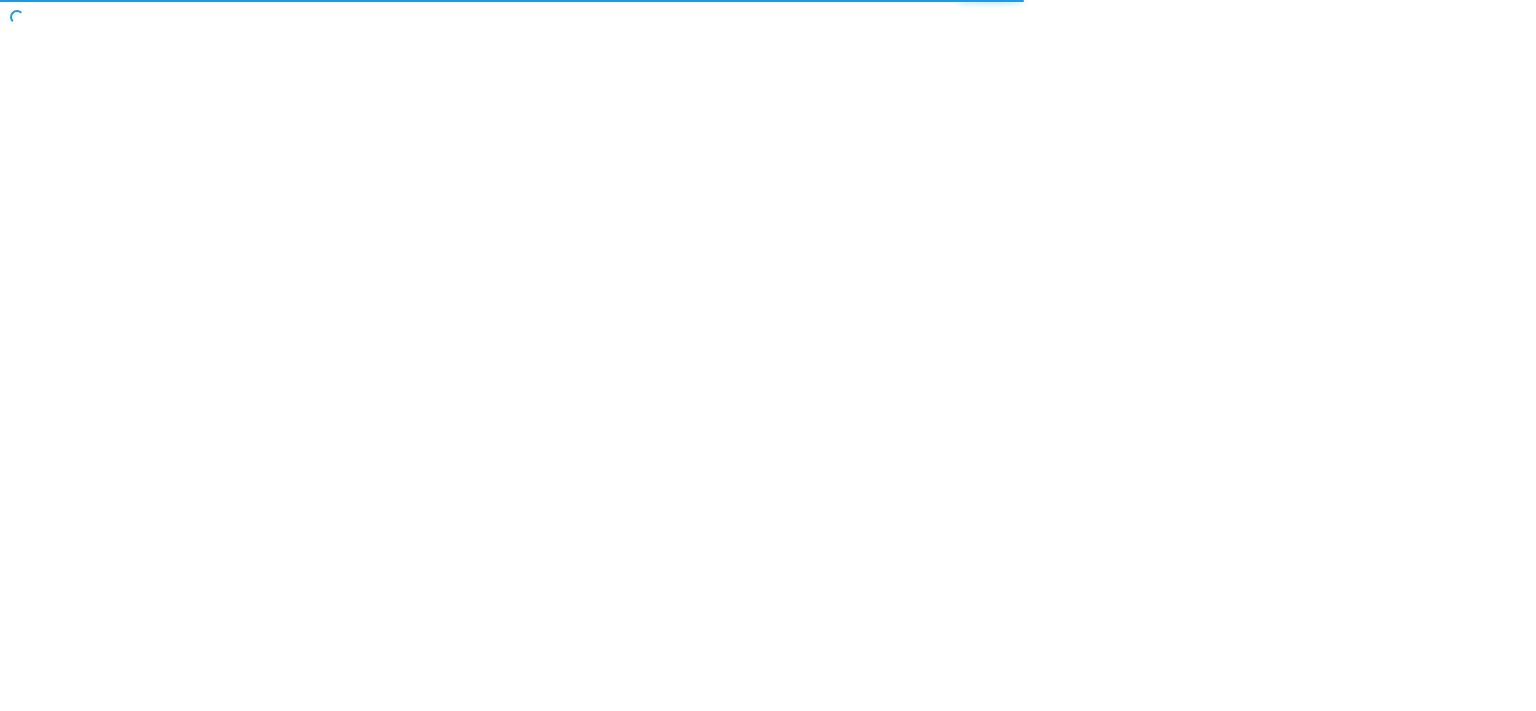scroll, scrollTop: 0, scrollLeft: 0, axis: both 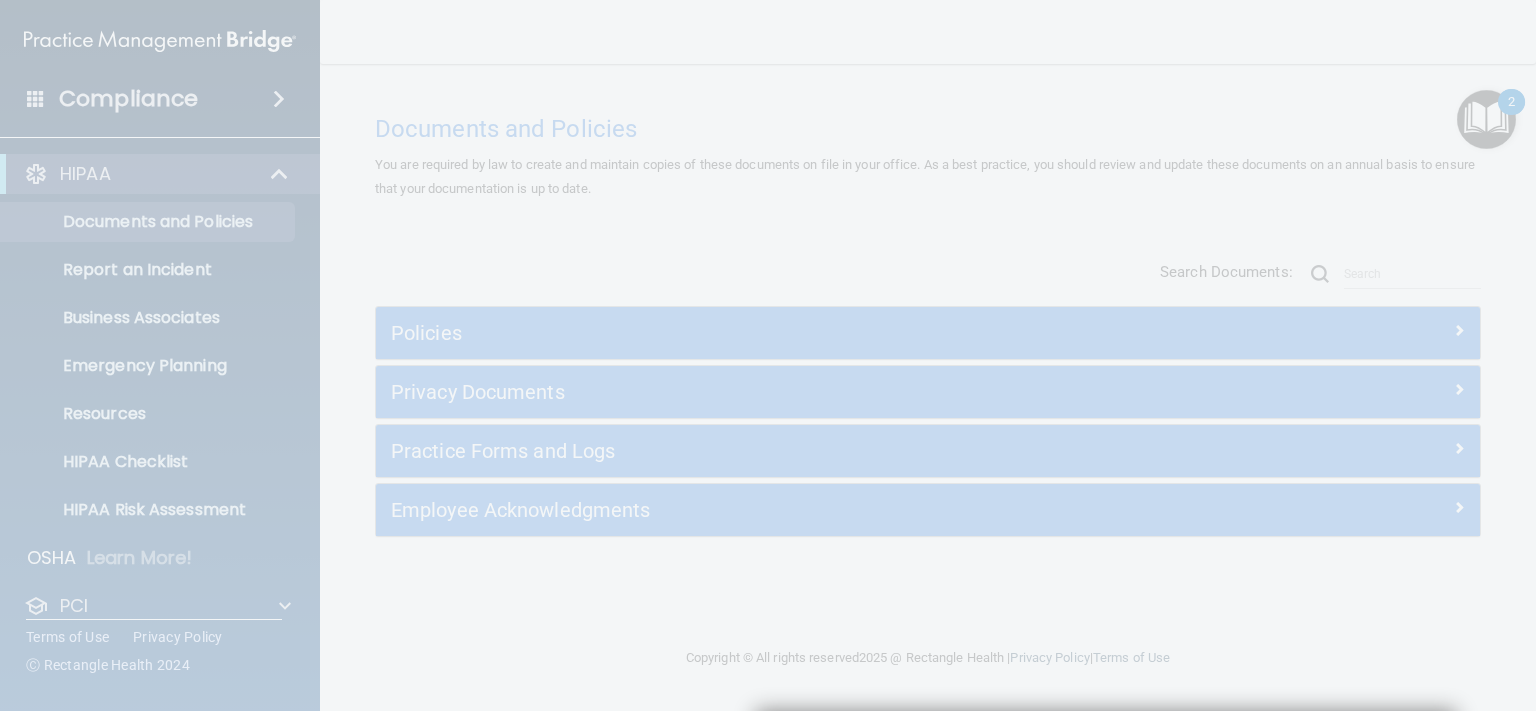 click at bounding box center [768, 355] 